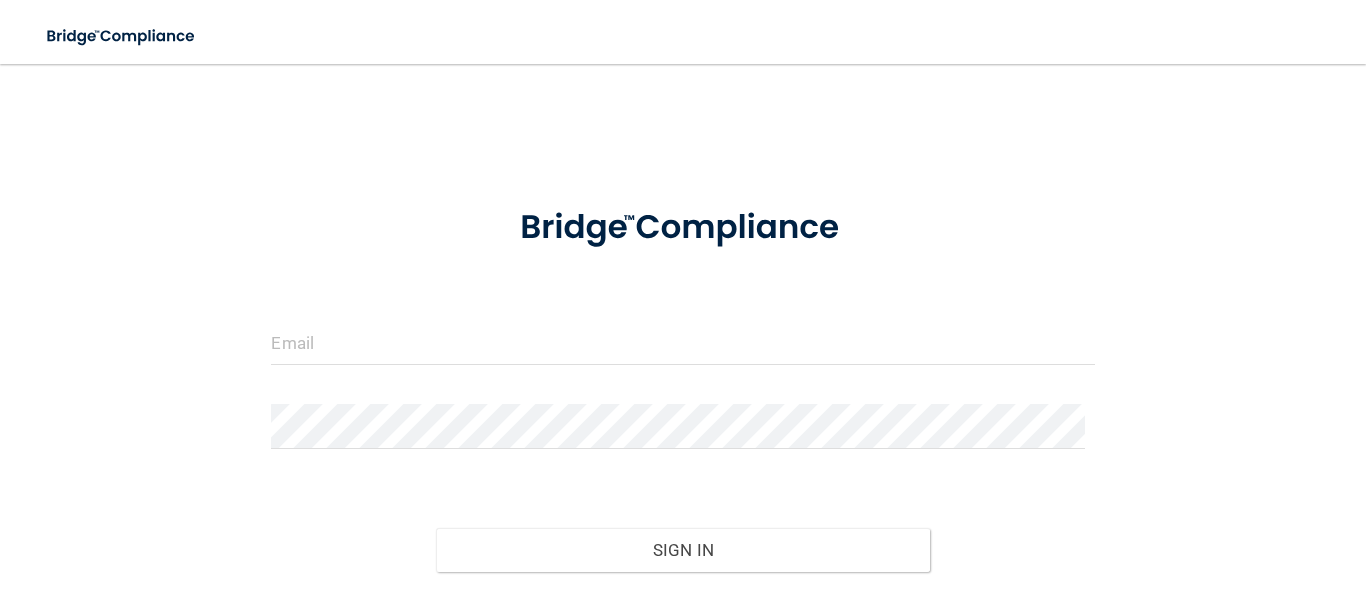 scroll, scrollTop: 0, scrollLeft: 0, axis: both 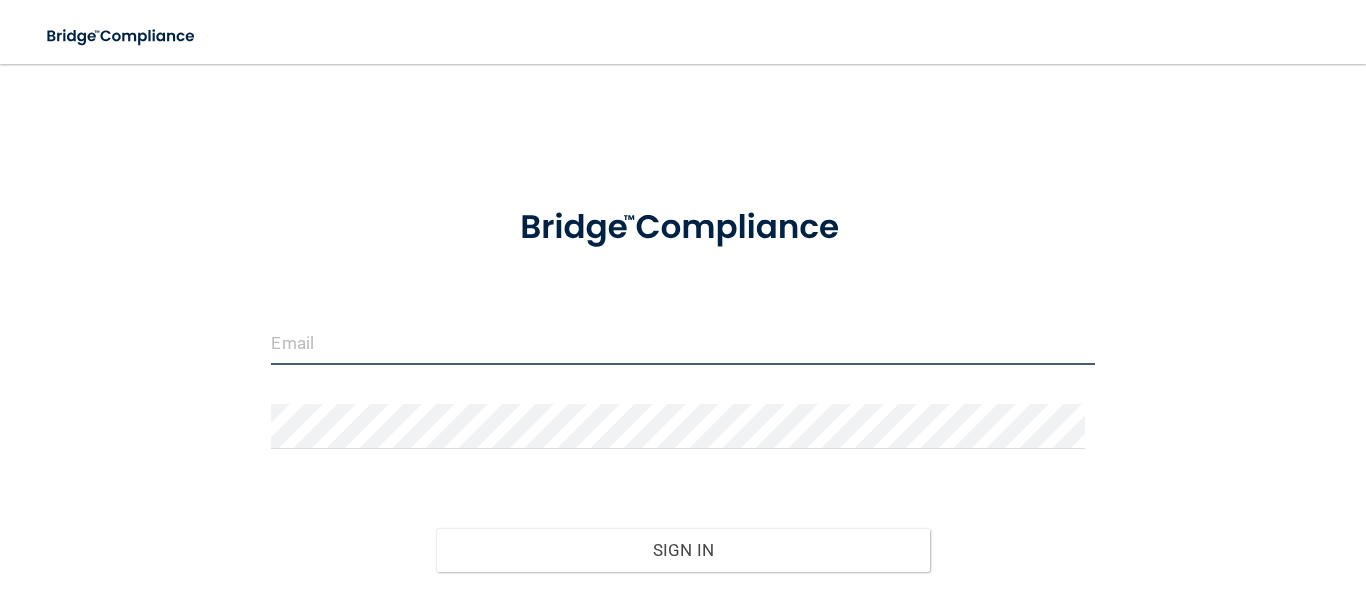 click at bounding box center (682, 342) 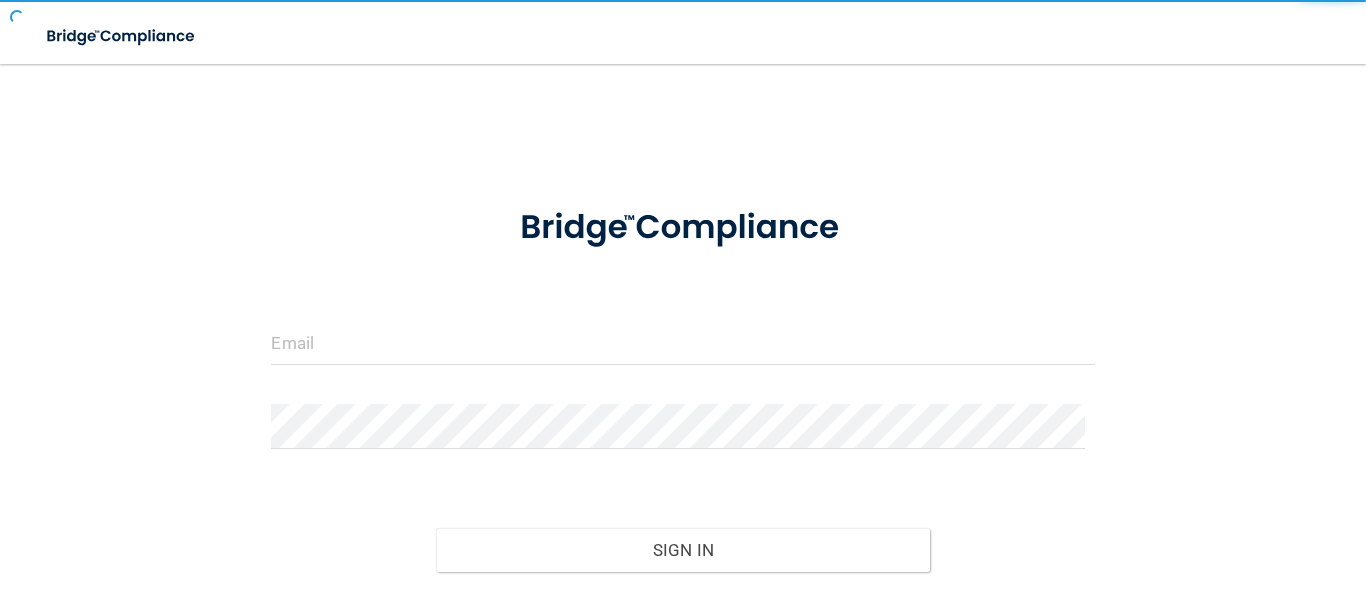 scroll, scrollTop: 0, scrollLeft: 0, axis: both 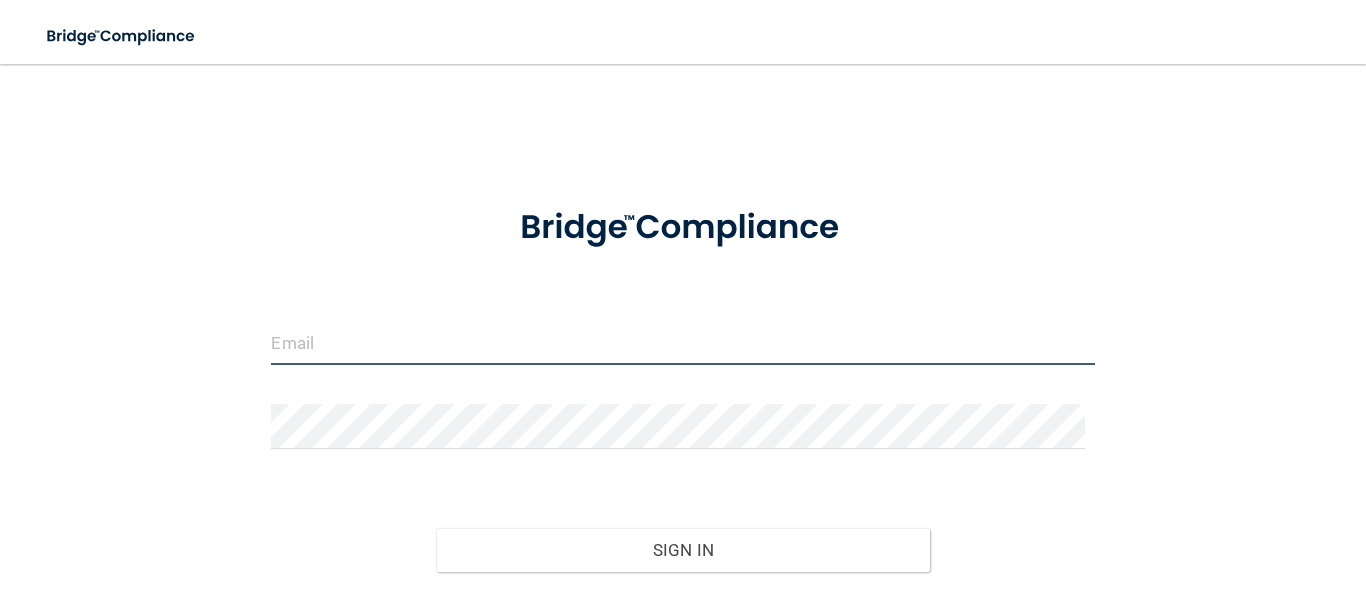 click at bounding box center [682, 342] 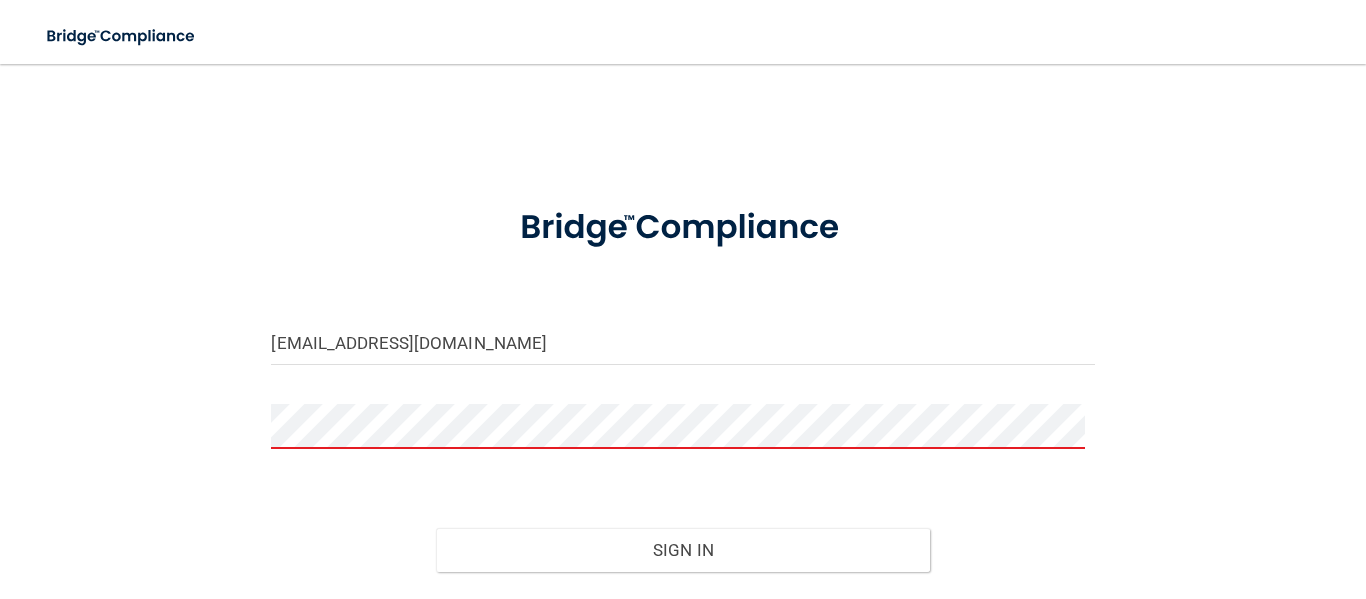 click on "tifferdoodlebug@gmail.com                                    Invalid email/password.     You don't have permission to access that page.       Sign In            Forgot Password?" at bounding box center [683, 364] 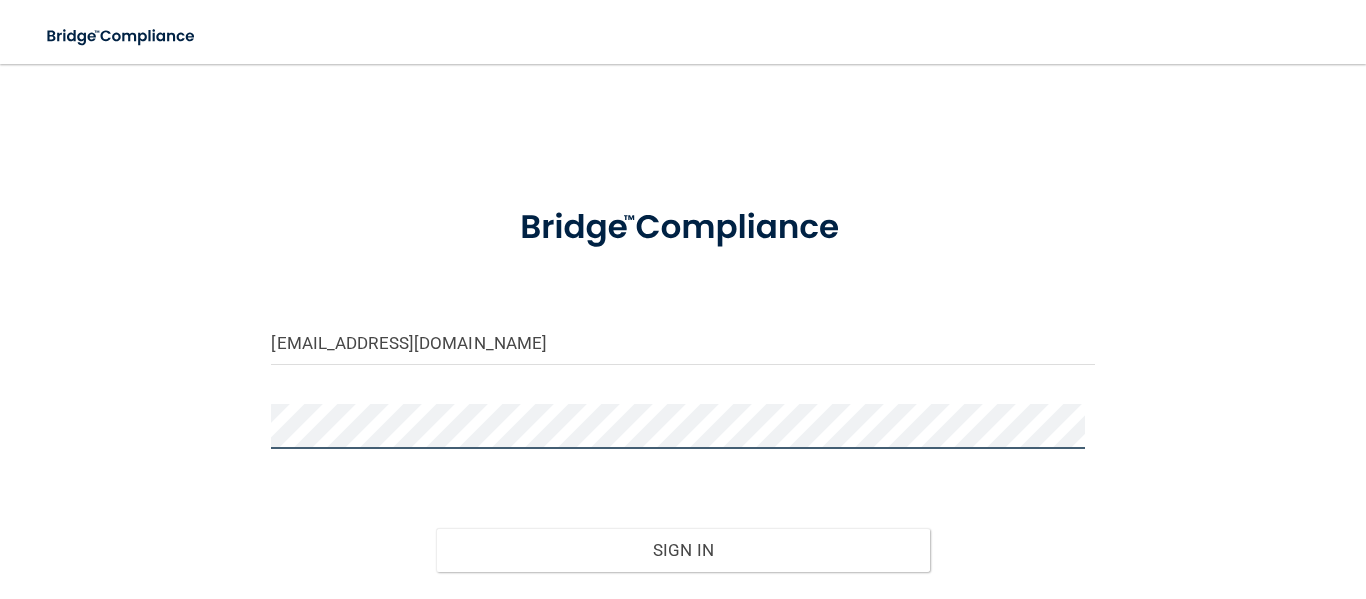 click on "tifferdoodlebug@gmail.com                                    Invalid email/password.     You don't have permission to access that page.       Sign In            Forgot Password?" at bounding box center (683, 364) 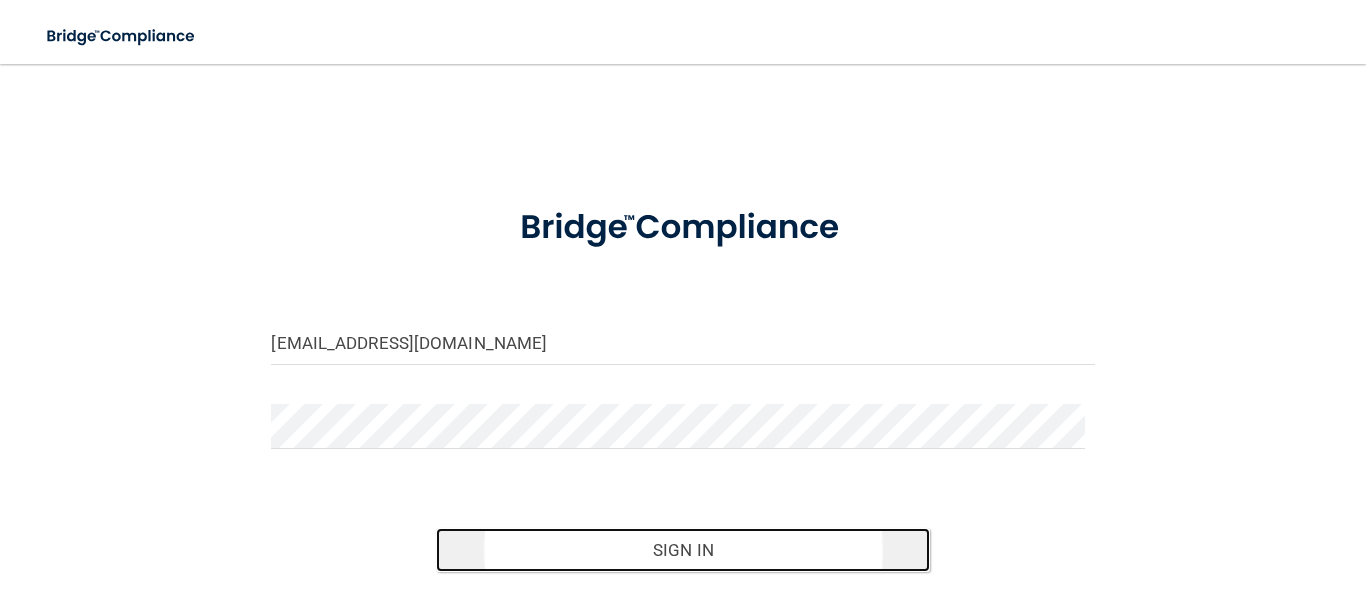 click on "Sign In" at bounding box center (683, 550) 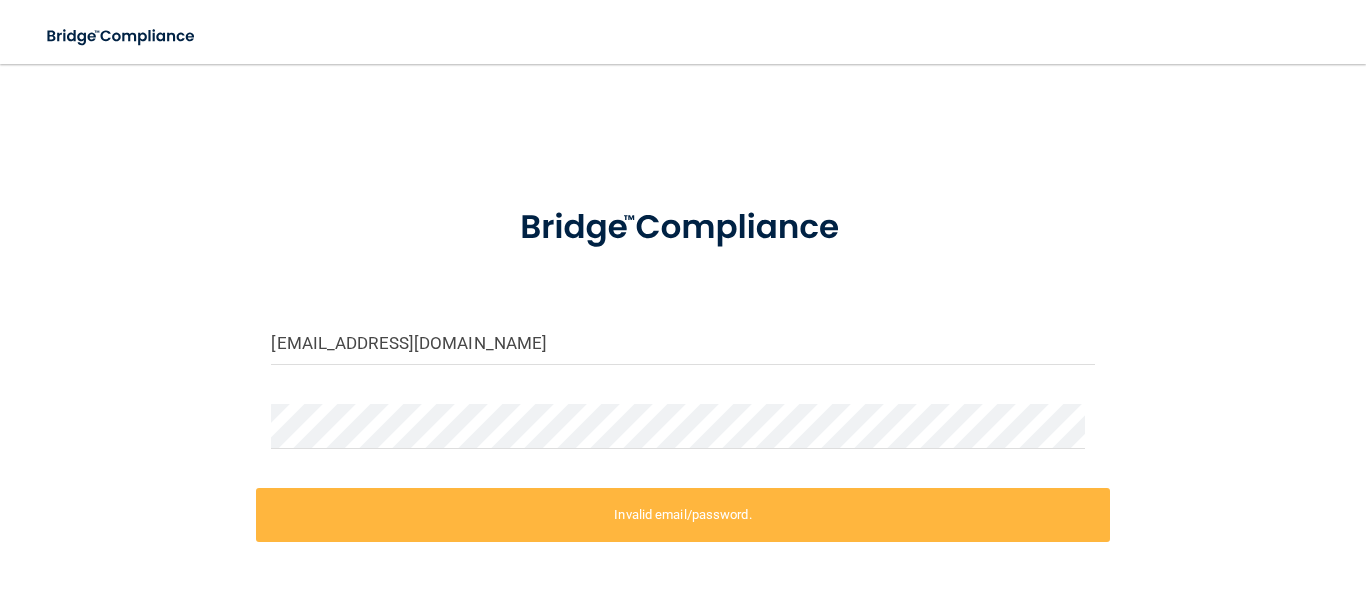 scroll, scrollTop: 201, scrollLeft: 0, axis: vertical 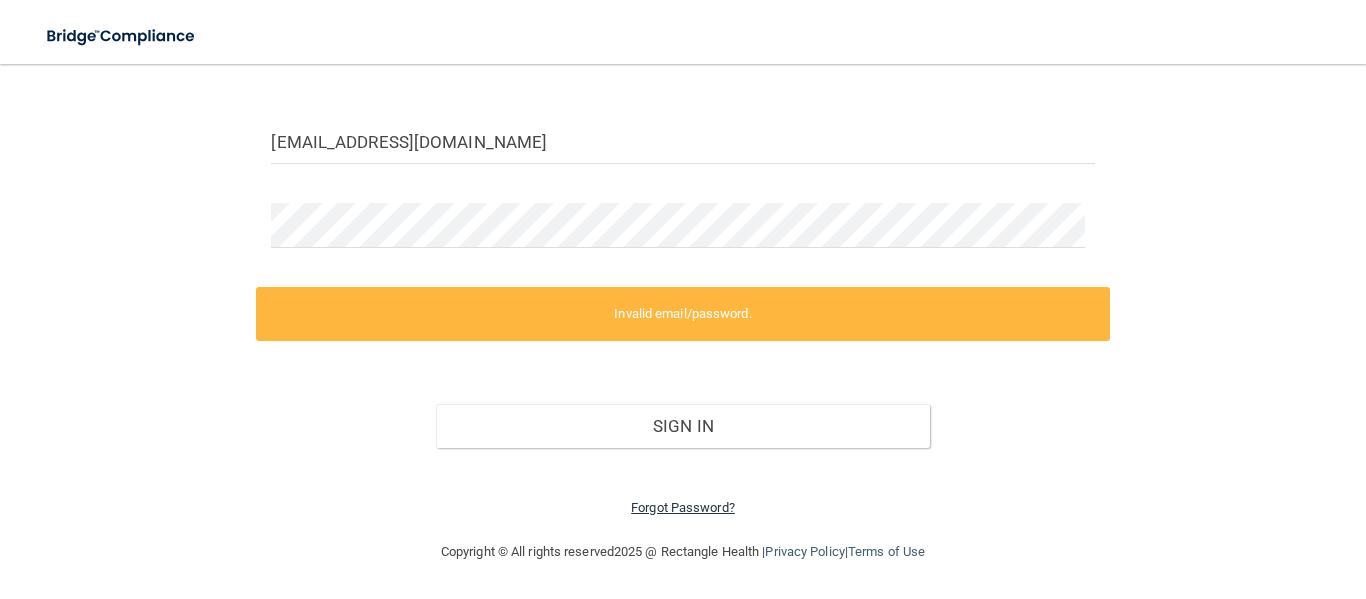 click on "Forgot Password?" at bounding box center (683, 507) 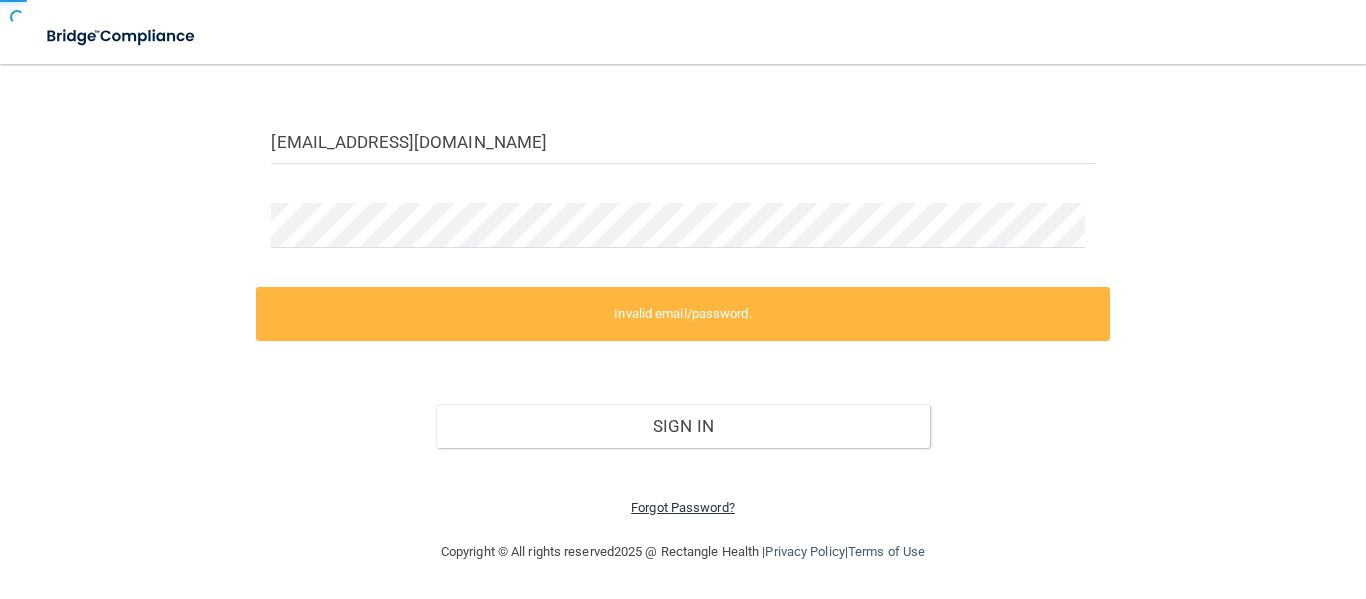 scroll, scrollTop: 144, scrollLeft: 0, axis: vertical 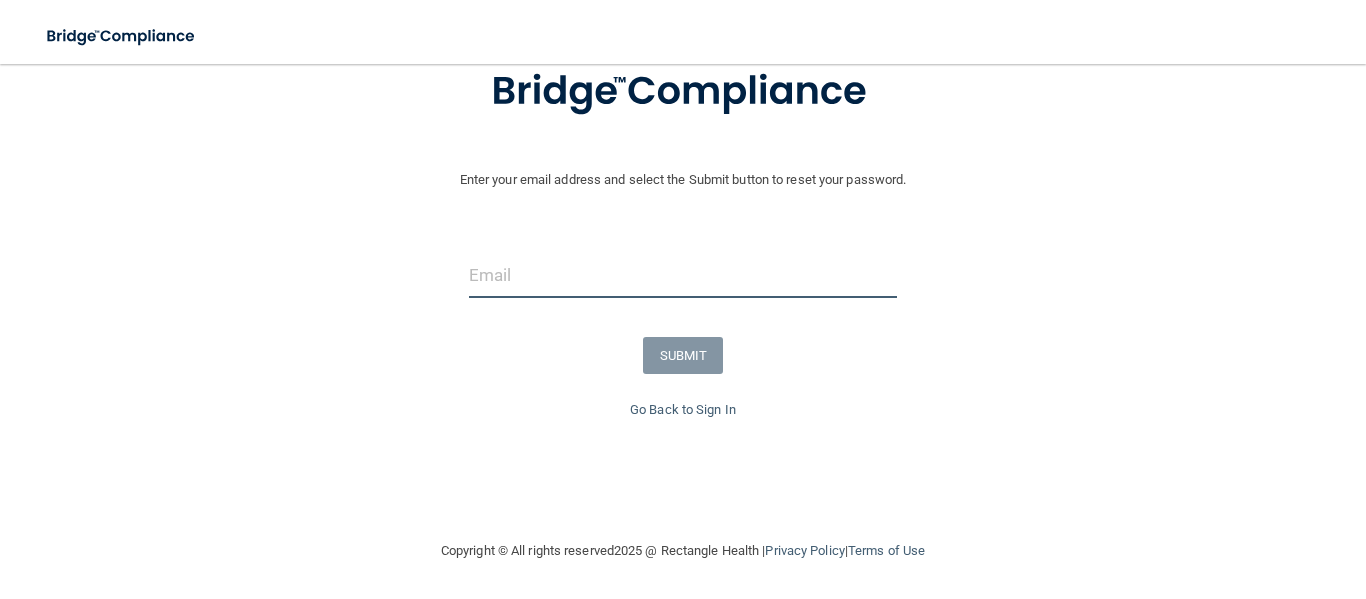 click at bounding box center [683, 275] 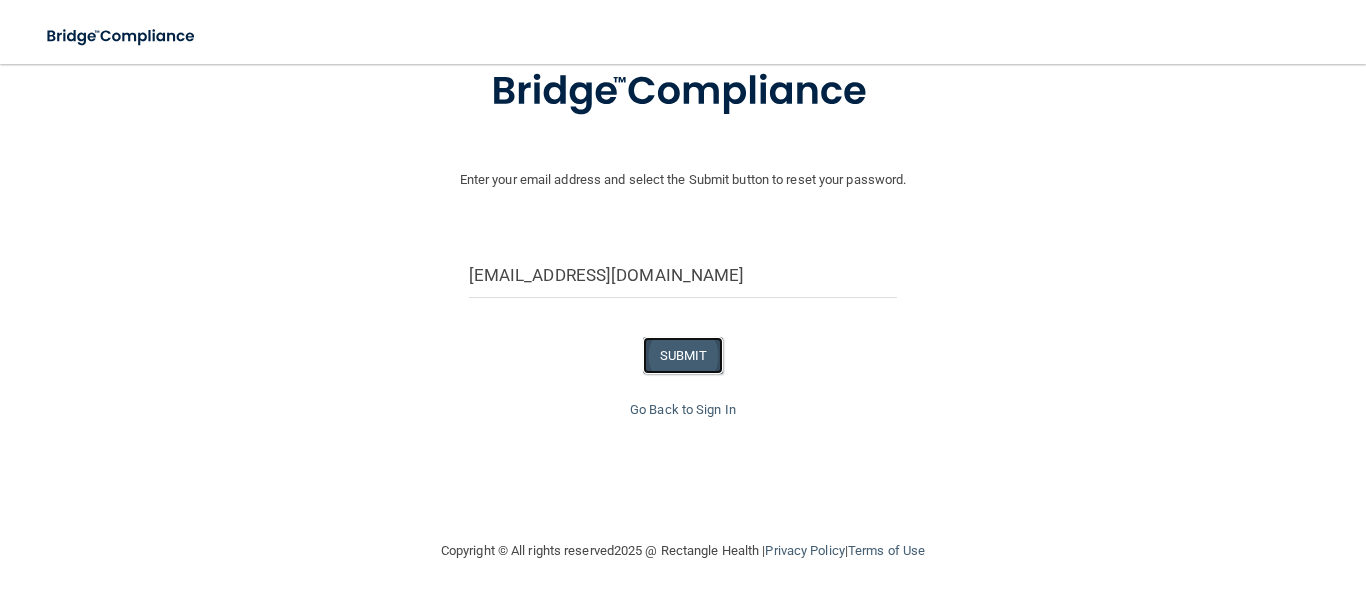 click on "SUBMIT" at bounding box center [683, 355] 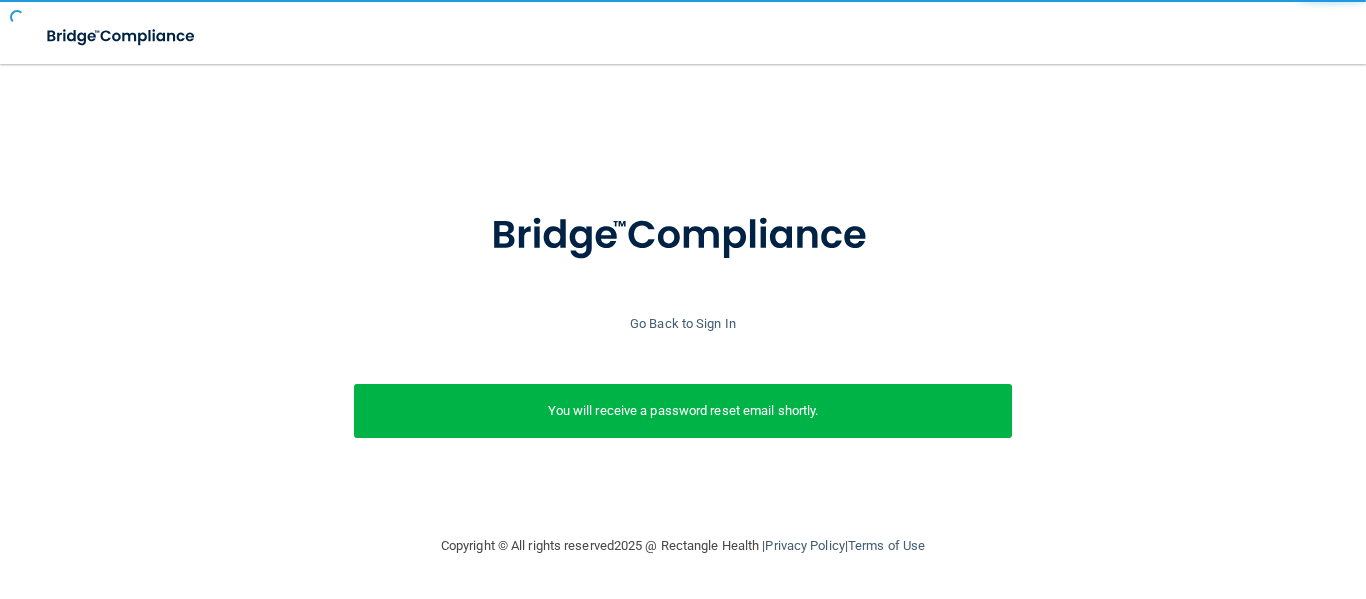 scroll, scrollTop: 5, scrollLeft: 0, axis: vertical 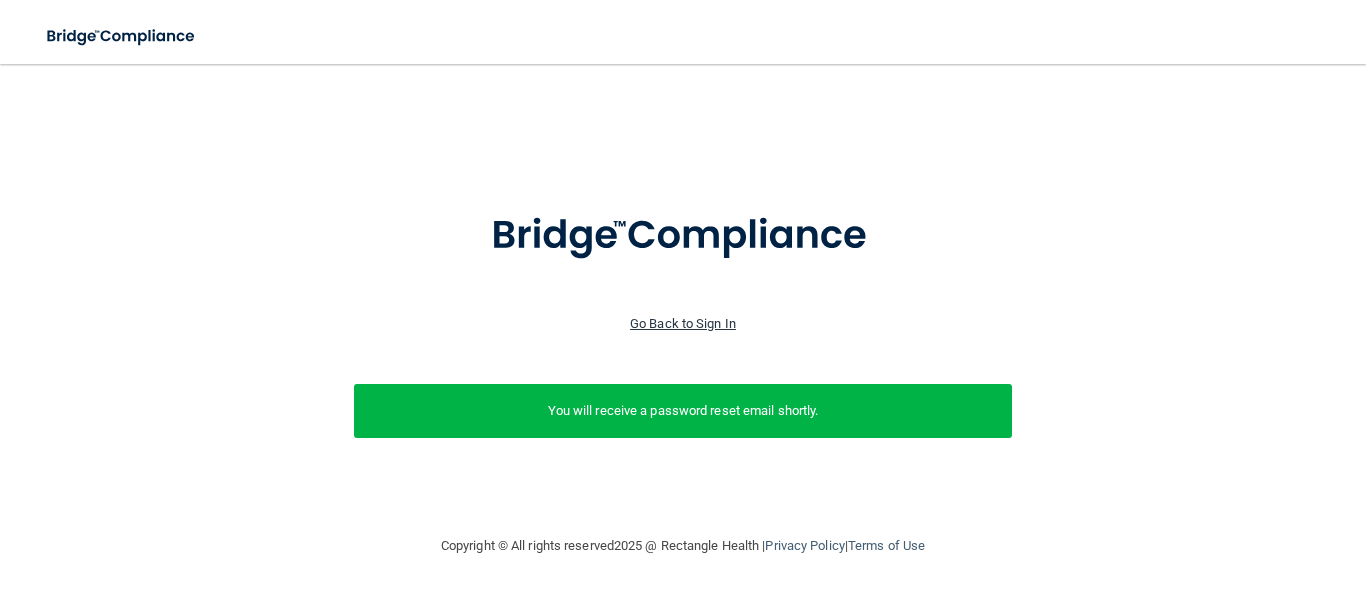 click on "Go Back to Sign In" at bounding box center (683, 323) 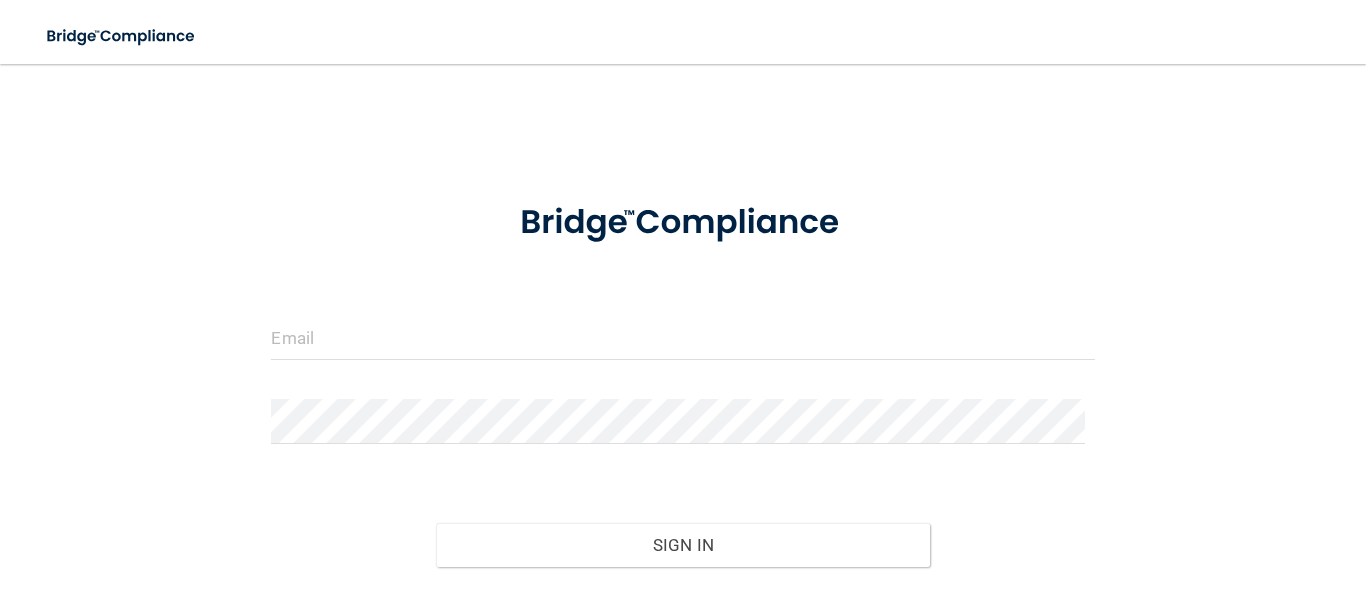 scroll, scrollTop: 124, scrollLeft: 0, axis: vertical 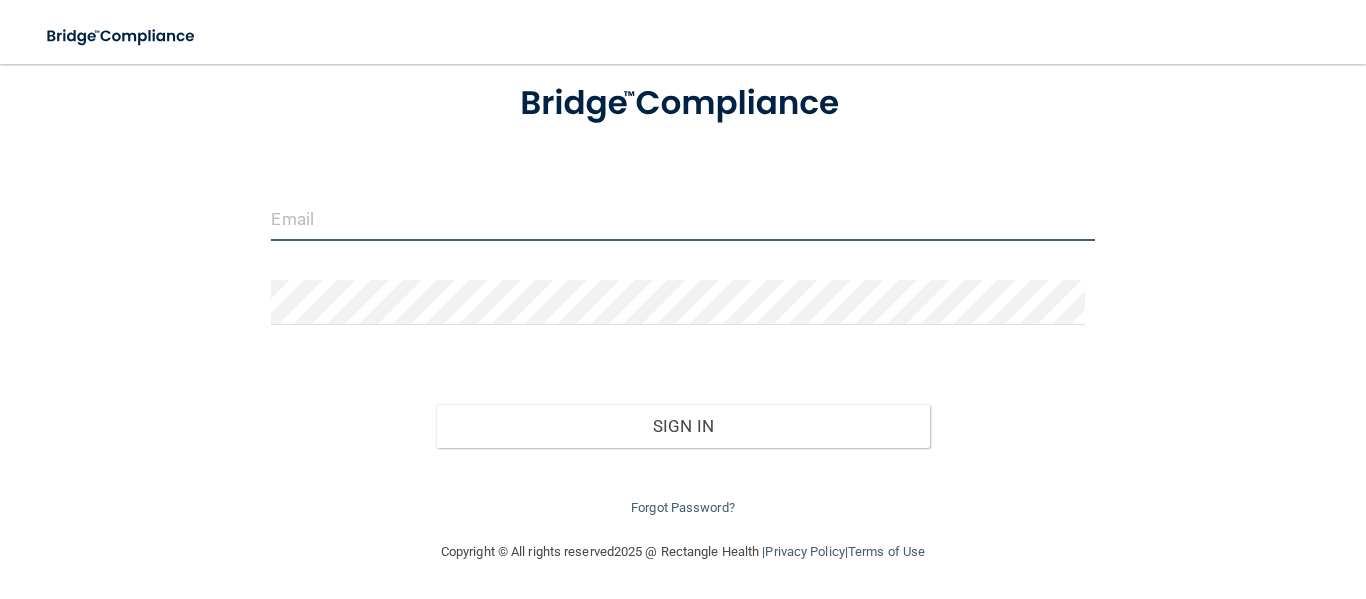 click at bounding box center (682, 218) 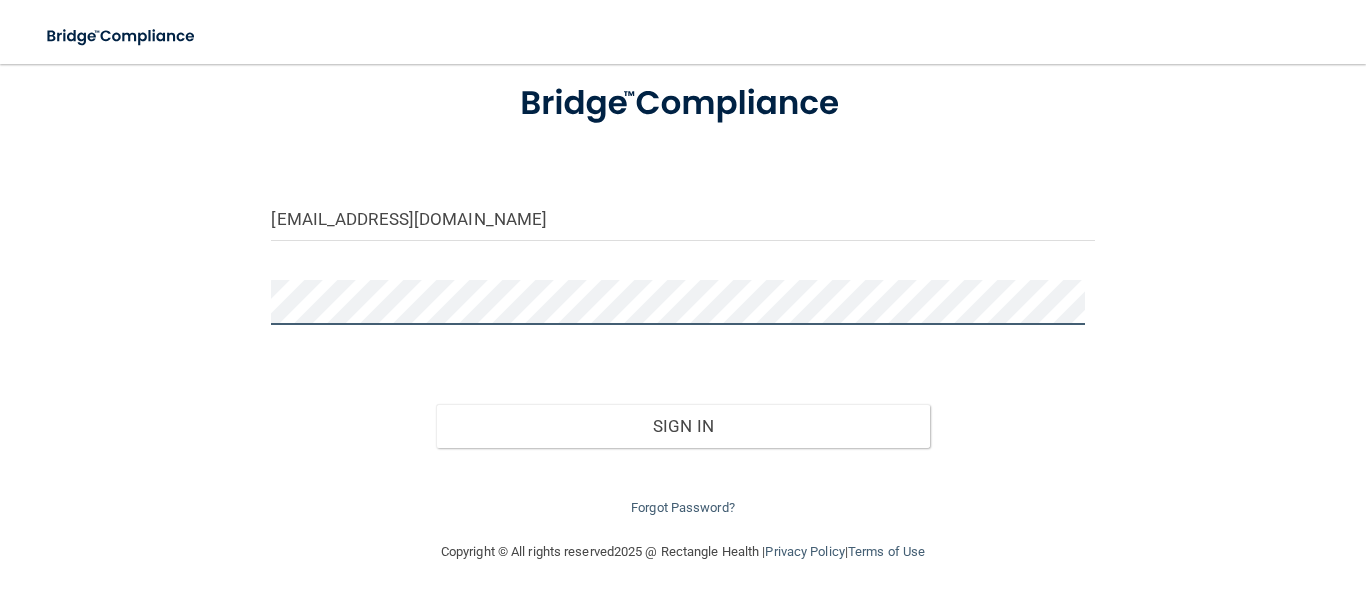 click on "tifferdoodlebug@gmail.com                                    Invalid email/password.     You don't have permission to access that page.       Sign In            Forgot Password?" at bounding box center [683, 240] 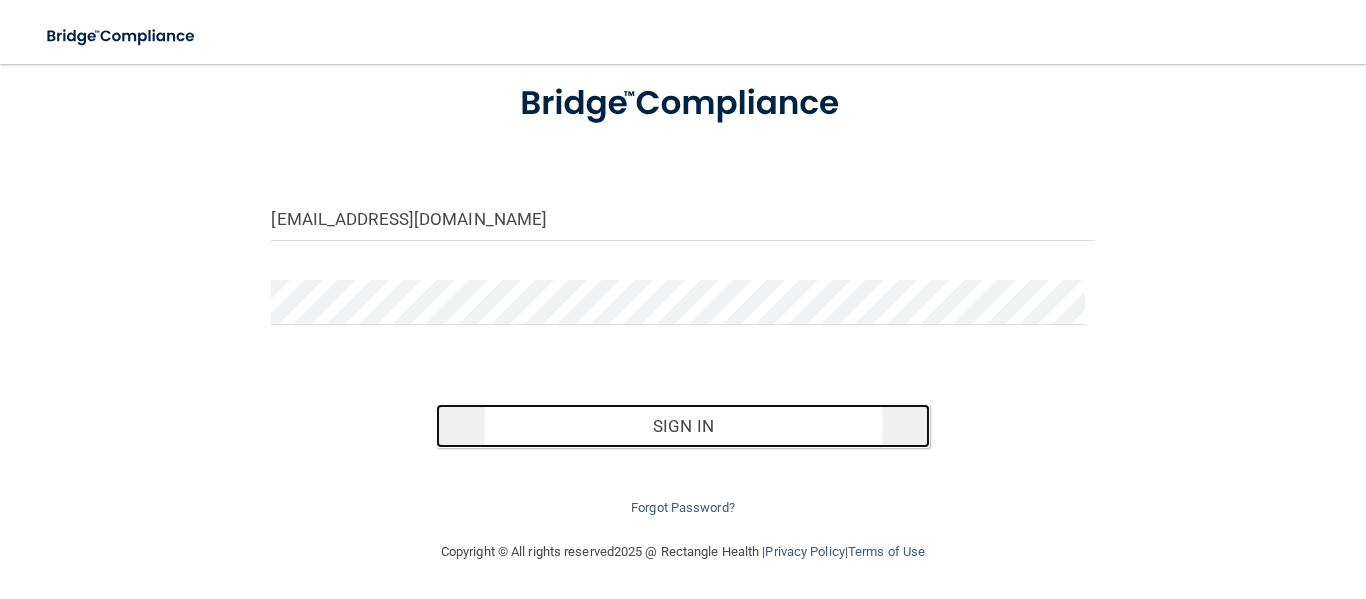 click on "Sign In" at bounding box center [683, 426] 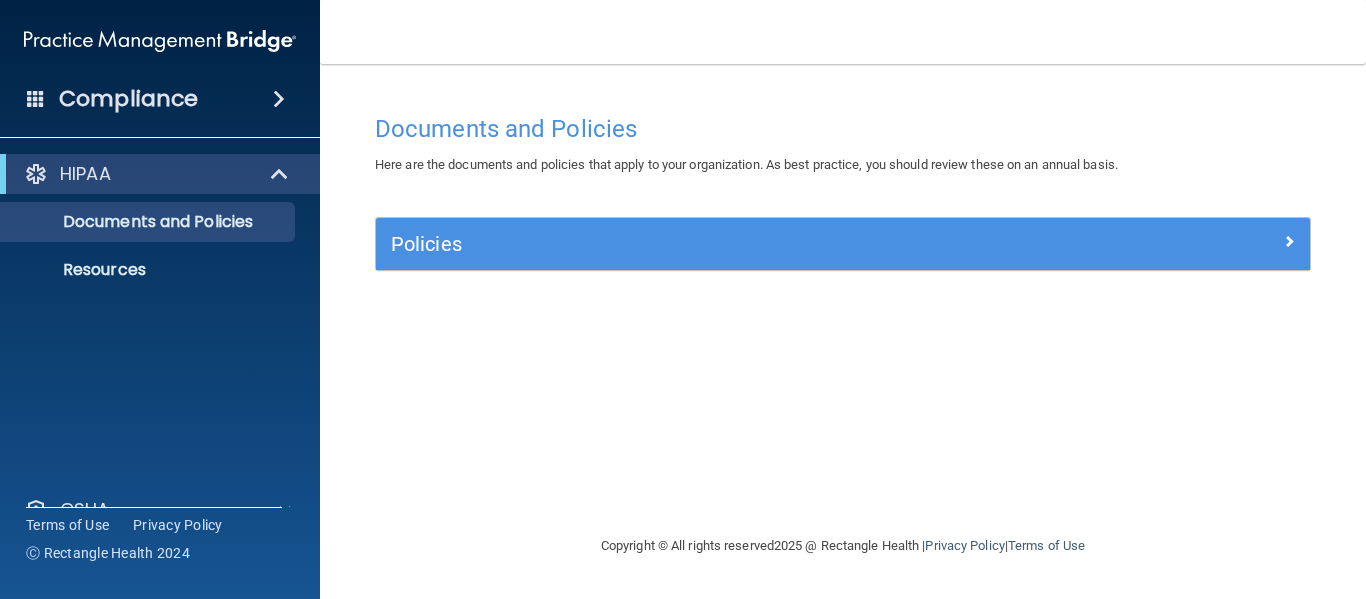 scroll, scrollTop: 0, scrollLeft: 0, axis: both 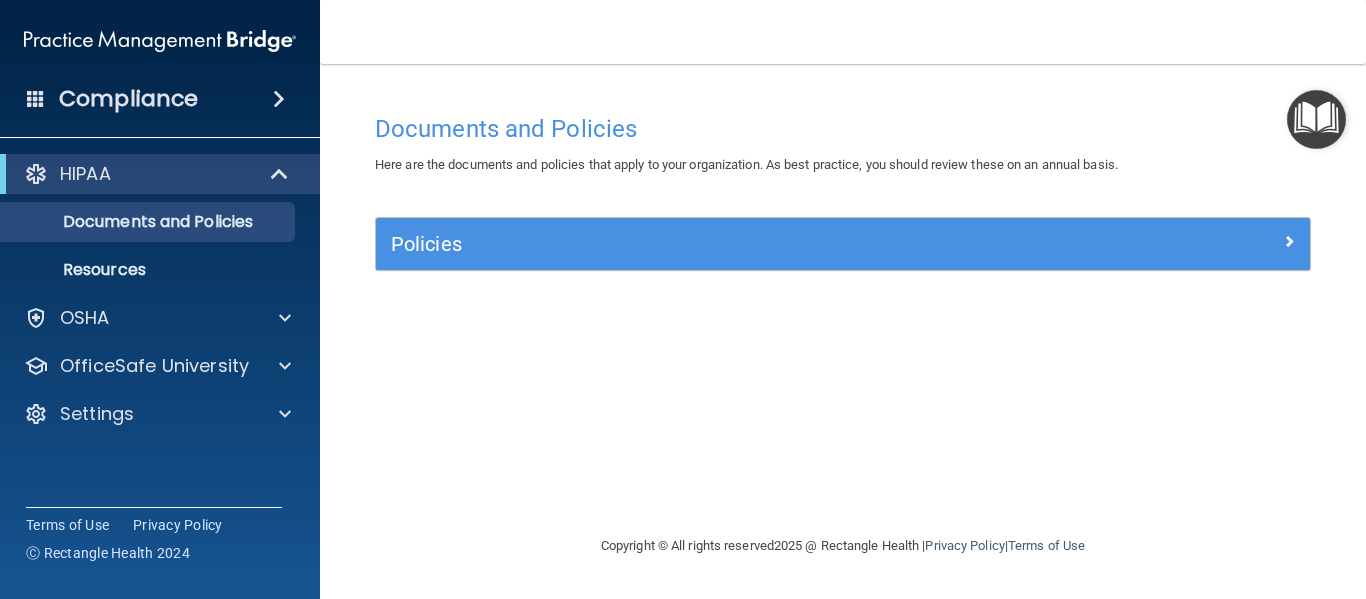 click at bounding box center [279, 99] 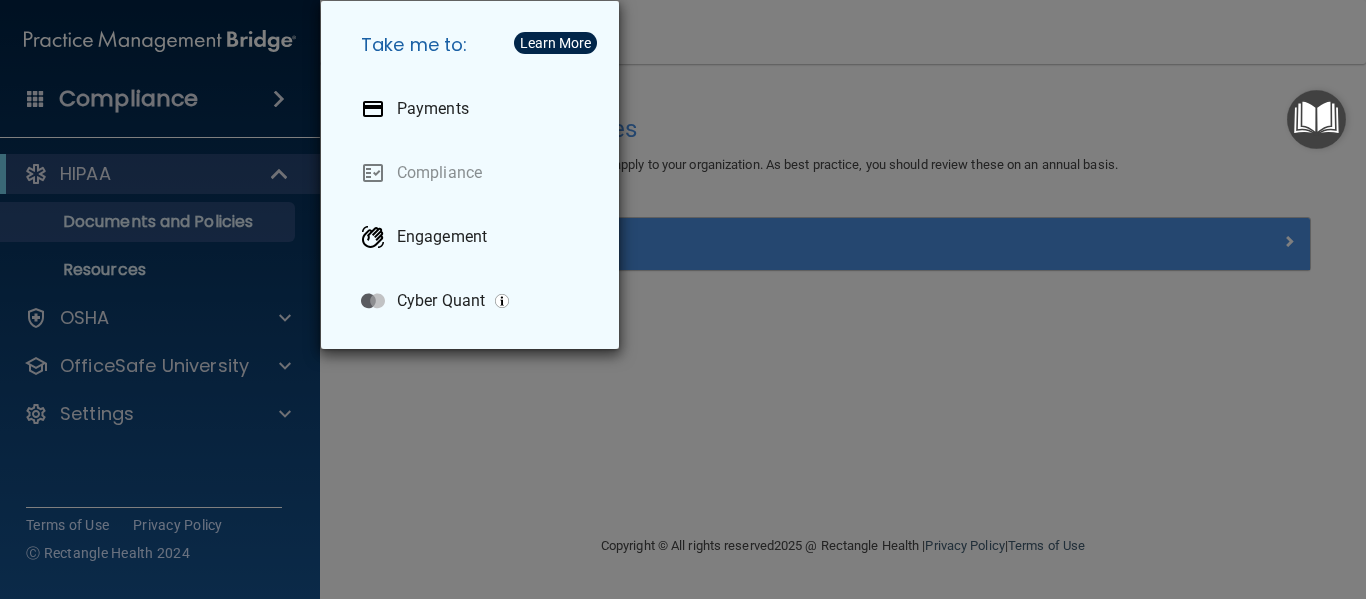click on "Take me to:             Payments                   Compliance                     Engagement                     Cyber Quant" at bounding box center (683, 299) 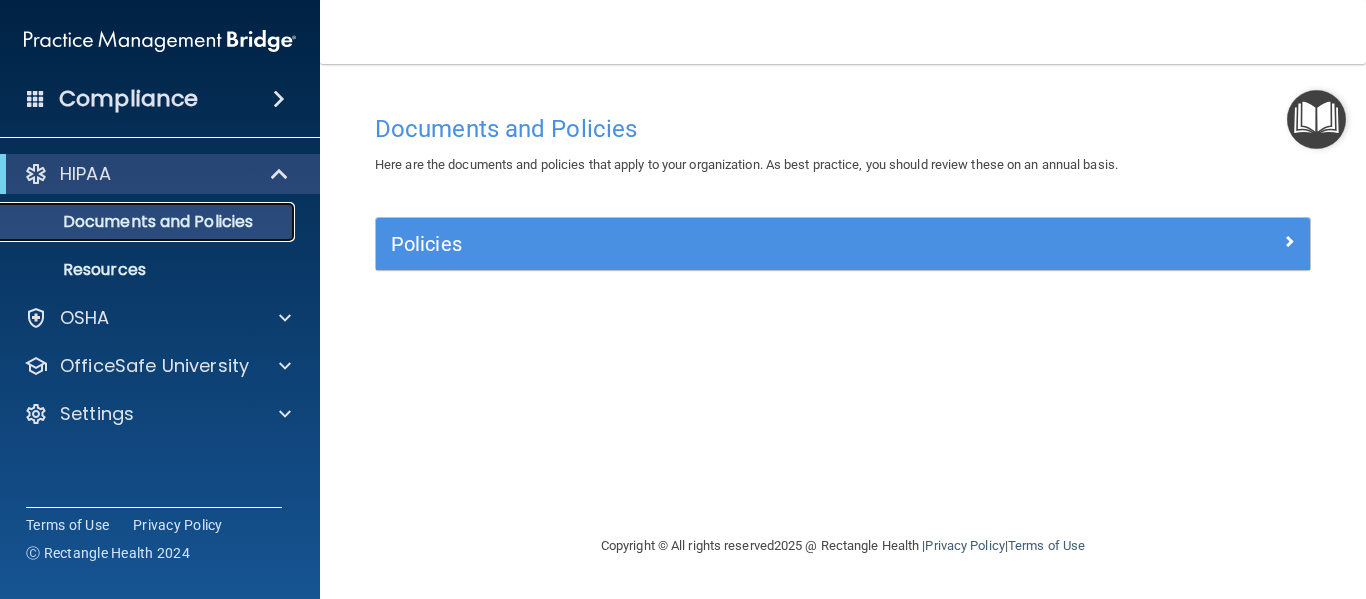 click on "Documents and Policies" at bounding box center [149, 222] 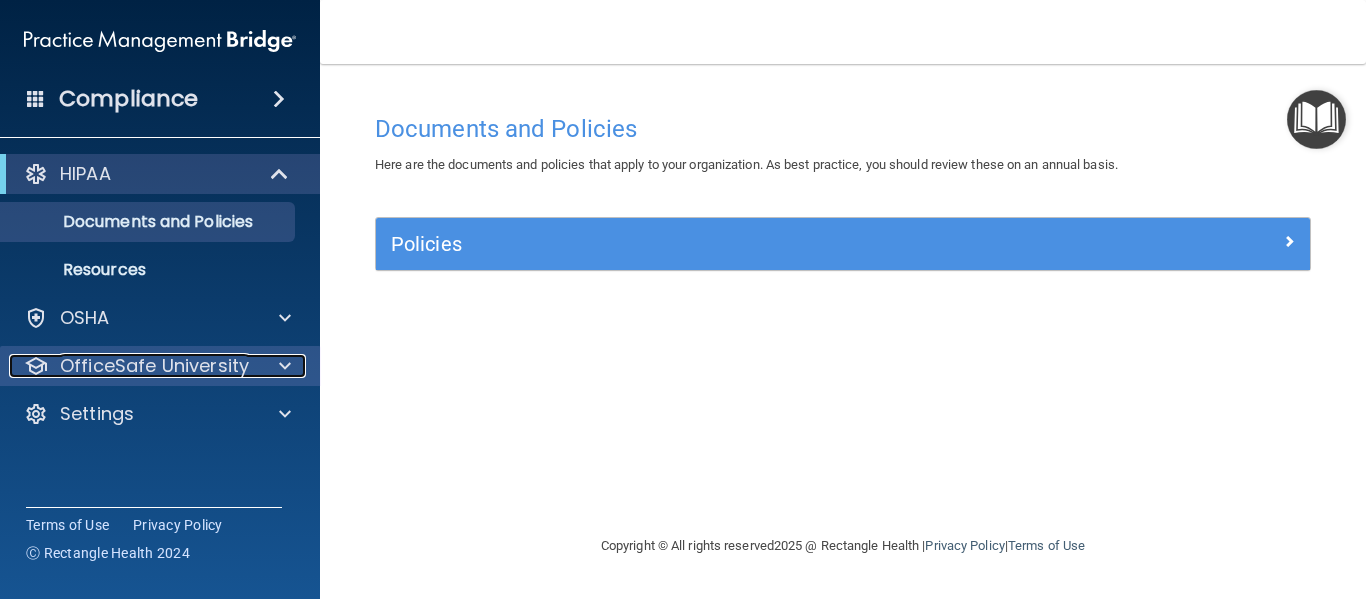click at bounding box center (285, 366) 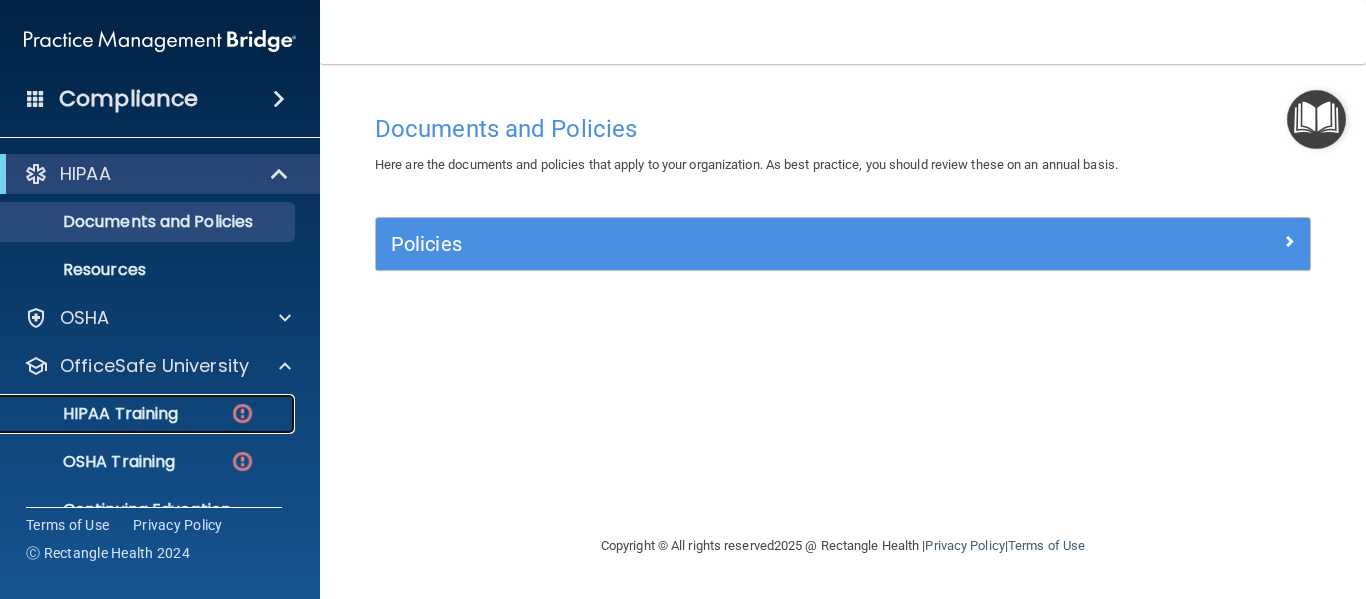 click at bounding box center [242, 413] 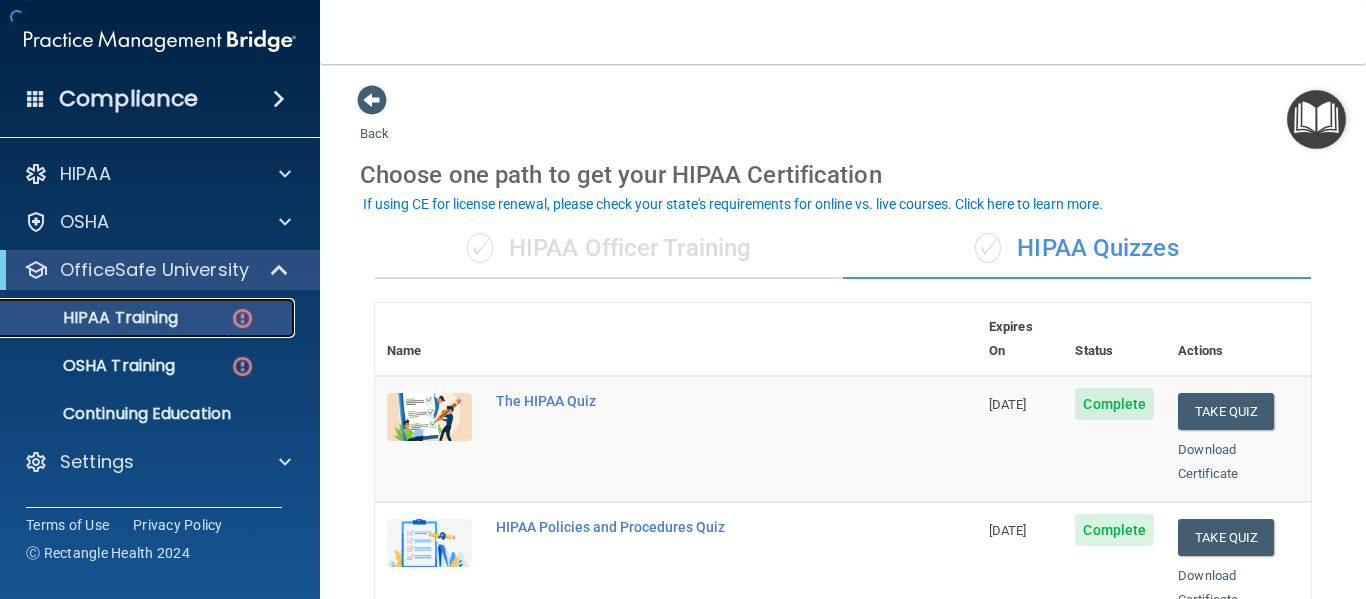 click on "HIPAA Training" at bounding box center (95, 318) 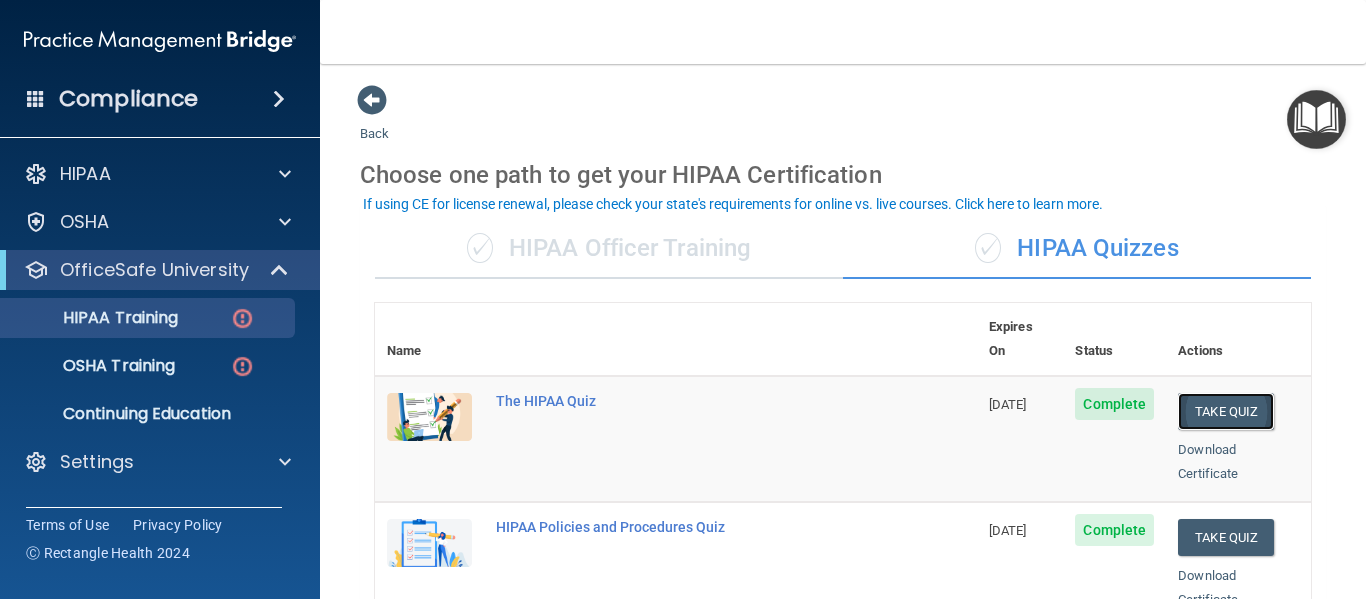 click on "Take Quiz" at bounding box center (1226, 411) 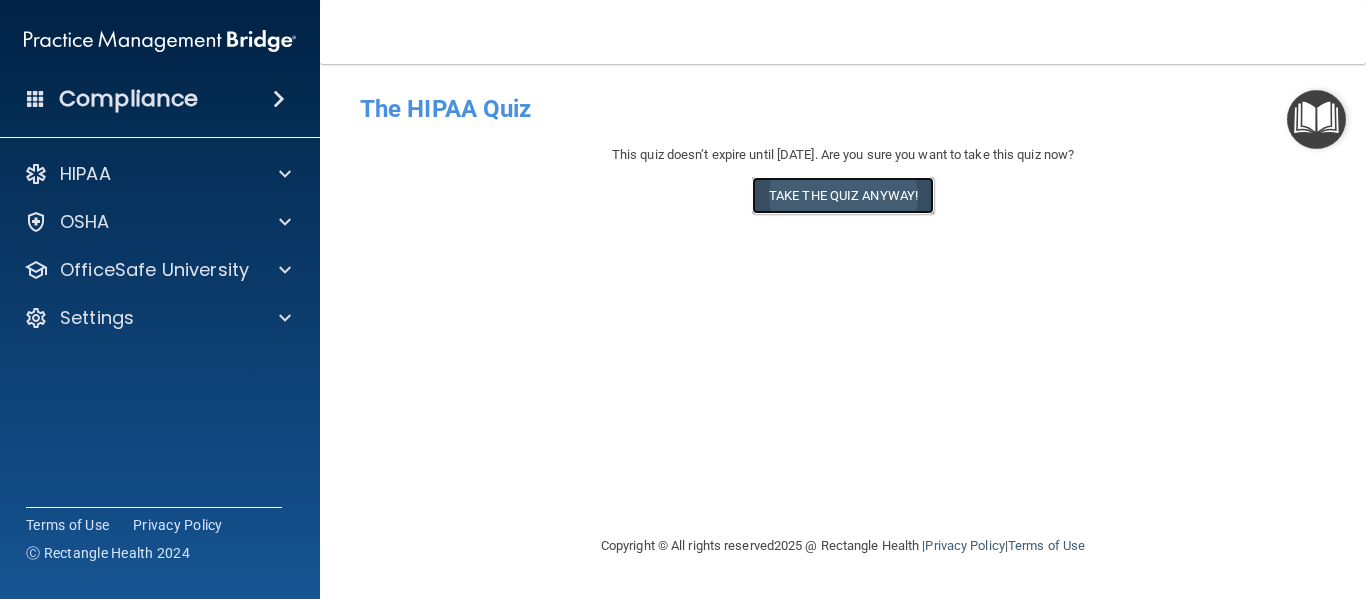 click on "Take the quiz anyway!" at bounding box center [843, 195] 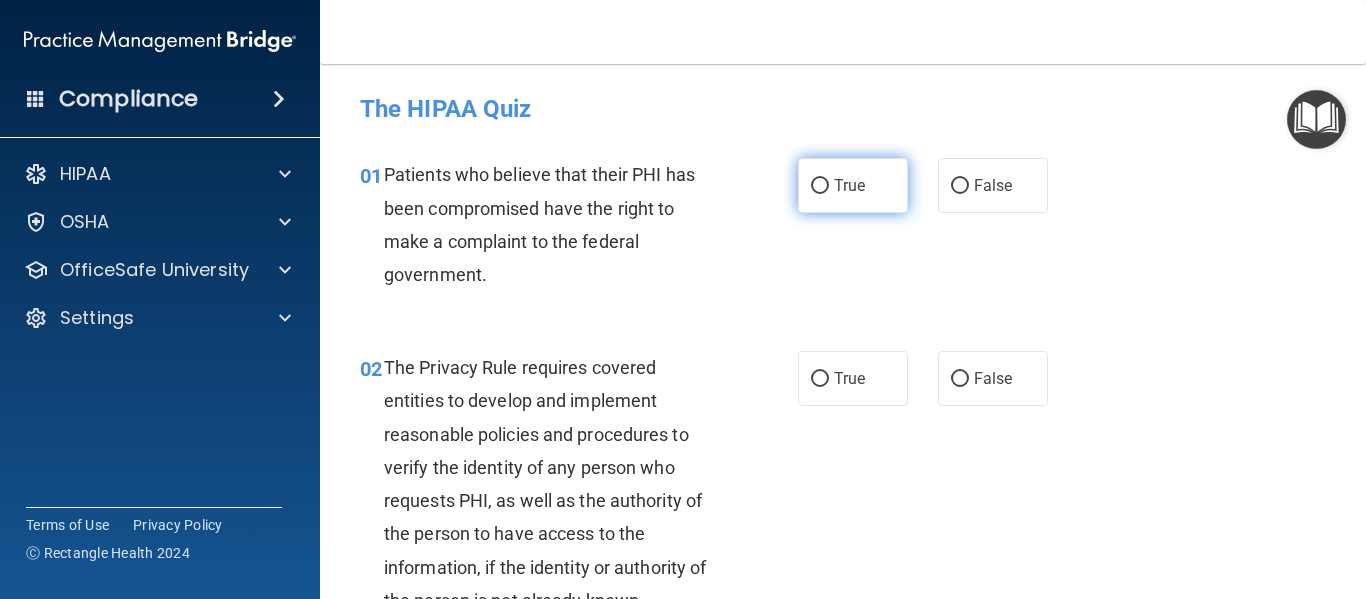 click on "True" at bounding box center [820, 186] 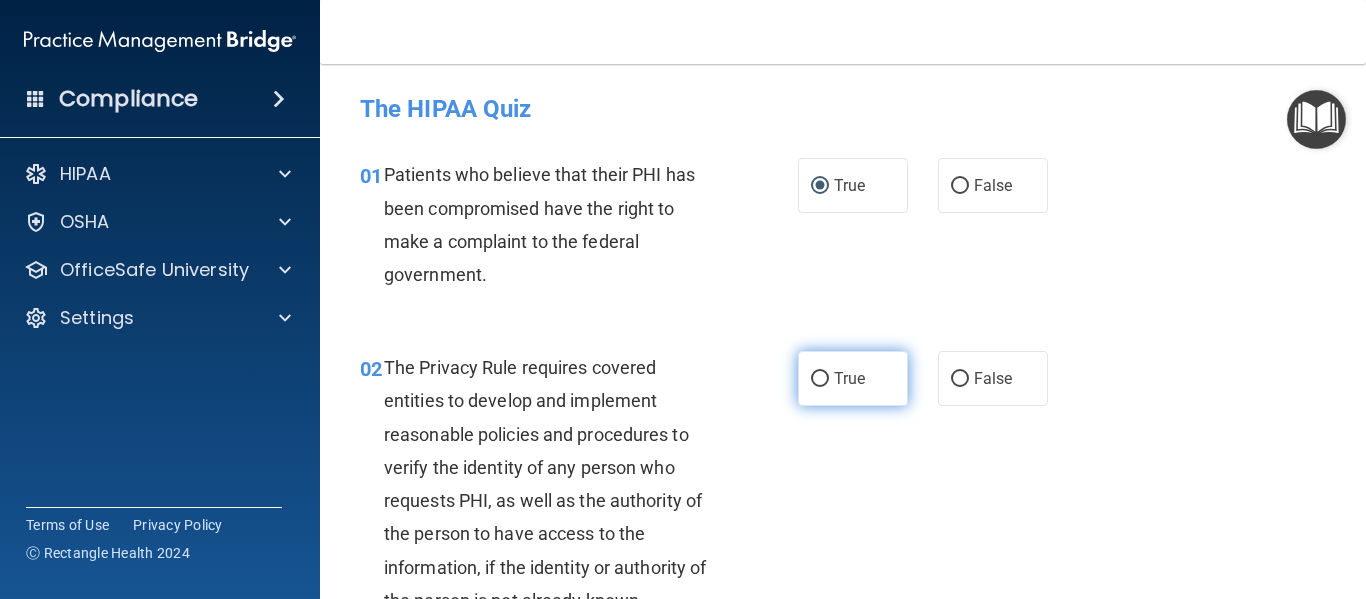 click on "True" at bounding box center [820, 379] 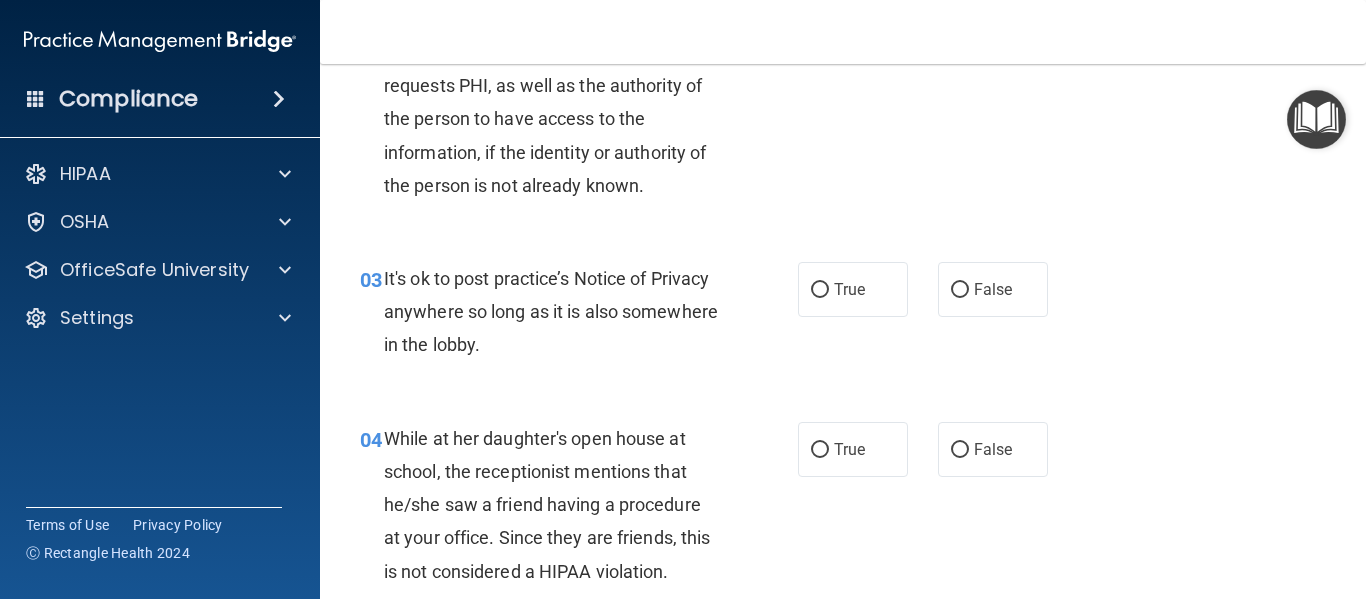 scroll, scrollTop: 463, scrollLeft: 0, axis: vertical 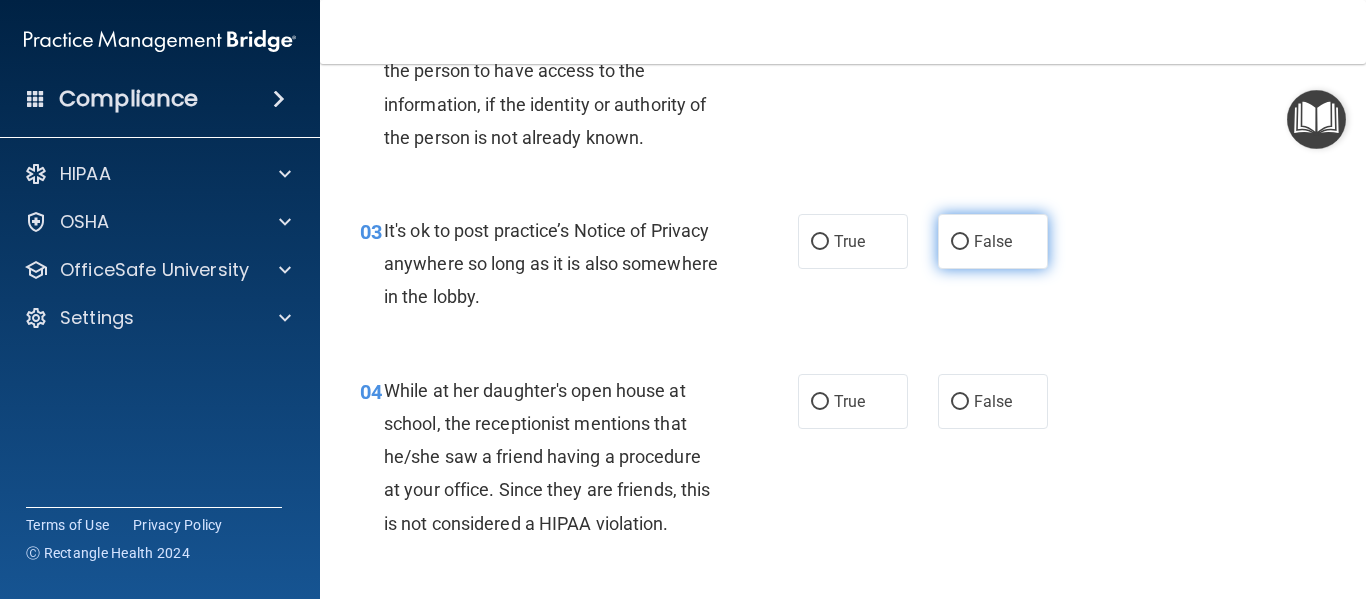 click on "False" at bounding box center (960, 242) 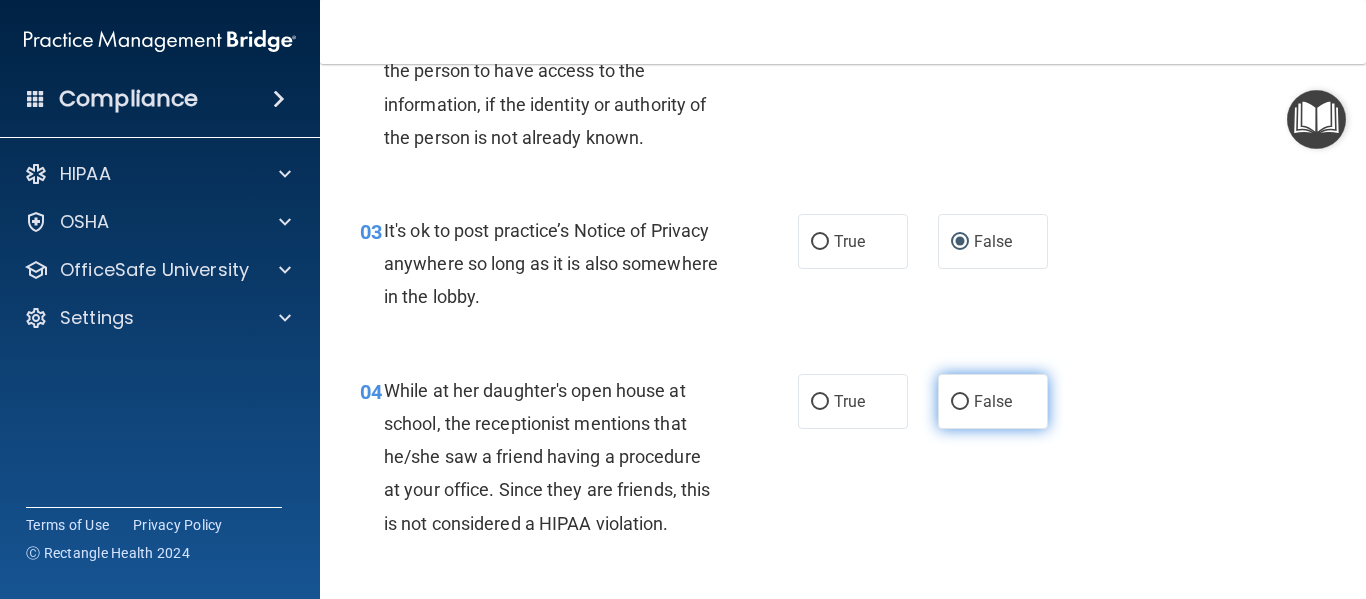 click on "False" at bounding box center [960, 402] 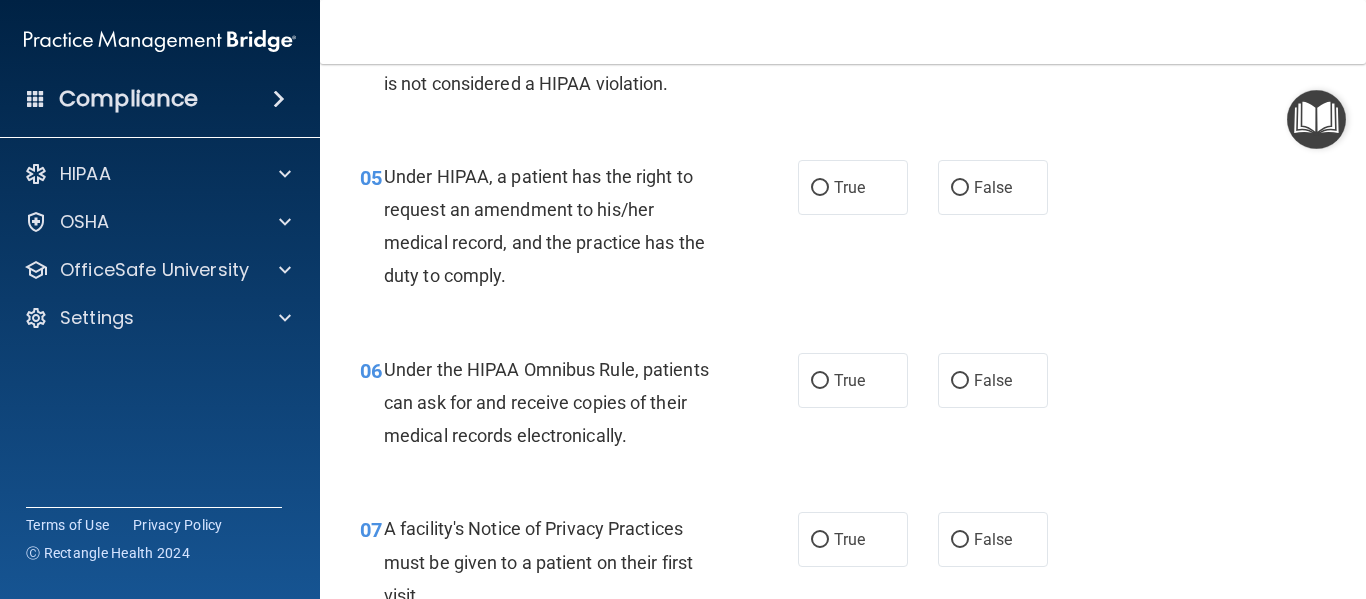 scroll, scrollTop: 951, scrollLeft: 0, axis: vertical 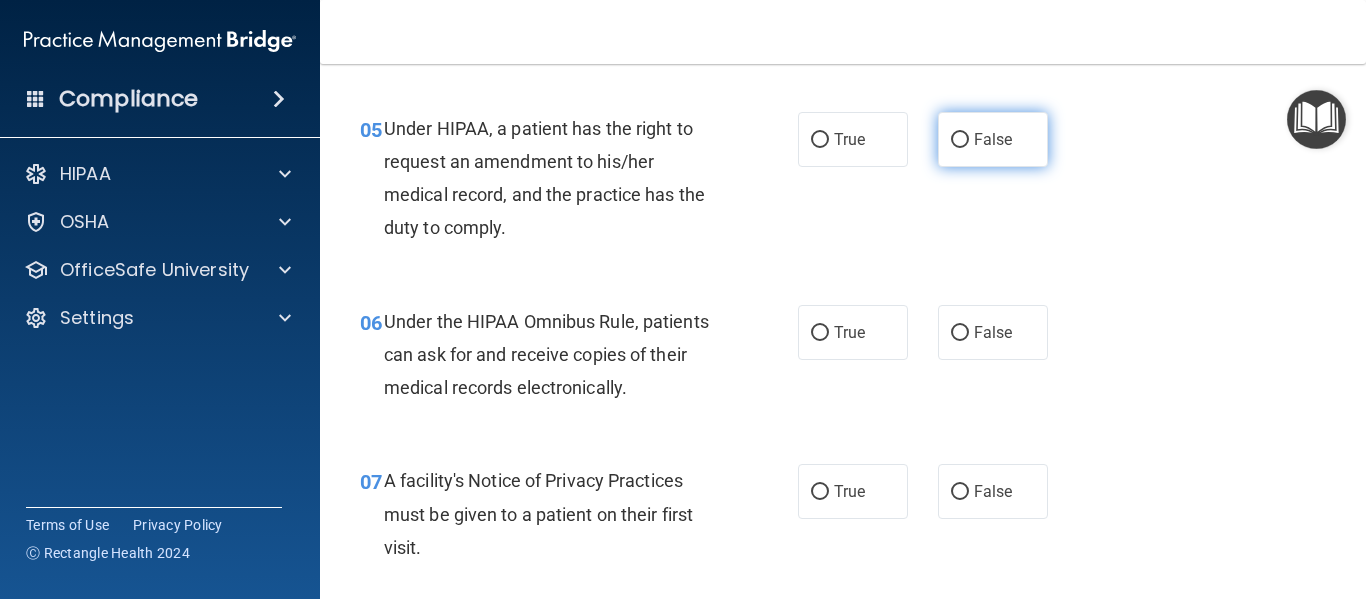 click on "False" at bounding box center (960, 140) 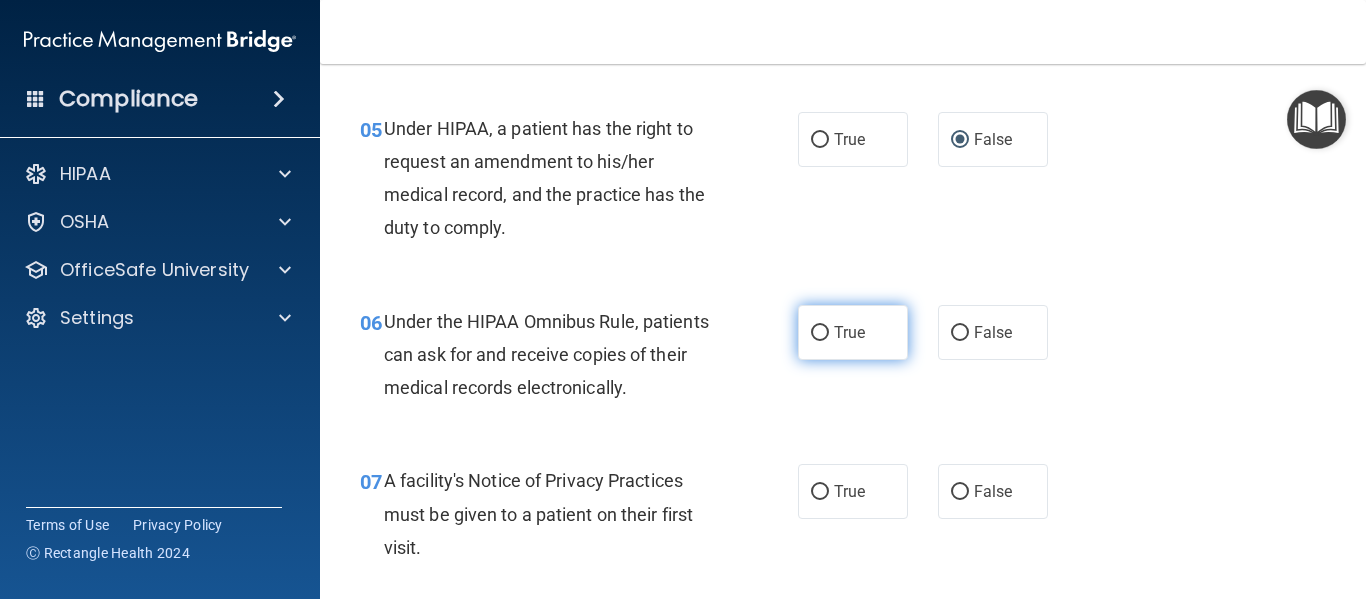click on "True" at bounding box center [820, 333] 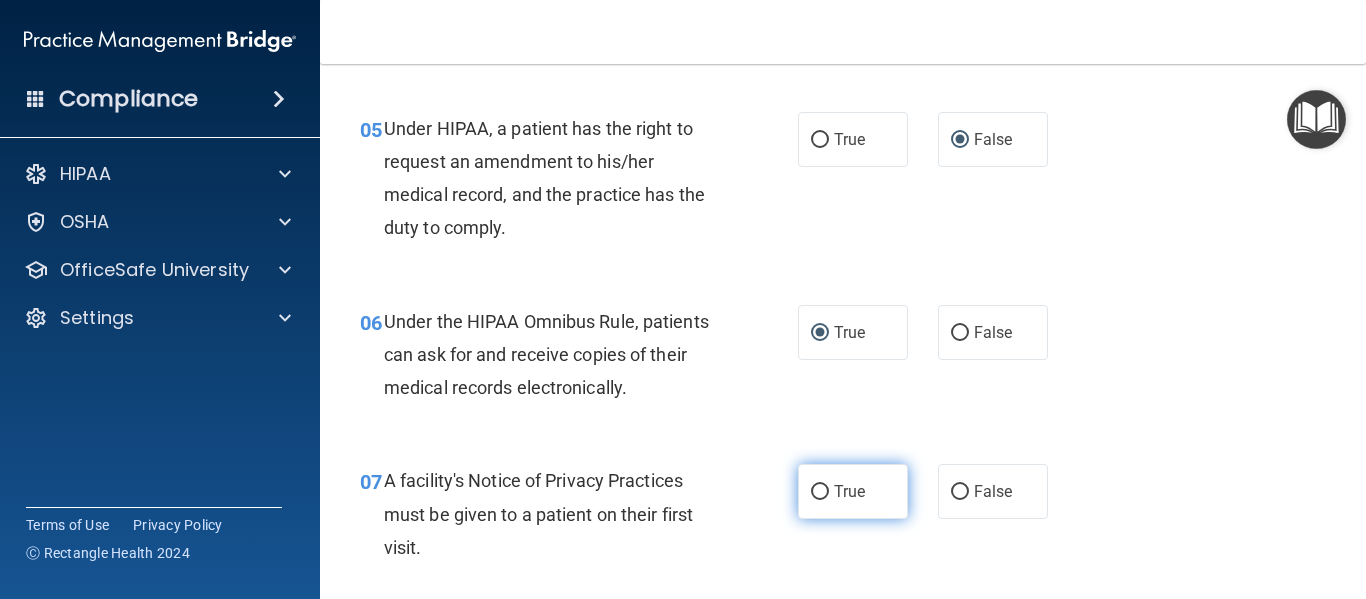 click on "True" at bounding box center [820, 492] 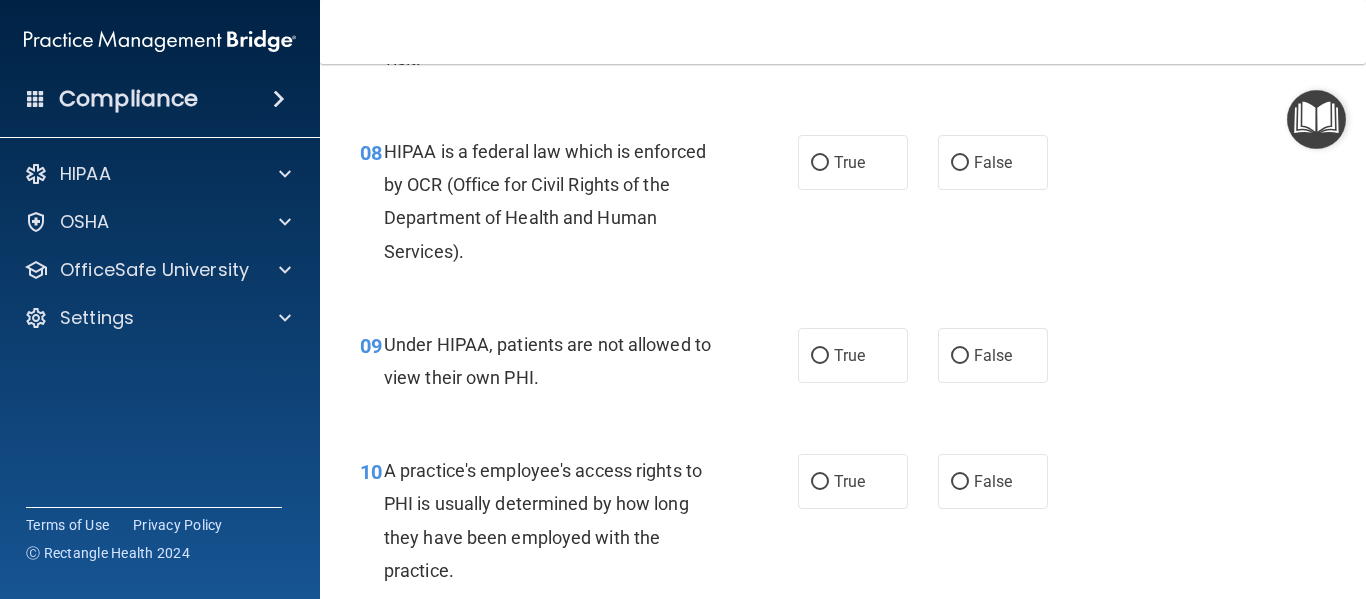 scroll, scrollTop: 1488, scrollLeft: 0, axis: vertical 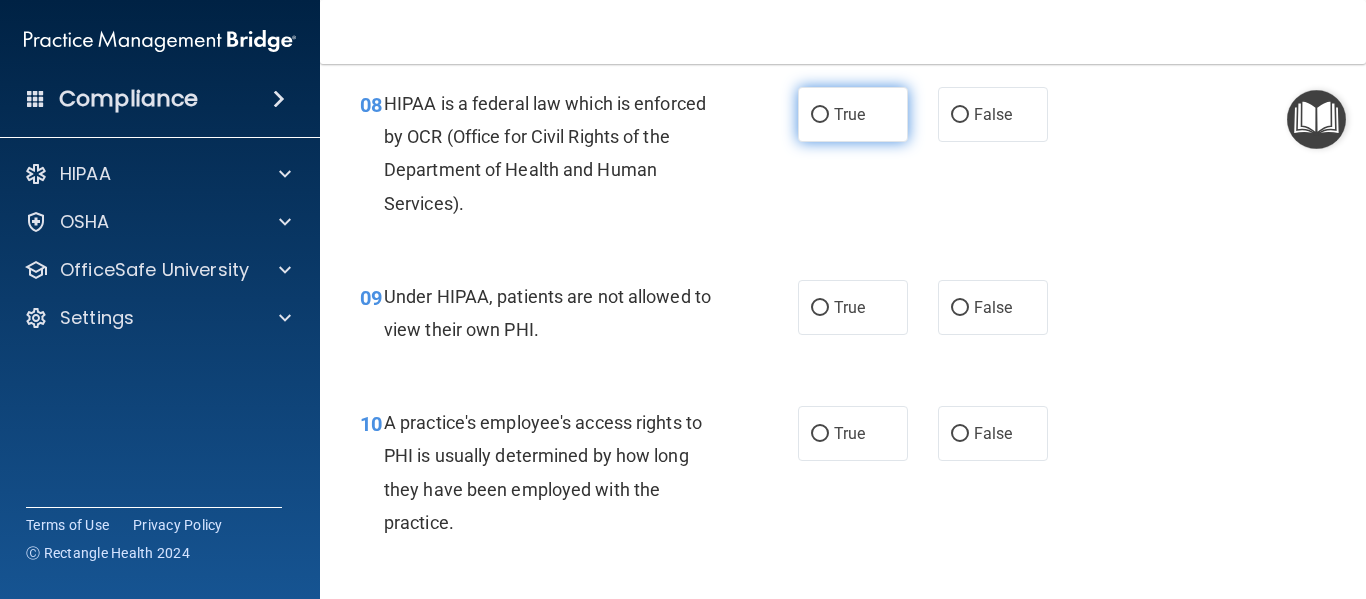 click on "True" at bounding box center [820, 115] 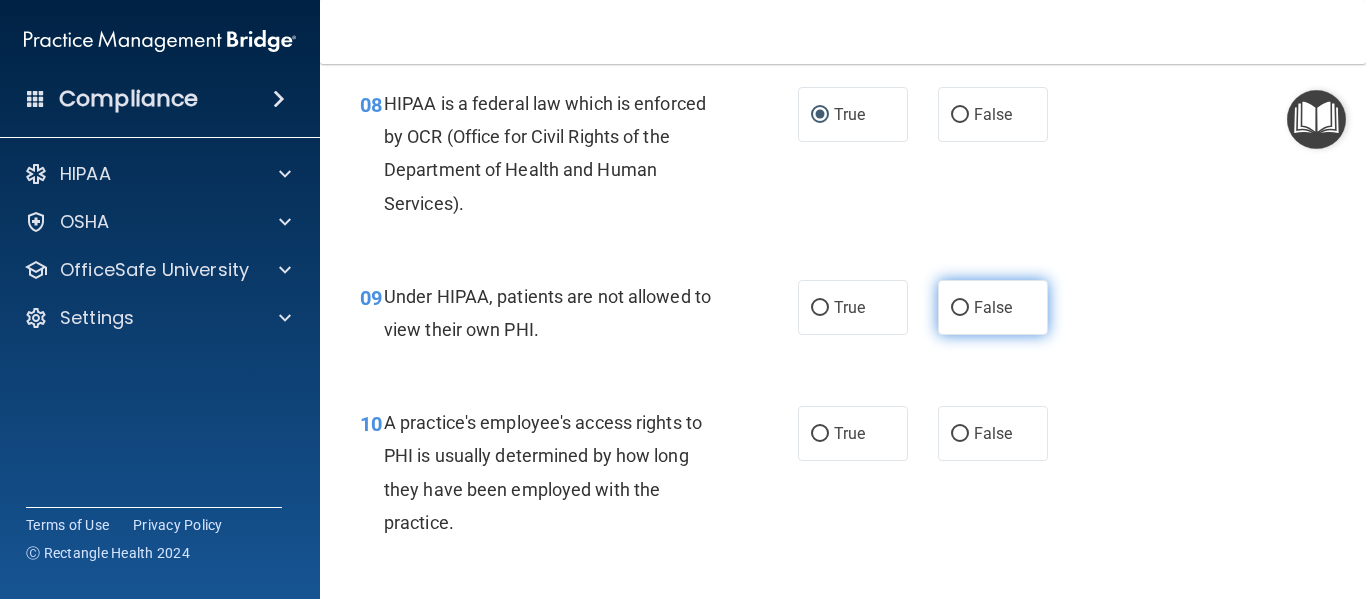 click on "False" at bounding box center (960, 308) 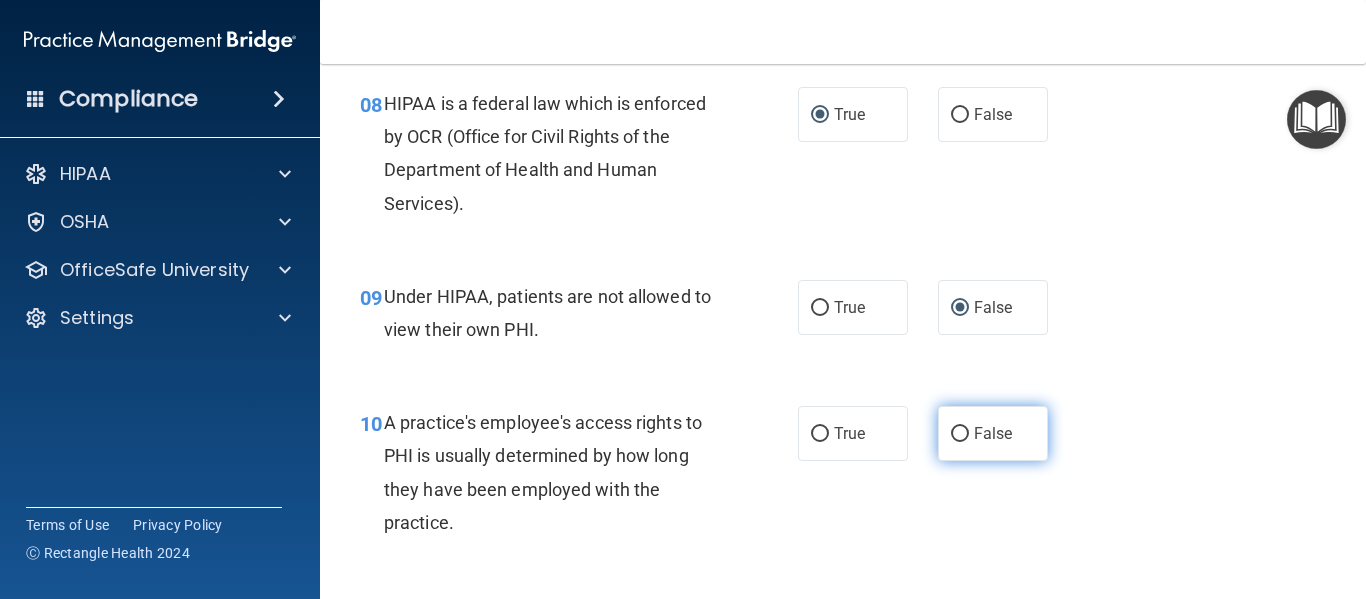 click on "False" at bounding box center (960, 434) 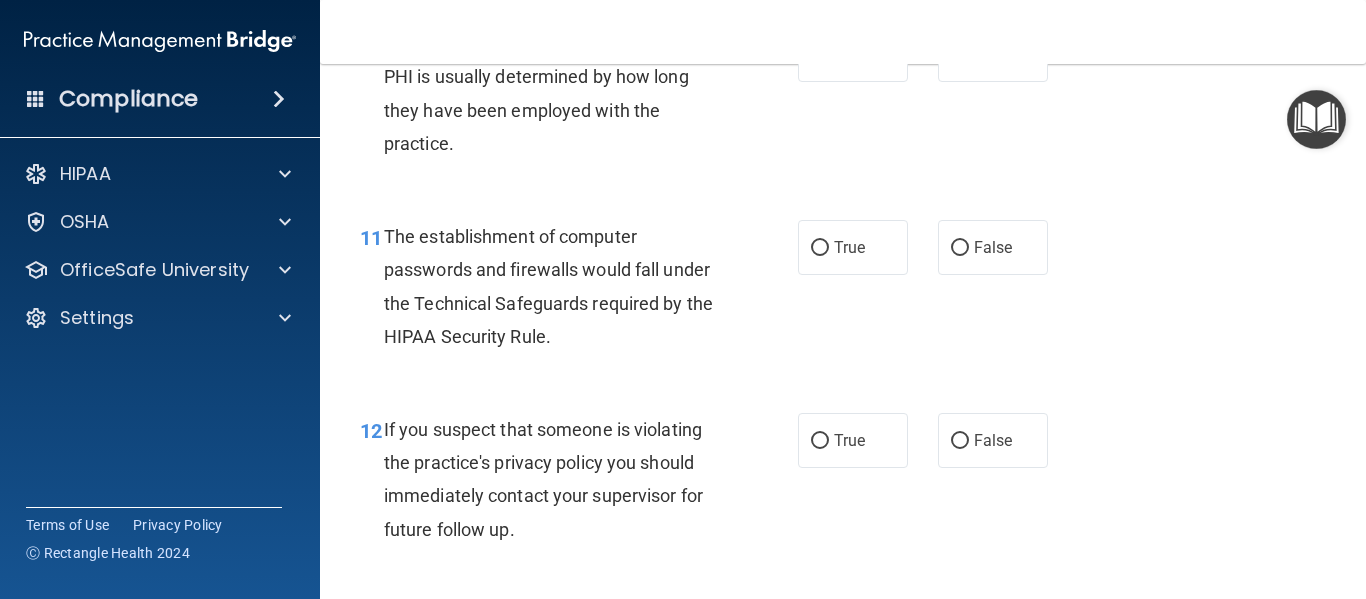 scroll, scrollTop: 1879, scrollLeft: 0, axis: vertical 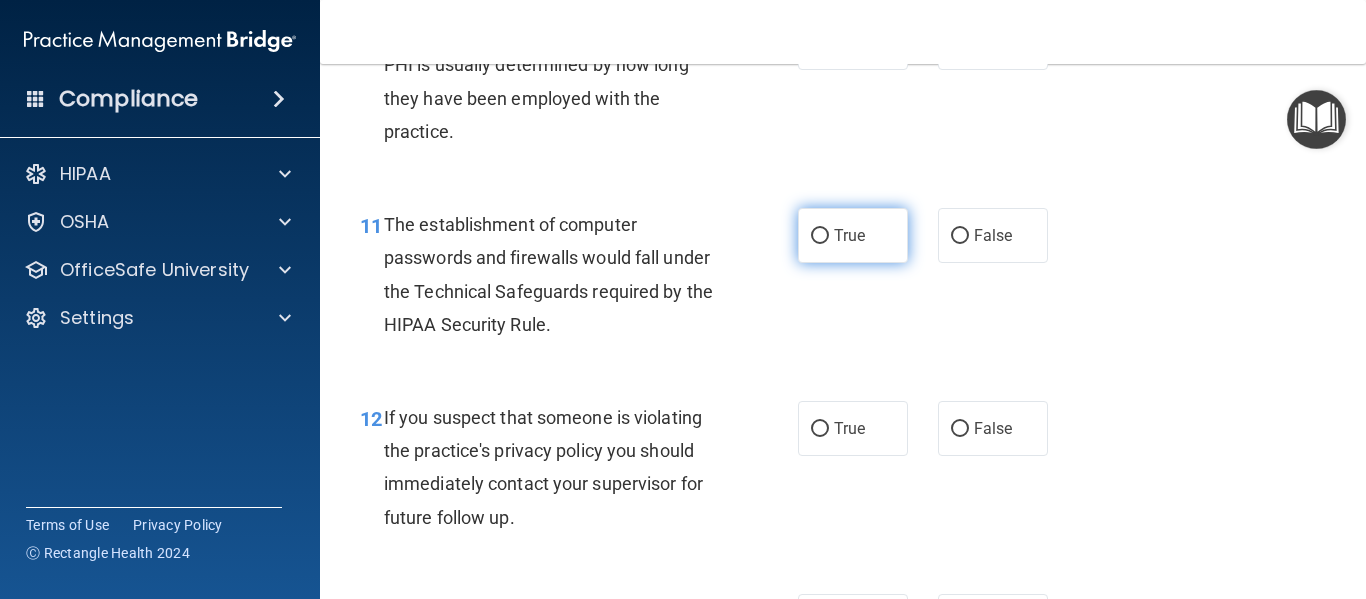 click on "True" at bounding box center [820, 236] 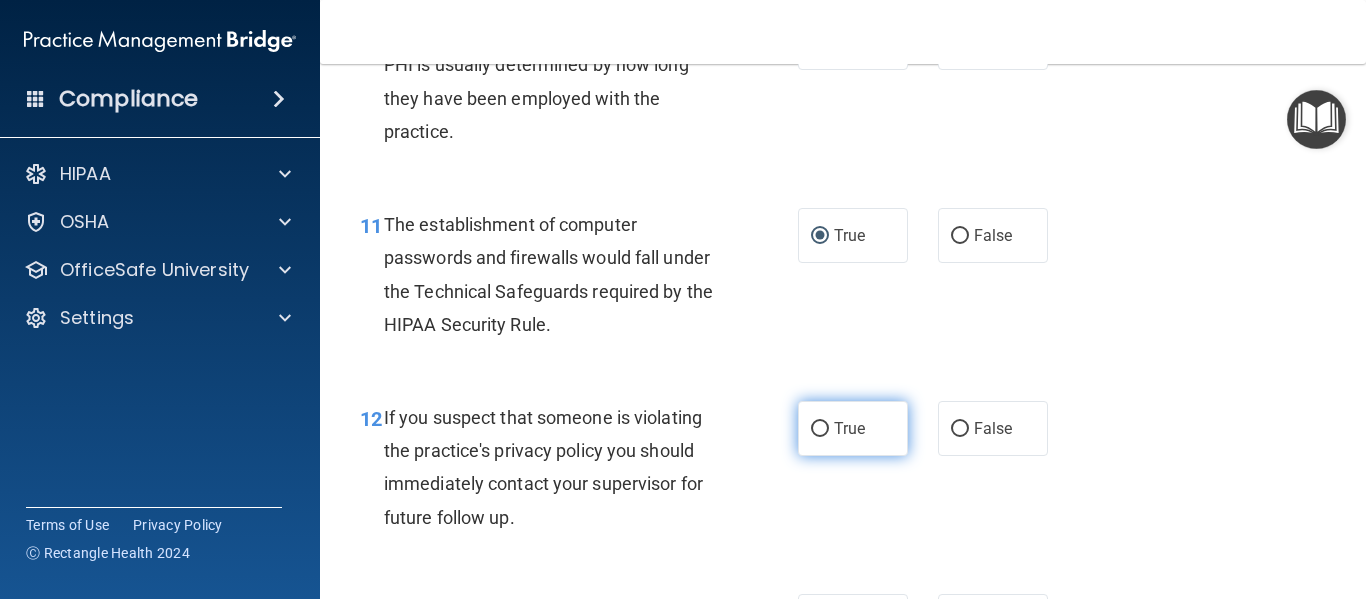 click on "True" at bounding box center (820, 429) 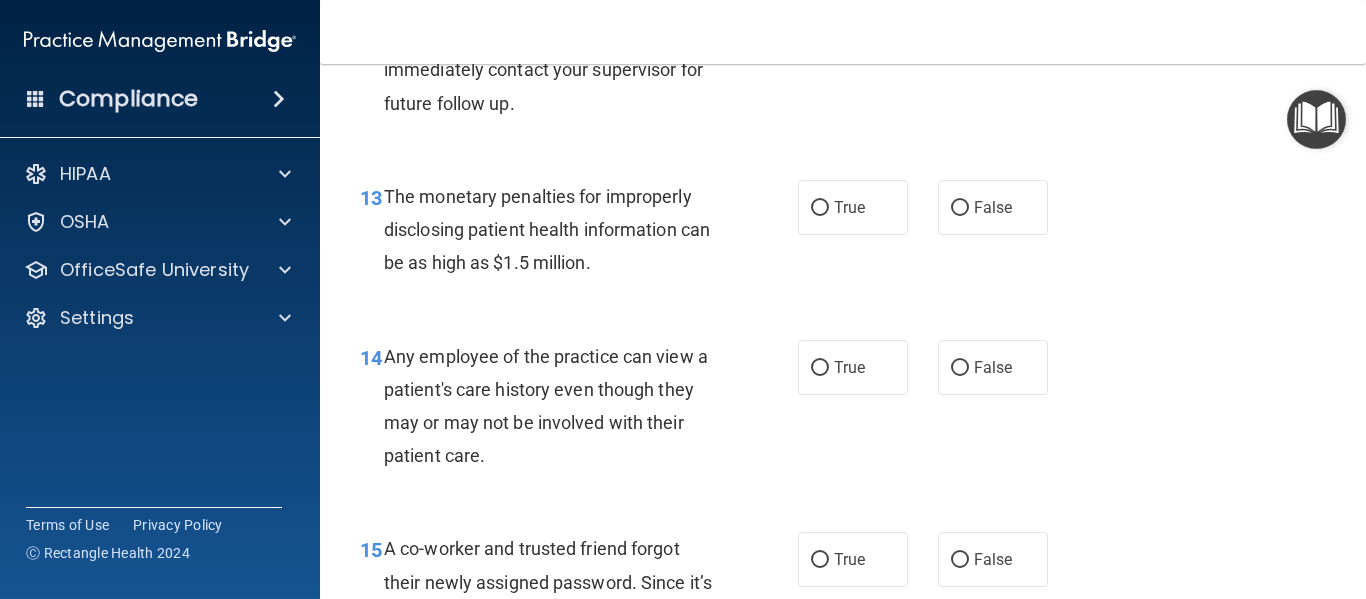 scroll, scrollTop: 2330, scrollLeft: 0, axis: vertical 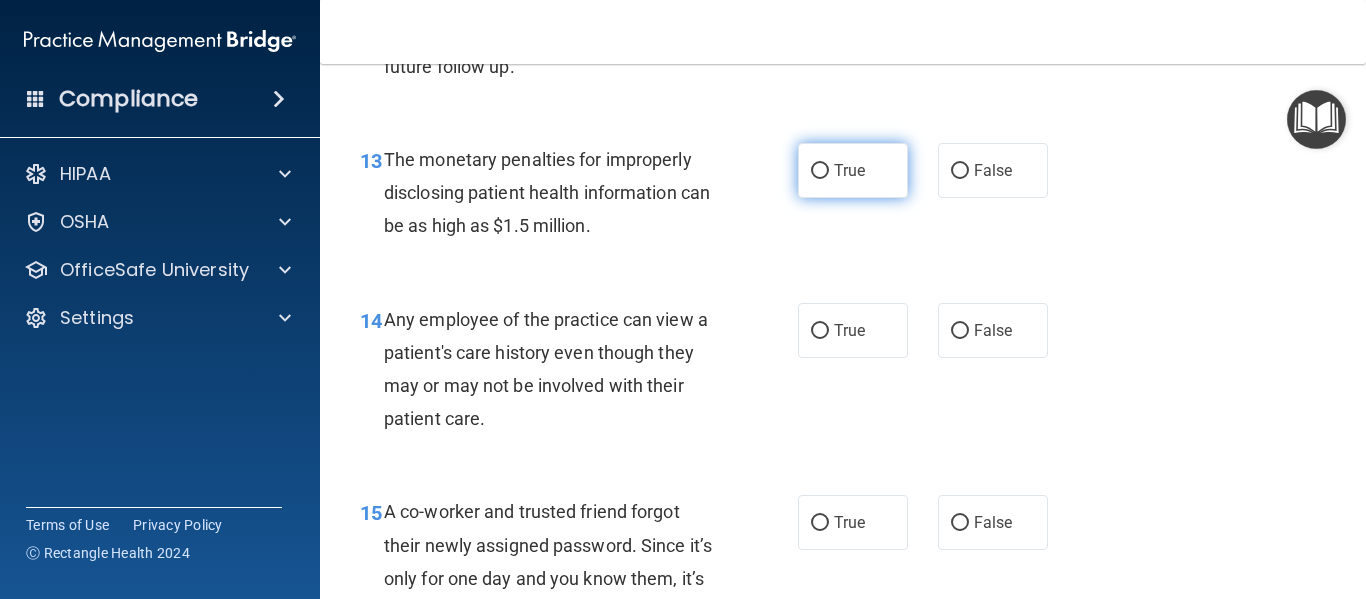 click on "True" at bounding box center [820, 171] 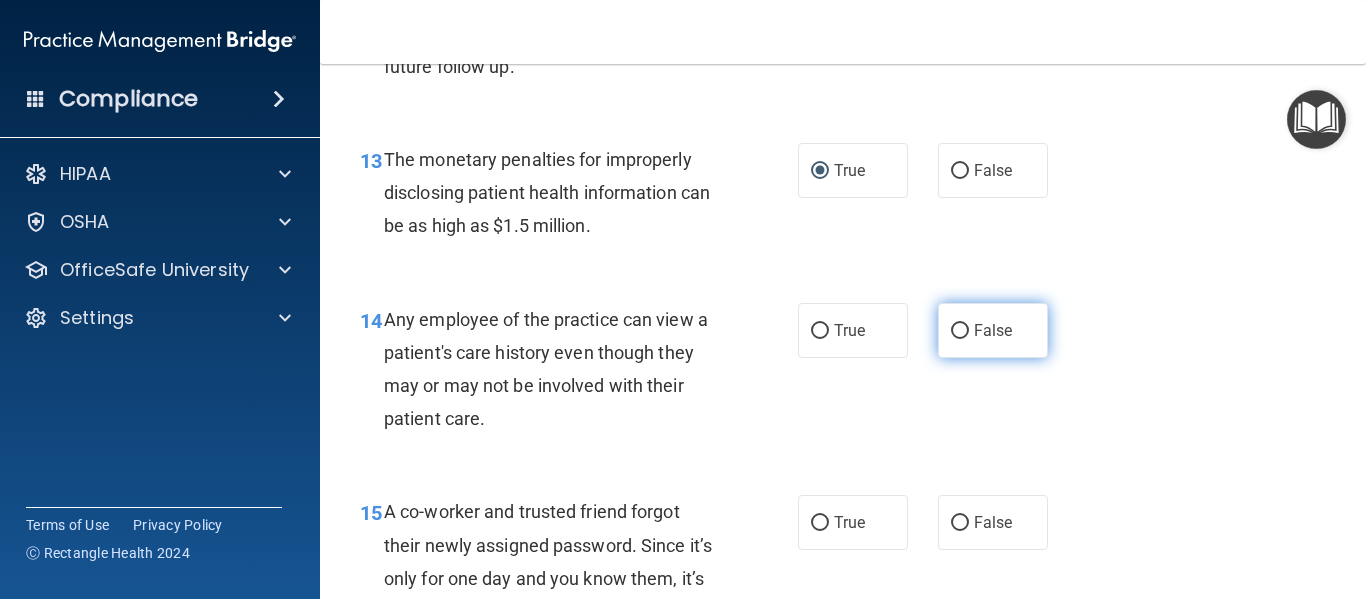 click on "False" at bounding box center (960, 331) 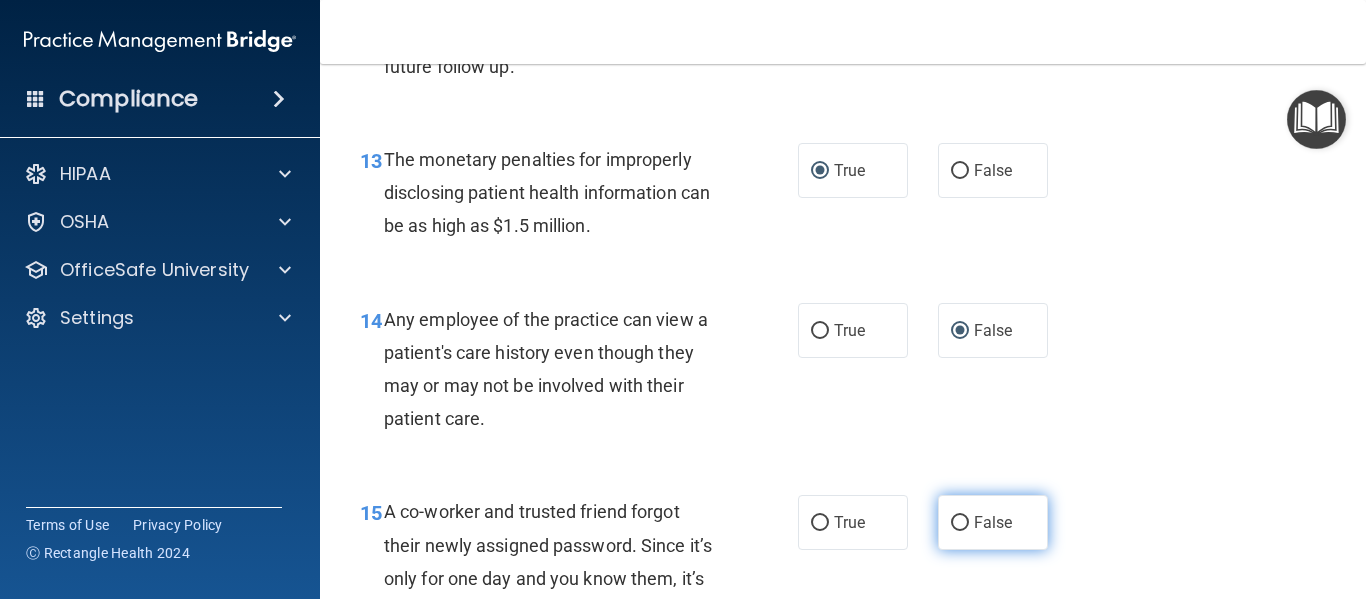 click on "False" at bounding box center (960, 523) 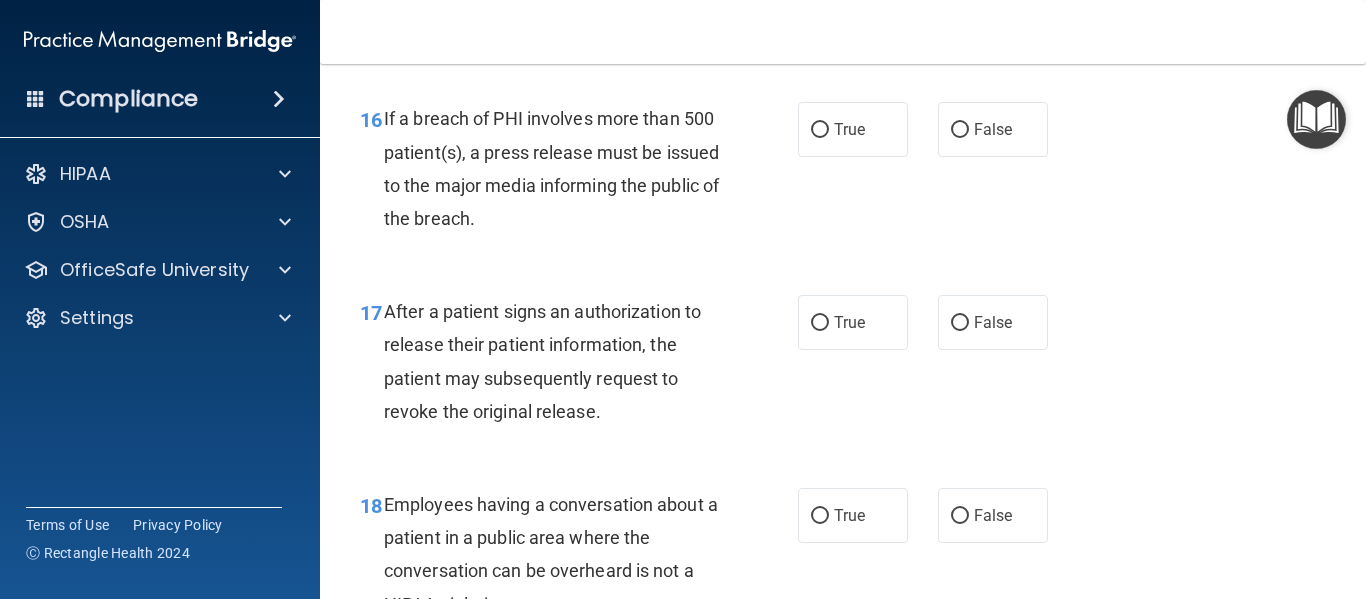 scroll, scrollTop: 2891, scrollLeft: 0, axis: vertical 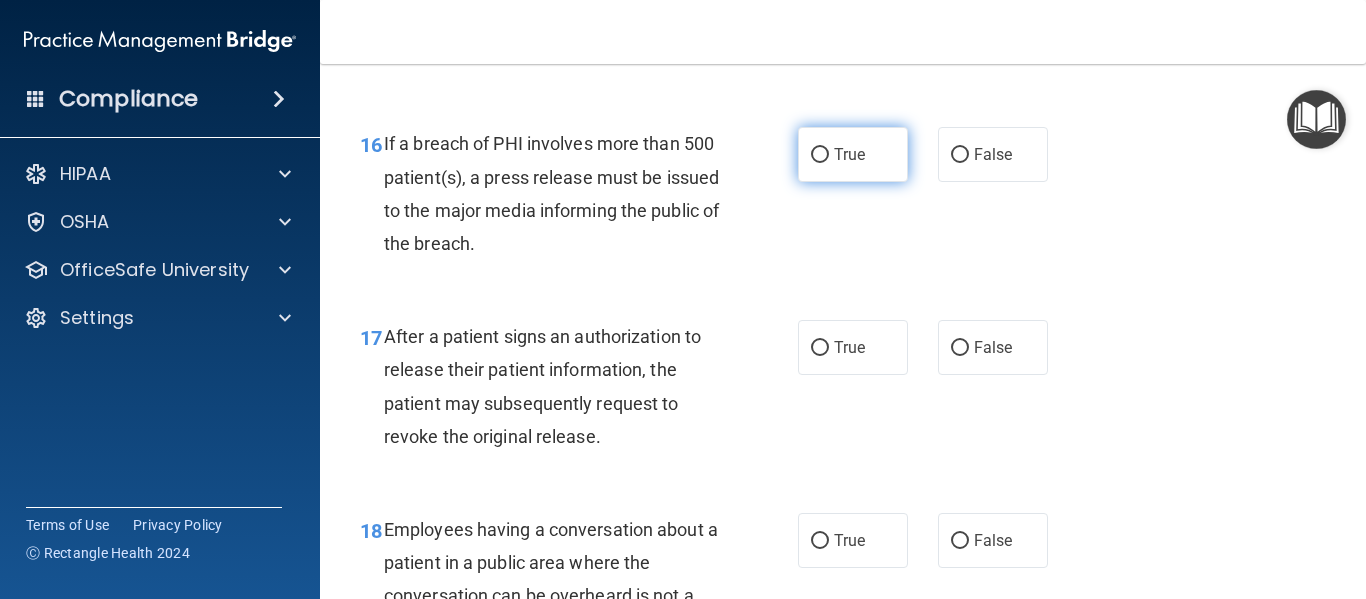 click on "True" at bounding box center (820, 155) 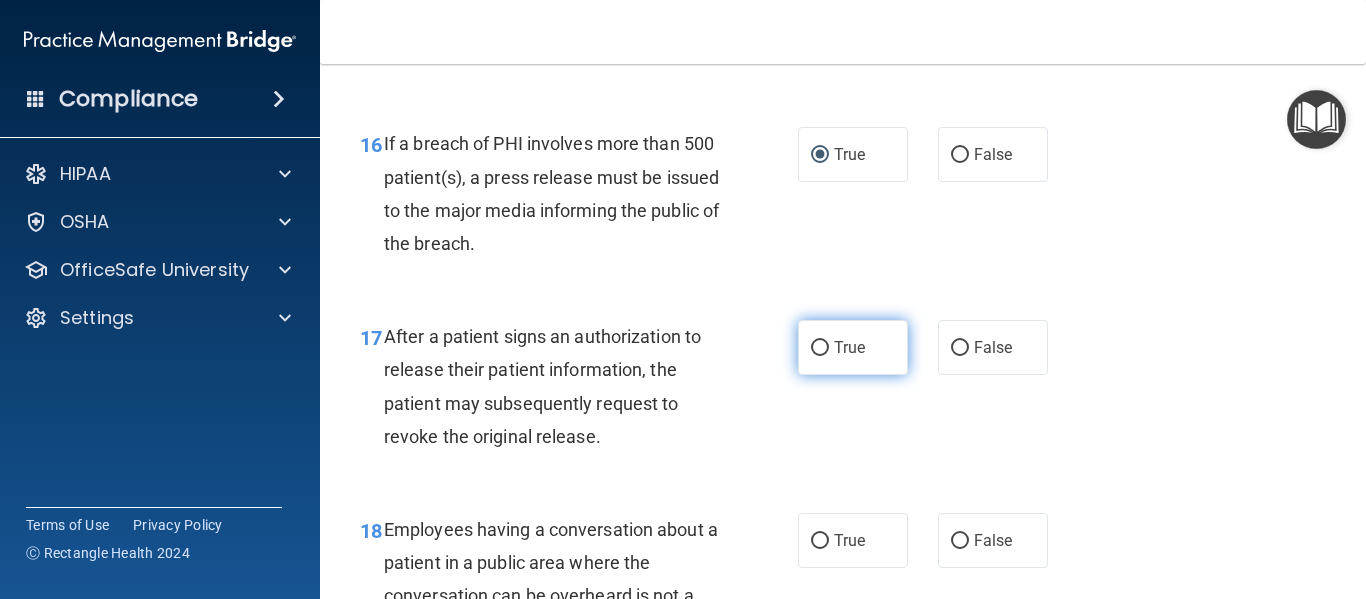 click on "True" at bounding box center [820, 348] 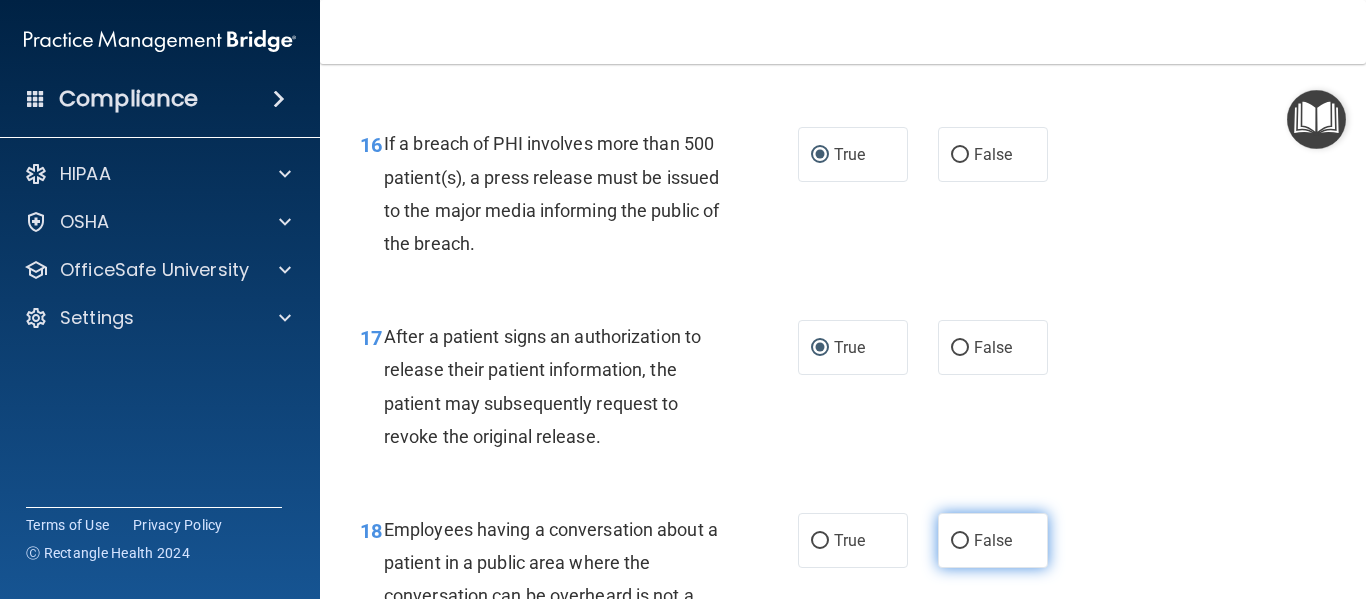 click on "False" at bounding box center (960, 541) 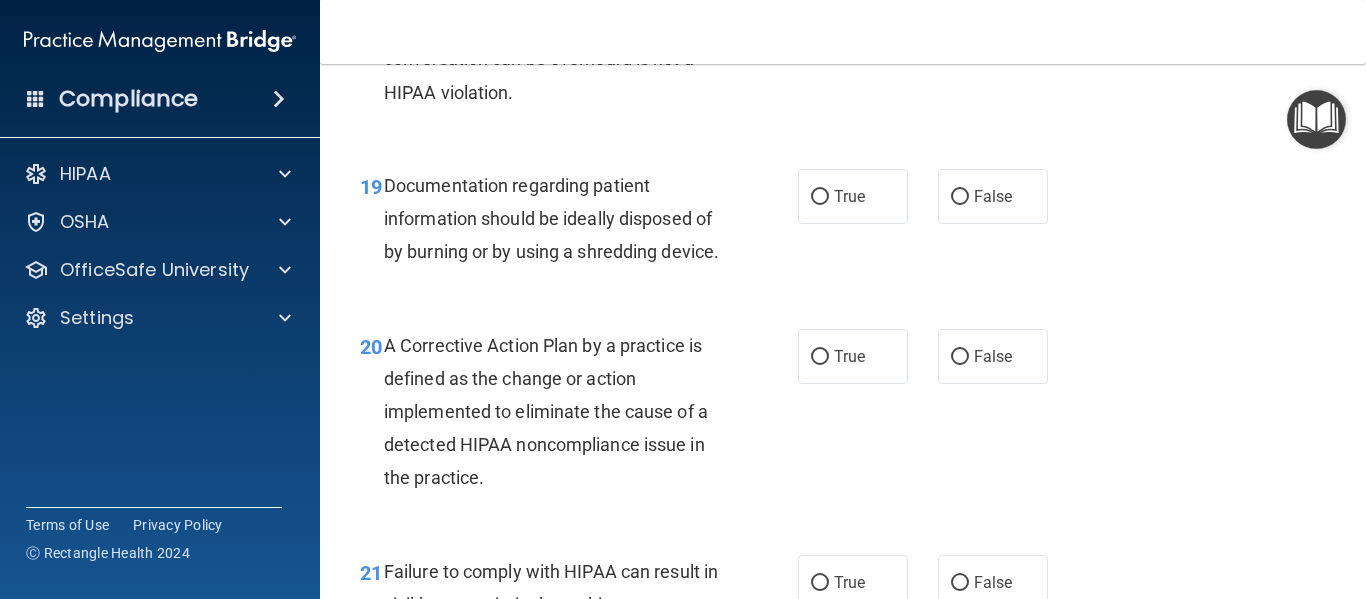 scroll, scrollTop: 3452, scrollLeft: 0, axis: vertical 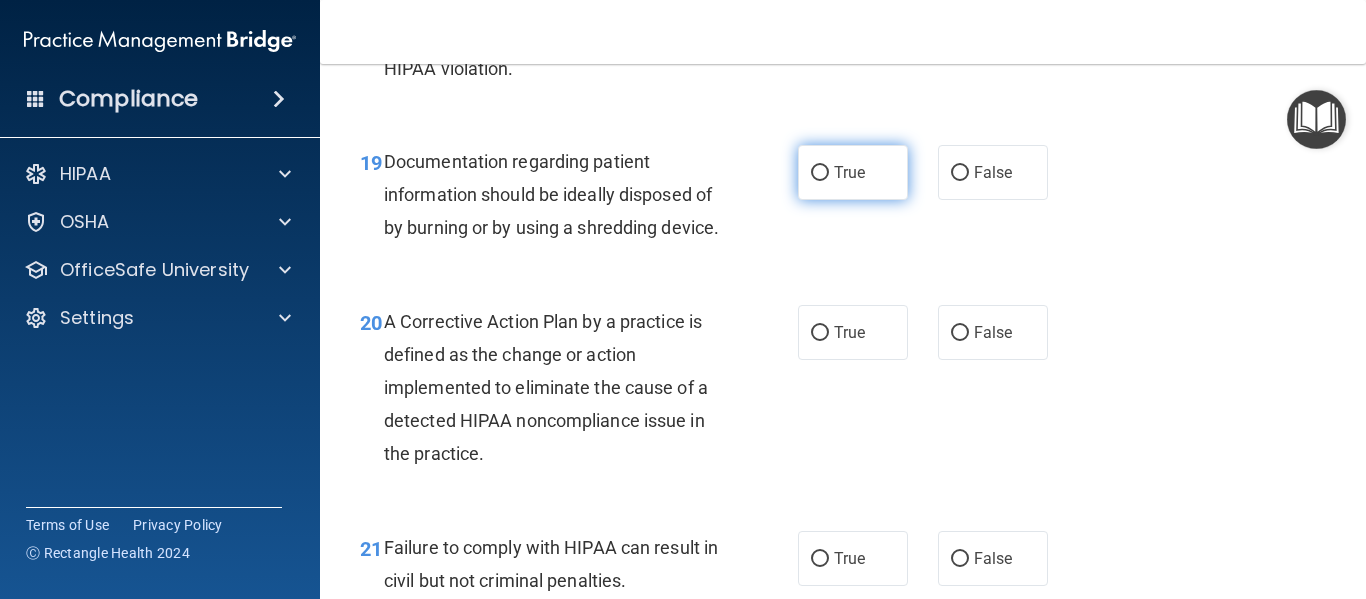 click on "True" at bounding box center [820, 173] 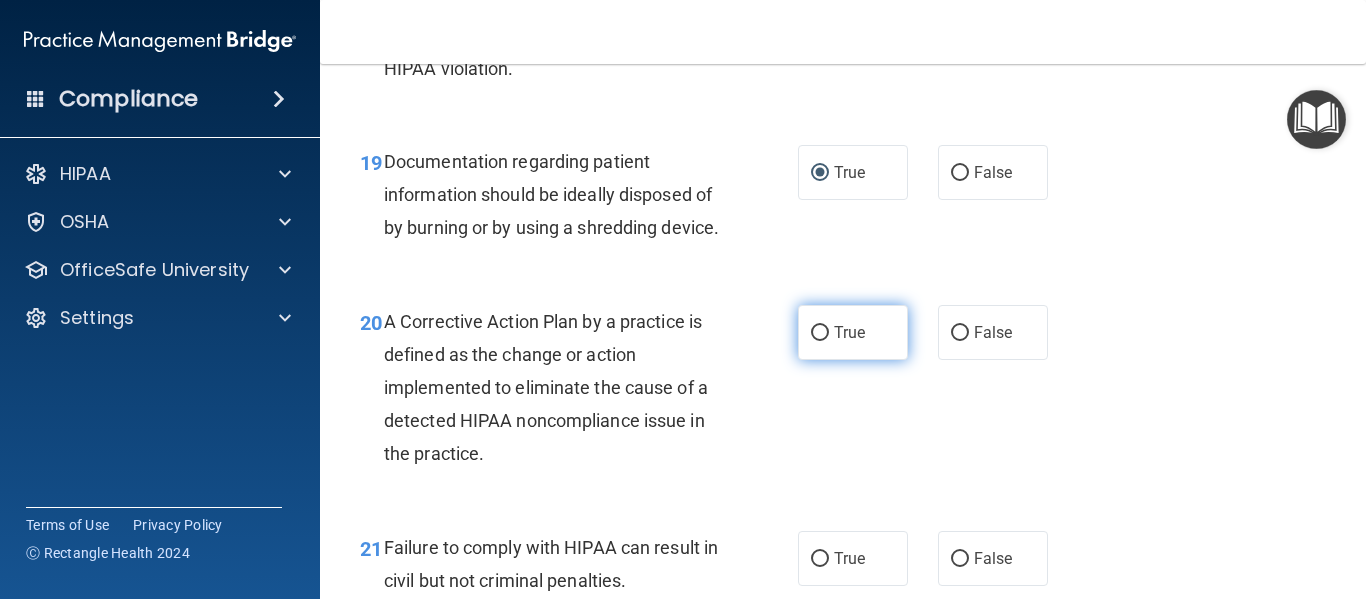 click on "True" at bounding box center (820, 333) 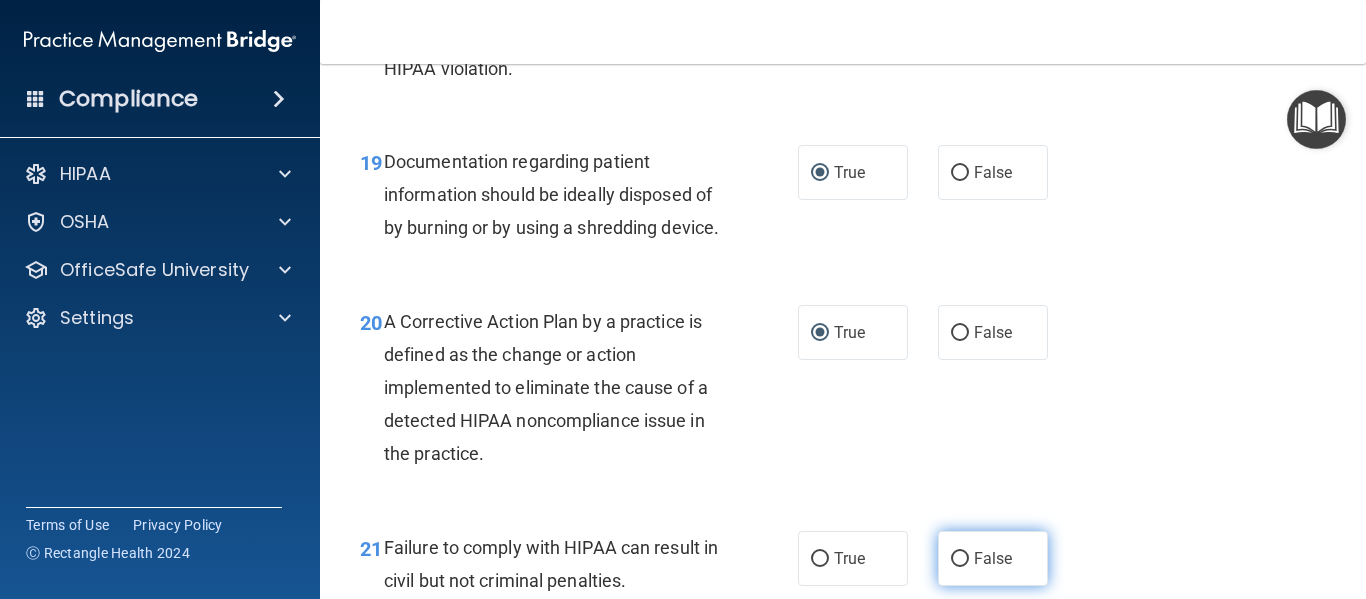 click on "False" at bounding box center (960, 559) 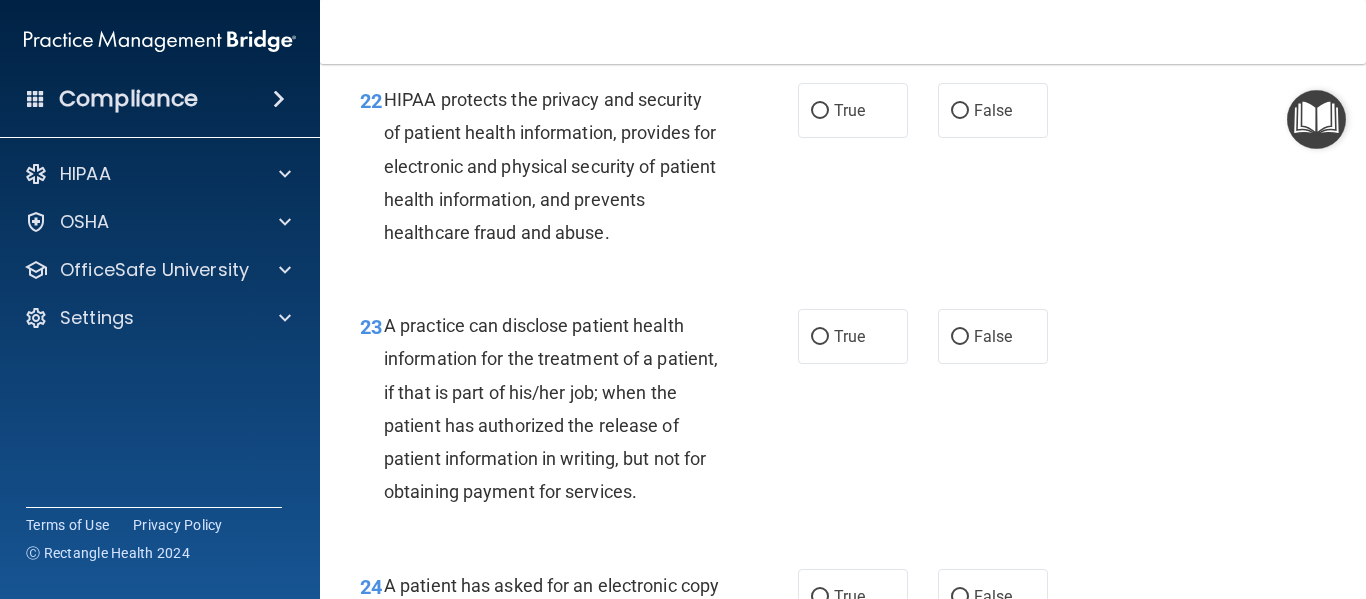scroll, scrollTop: 4038, scrollLeft: 0, axis: vertical 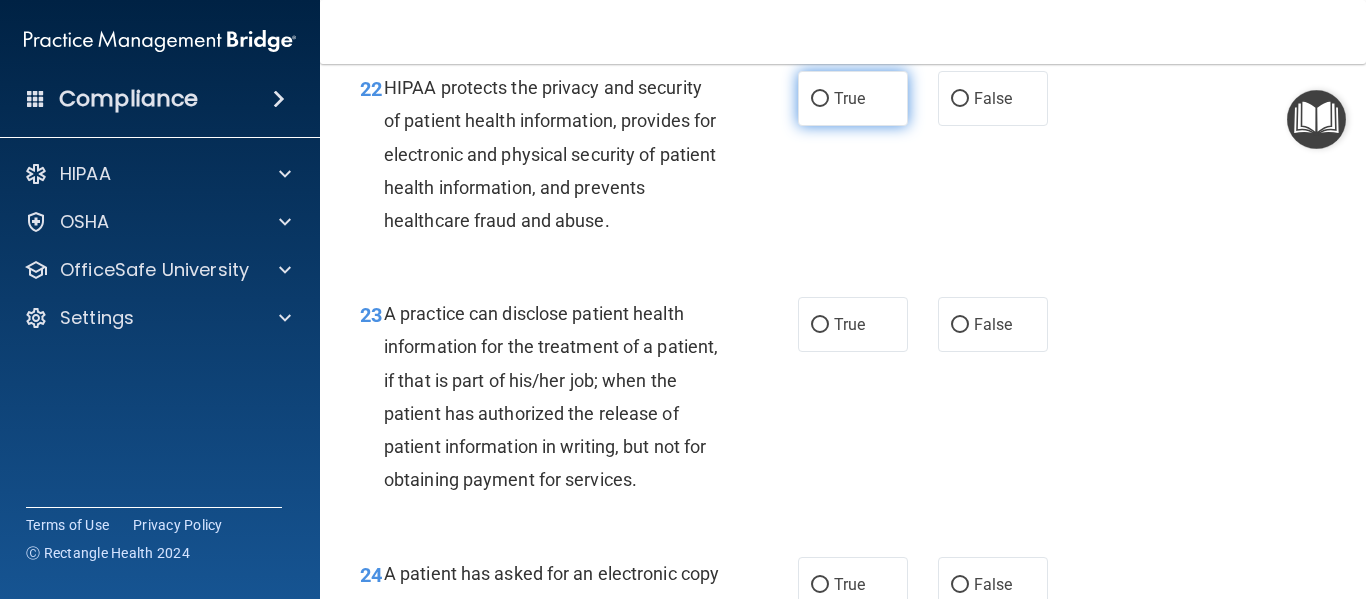click on "True" at bounding box center (820, 99) 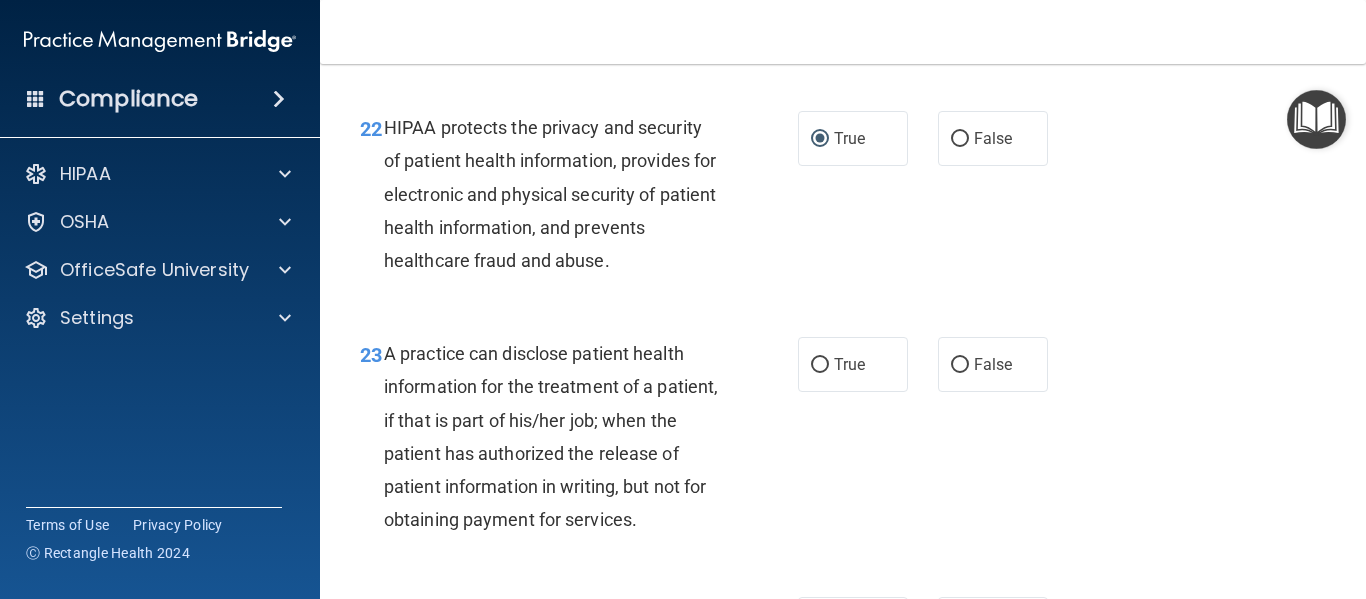scroll, scrollTop: 3958, scrollLeft: 0, axis: vertical 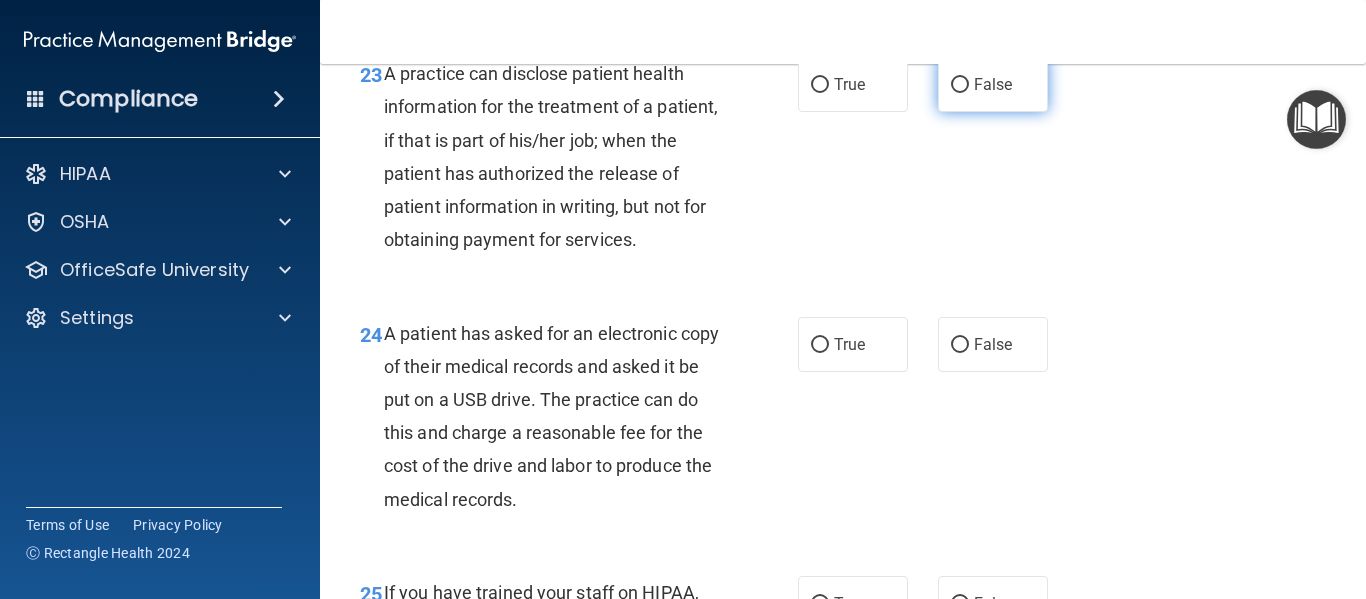 click on "False" at bounding box center [960, 85] 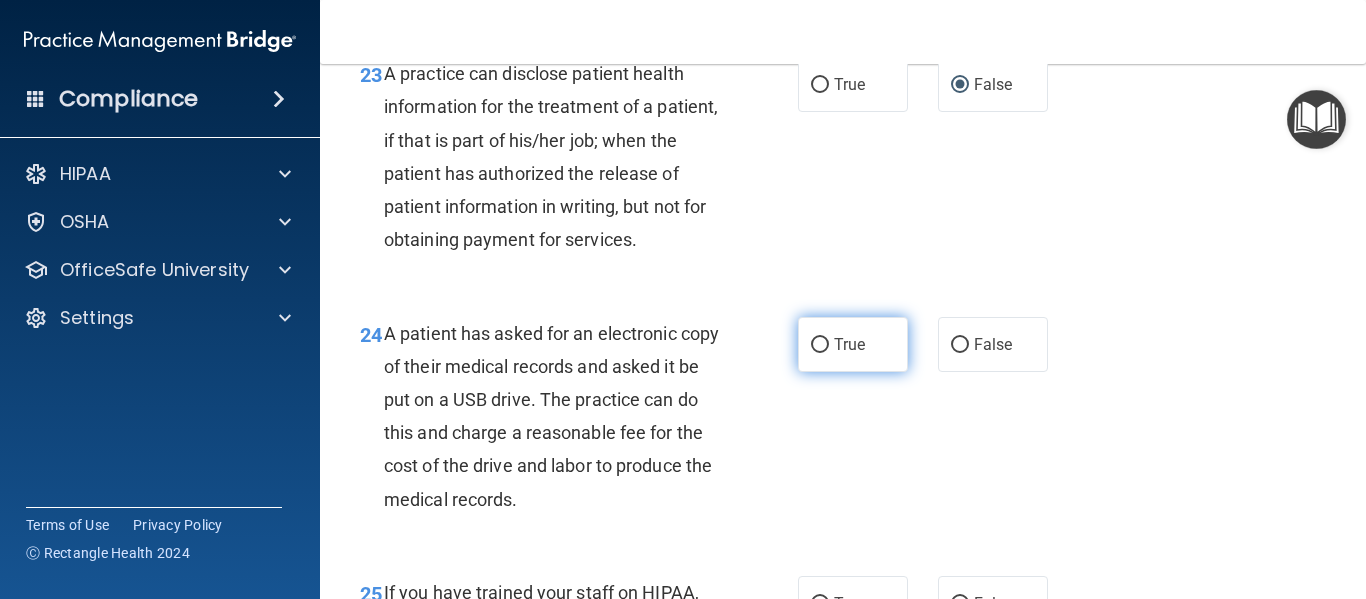 click on "True" at bounding box center (820, 345) 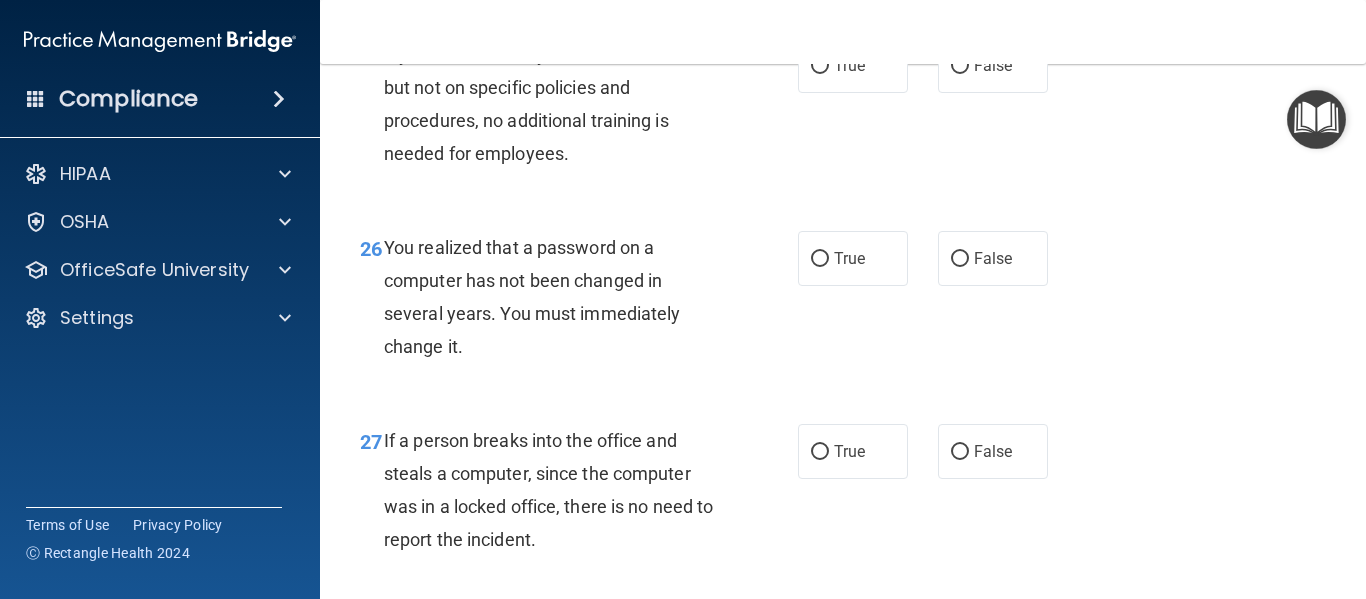 scroll, scrollTop: 4838, scrollLeft: 0, axis: vertical 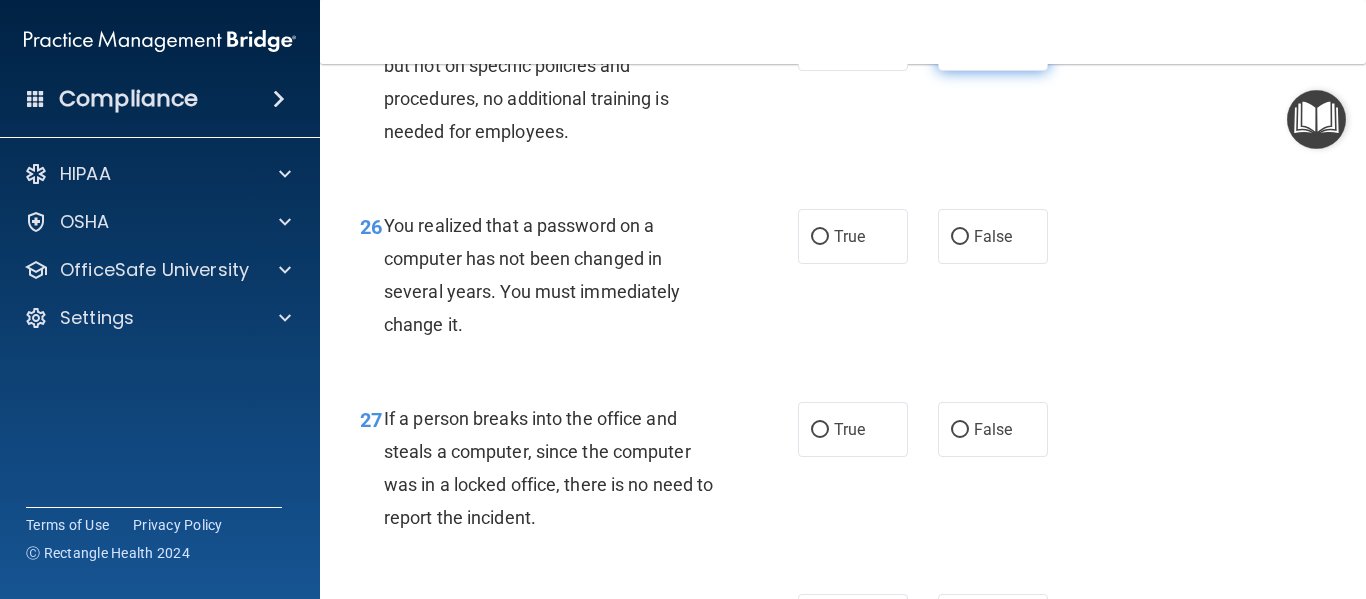 click on "False" at bounding box center [960, 44] 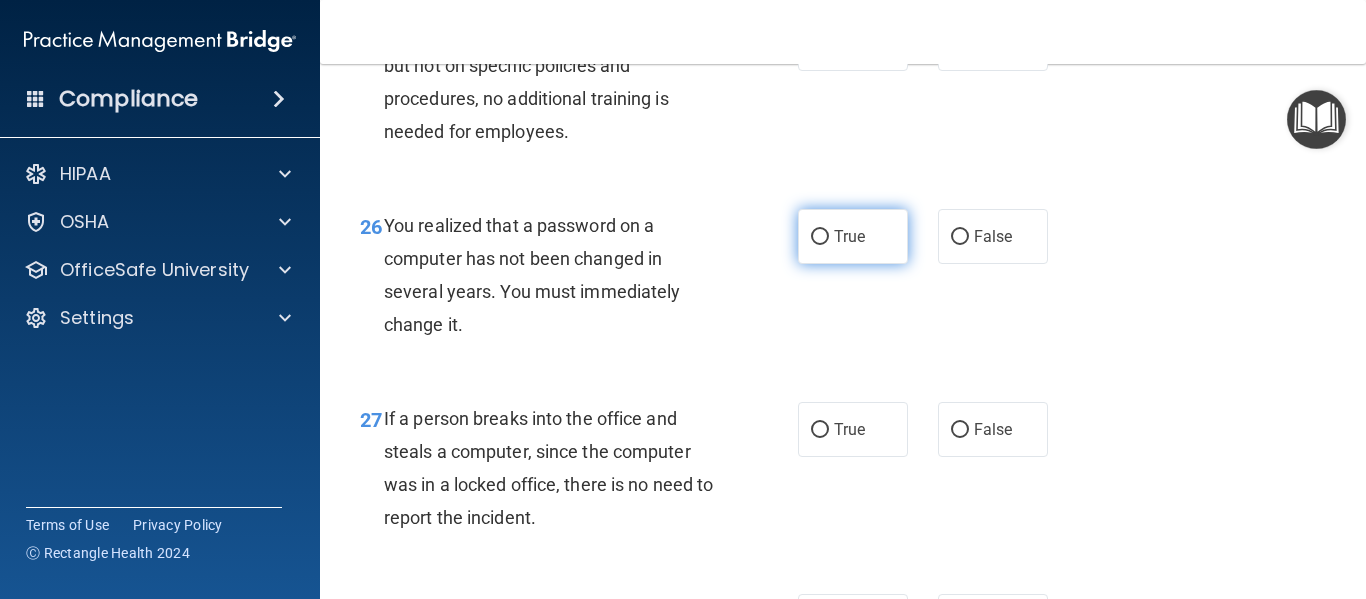 click on "True" at bounding box center [820, 237] 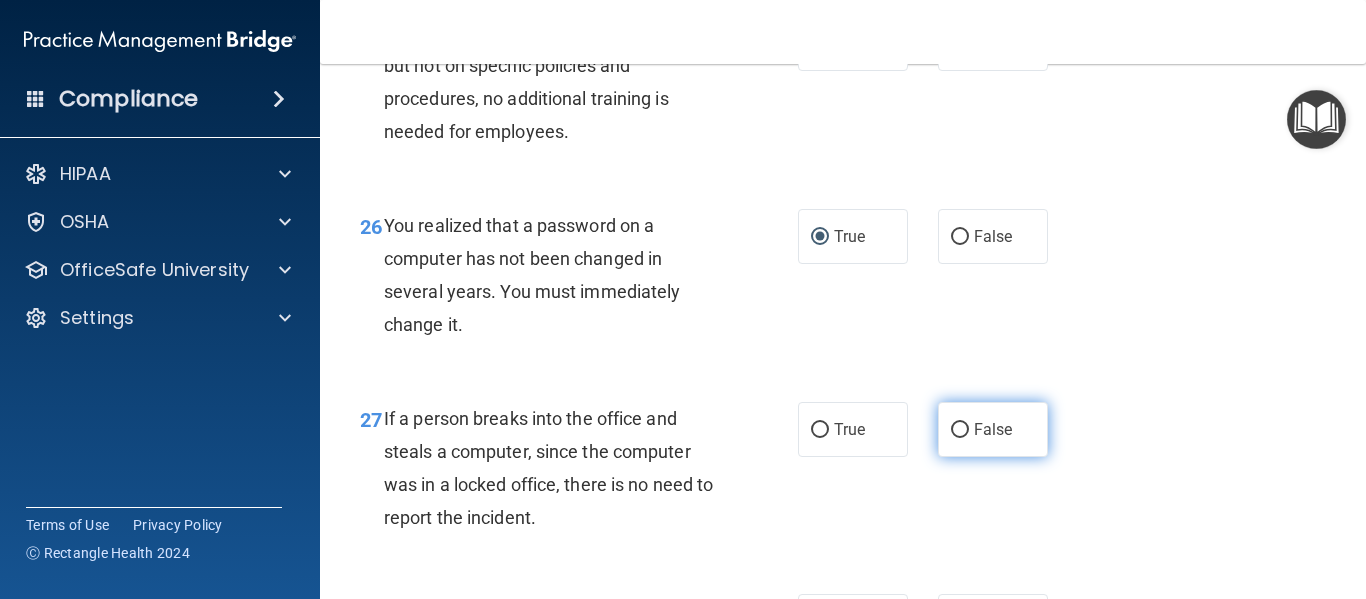 click on "False" at bounding box center (960, 430) 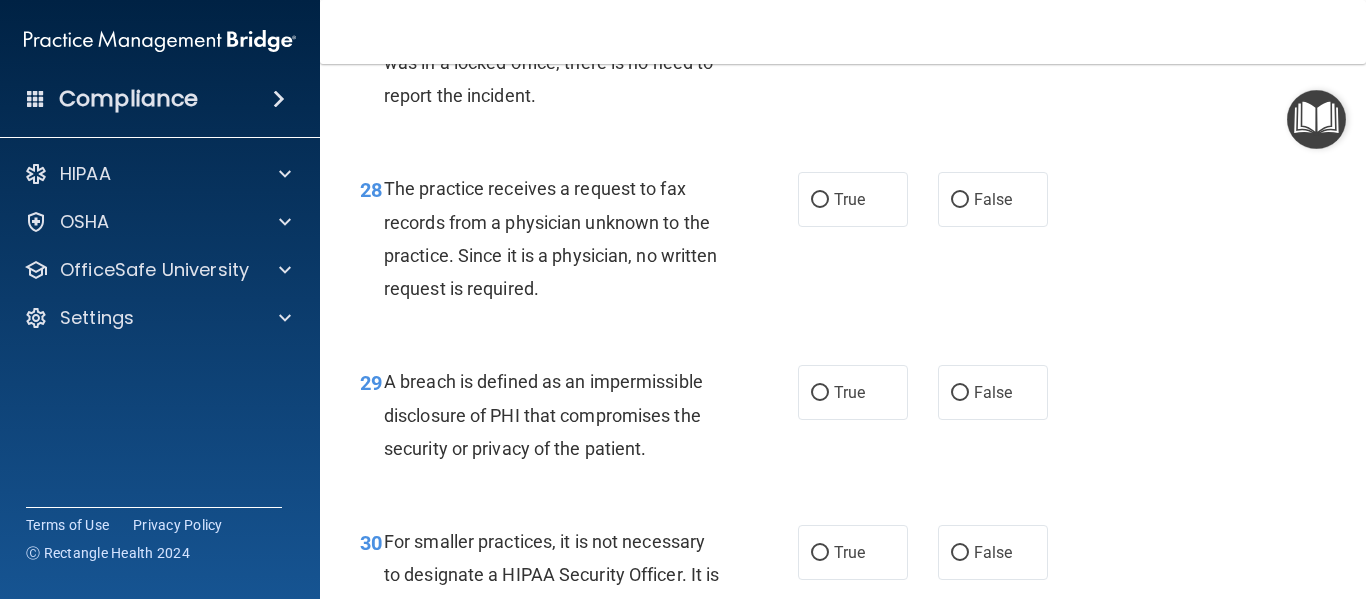 scroll, scrollTop: 5278, scrollLeft: 0, axis: vertical 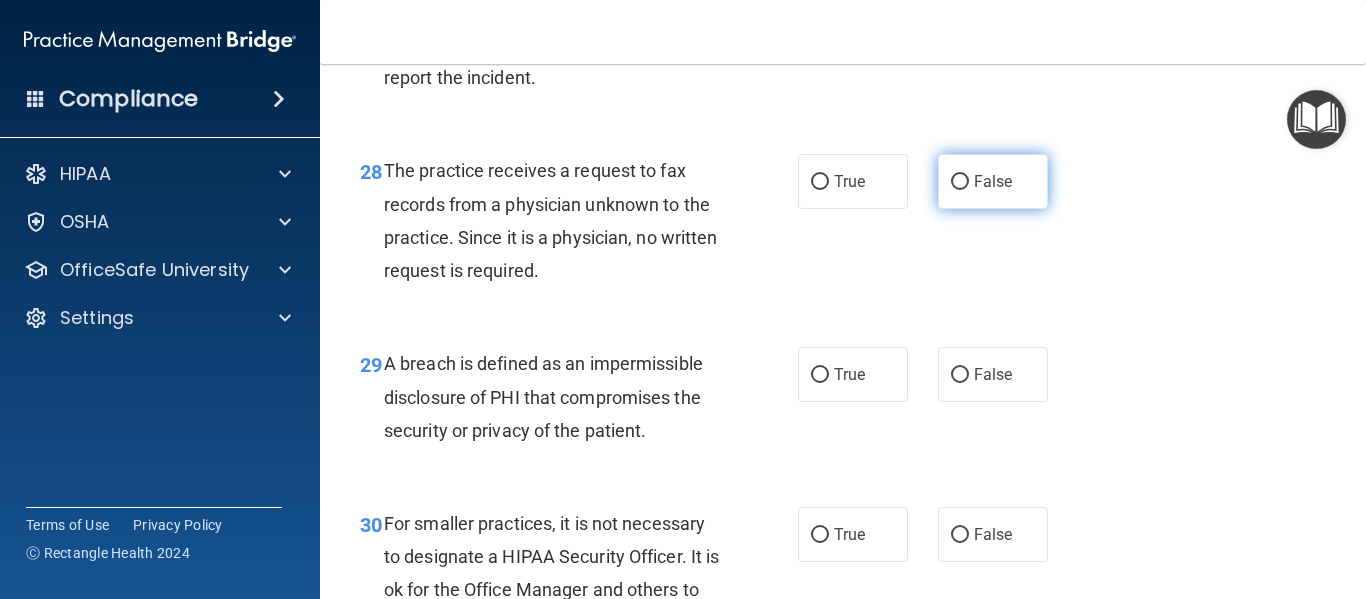 click on "False" at bounding box center [960, 182] 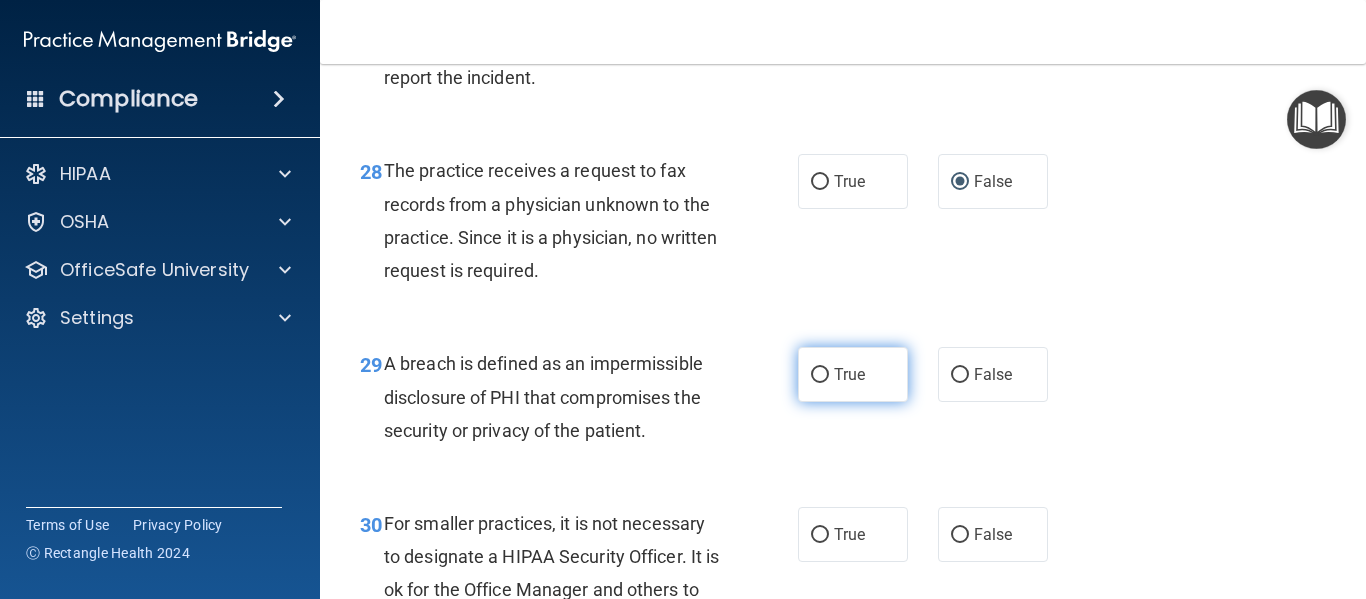 click on "True" at bounding box center [820, 375] 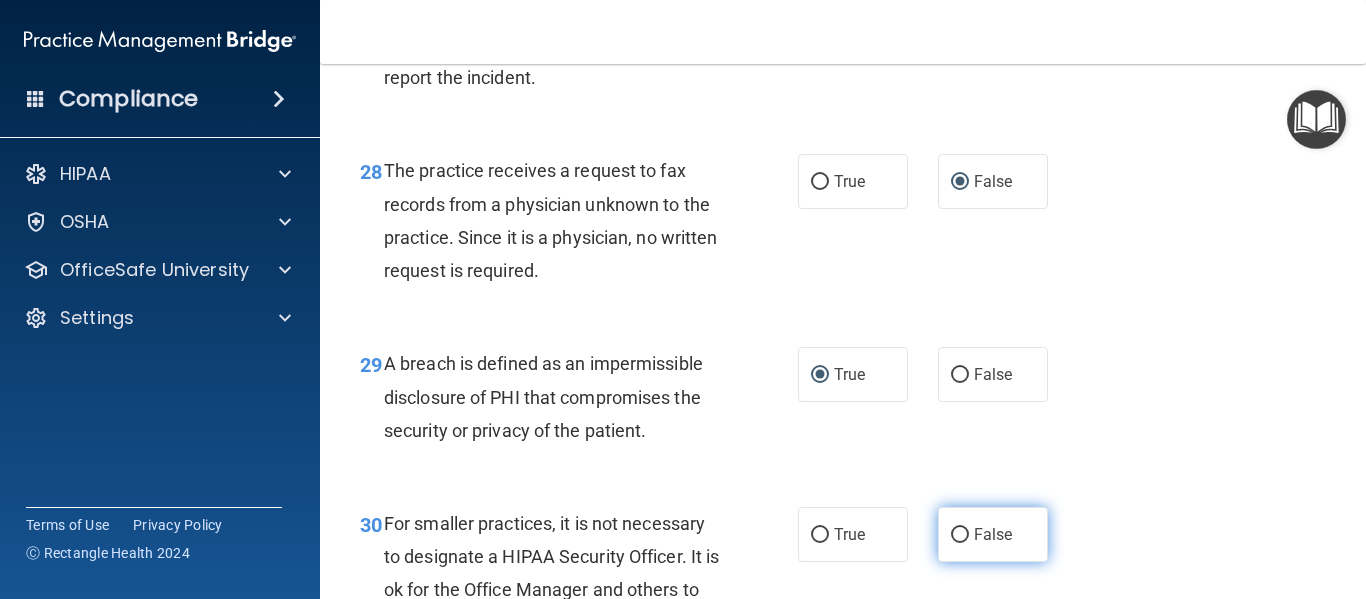 click on "False" at bounding box center (960, 535) 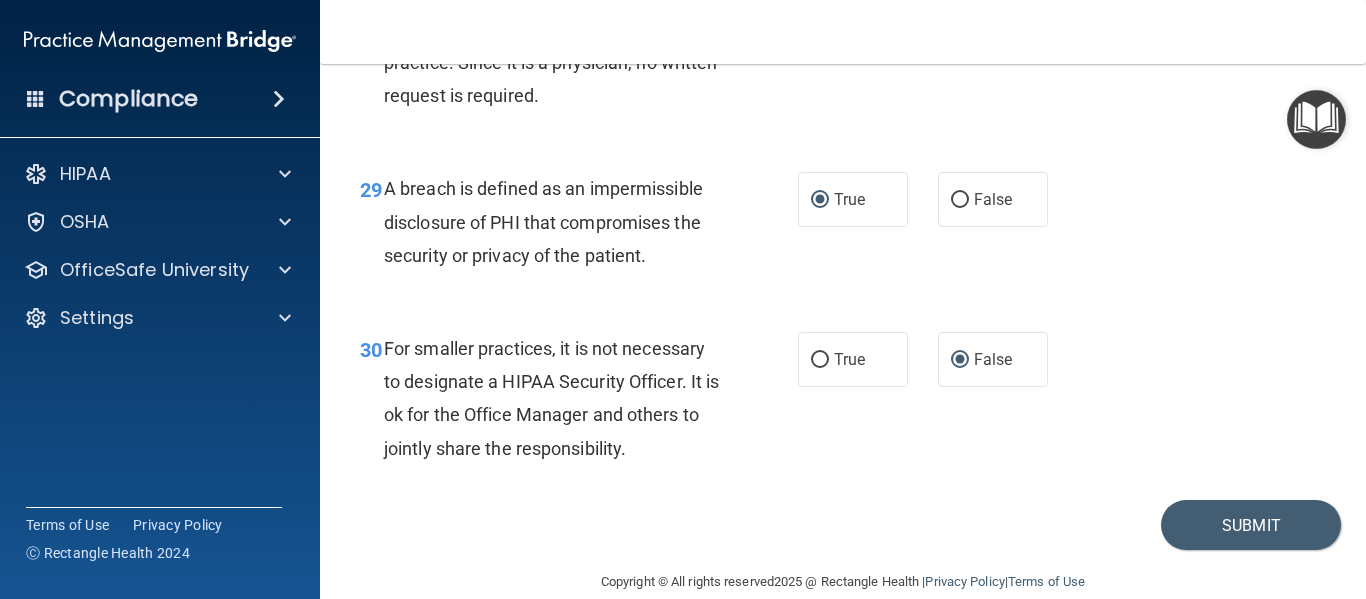 scroll, scrollTop: 5477, scrollLeft: 0, axis: vertical 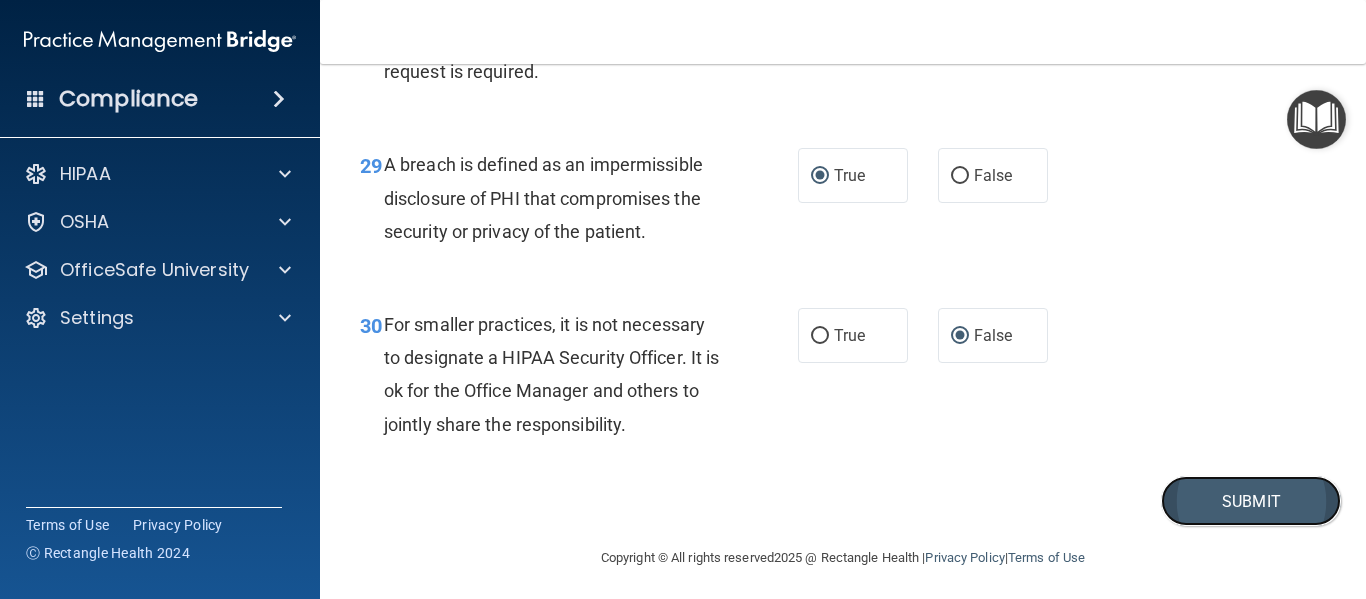 click on "Submit" at bounding box center (1251, 501) 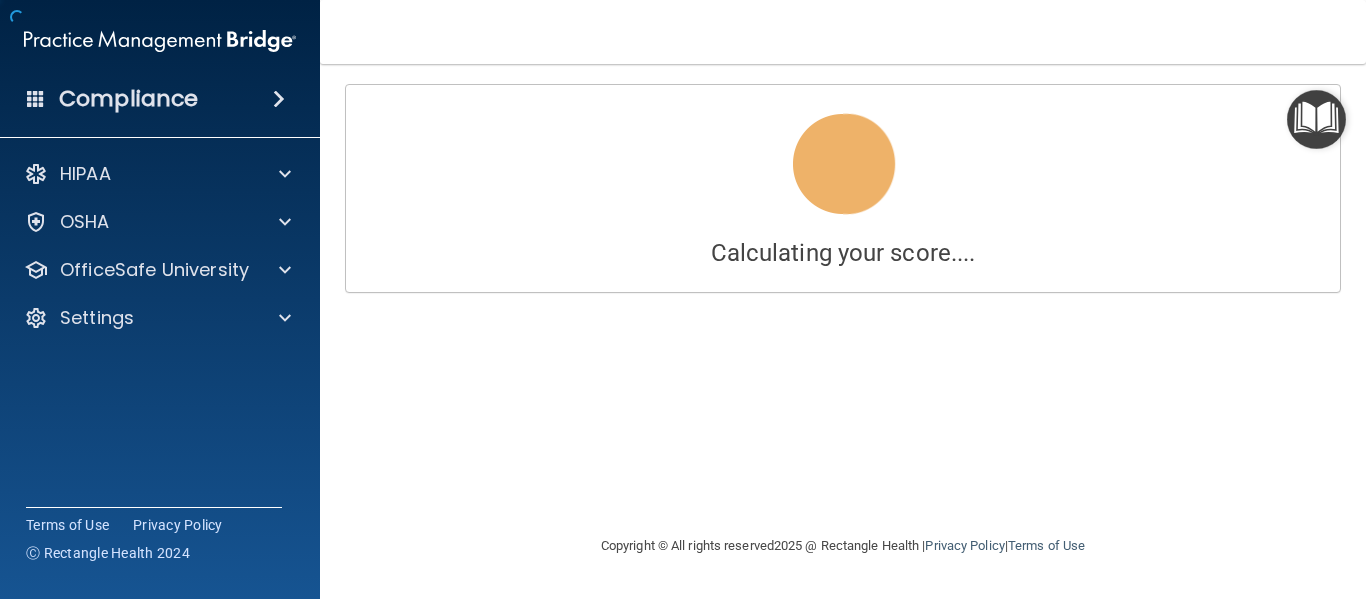 scroll, scrollTop: 0, scrollLeft: 0, axis: both 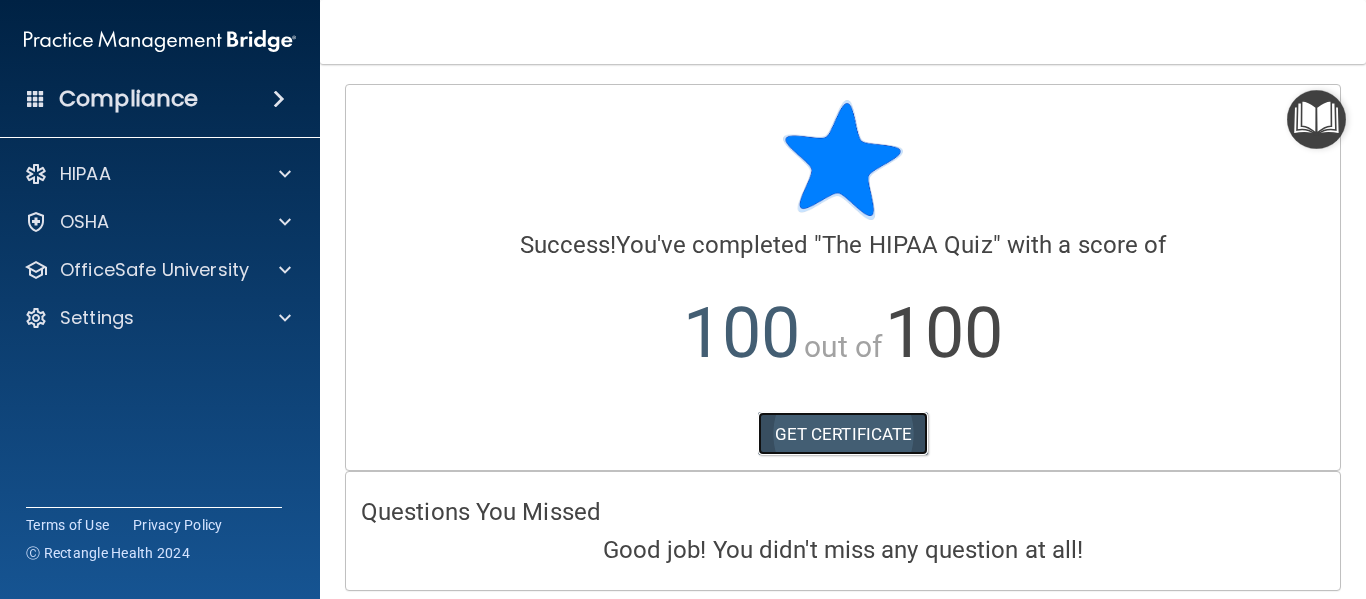 click on "GET CERTIFICATE" at bounding box center [843, 434] 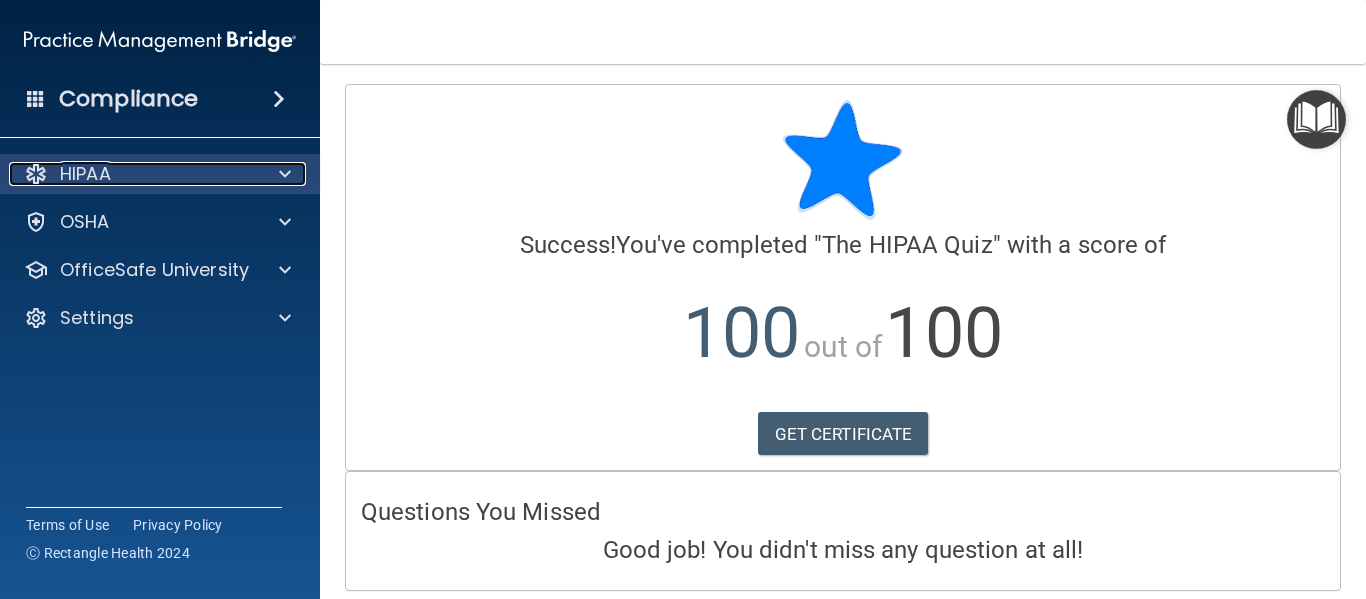 click at bounding box center (282, 174) 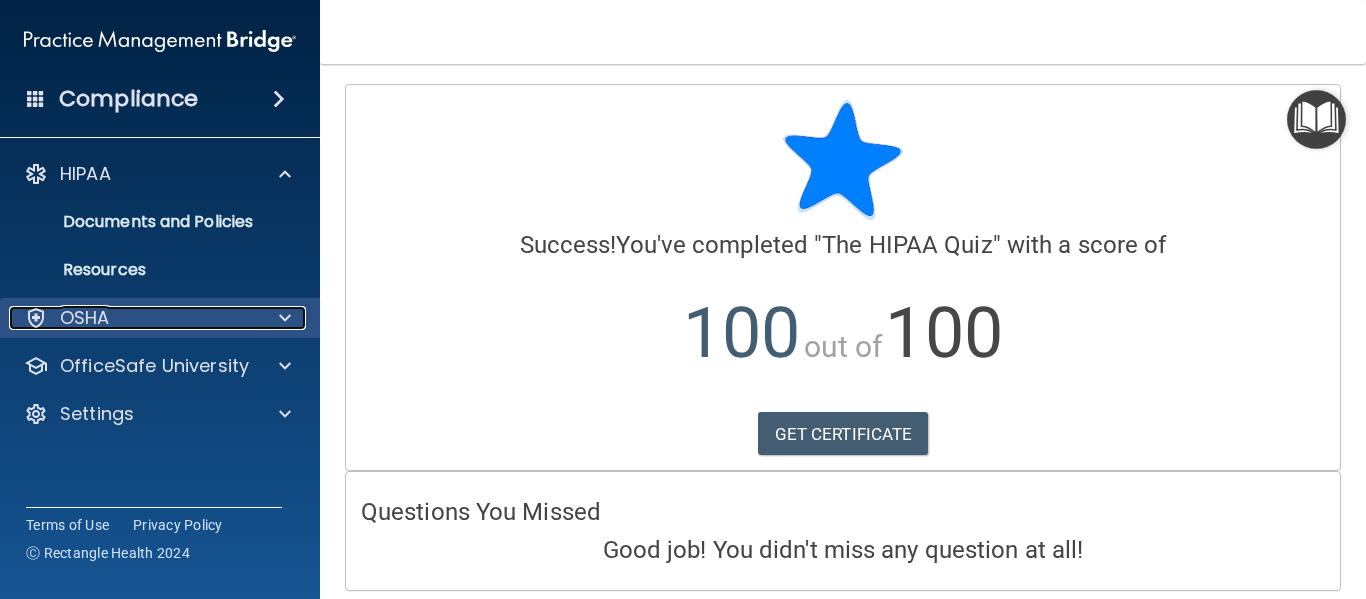 click at bounding box center (285, 318) 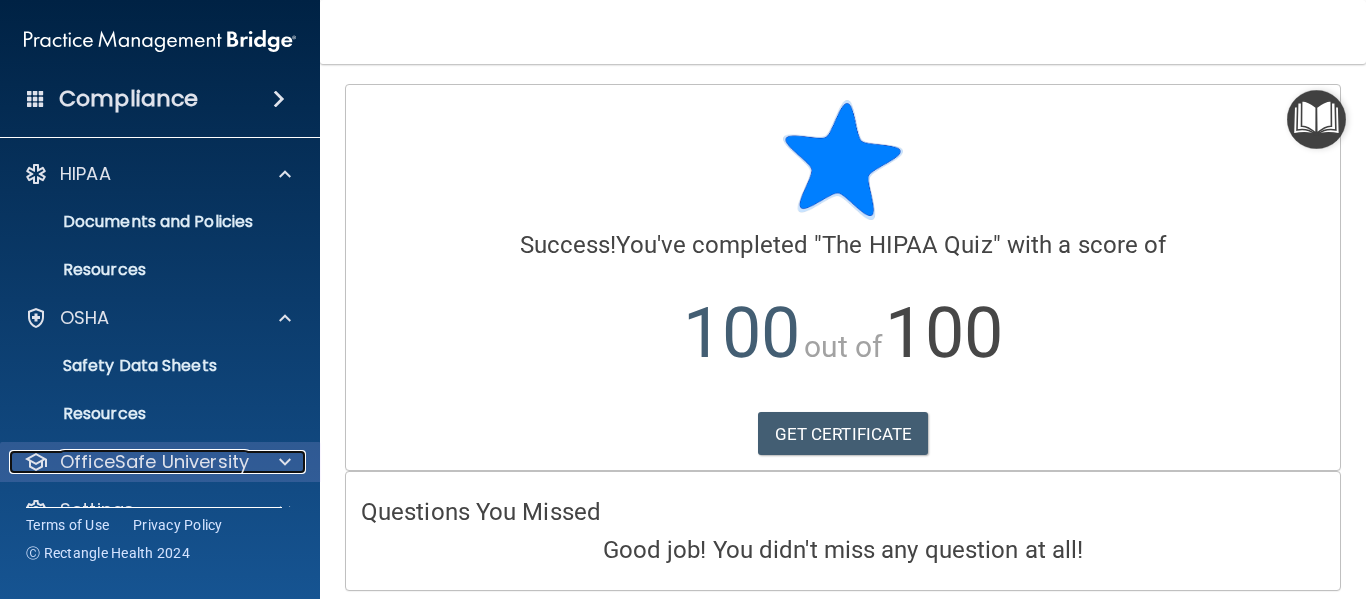 click at bounding box center [282, 462] 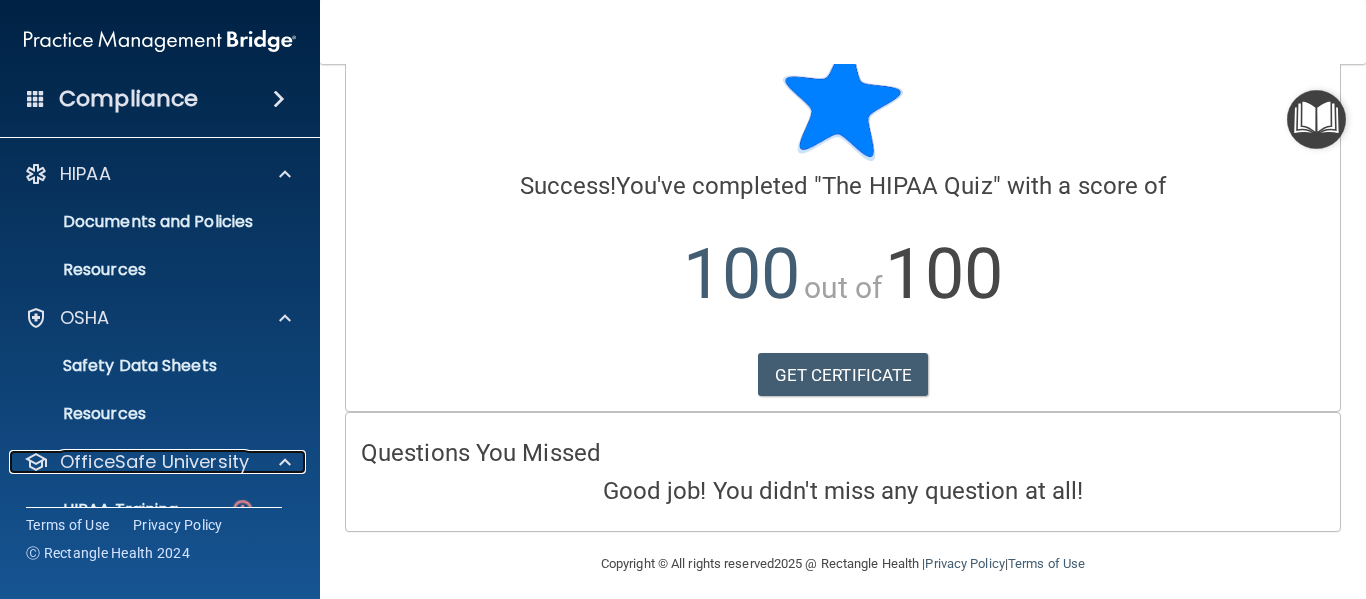 scroll, scrollTop: 72, scrollLeft: 0, axis: vertical 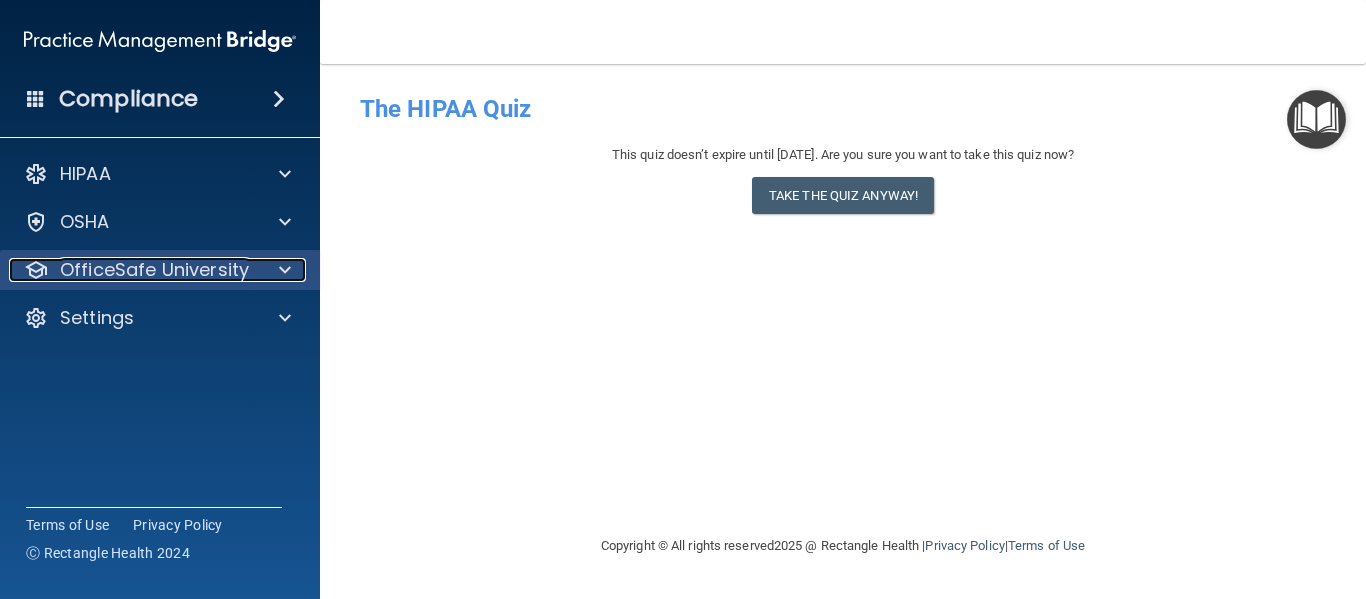 click at bounding box center (285, 270) 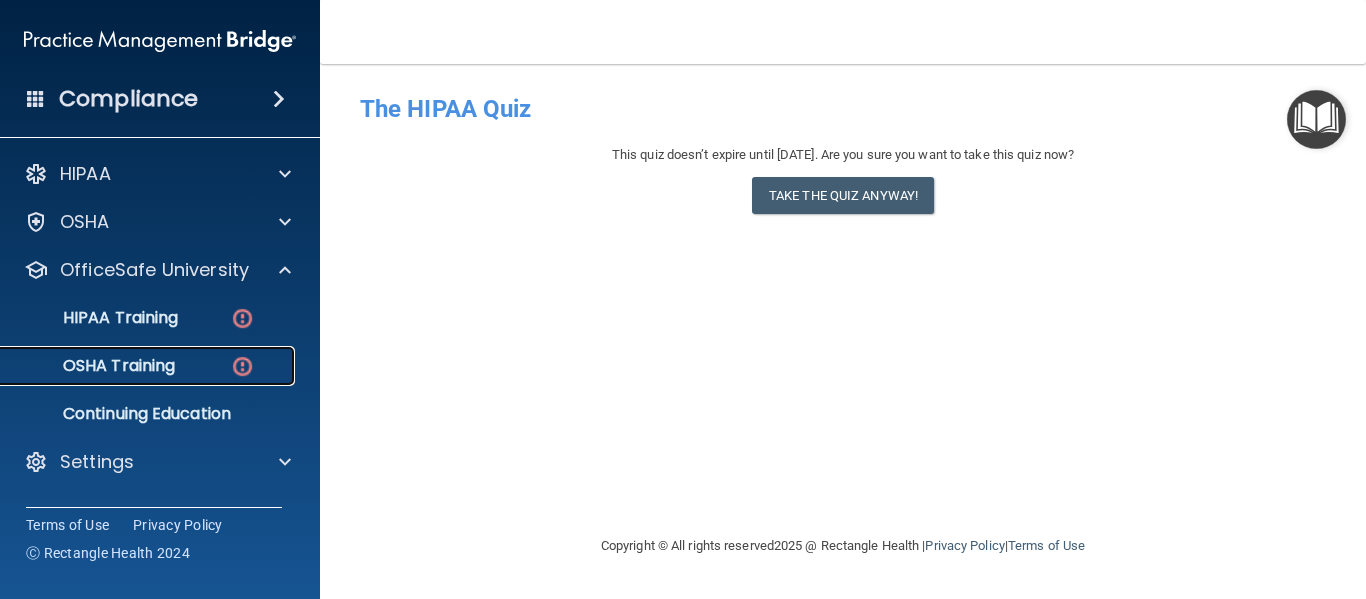 click on "OSHA Training" at bounding box center (94, 366) 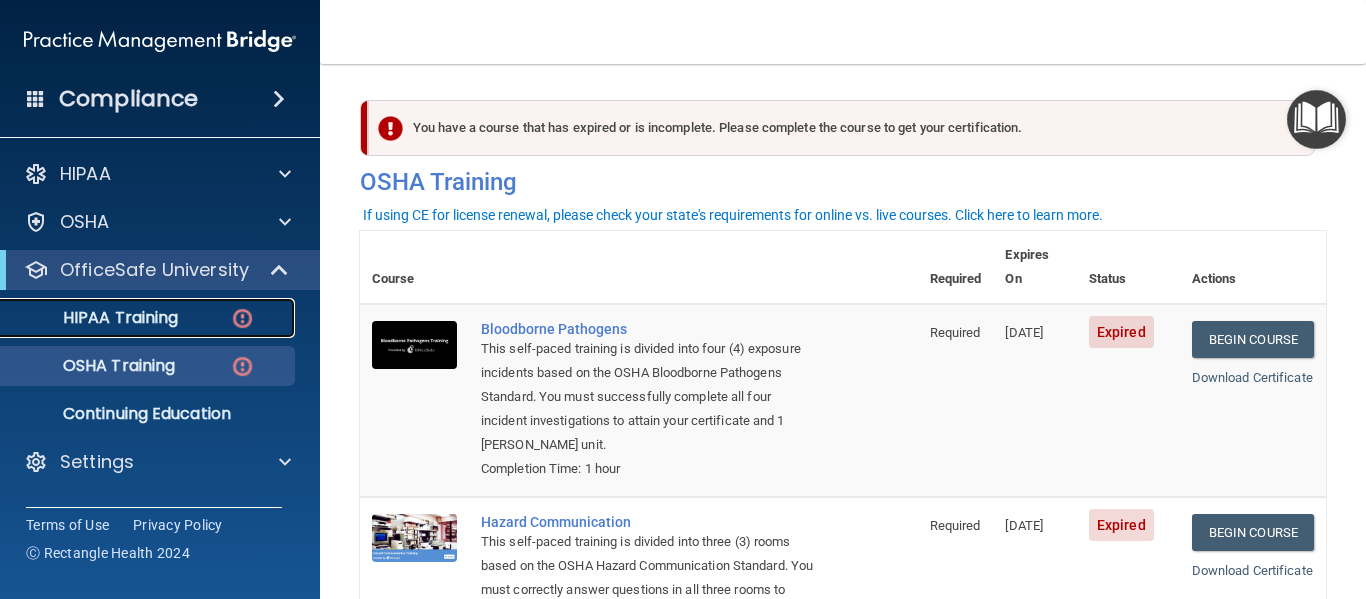 click at bounding box center (242, 318) 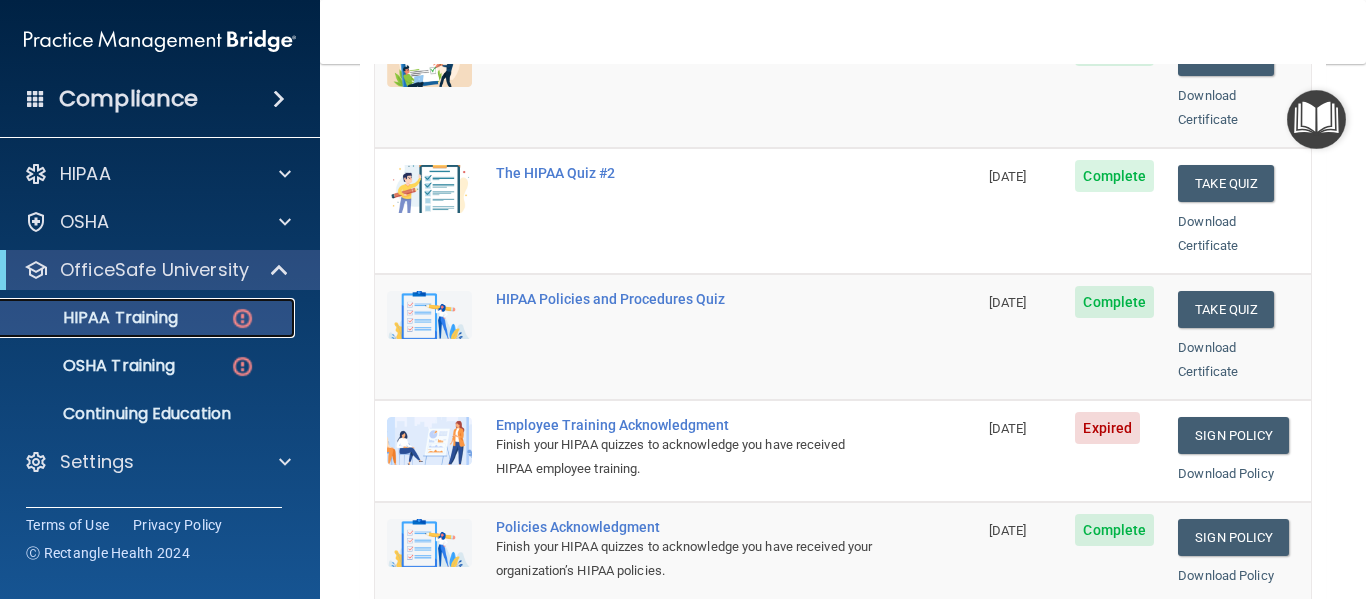 scroll, scrollTop: 355, scrollLeft: 0, axis: vertical 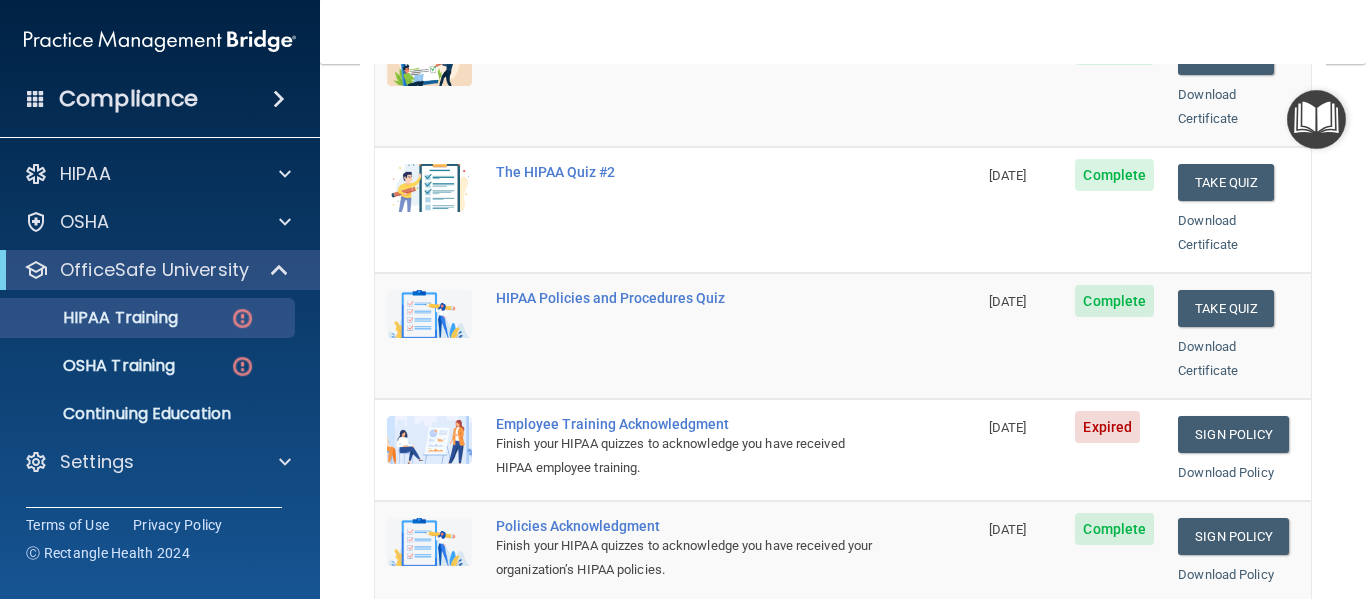 click on "Complete" at bounding box center (1114, 175) 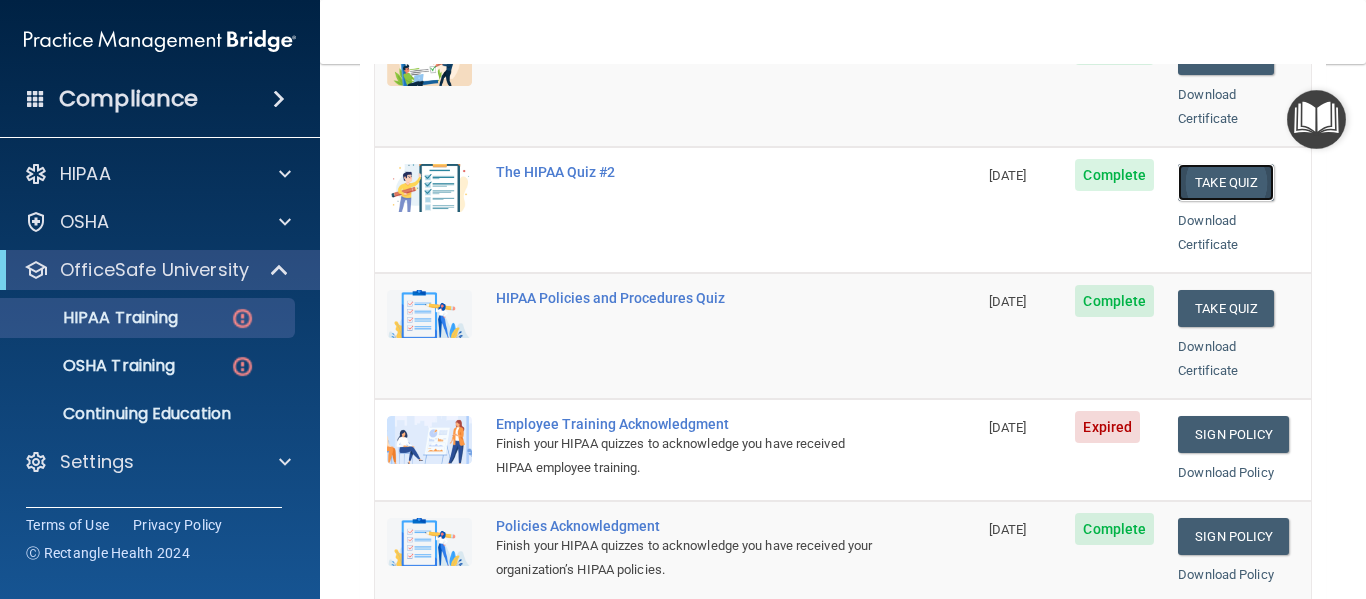 click on "Take Quiz" at bounding box center (1226, 182) 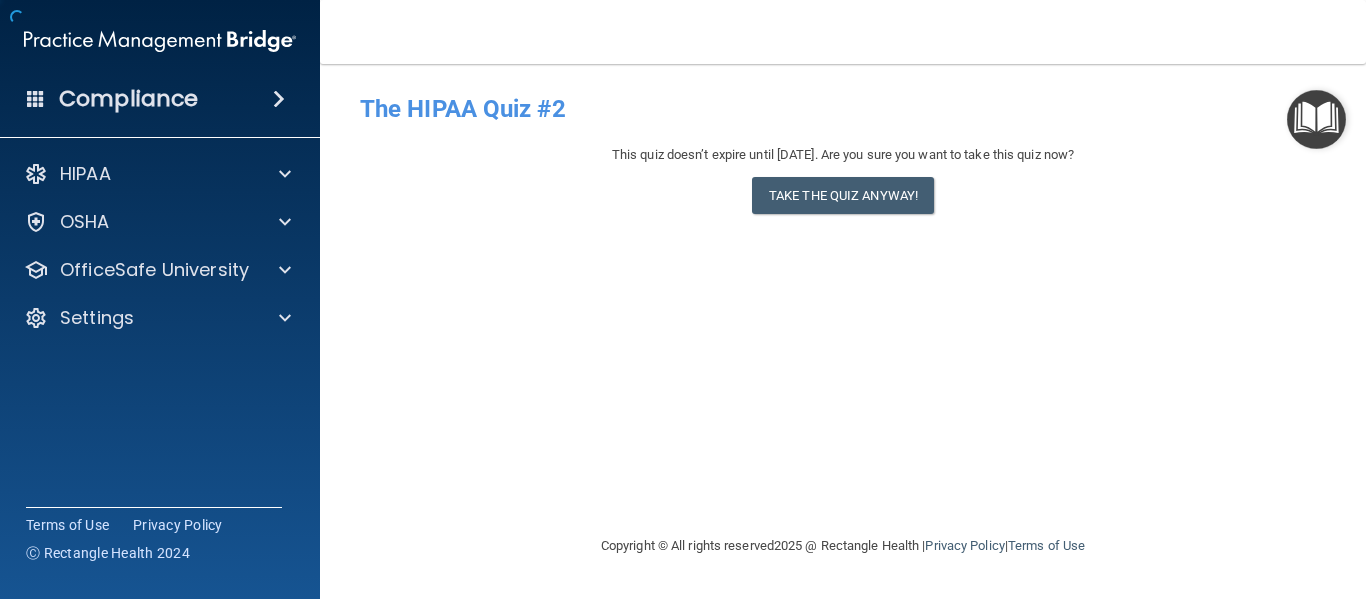 scroll, scrollTop: 0, scrollLeft: 0, axis: both 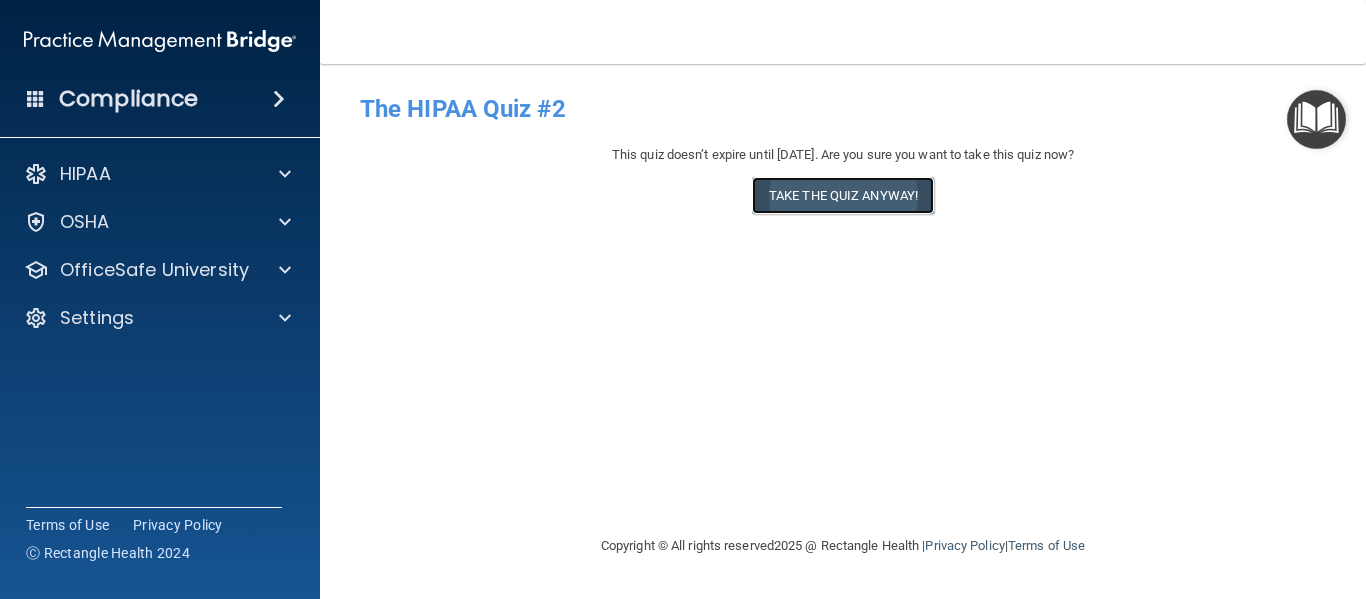 click on "Take the quiz anyway!" at bounding box center [843, 195] 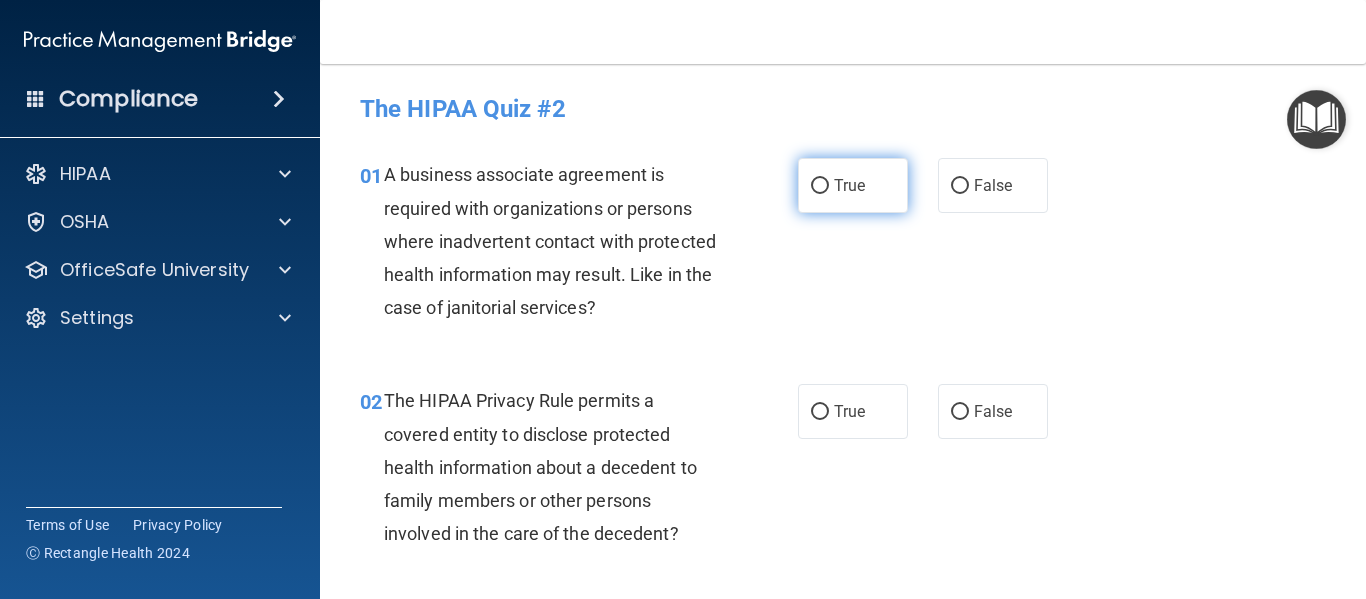 click on "True" at bounding box center (820, 186) 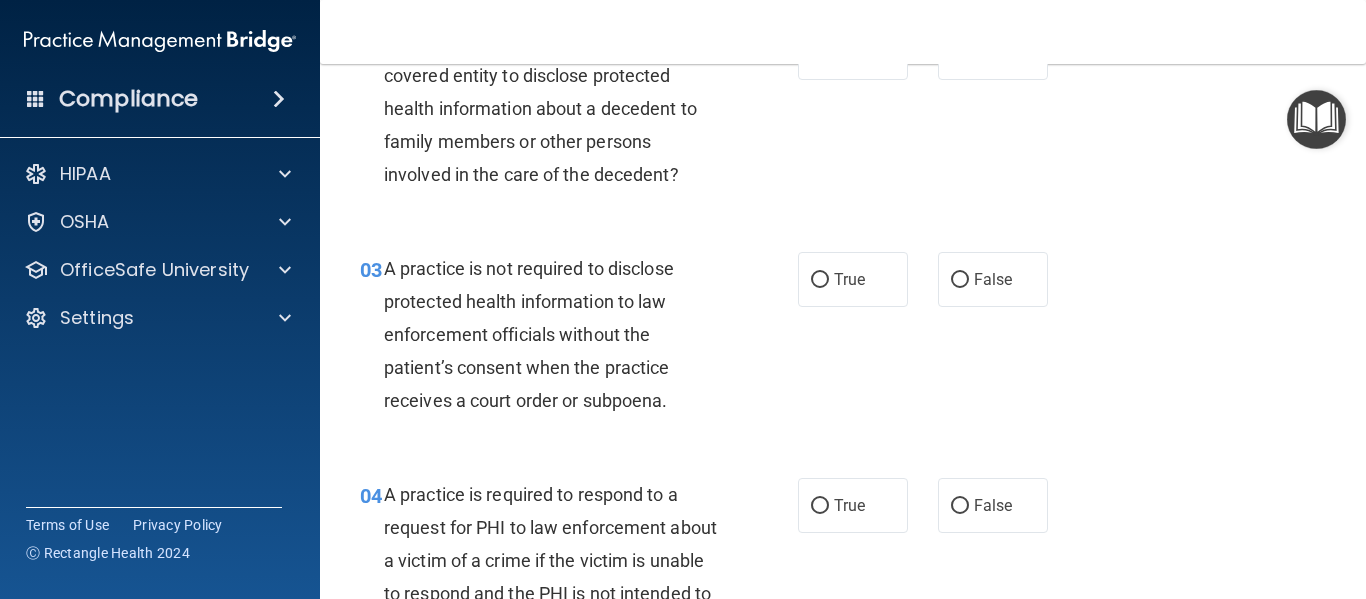 scroll, scrollTop: 360, scrollLeft: 0, axis: vertical 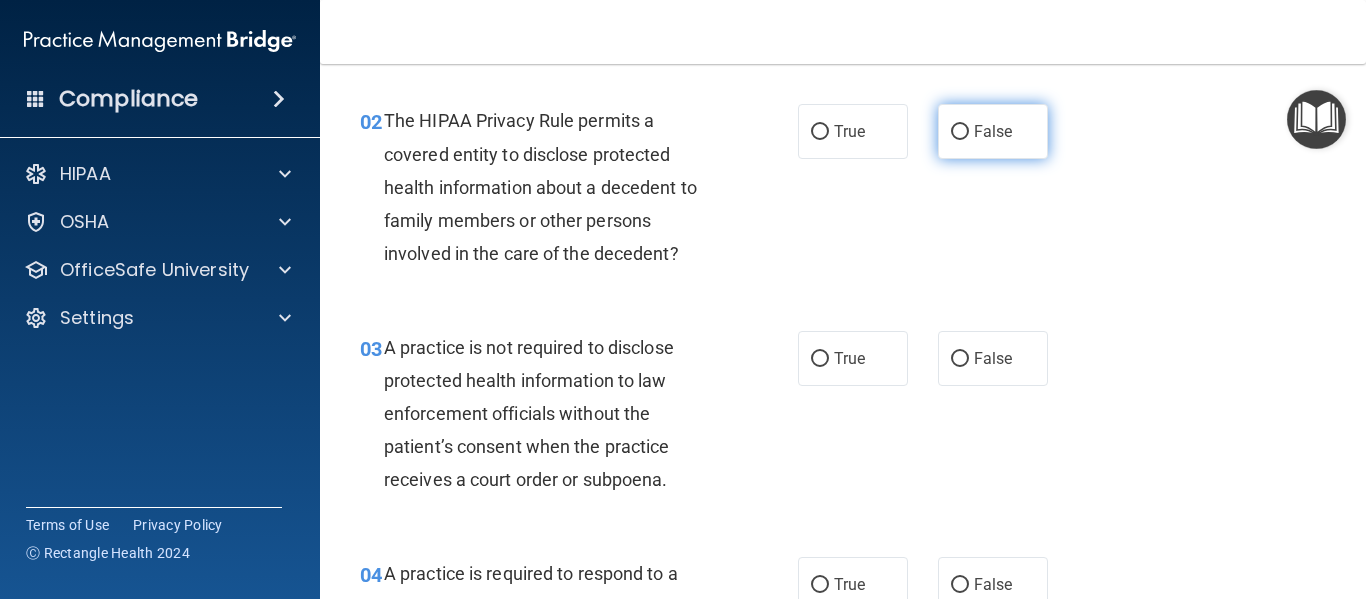 click on "False" at bounding box center (960, 132) 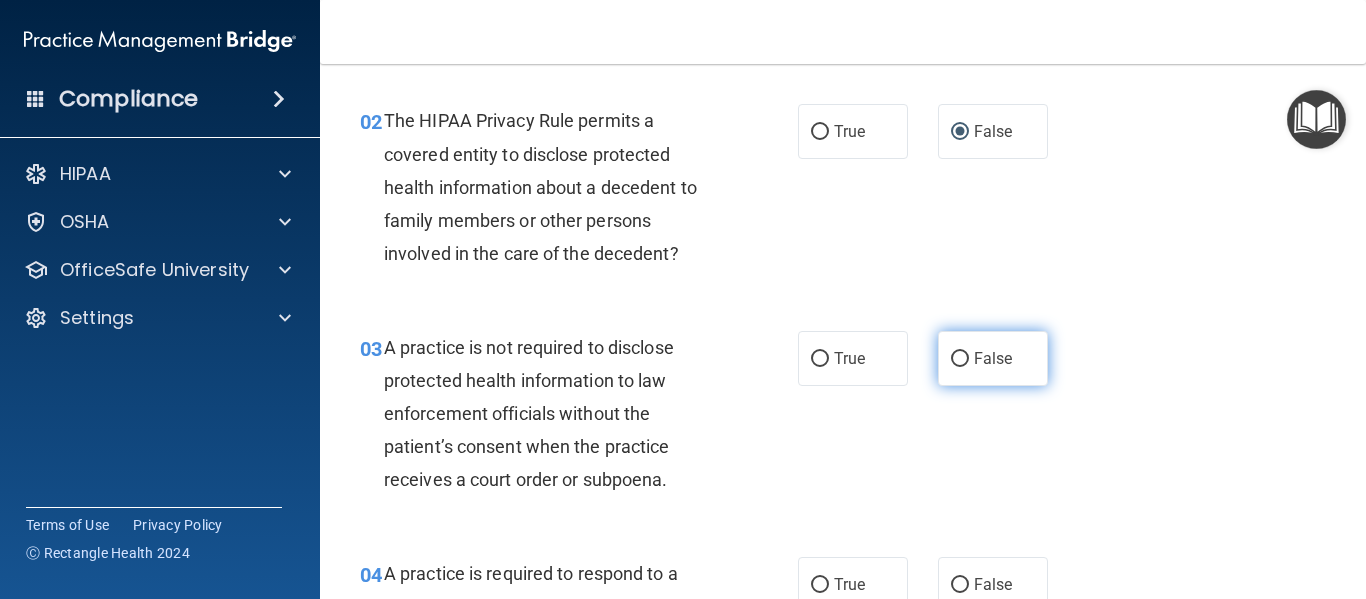 click on "False" at bounding box center (960, 359) 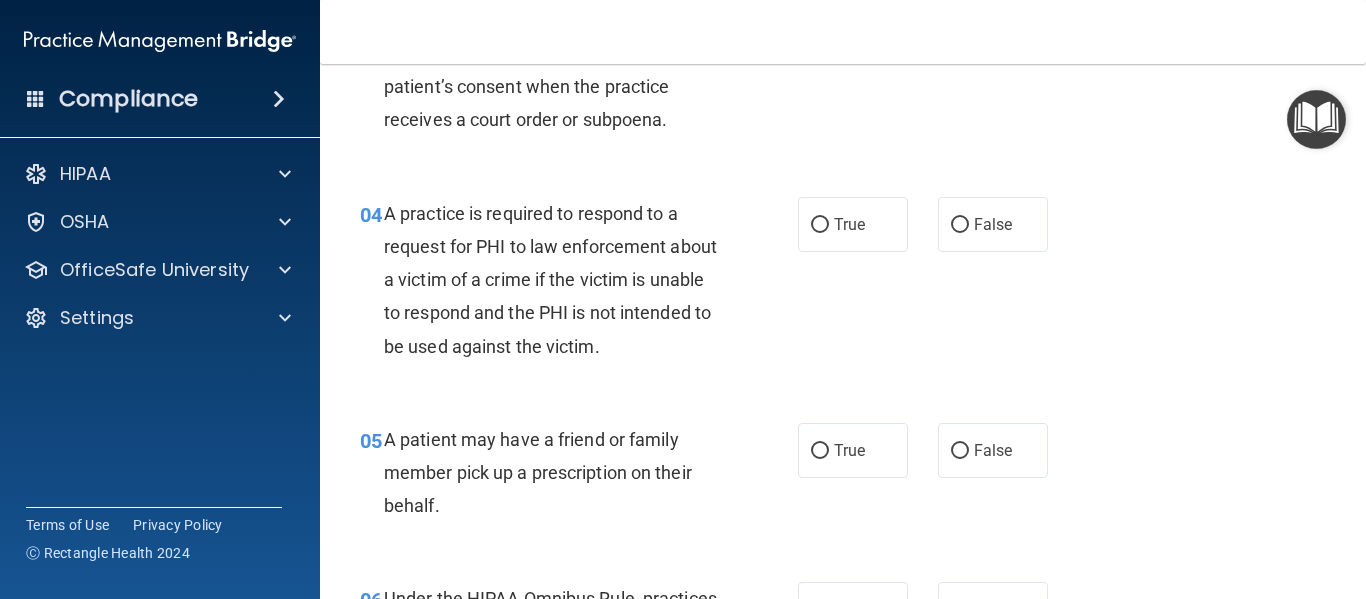 scroll, scrollTop: 680, scrollLeft: 0, axis: vertical 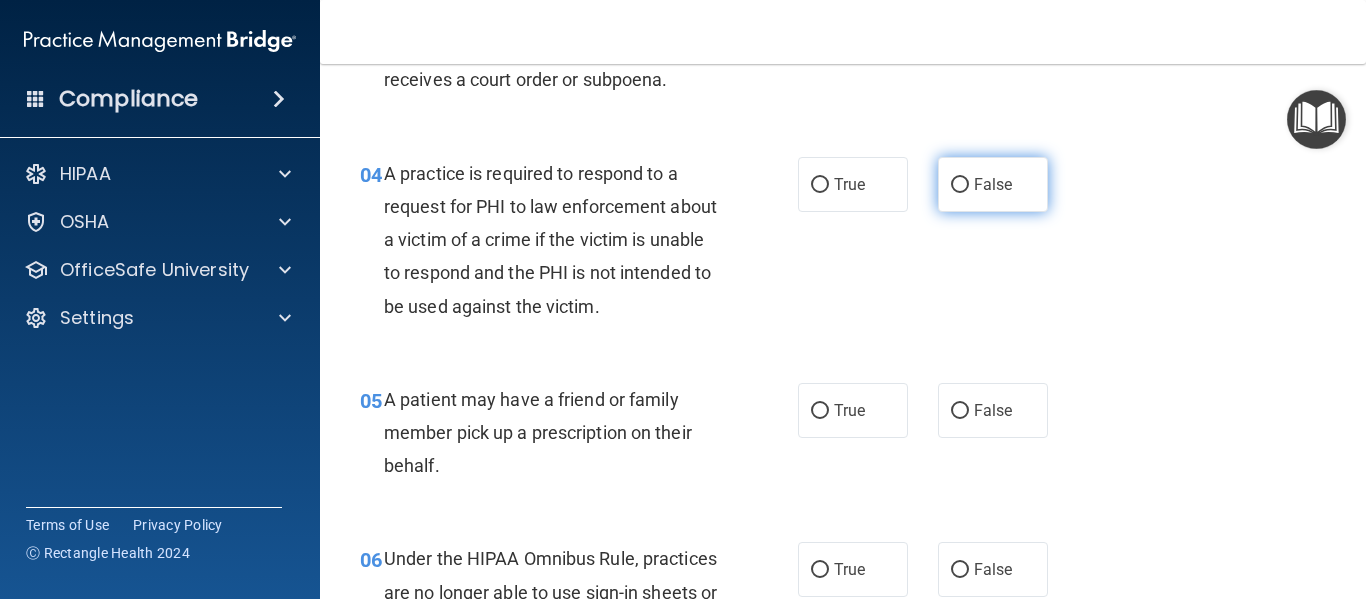 click on "False" at bounding box center (960, 185) 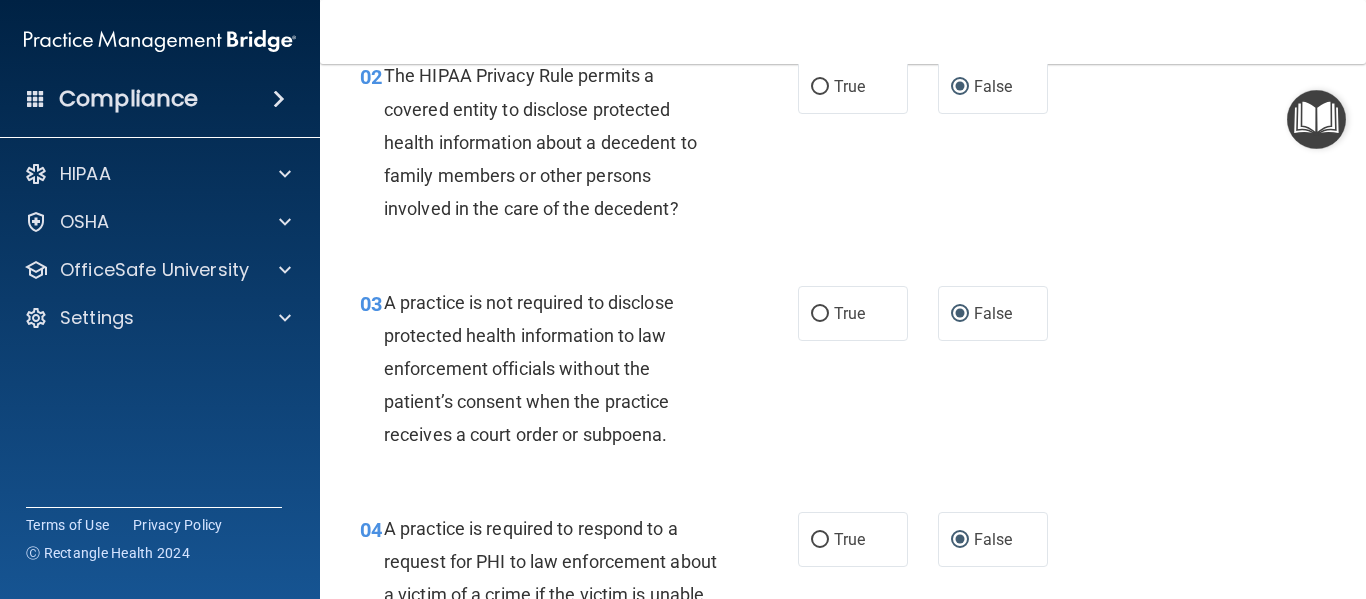 scroll, scrollTop: 326, scrollLeft: 0, axis: vertical 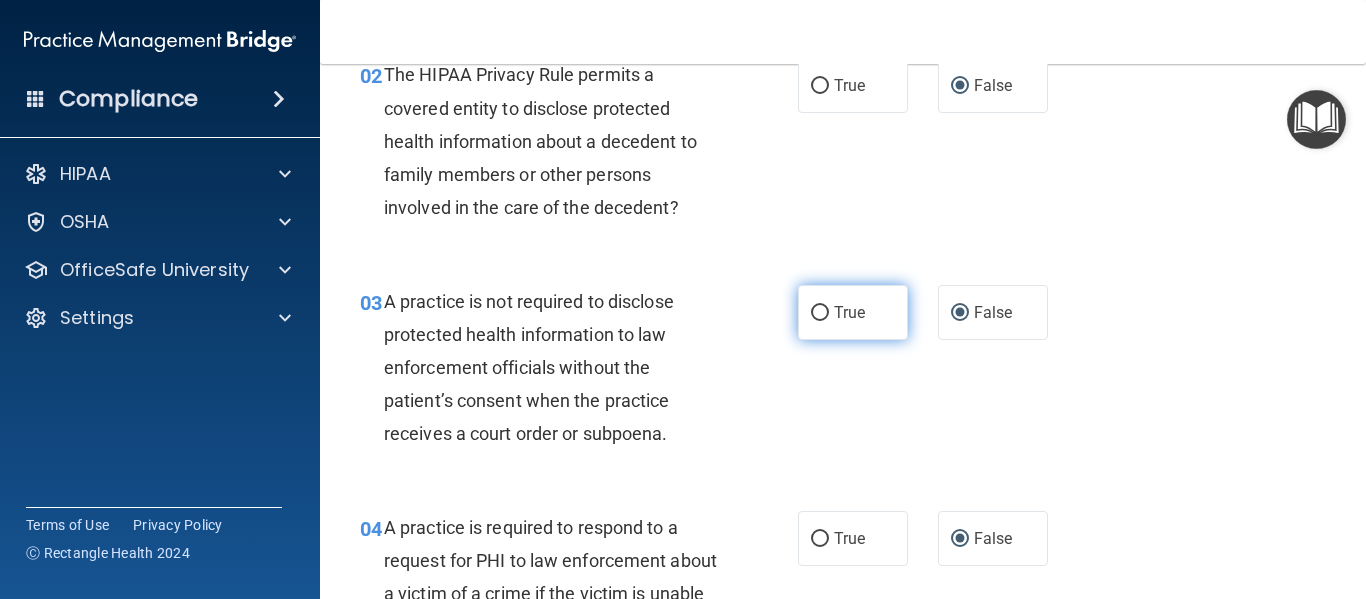 click on "True" at bounding box center (820, 313) 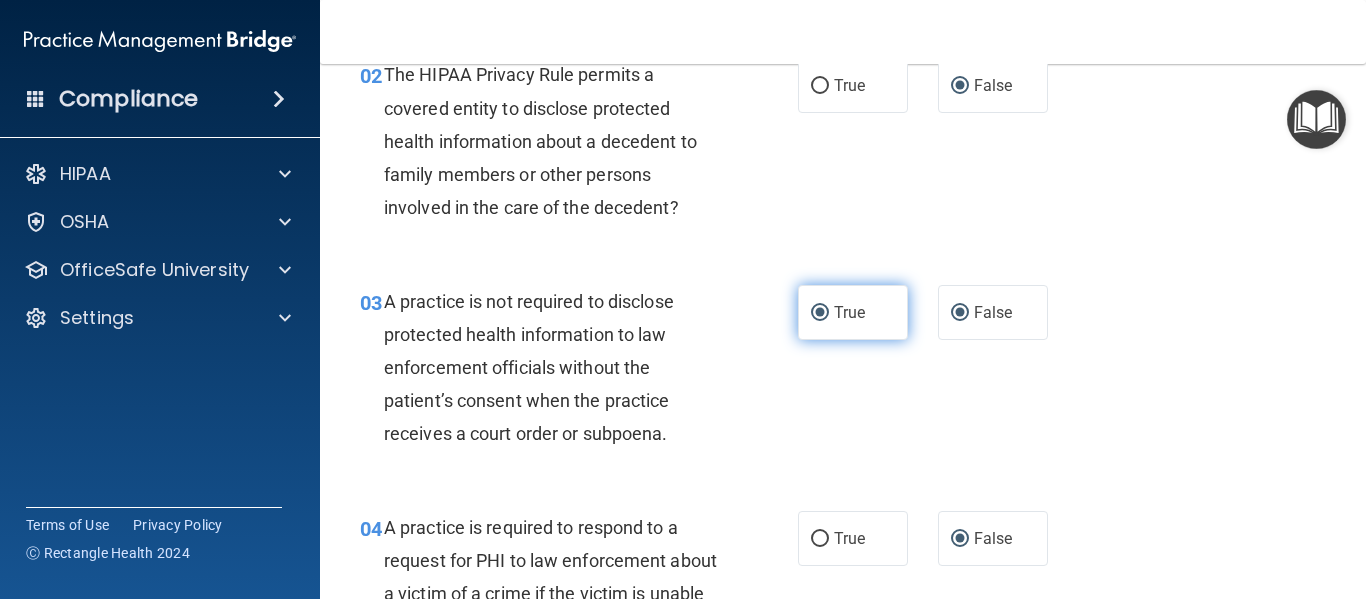 radio on "false" 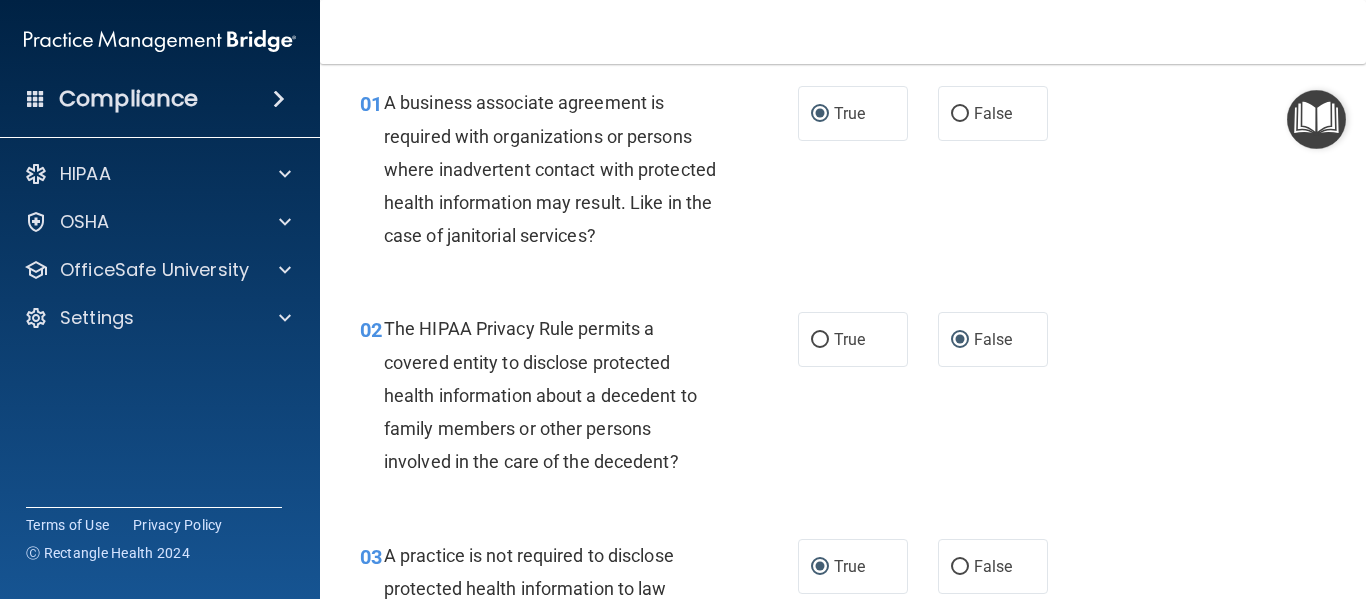 scroll, scrollTop: 24, scrollLeft: 0, axis: vertical 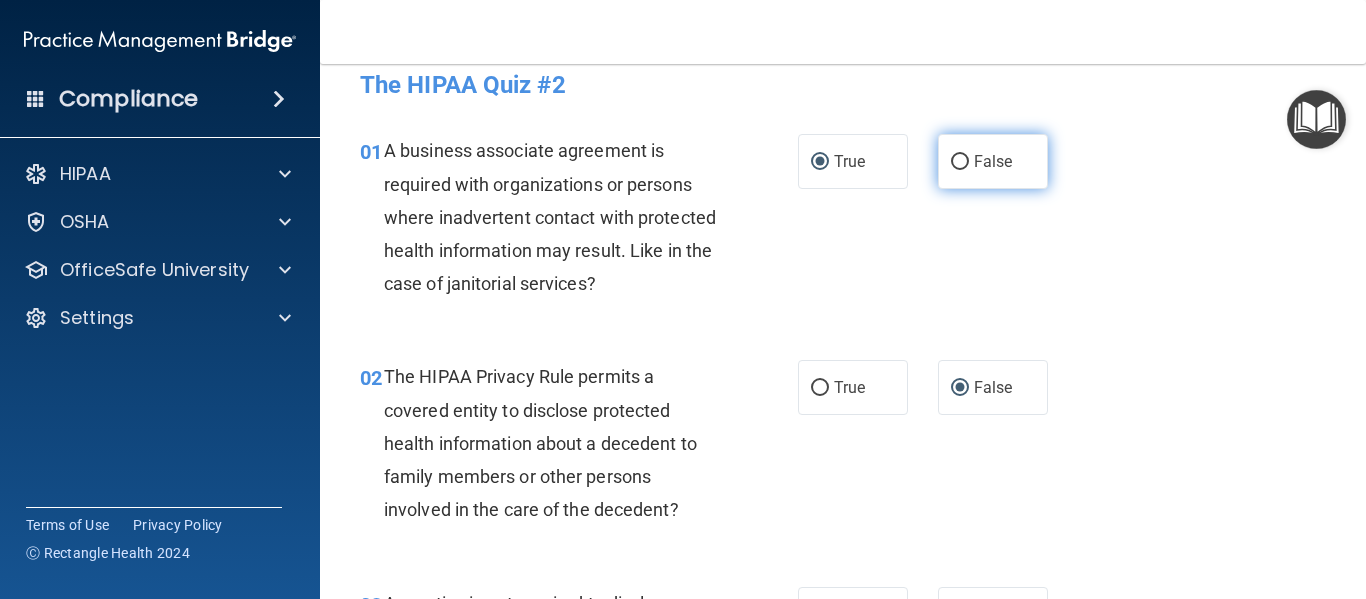 click on "False" at bounding box center (960, 162) 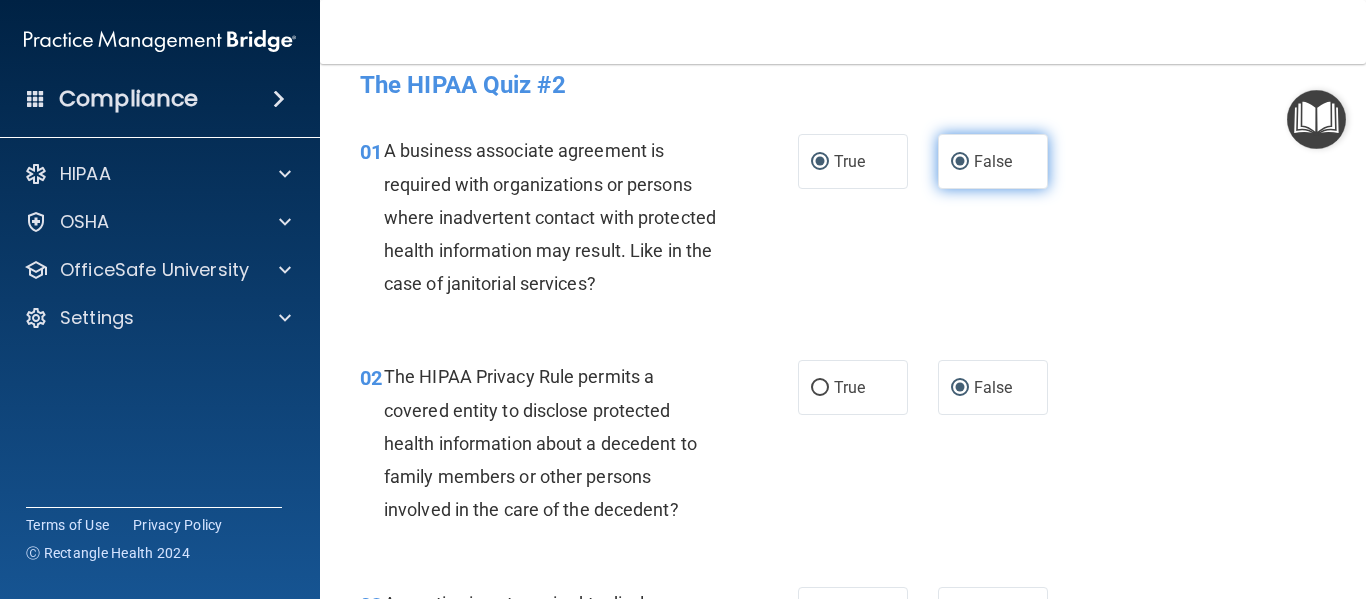 radio on "false" 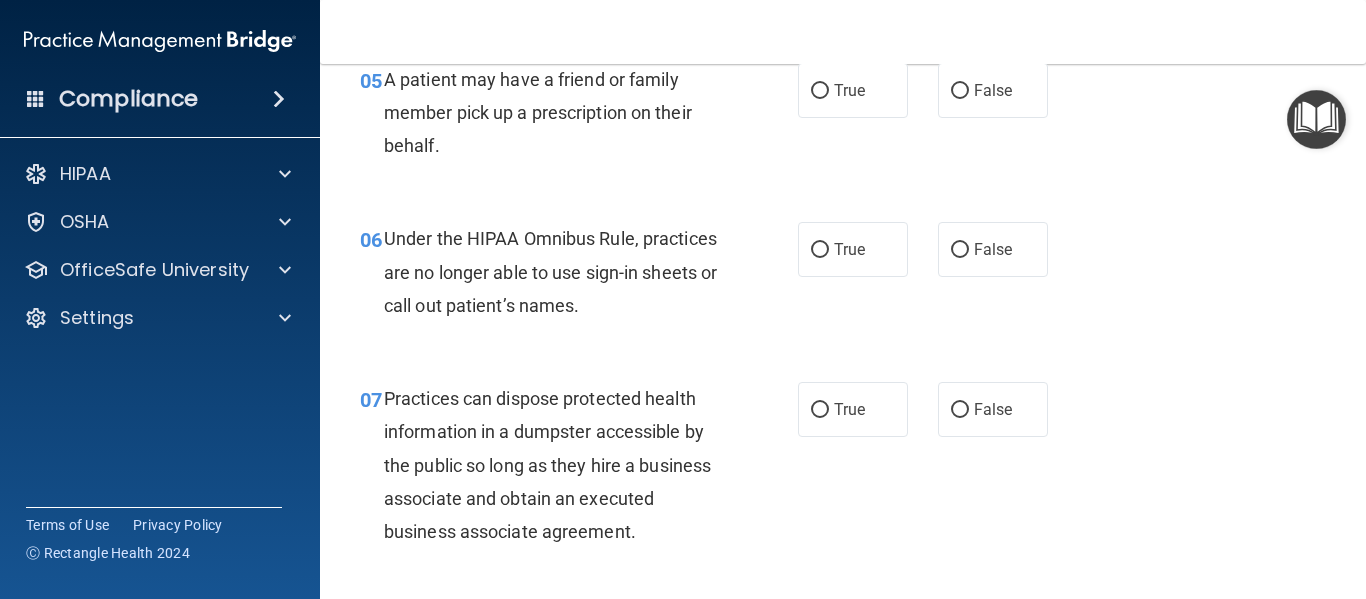 scroll, scrollTop: 976, scrollLeft: 0, axis: vertical 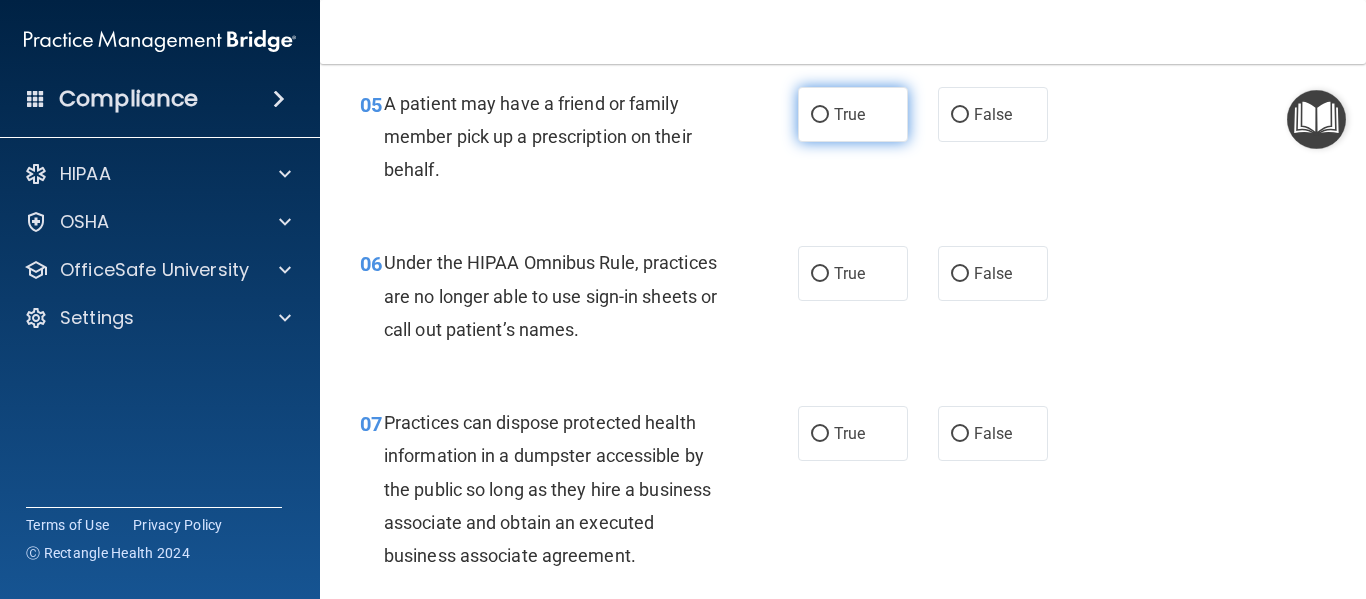 click on "True" at bounding box center [820, 115] 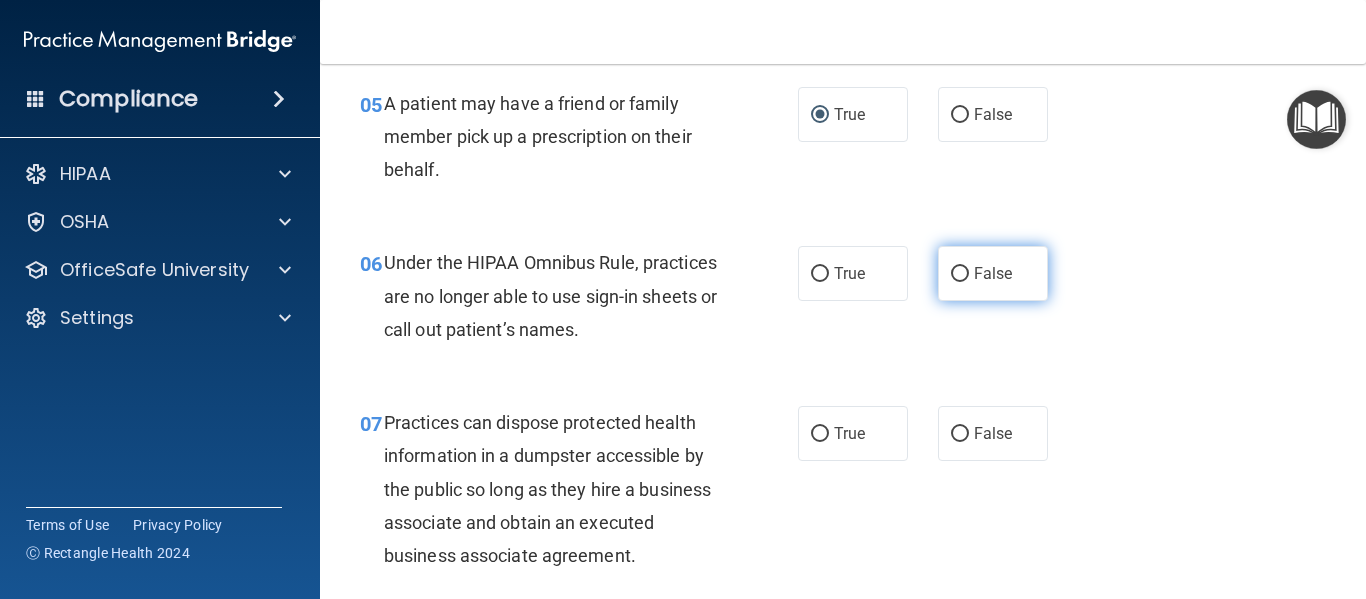 click on "False" at bounding box center [960, 274] 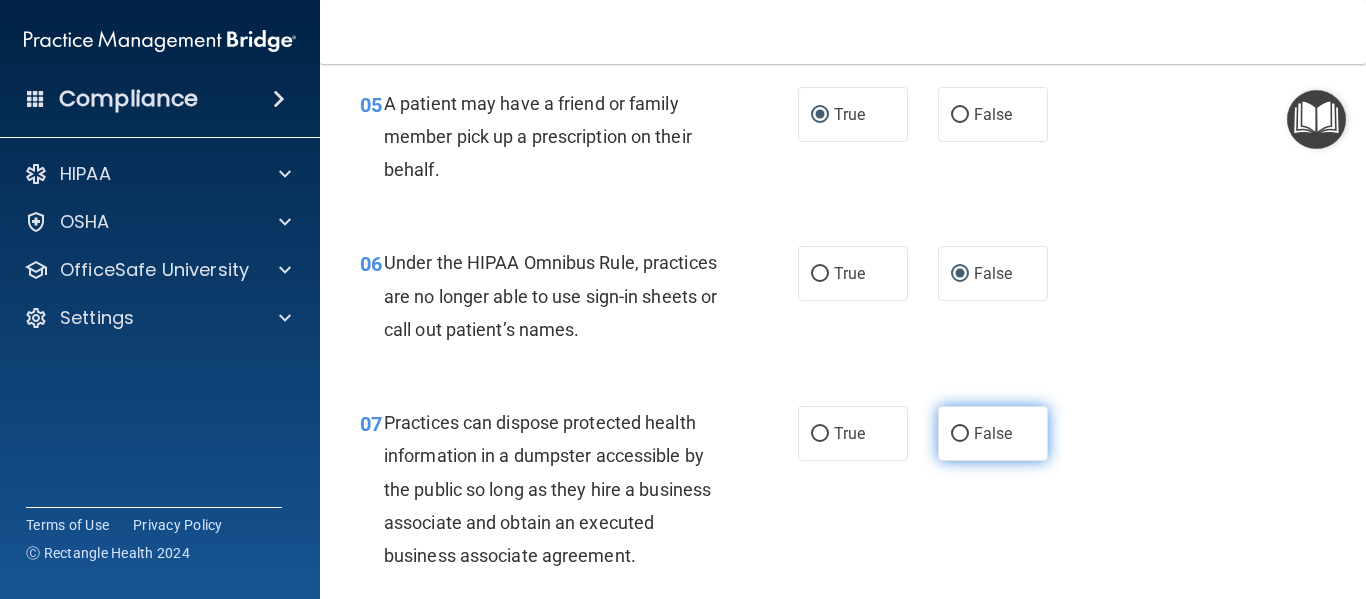 click on "False" at bounding box center [960, 434] 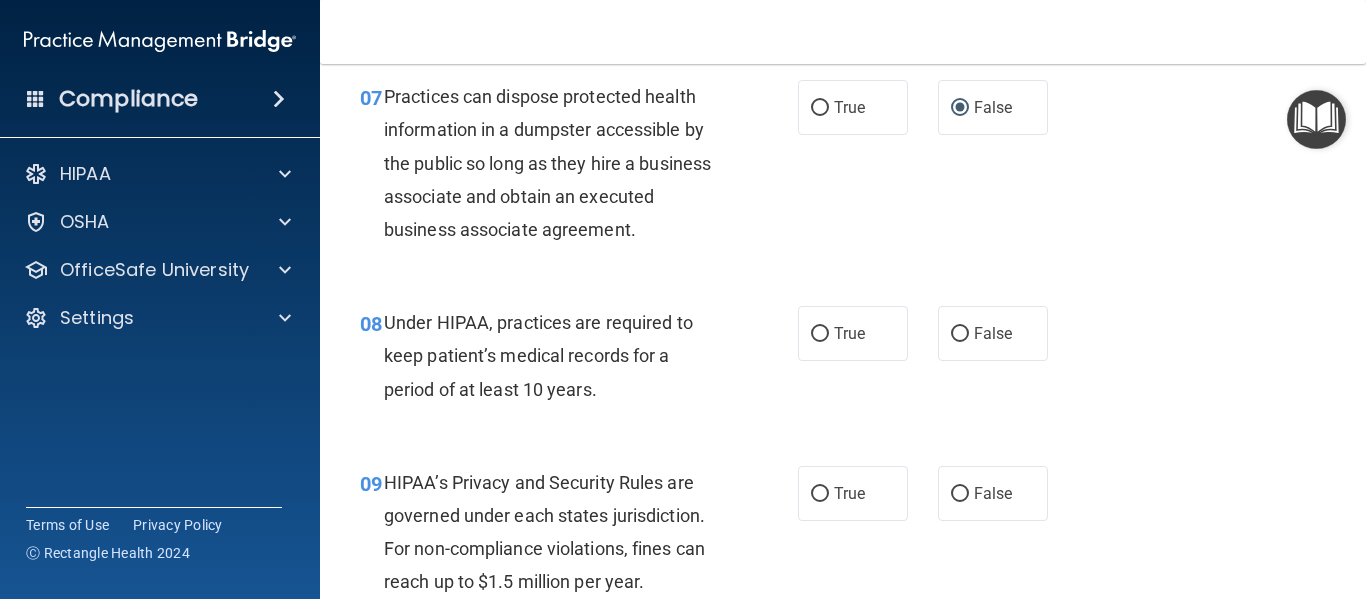 scroll, scrollTop: 1336, scrollLeft: 0, axis: vertical 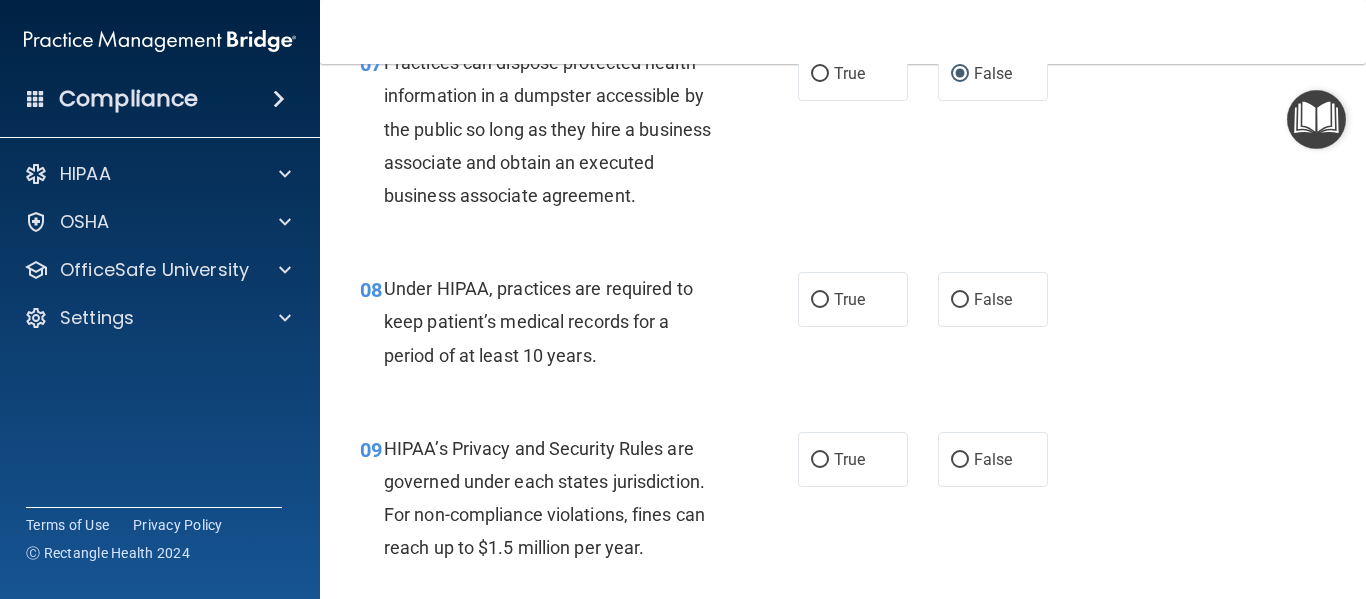 drag, startPoint x: 1360, startPoint y: 587, endPoint x: 930, endPoint y: 537, distance: 432.89722 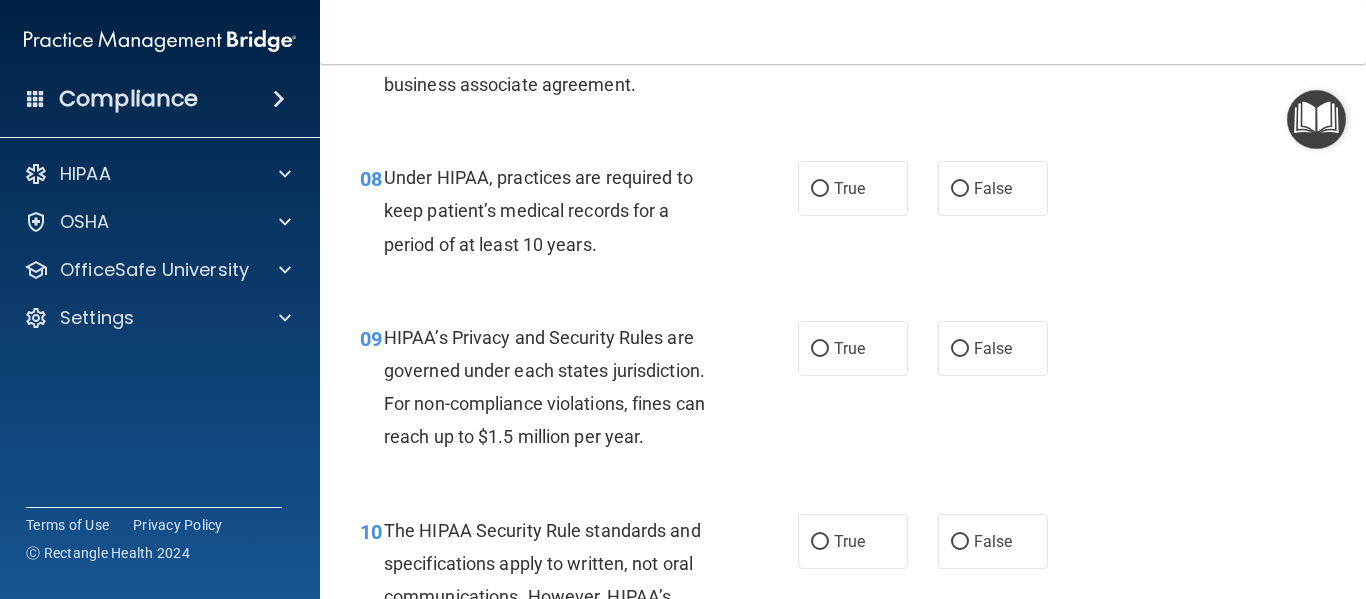 scroll, scrollTop: 1456, scrollLeft: 0, axis: vertical 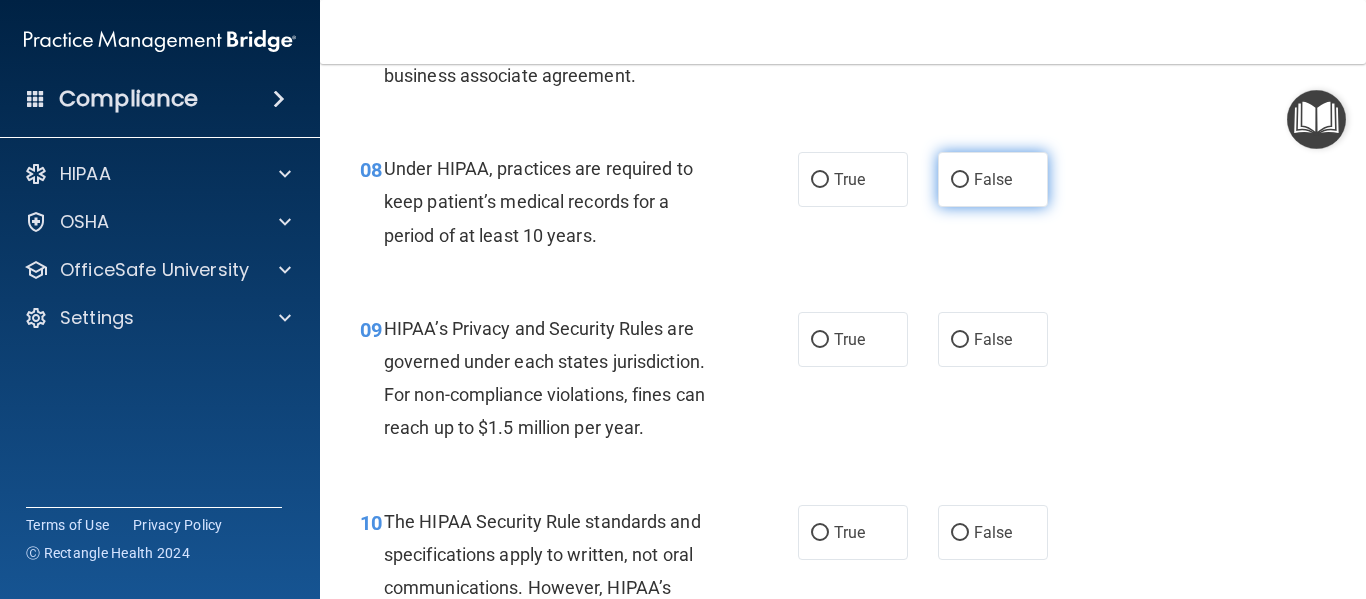 click on "False" at bounding box center (960, 180) 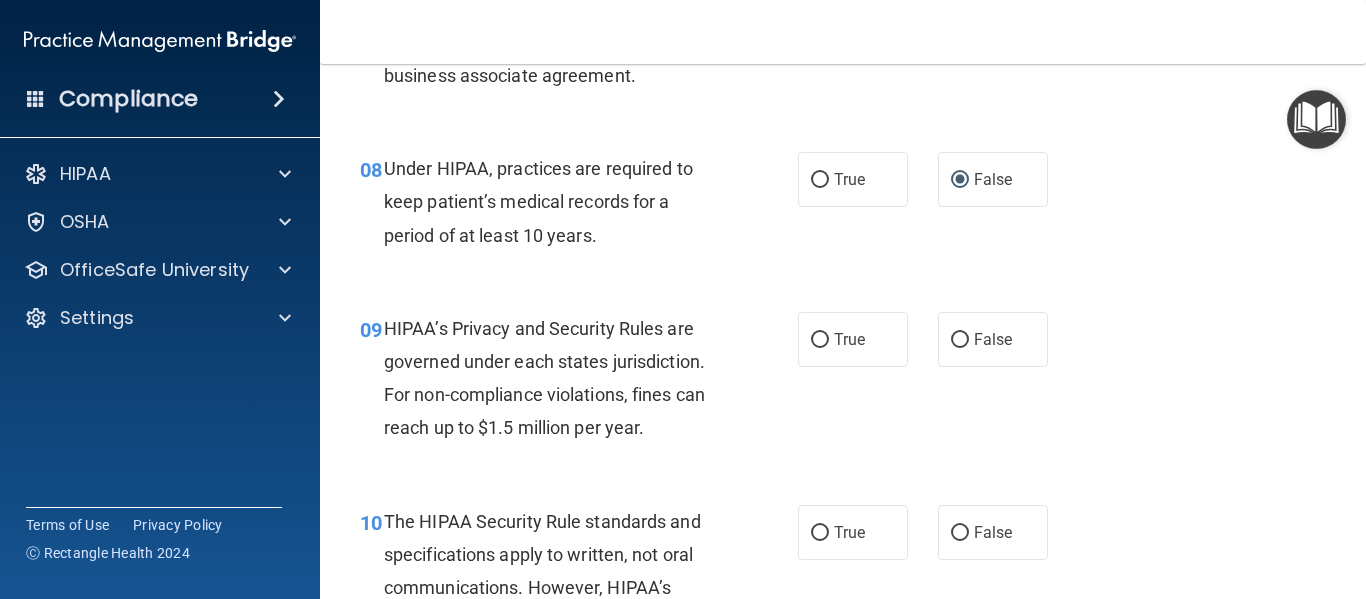 drag, startPoint x: 824, startPoint y: 340, endPoint x: 771, endPoint y: 371, distance: 61.400326 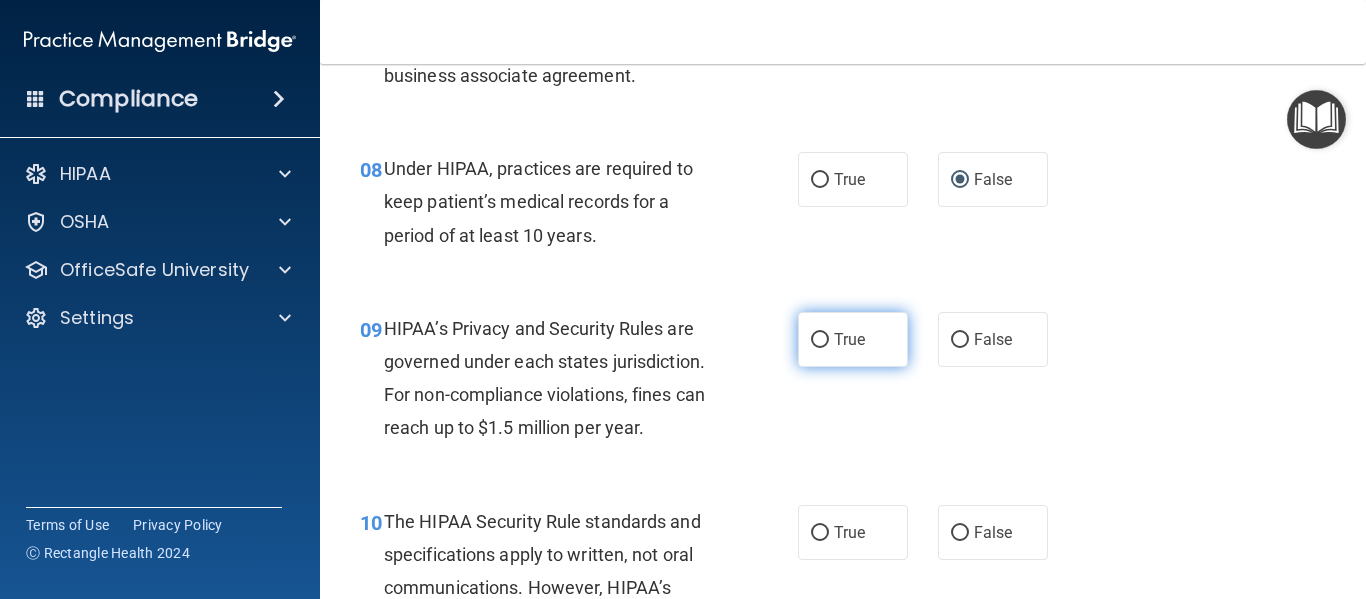 click on "True" at bounding box center [820, 340] 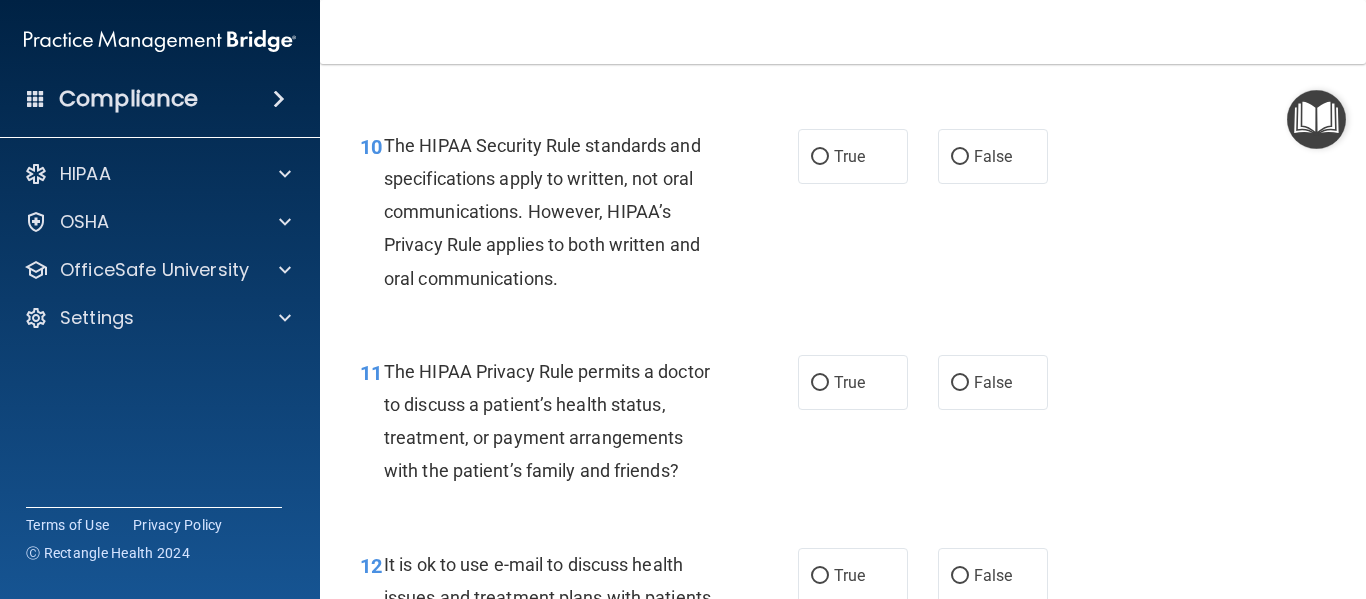 scroll, scrollTop: 1844, scrollLeft: 0, axis: vertical 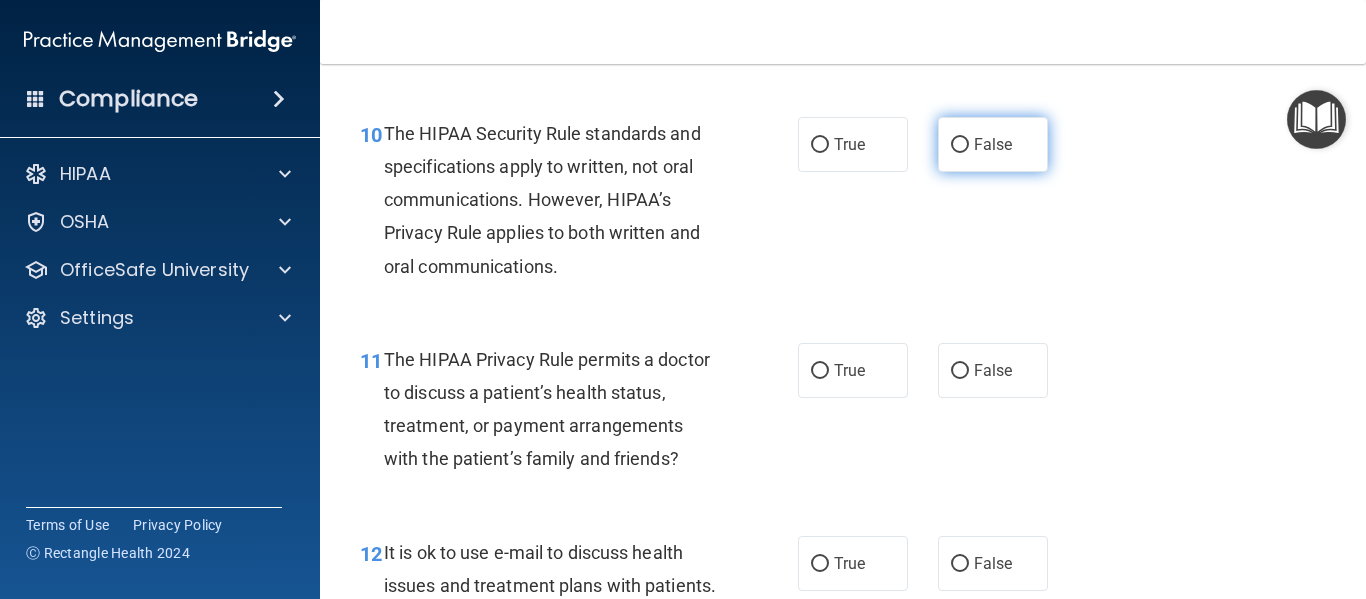 click on "False" at bounding box center (960, 145) 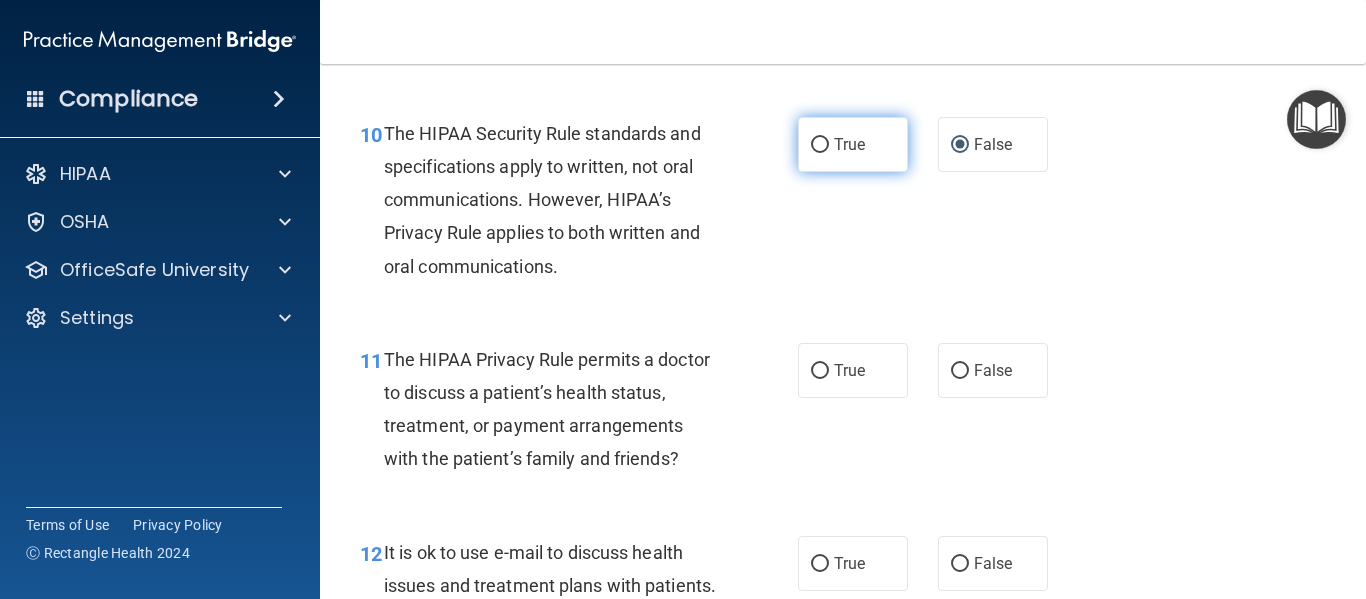 click on "True" at bounding box center (820, 145) 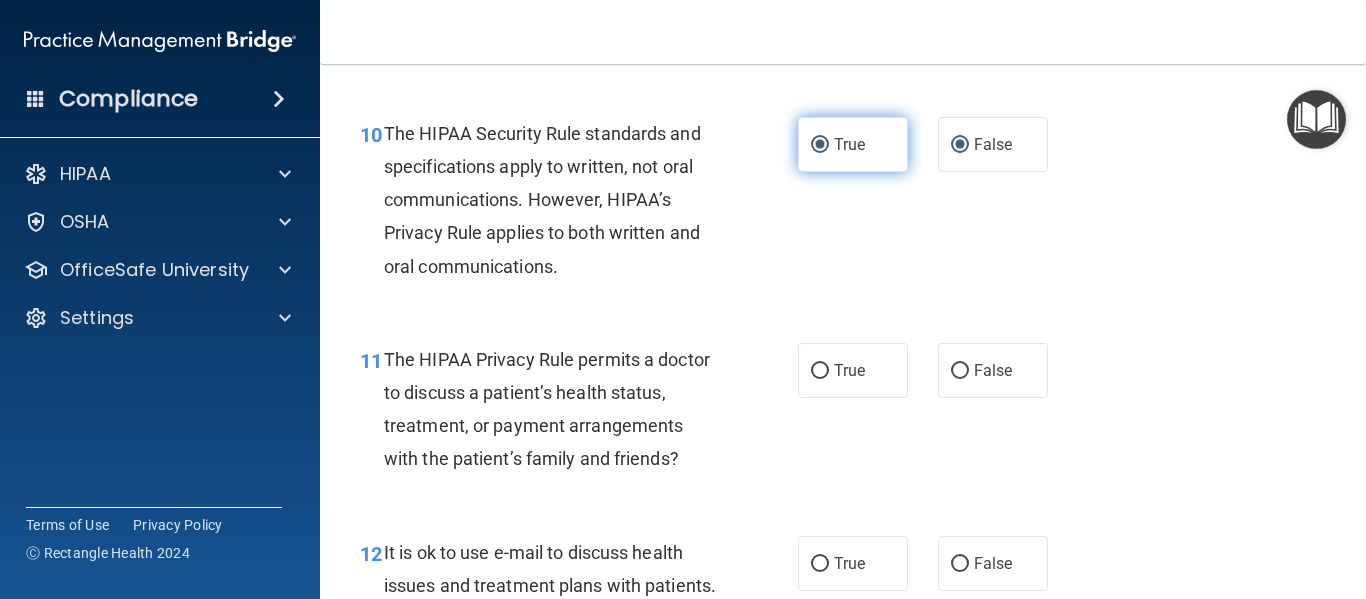 radio on "false" 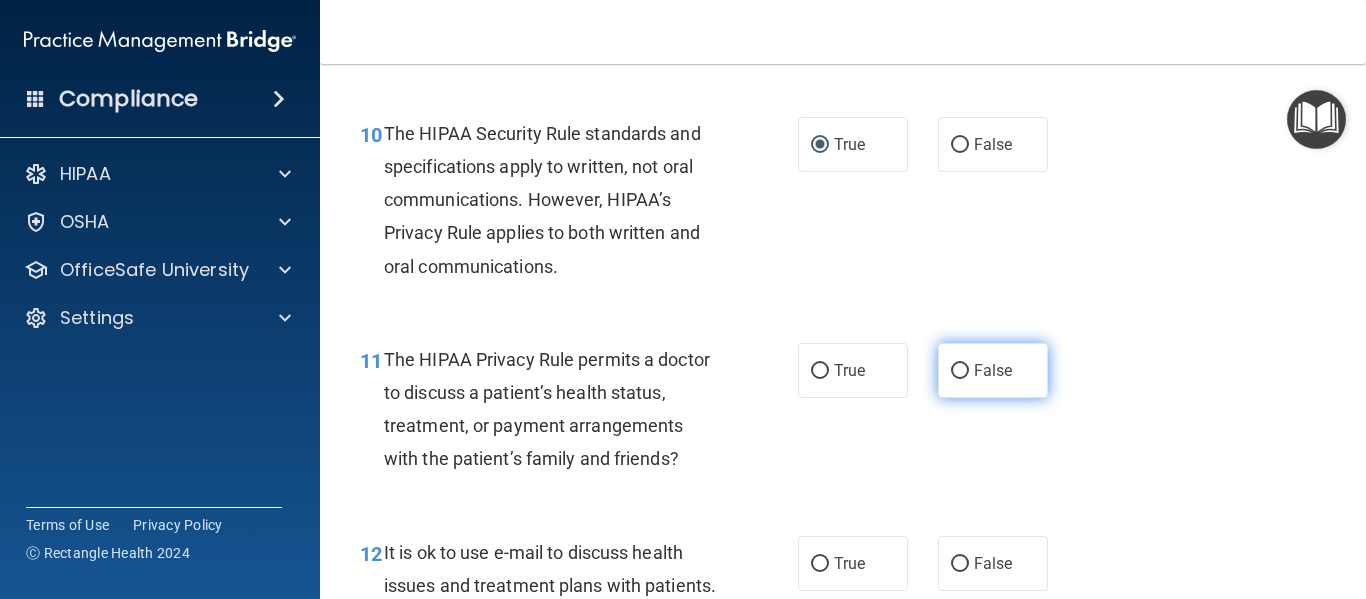 click on "False" at bounding box center [960, 371] 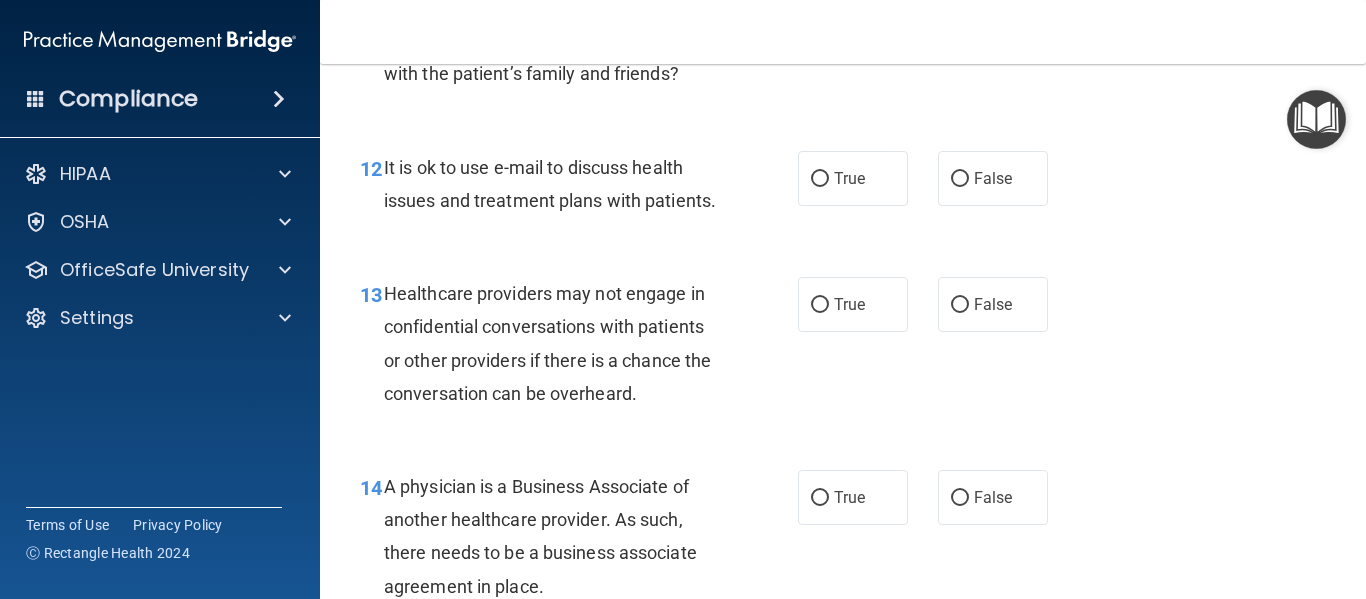 scroll, scrollTop: 2254, scrollLeft: 0, axis: vertical 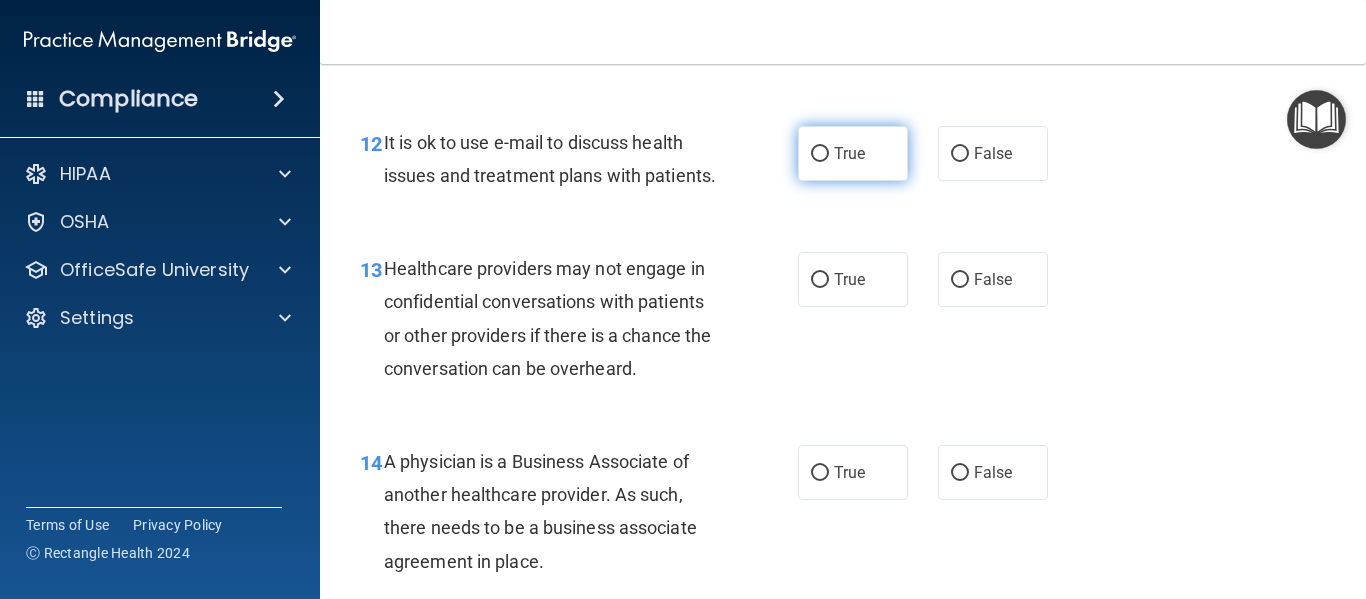click on "True" at bounding box center (820, 154) 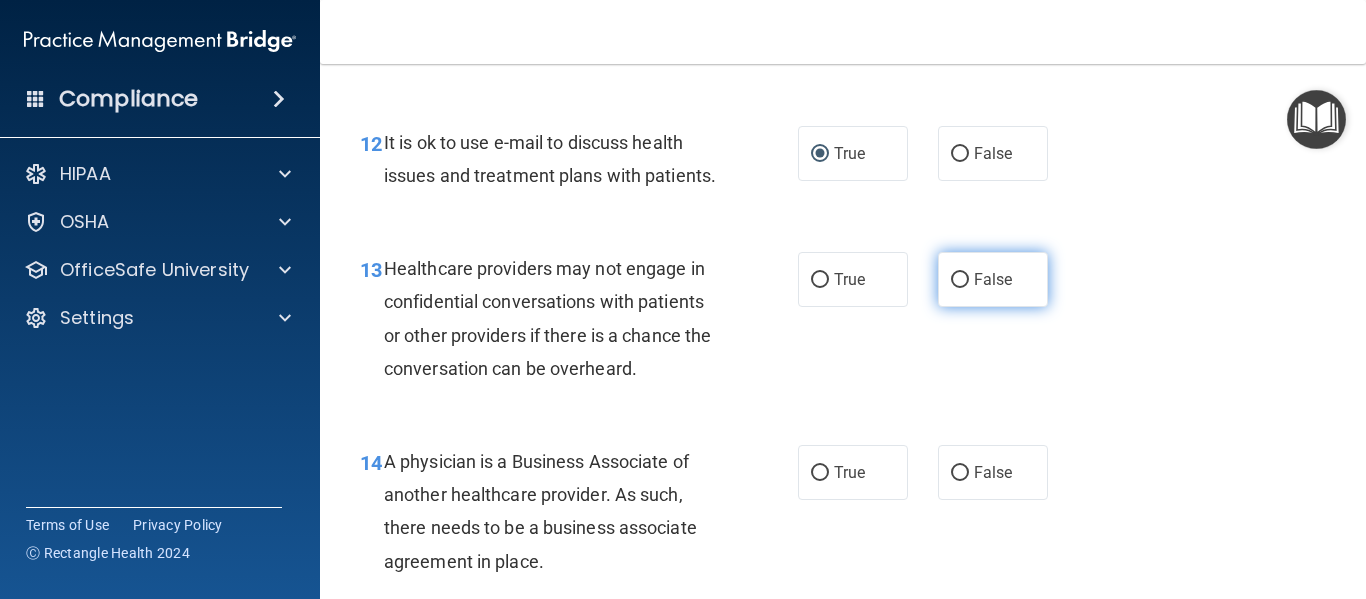 click on "False" at bounding box center (960, 280) 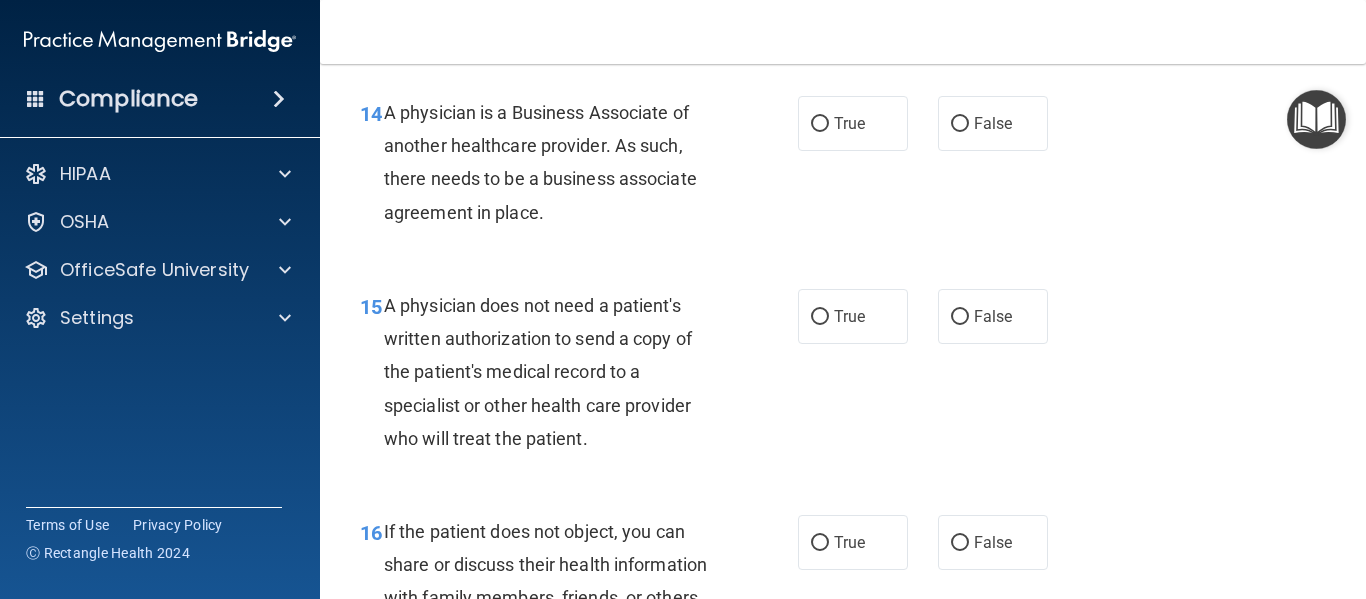scroll, scrollTop: 2580, scrollLeft: 0, axis: vertical 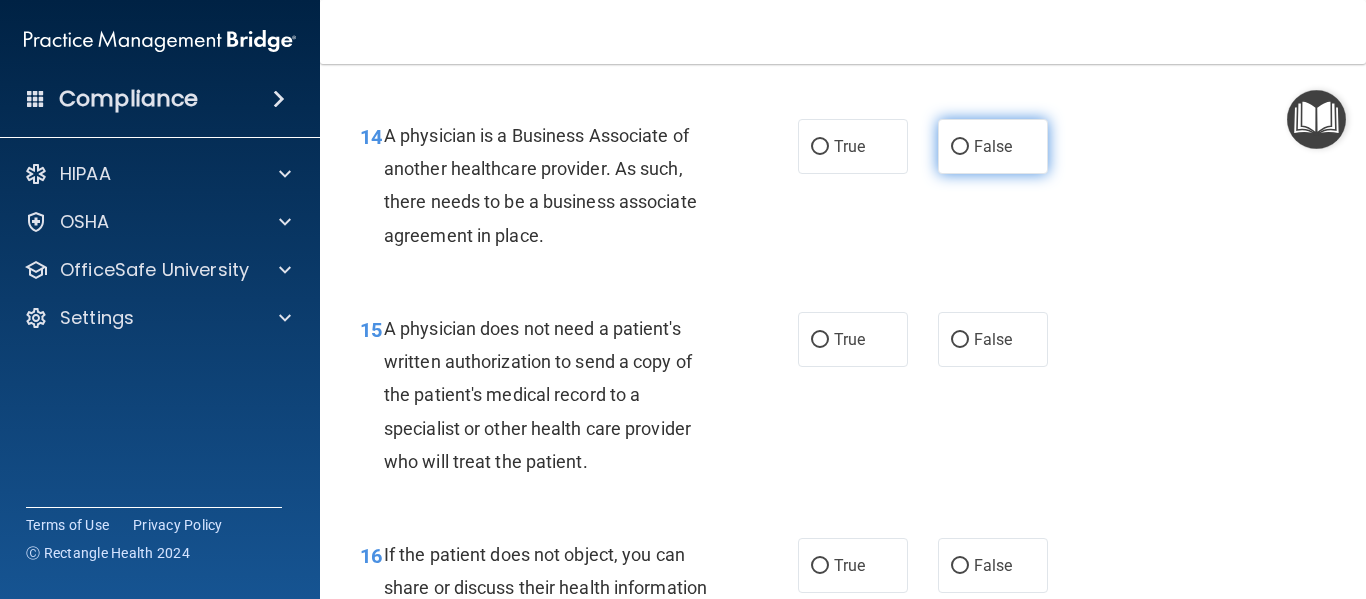click on "False" at bounding box center [960, 147] 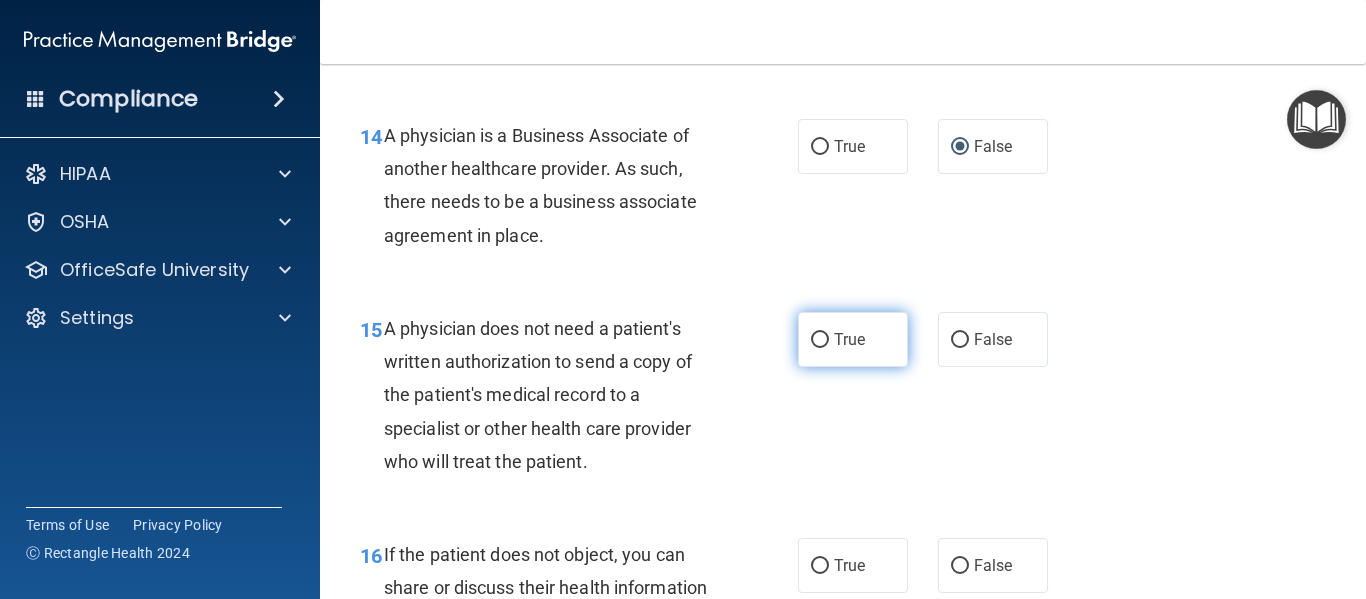 click on "True" at bounding box center (820, 340) 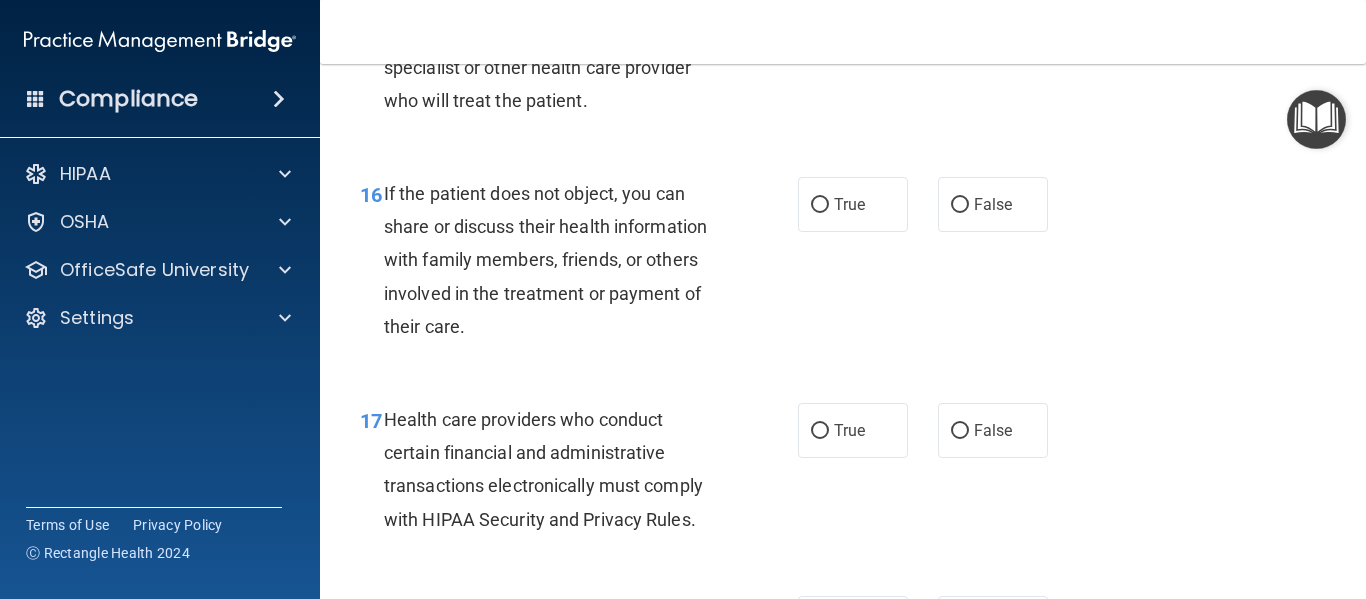 scroll, scrollTop: 2965, scrollLeft: 0, axis: vertical 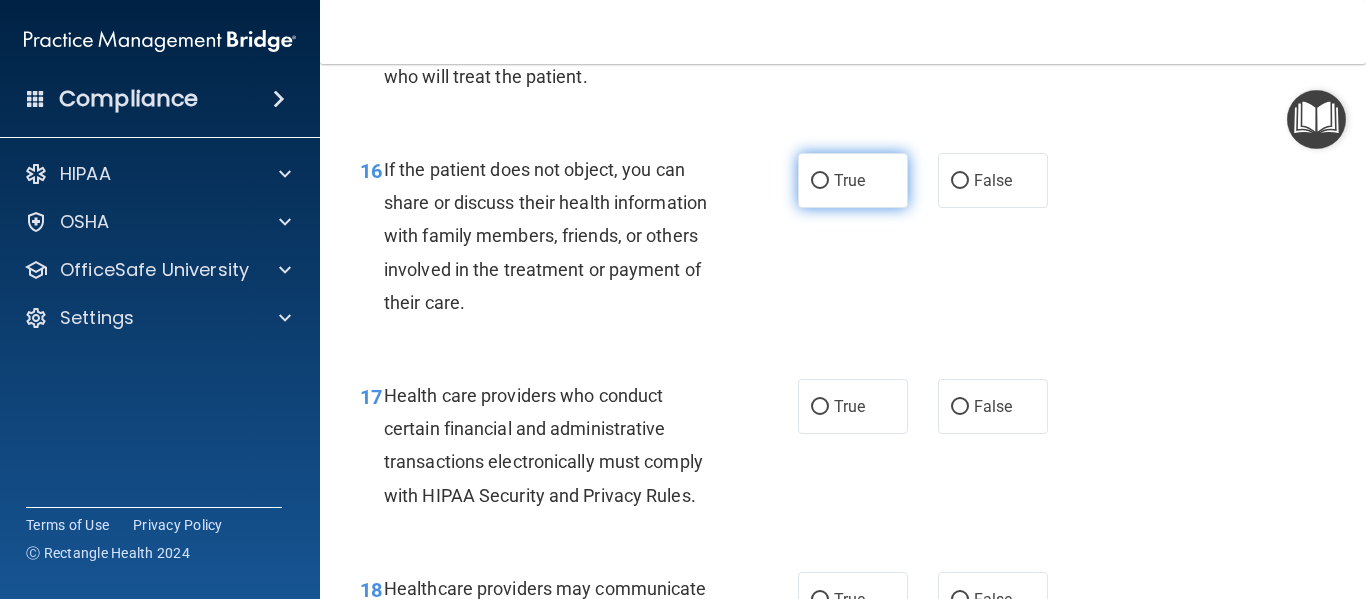 click on "True" at bounding box center [820, 181] 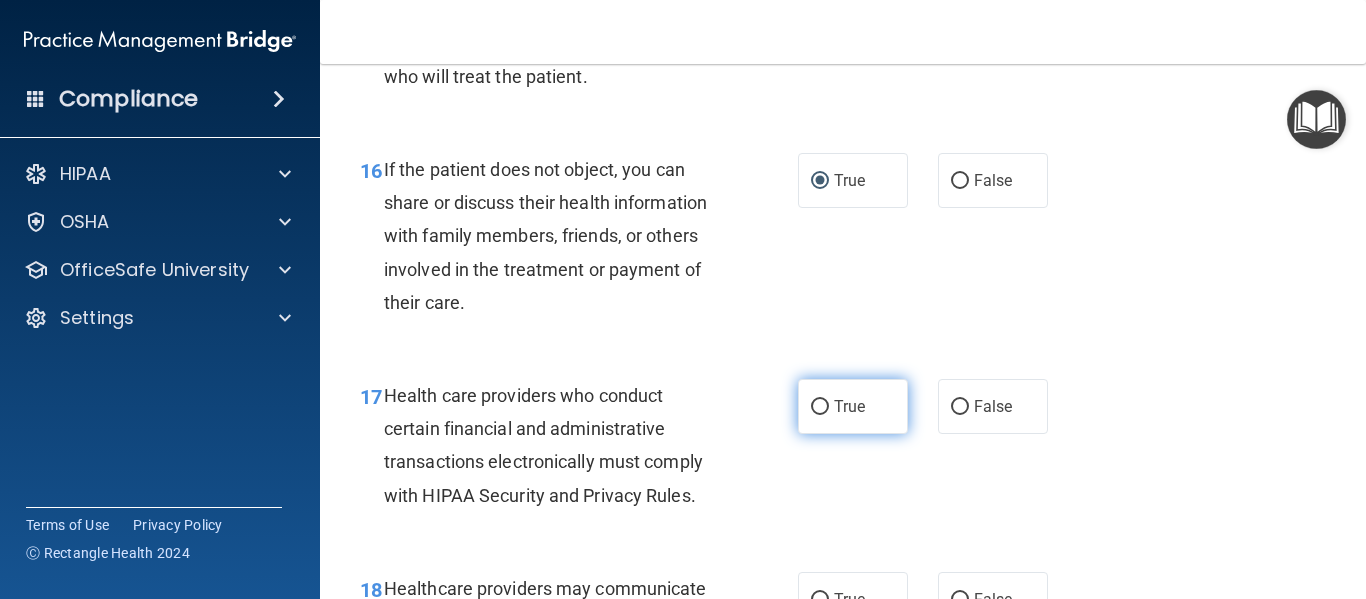 click on "True" at bounding box center (820, 407) 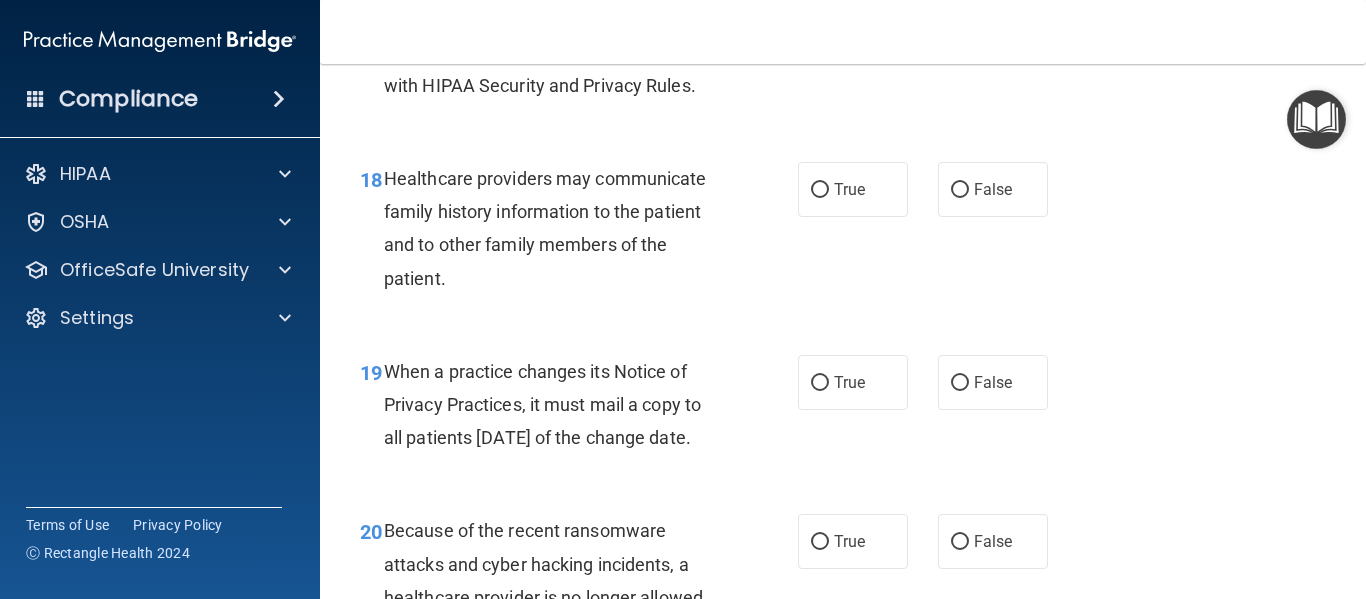 scroll, scrollTop: 3387, scrollLeft: 0, axis: vertical 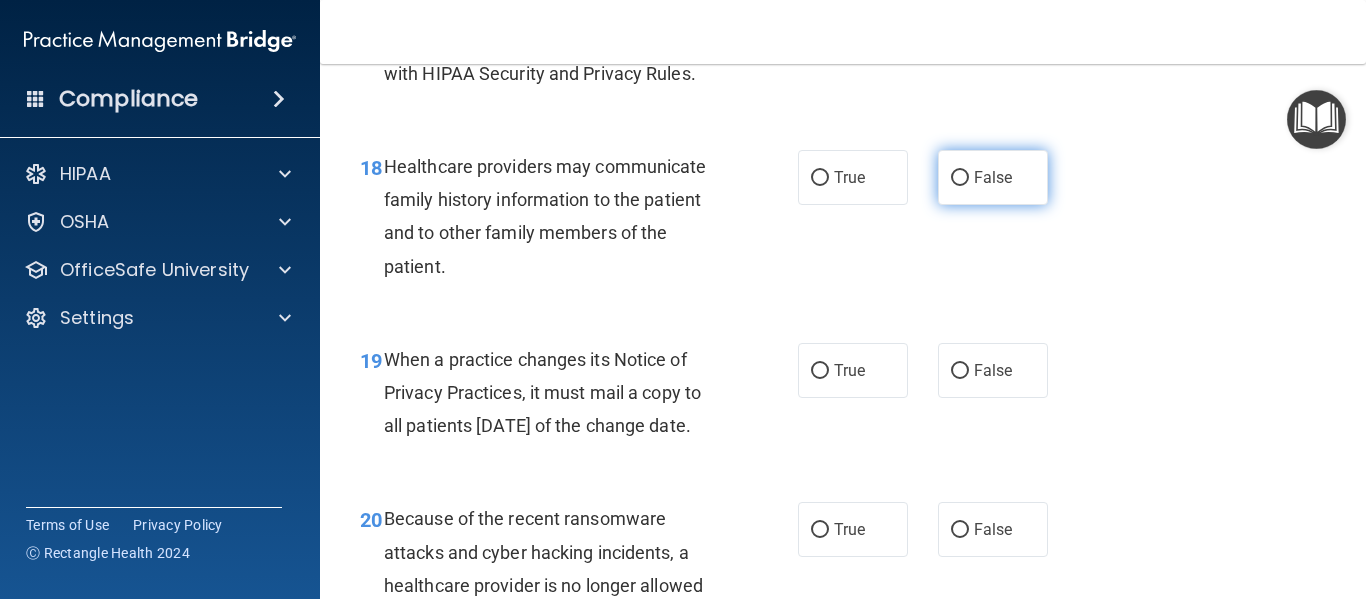 click on "False" at bounding box center [960, 178] 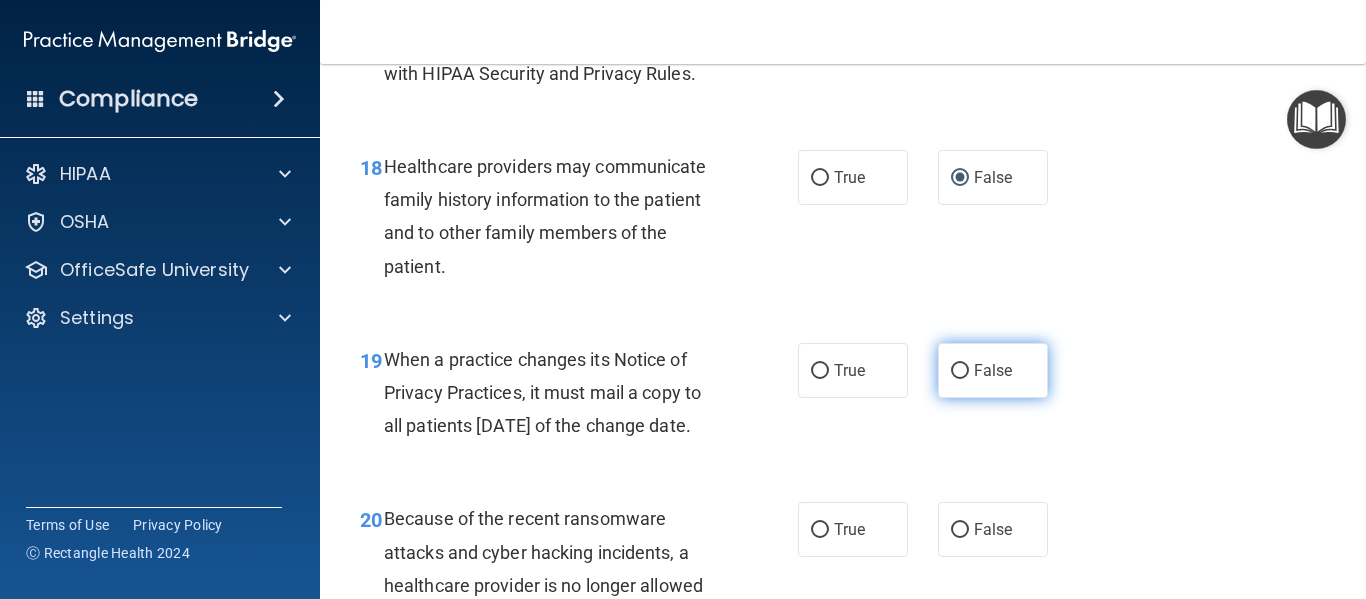 click on "False" at bounding box center (960, 371) 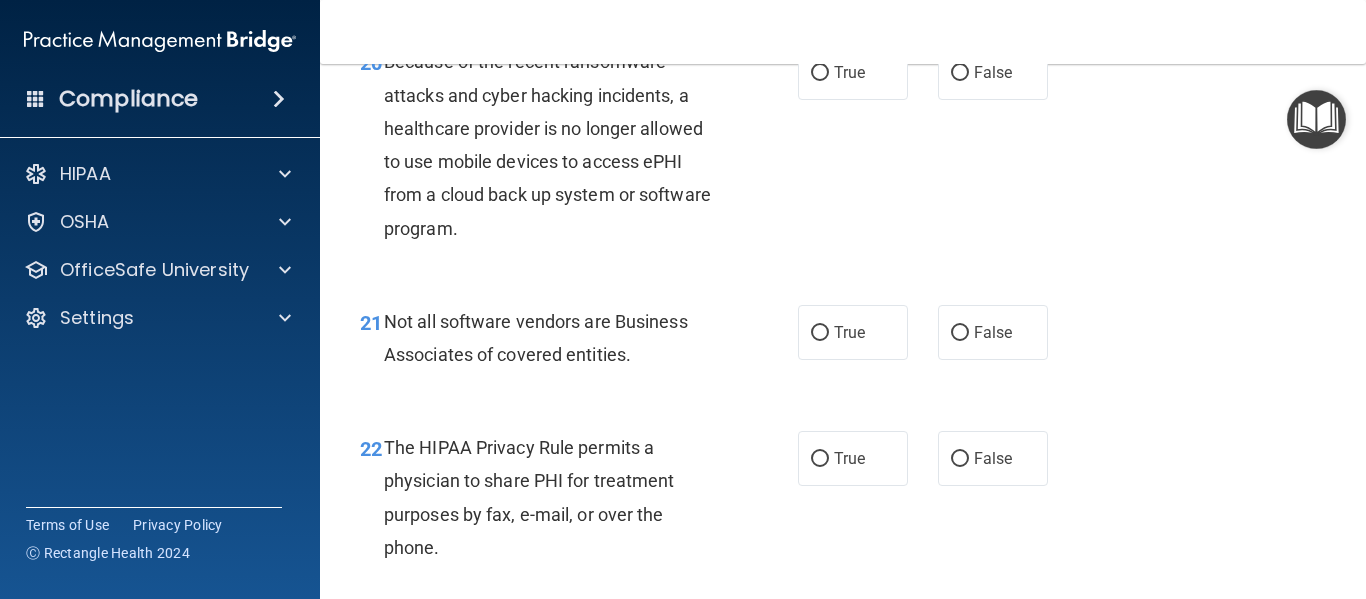 scroll, scrollTop: 3857, scrollLeft: 0, axis: vertical 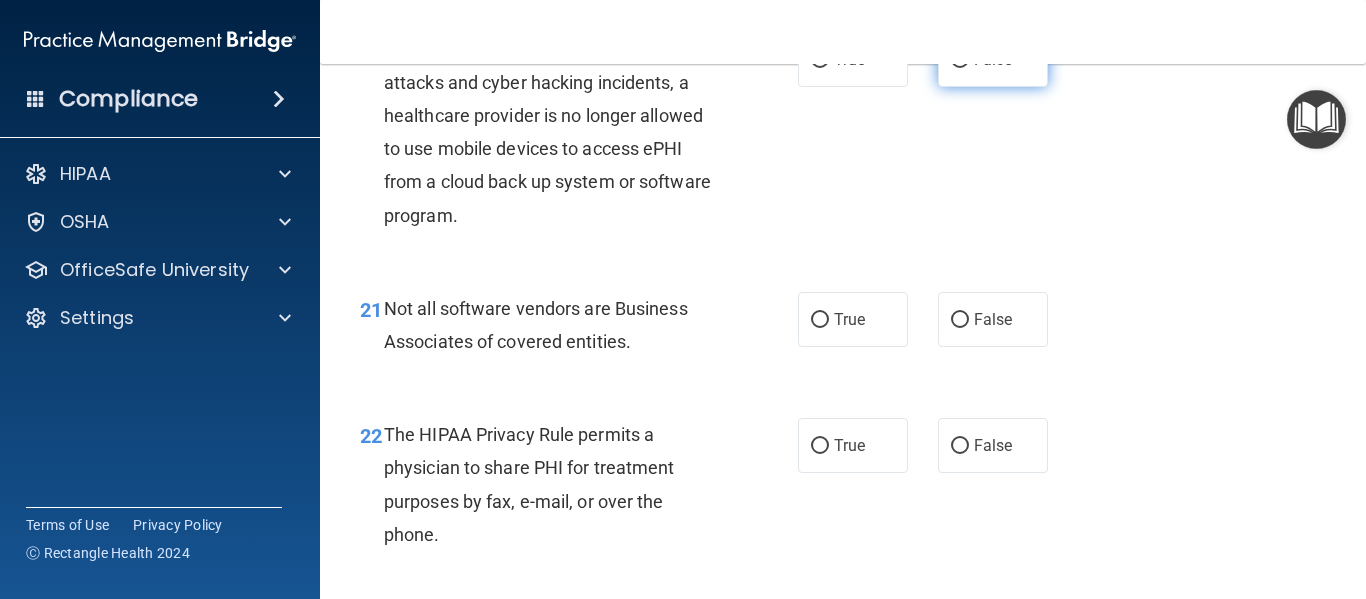 click on "False" at bounding box center (960, 60) 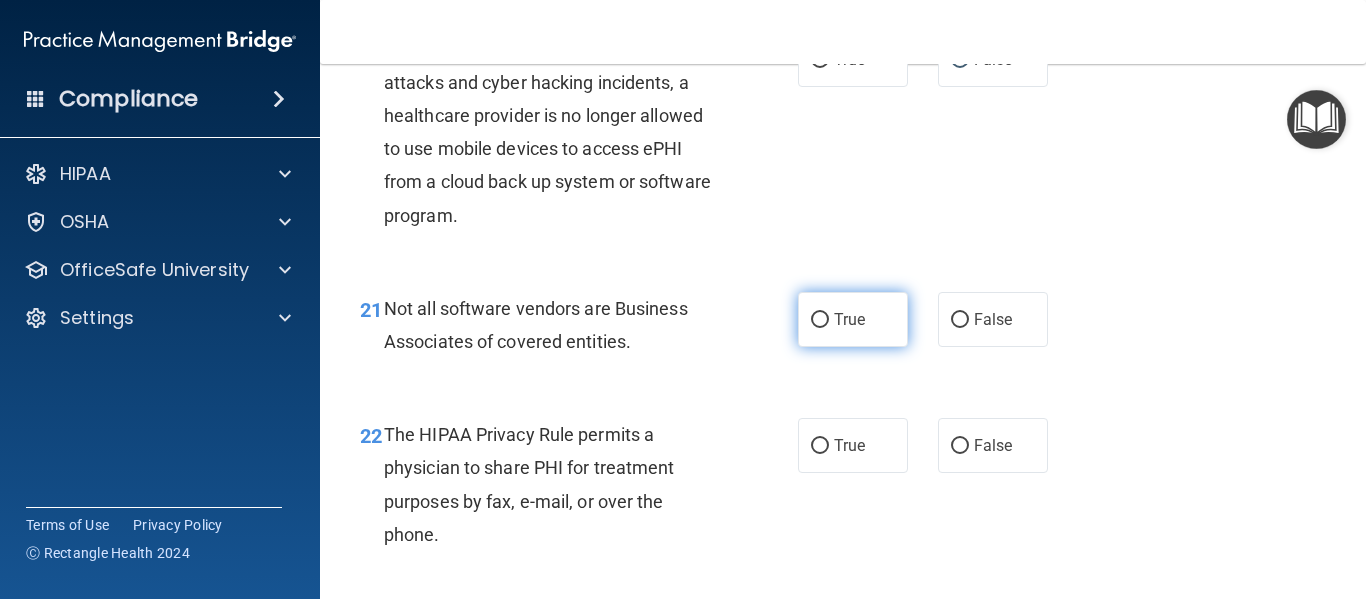 click on "True" at bounding box center (820, 320) 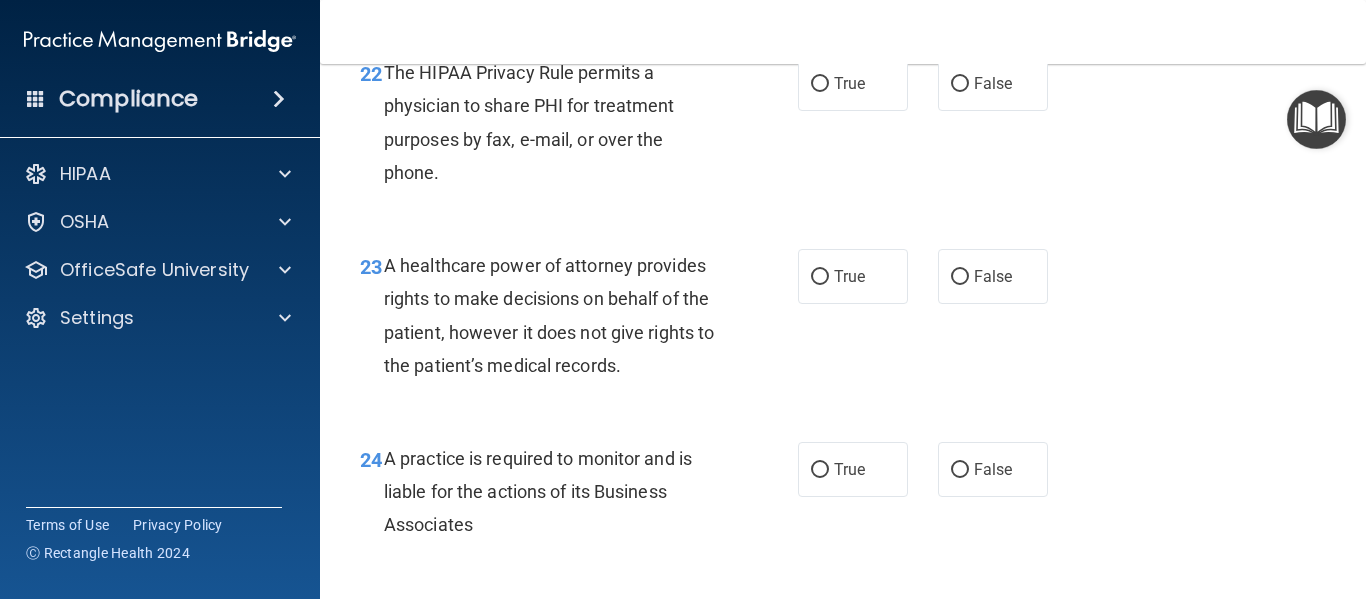 scroll, scrollTop: 4230, scrollLeft: 0, axis: vertical 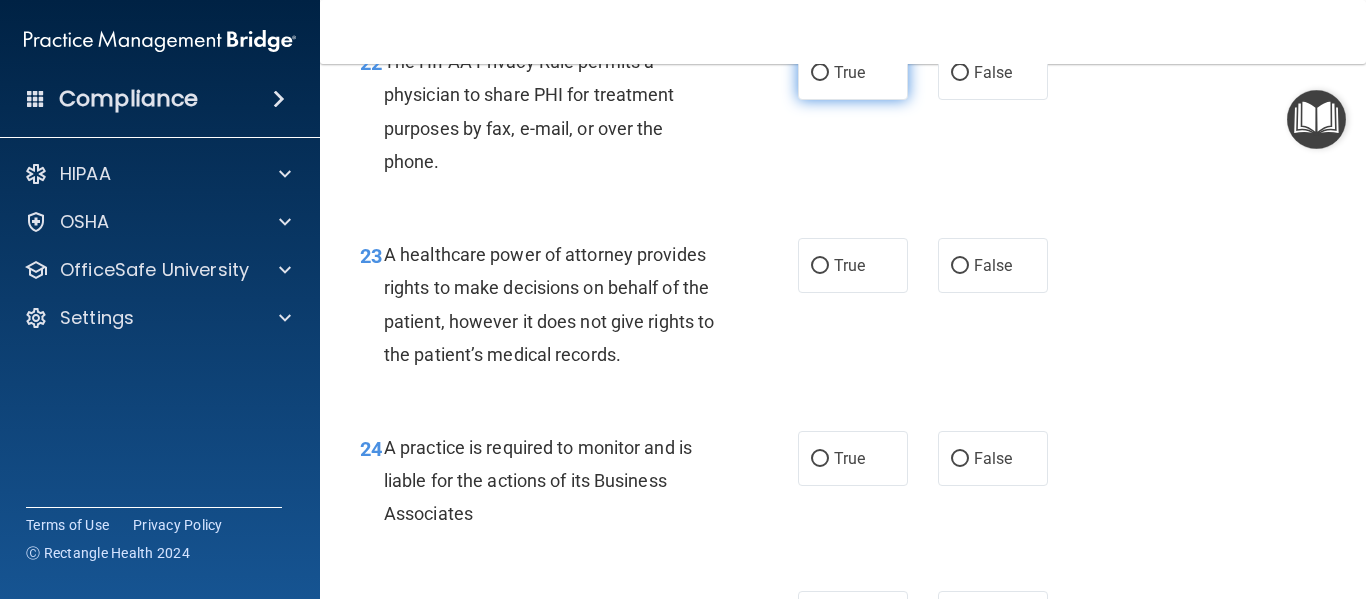 click on "True" at bounding box center [820, 73] 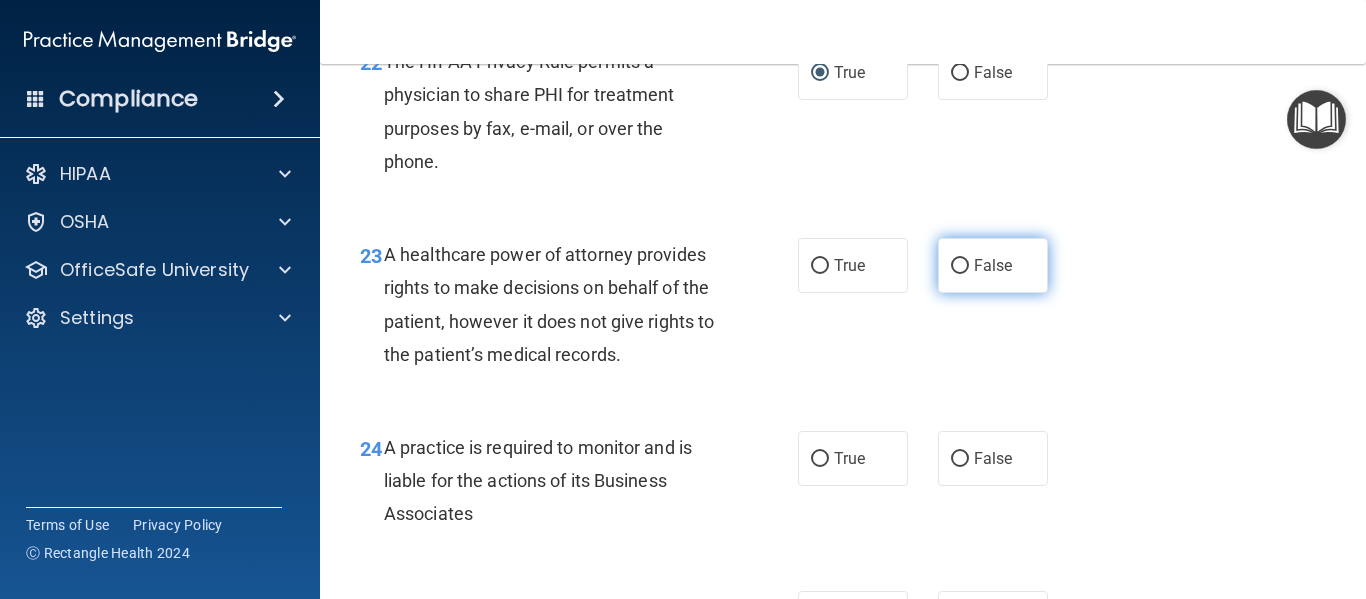 click on "False" at bounding box center (960, 266) 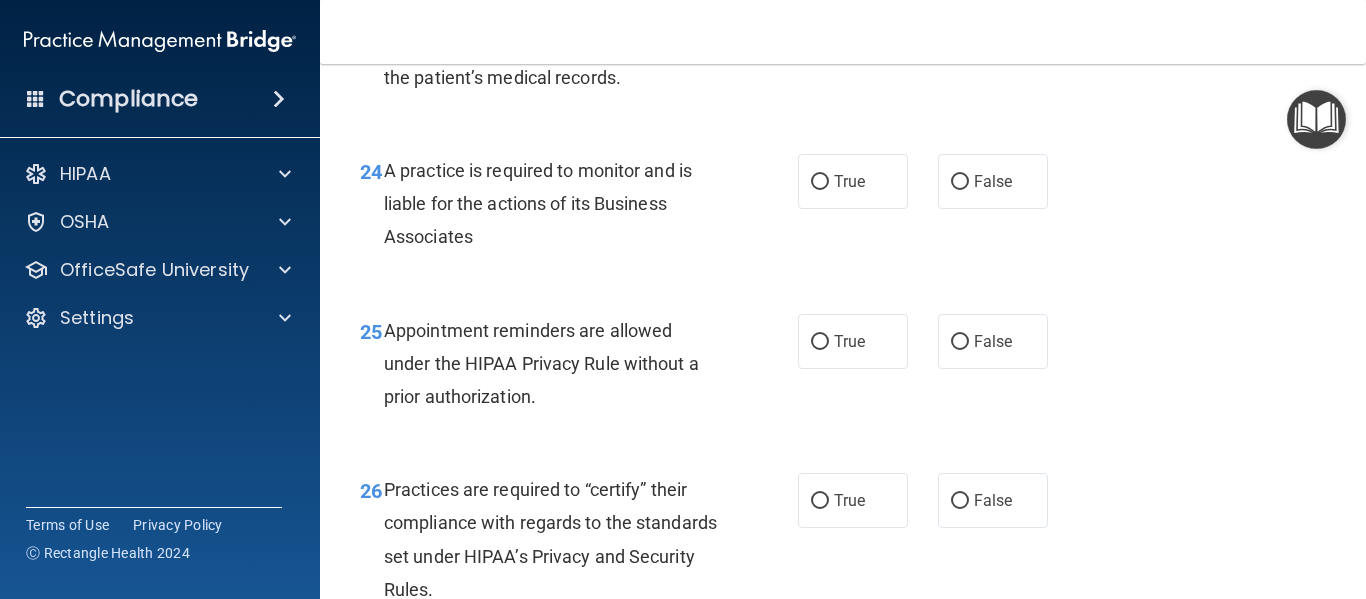 scroll, scrollTop: 4544, scrollLeft: 0, axis: vertical 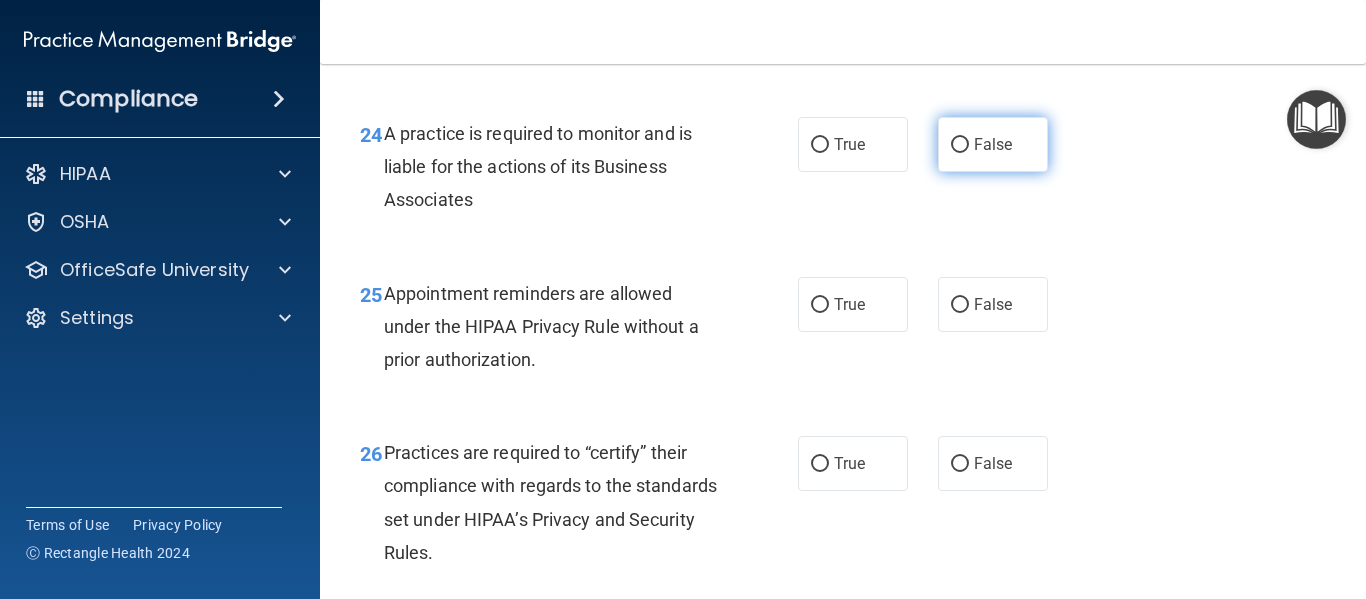 click on "False" at bounding box center [960, 145] 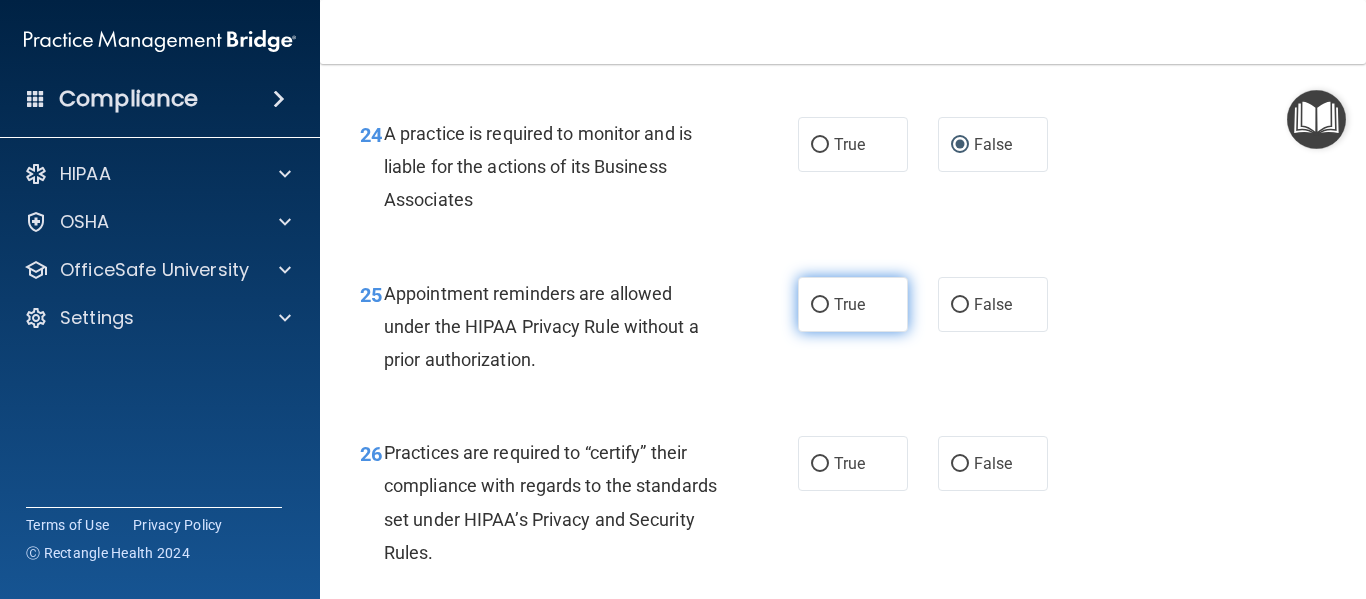 click on "True" at bounding box center [820, 305] 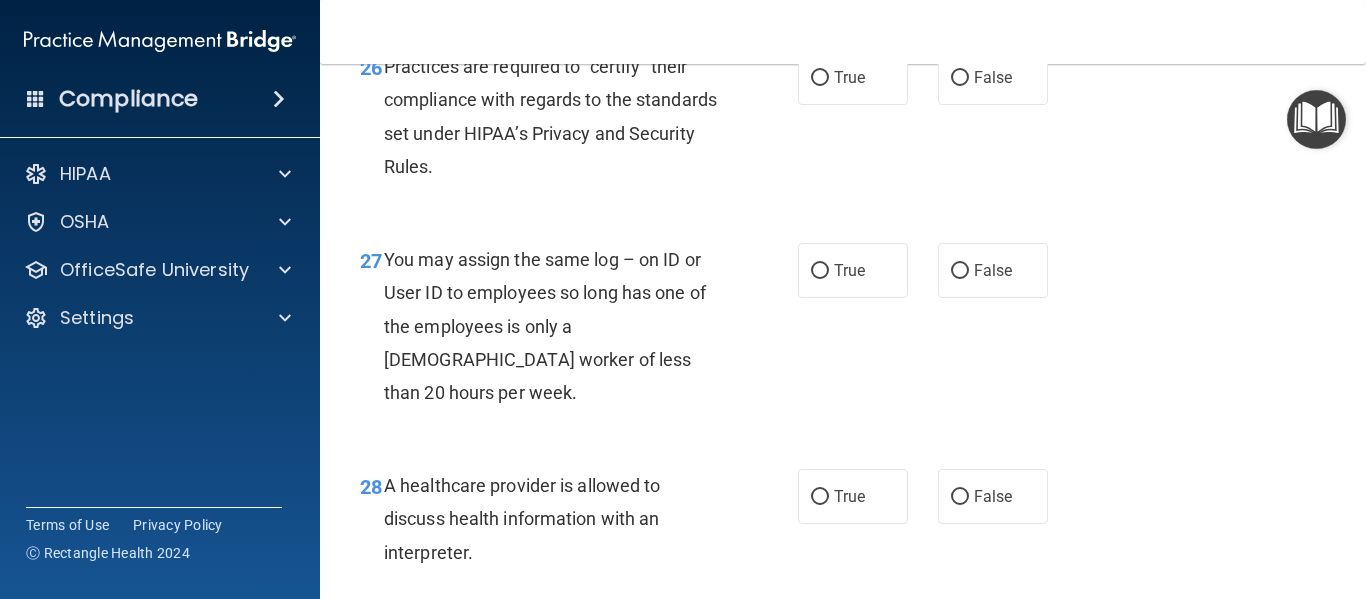 scroll, scrollTop: 4953, scrollLeft: 0, axis: vertical 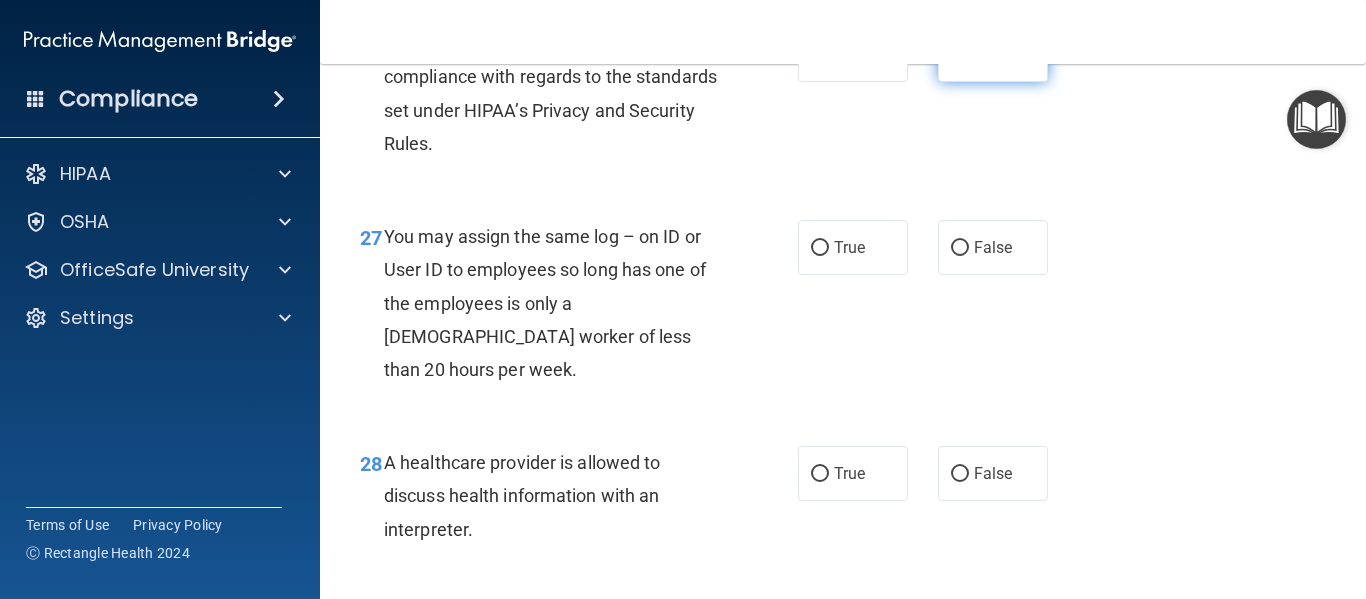 click on "False" at bounding box center [960, 55] 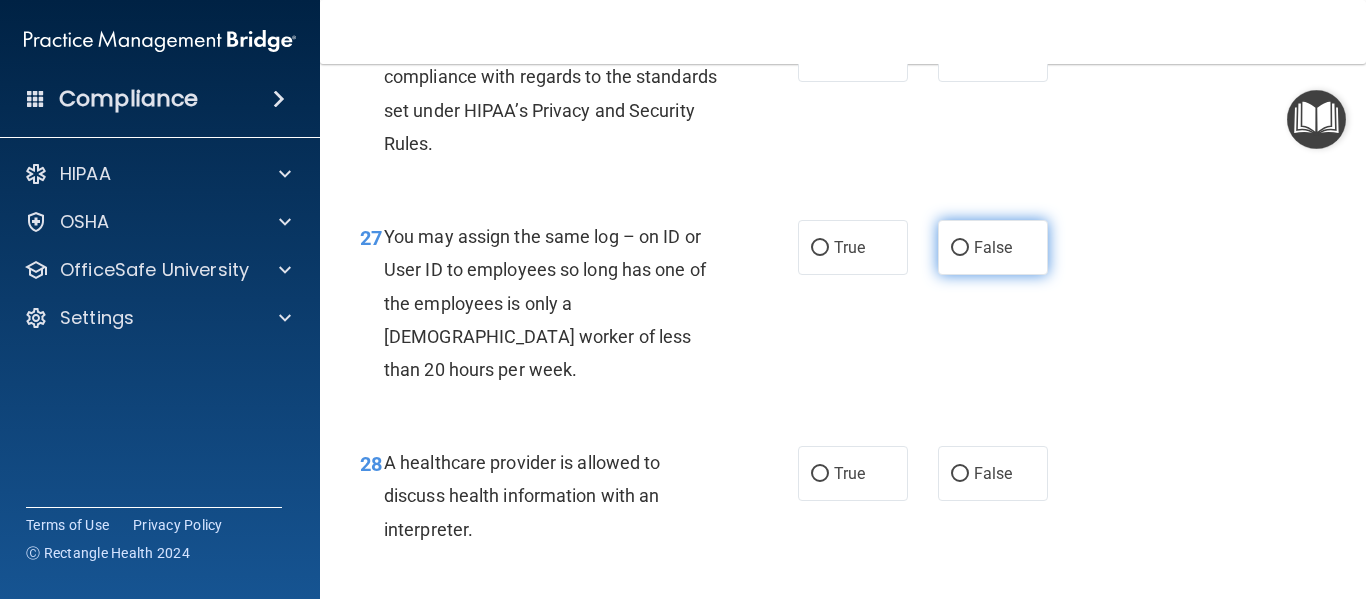 click on "False" at bounding box center (960, 248) 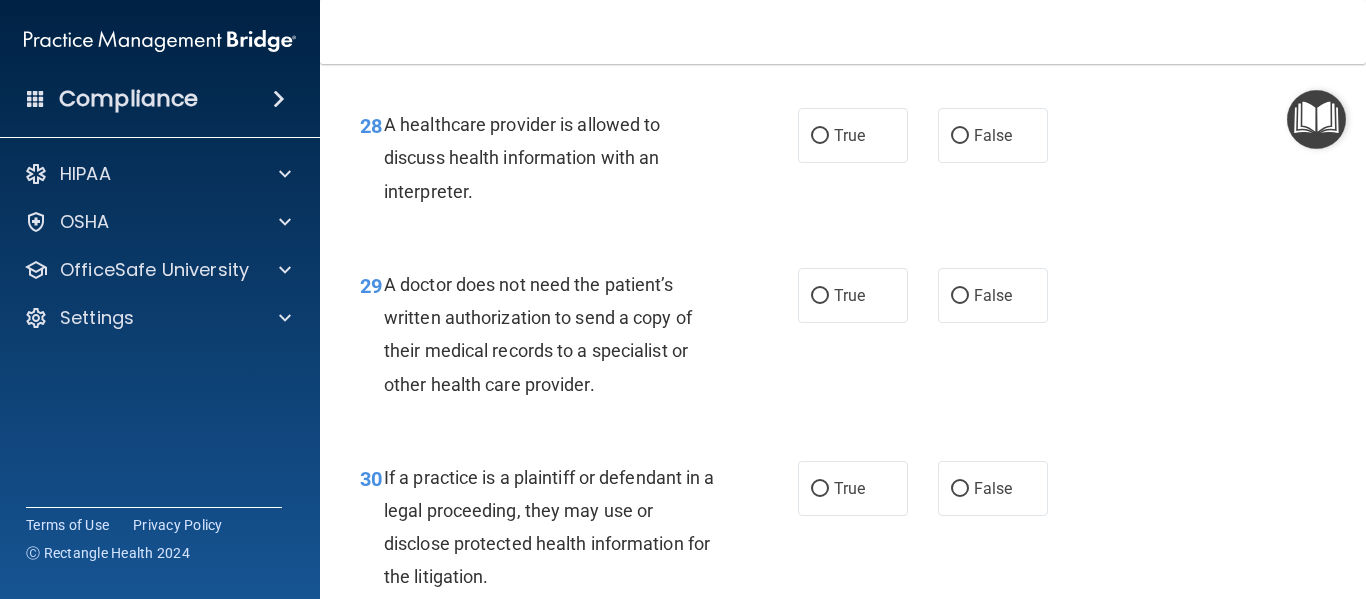 scroll, scrollTop: 5207, scrollLeft: 0, axis: vertical 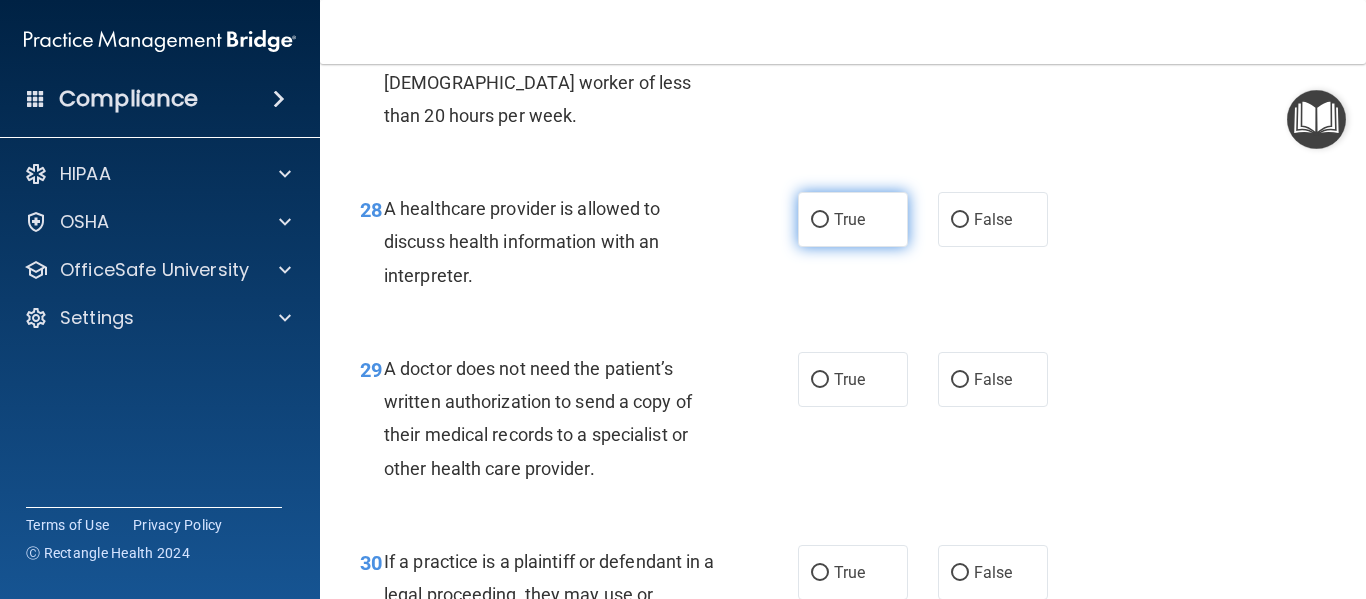 click on "True" at bounding box center (820, 220) 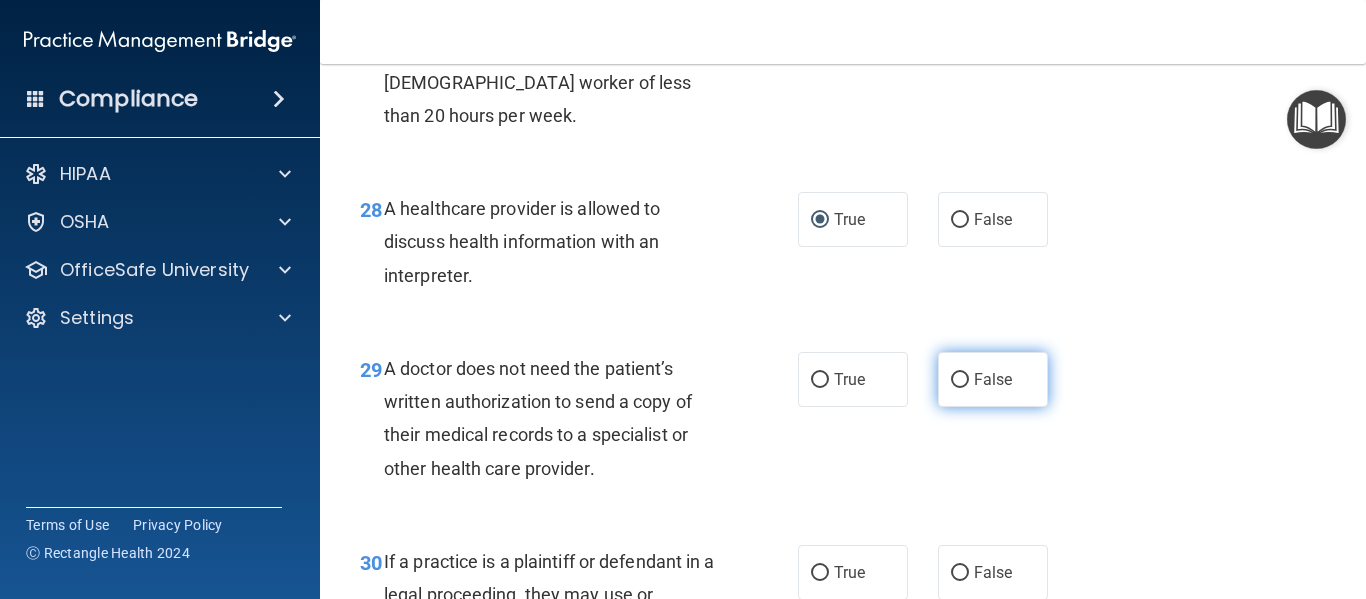 click on "False" at bounding box center [960, 380] 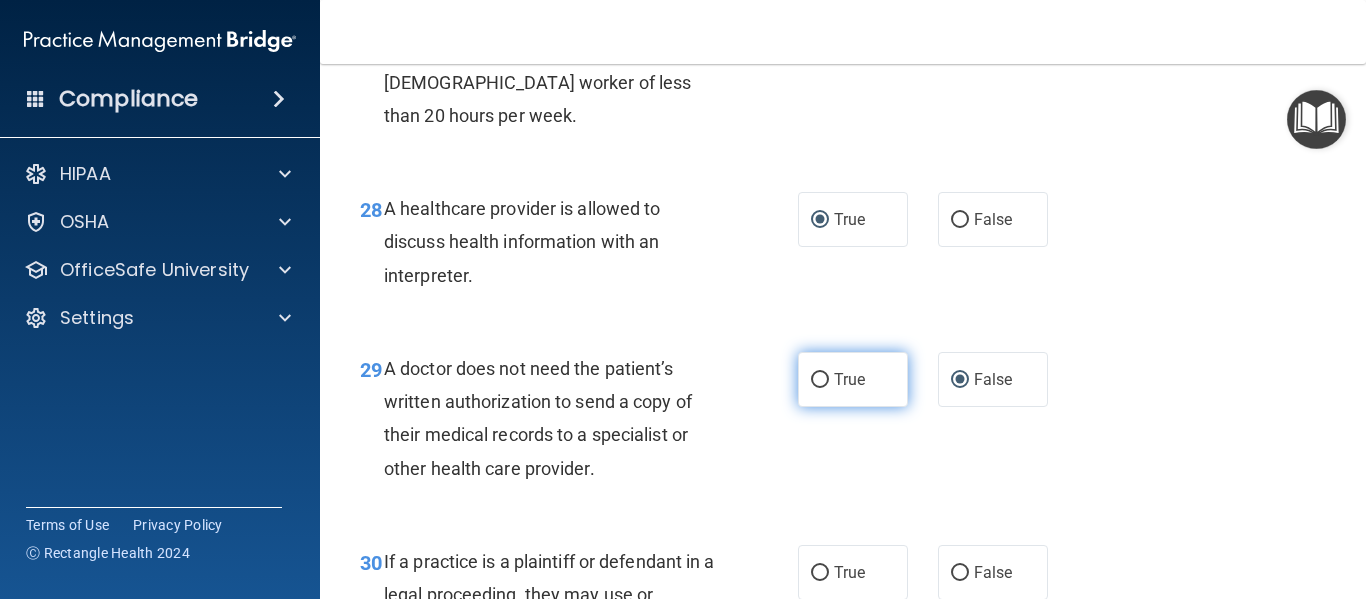 click on "True" at bounding box center (820, 380) 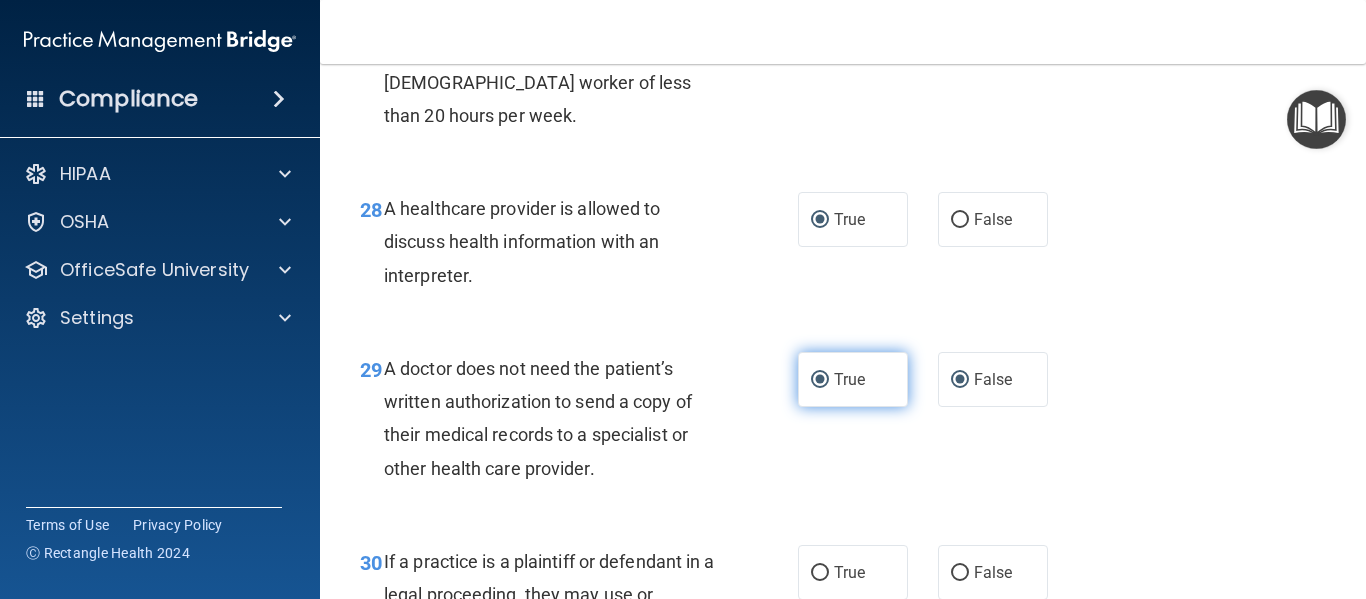 radio on "false" 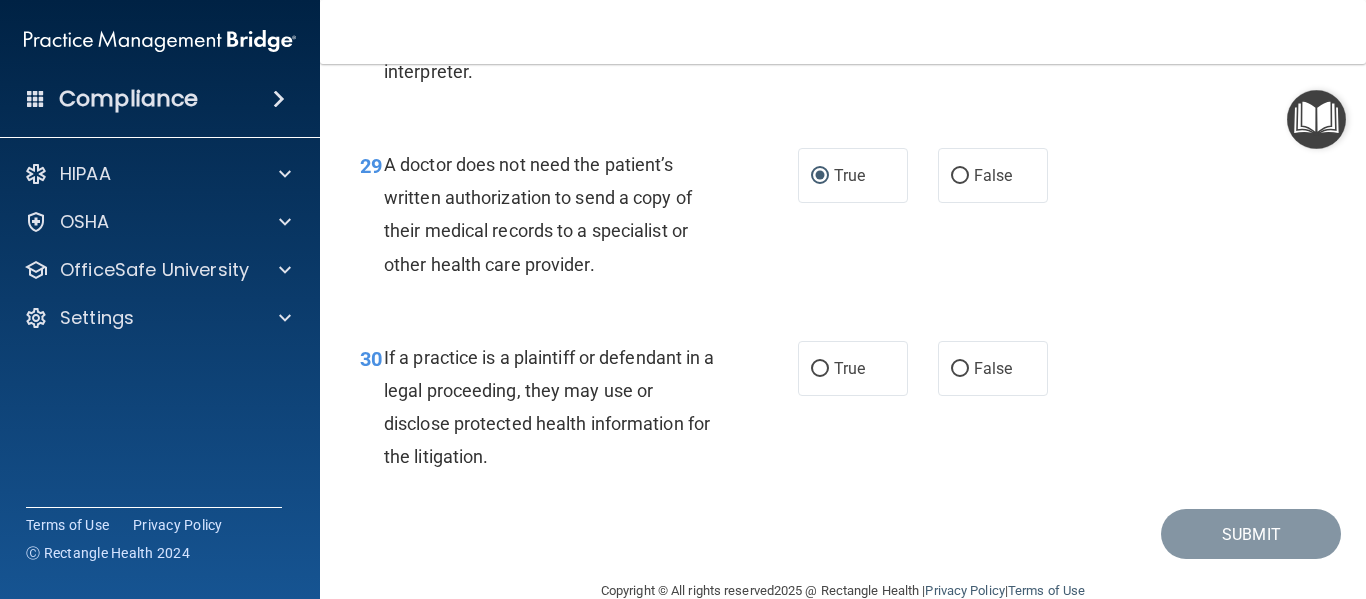 scroll, scrollTop: 5484, scrollLeft: 0, axis: vertical 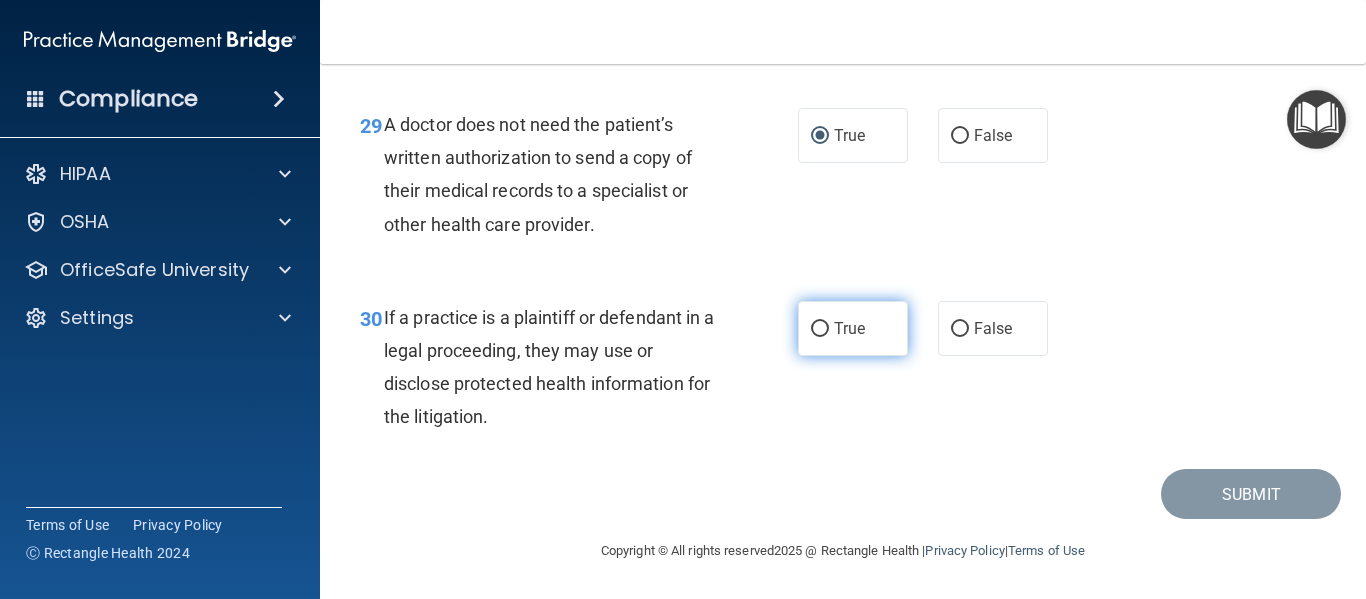 click on "True" at bounding box center [820, 329] 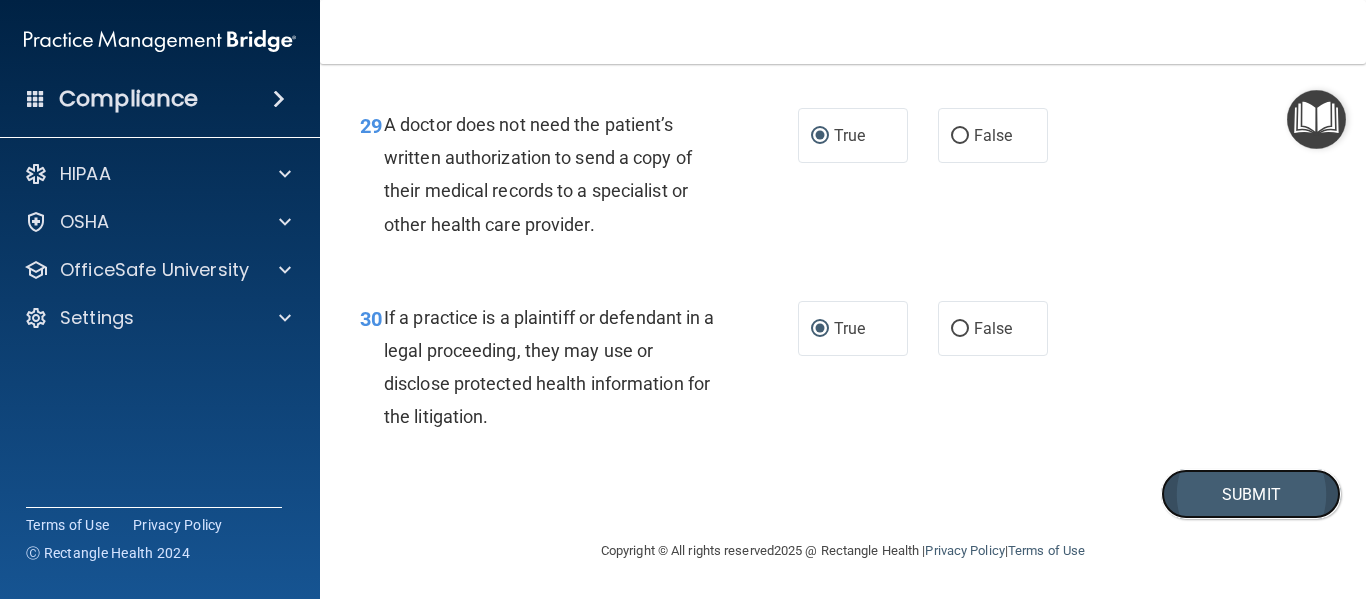 click on "Submit" at bounding box center (1251, 494) 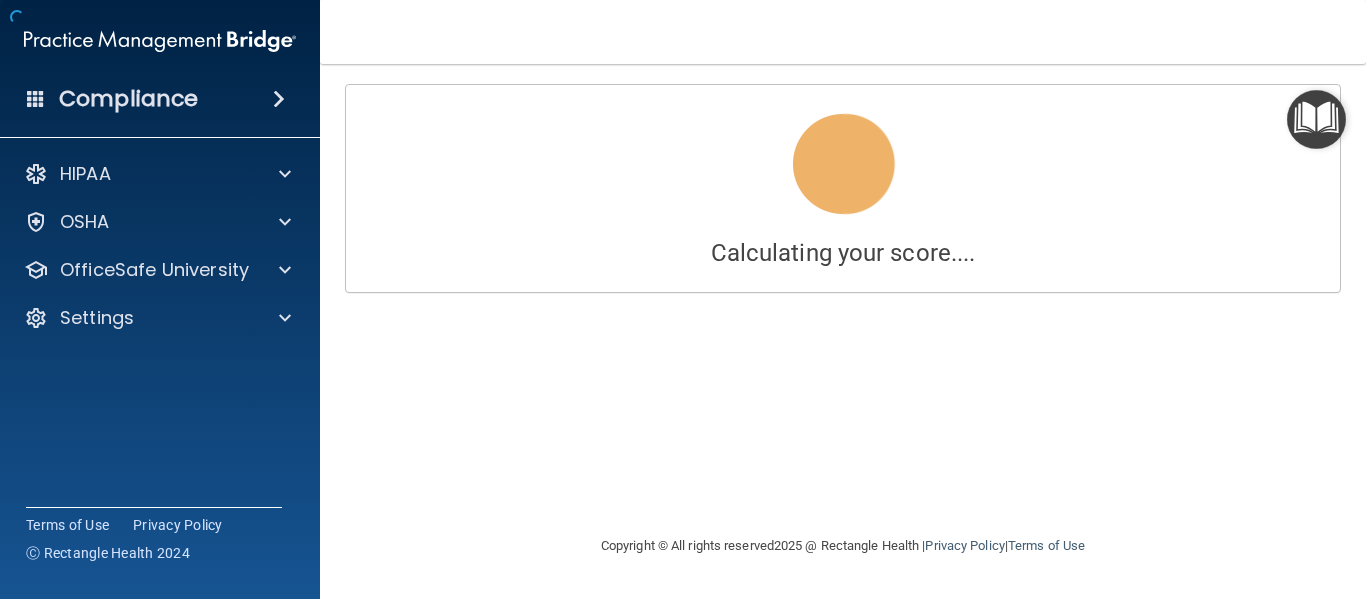 scroll, scrollTop: 0, scrollLeft: 0, axis: both 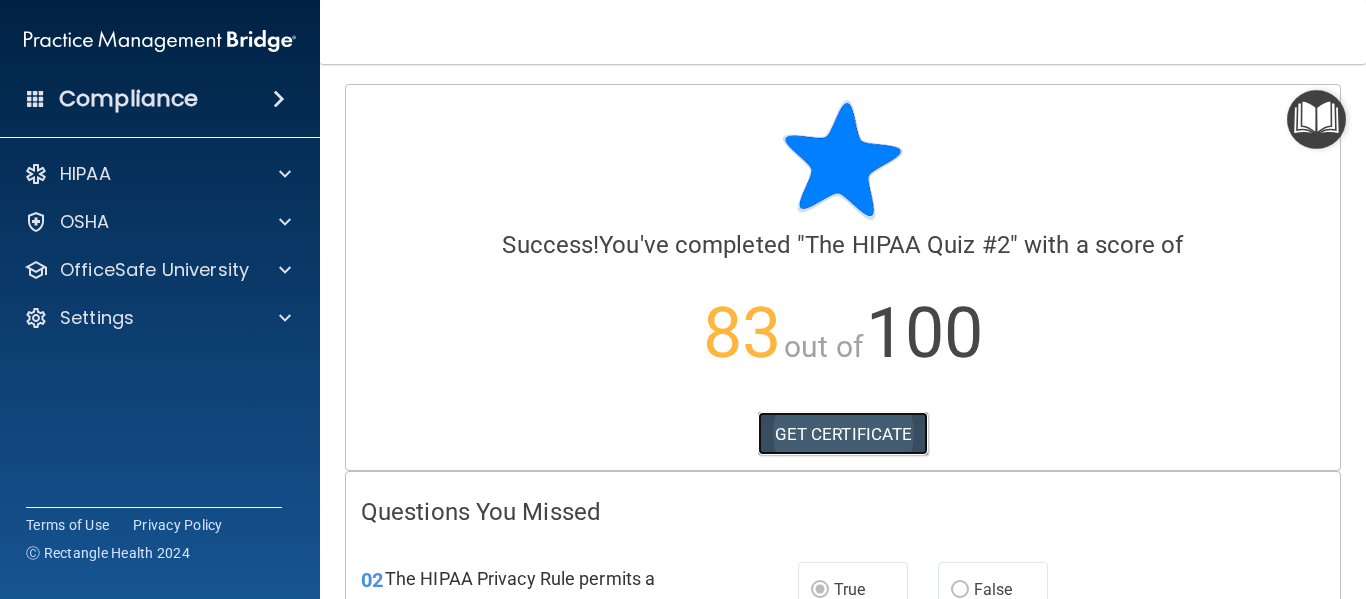 click on "GET CERTIFICATE" at bounding box center [843, 434] 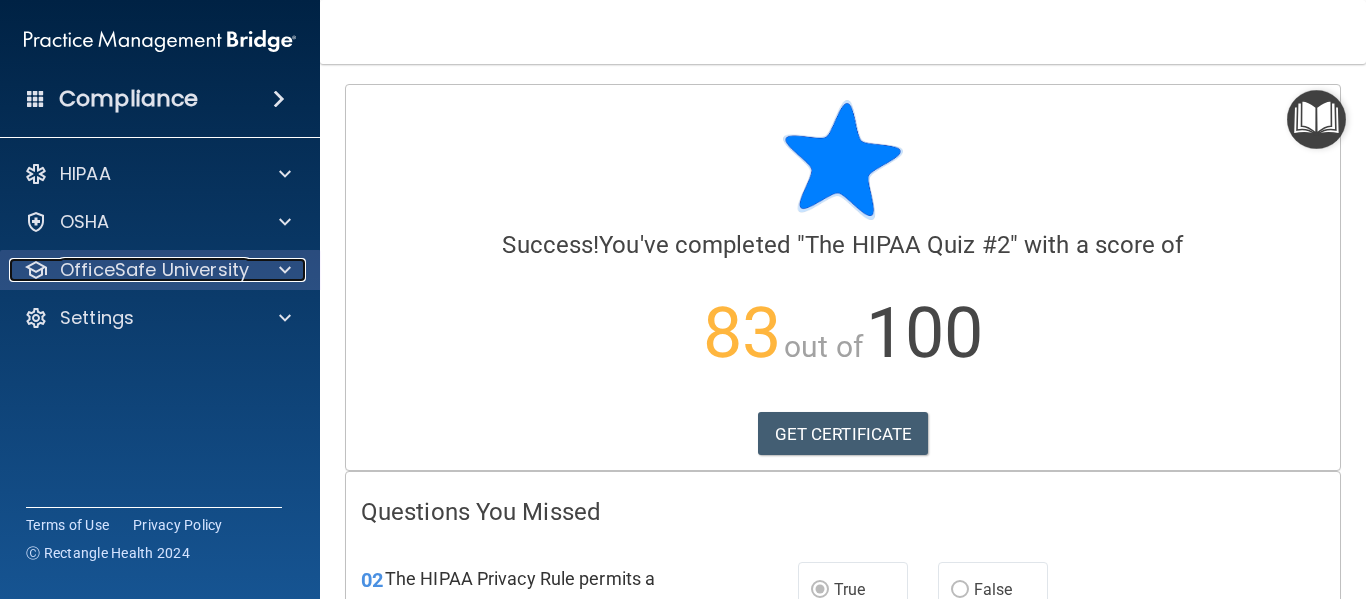 click at bounding box center (285, 270) 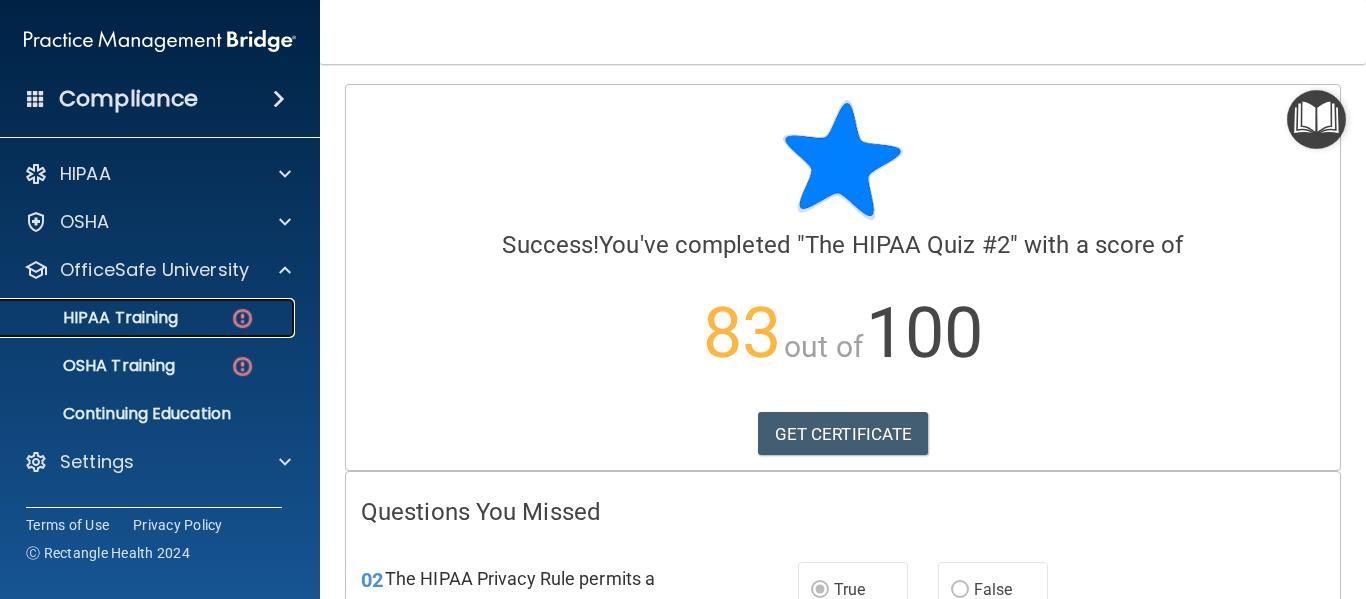 click on "HIPAA Training" at bounding box center (149, 318) 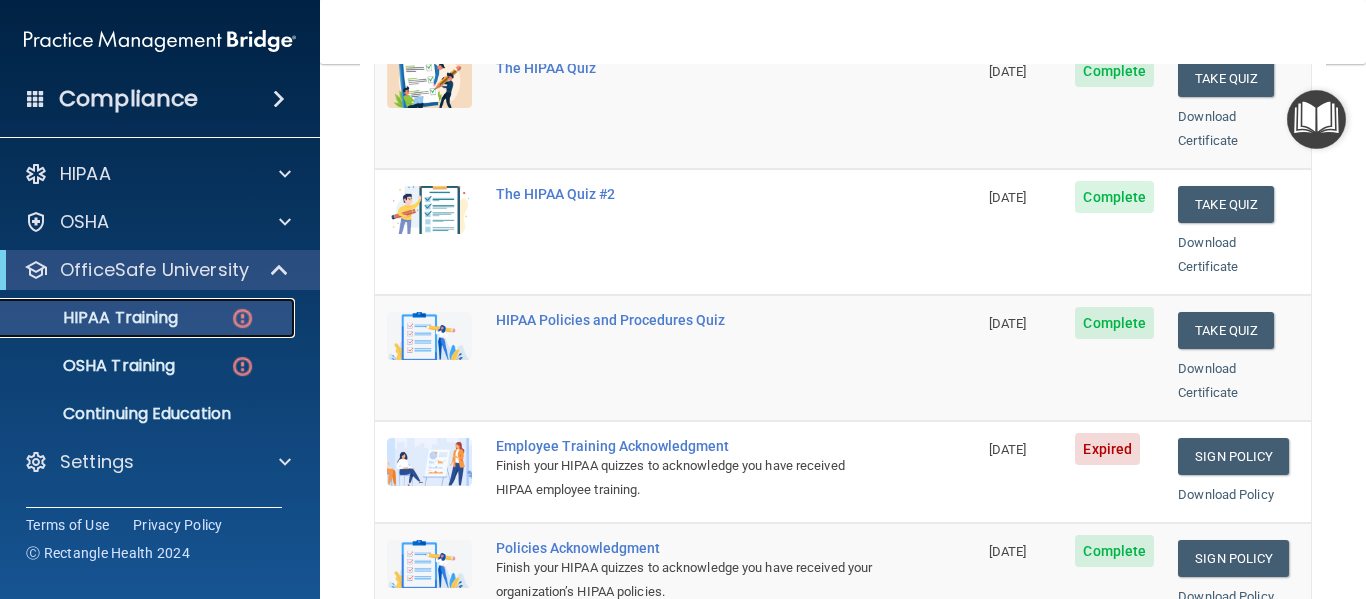 scroll, scrollTop: 337, scrollLeft: 0, axis: vertical 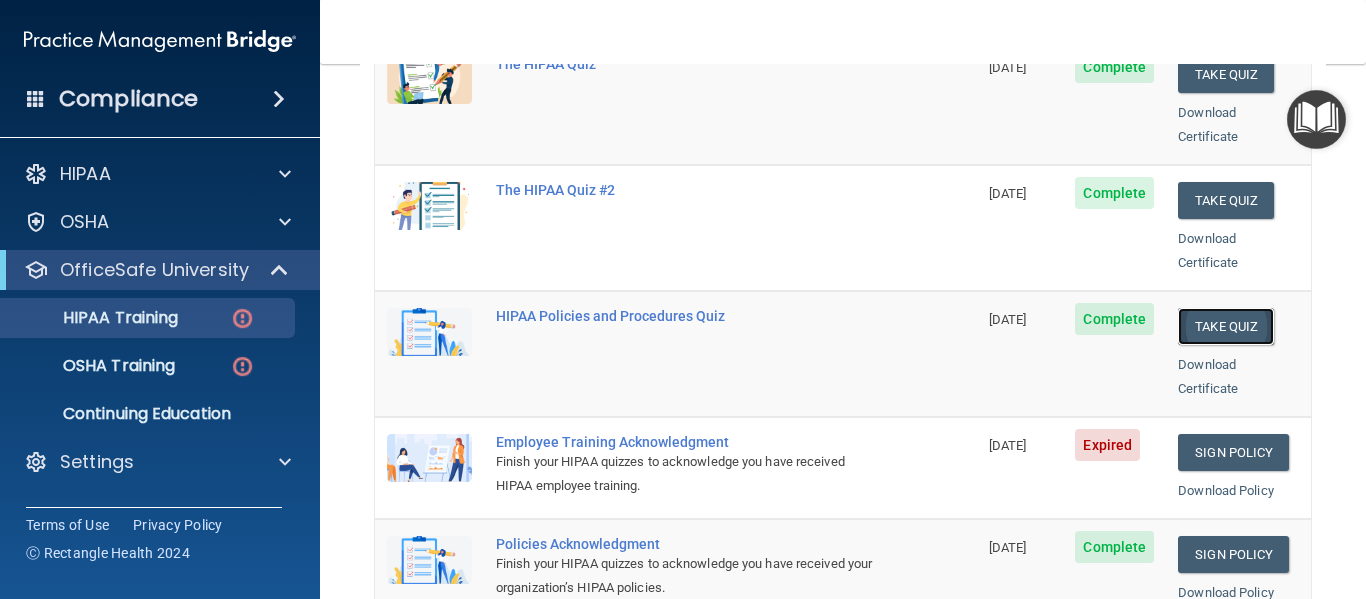 click on "Take Quiz" at bounding box center [1226, 326] 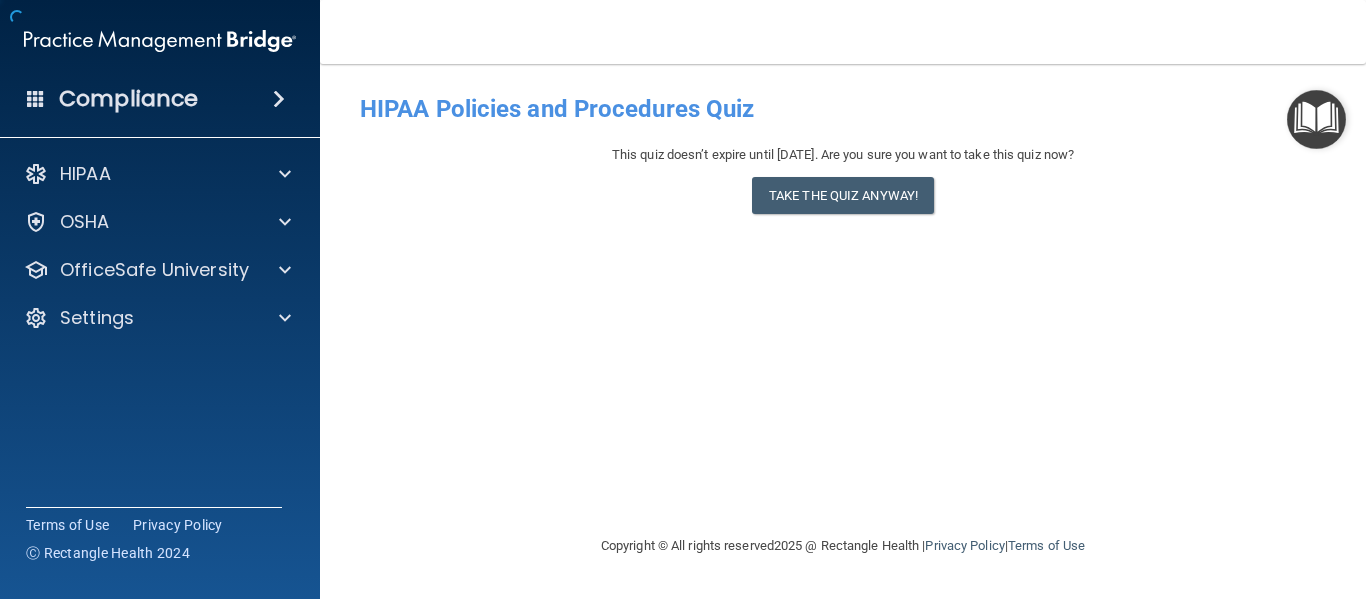 scroll, scrollTop: 0, scrollLeft: 0, axis: both 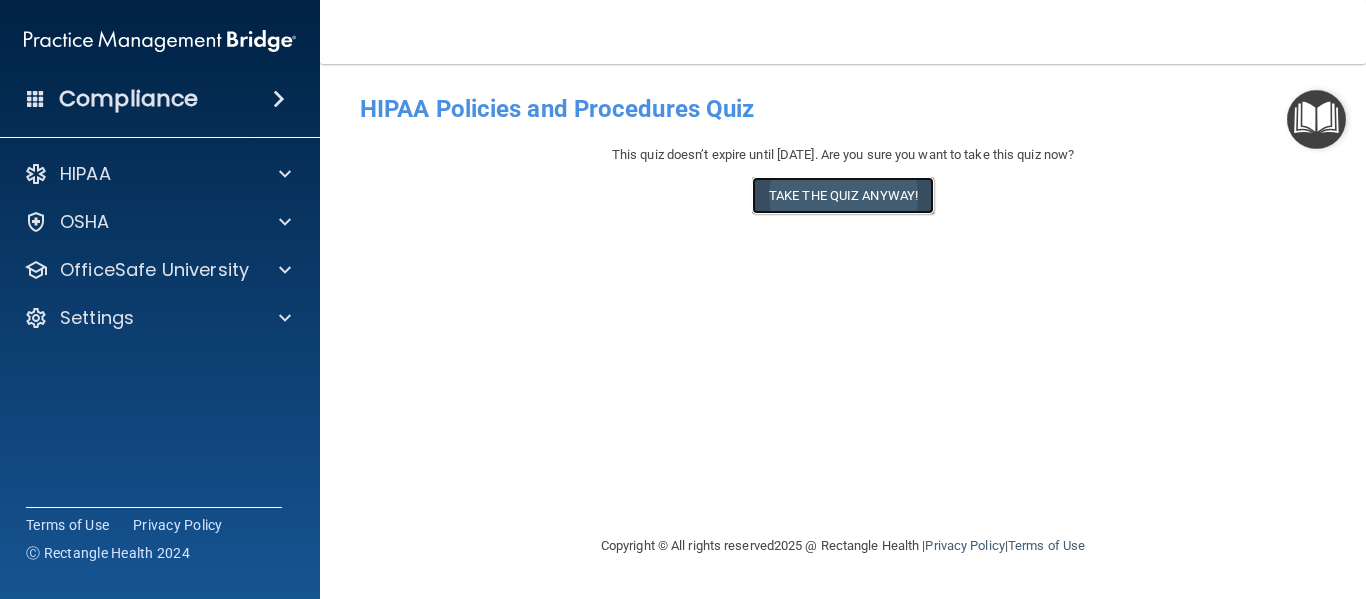 click on "Take the quiz anyway!" at bounding box center [843, 195] 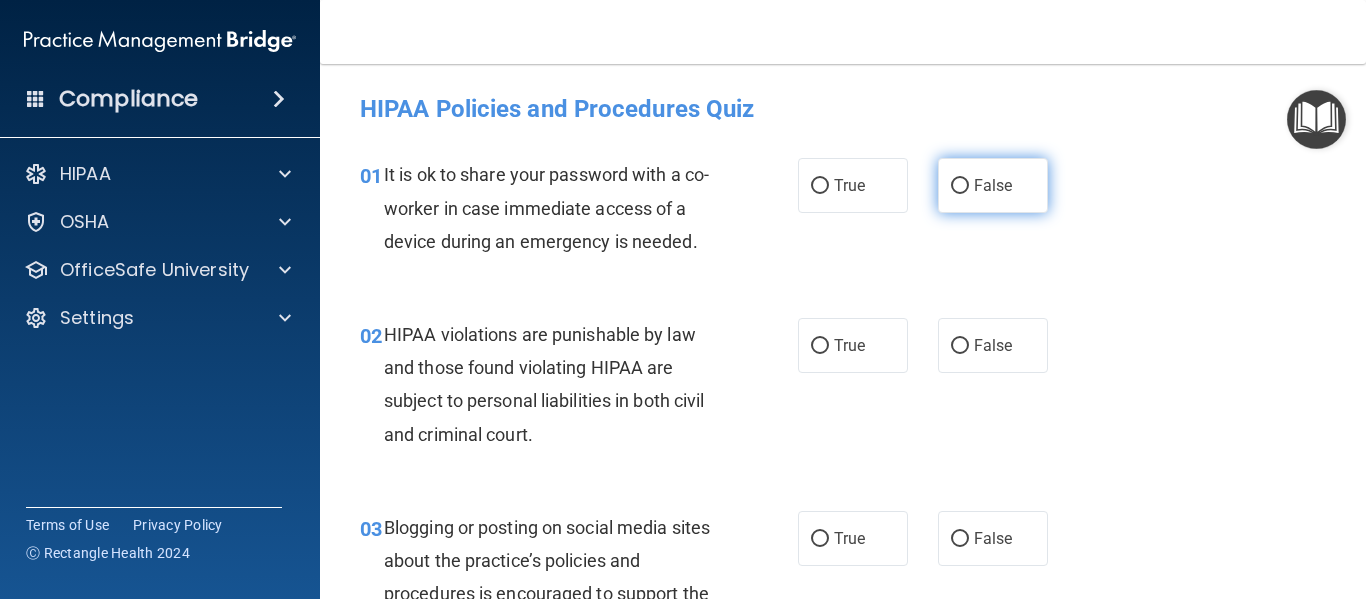click on "False" at bounding box center (960, 186) 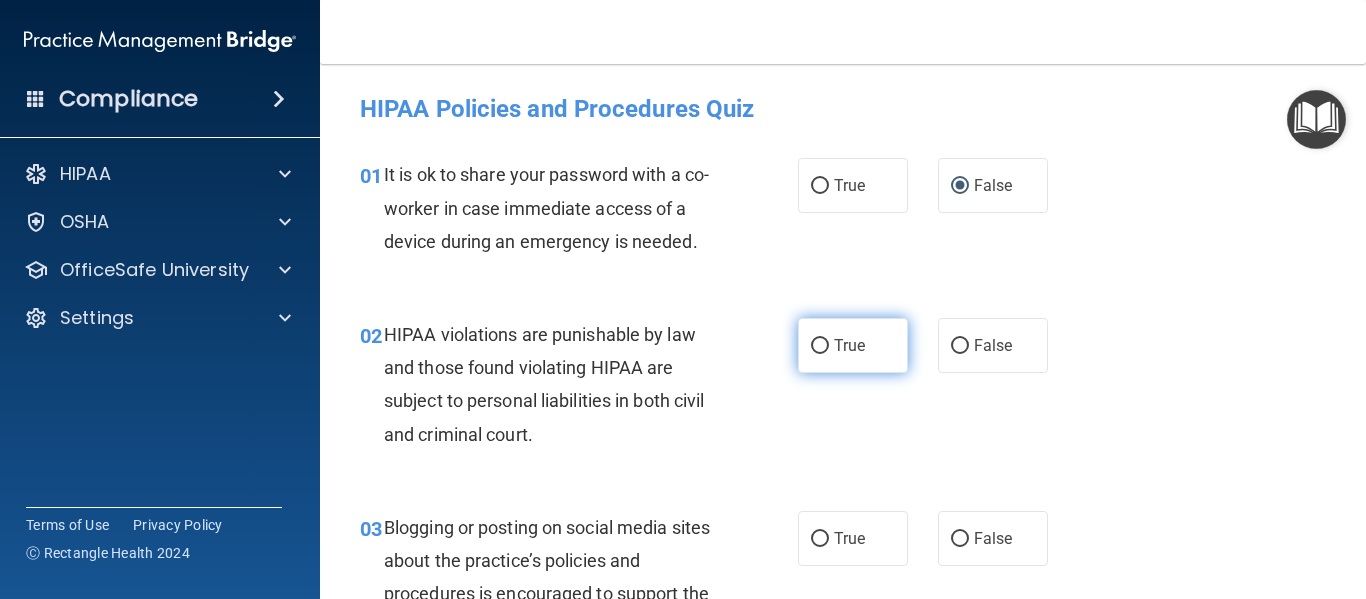 click on "True" at bounding box center [820, 346] 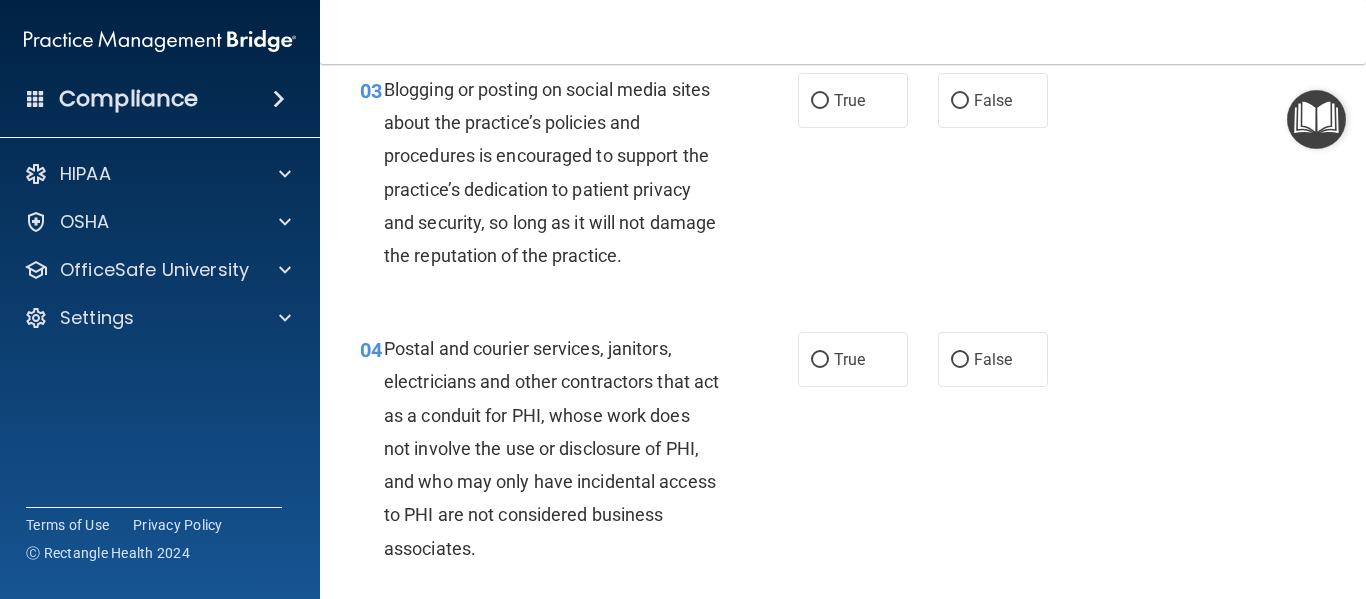 scroll, scrollTop: 440, scrollLeft: 0, axis: vertical 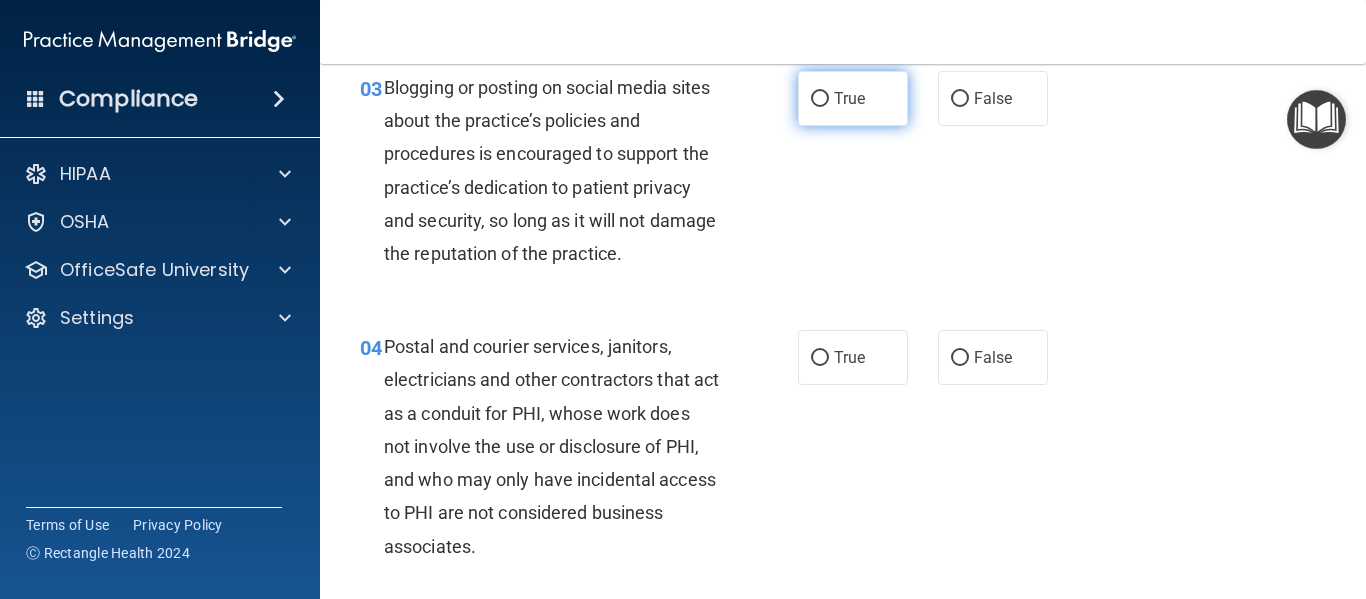 click on "True" at bounding box center (820, 99) 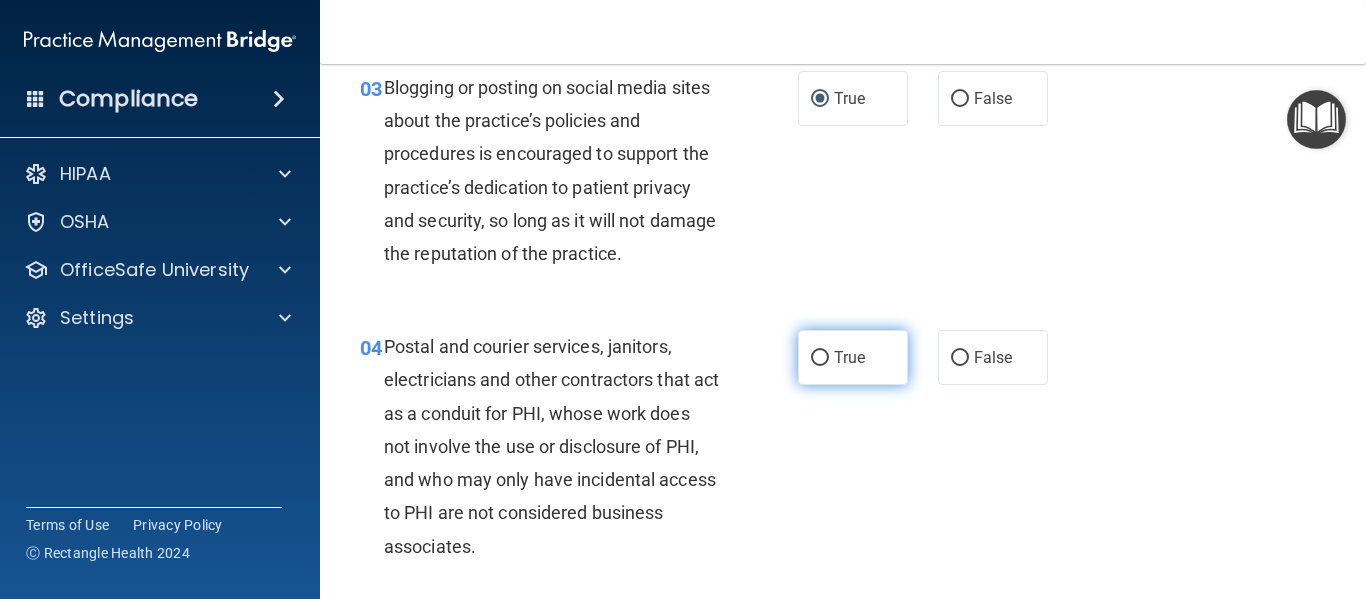 click on "True" at bounding box center (820, 358) 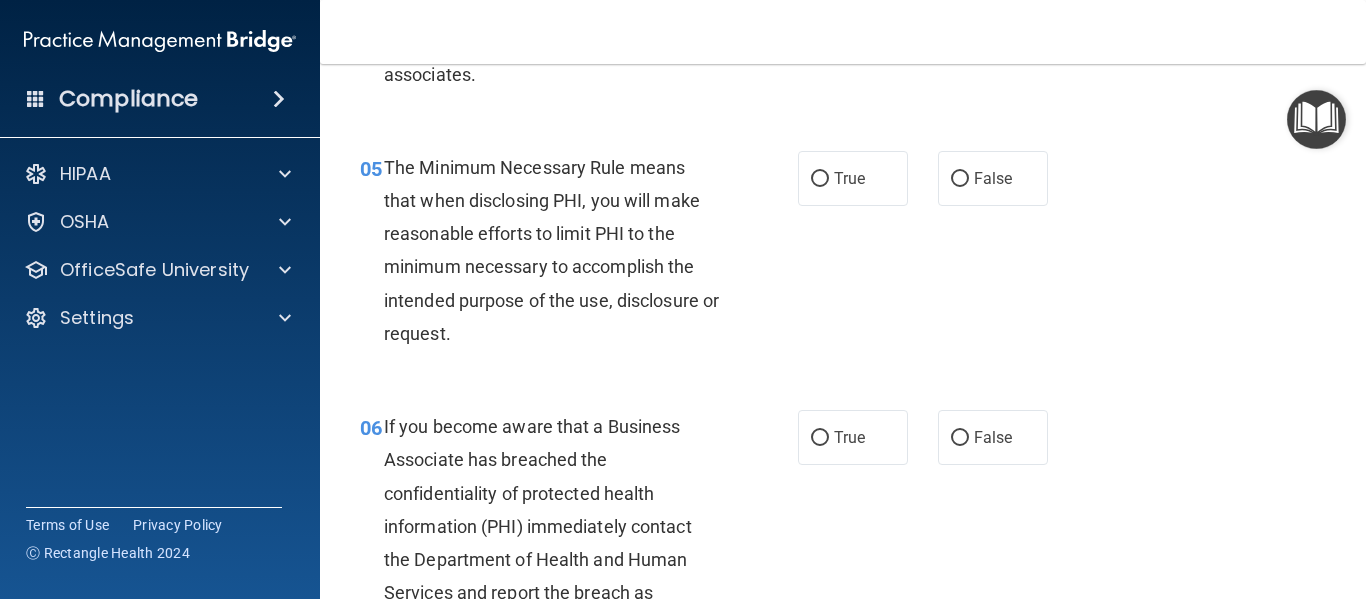 scroll, scrollTop: 920, scrollLeft: 0, axis: vertical 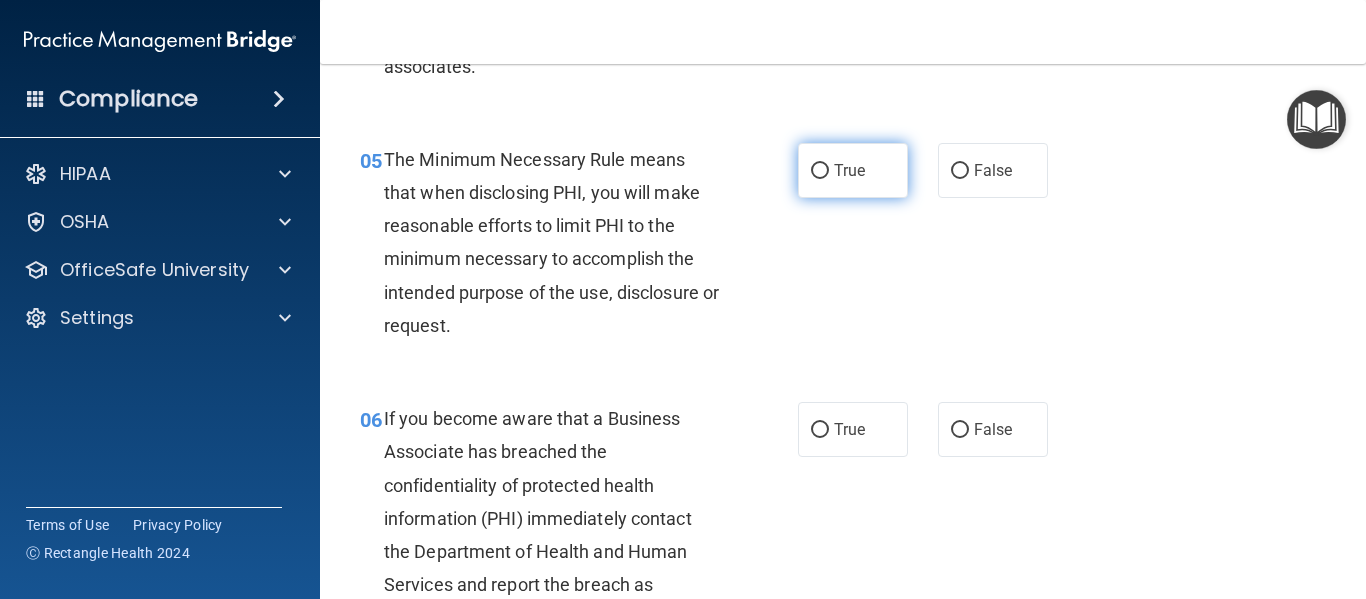 click on "True" at bounding box center [820, 171] 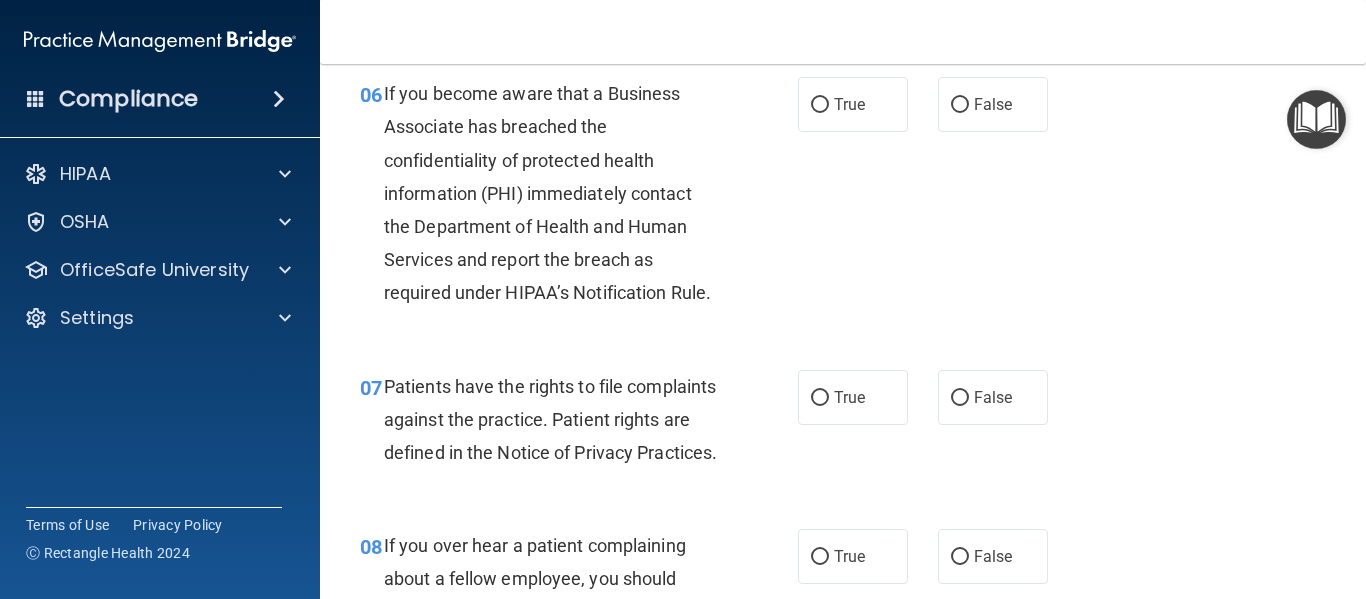 scroll, scrollTop: 1179, scrollLeft: 0, axis: vertical 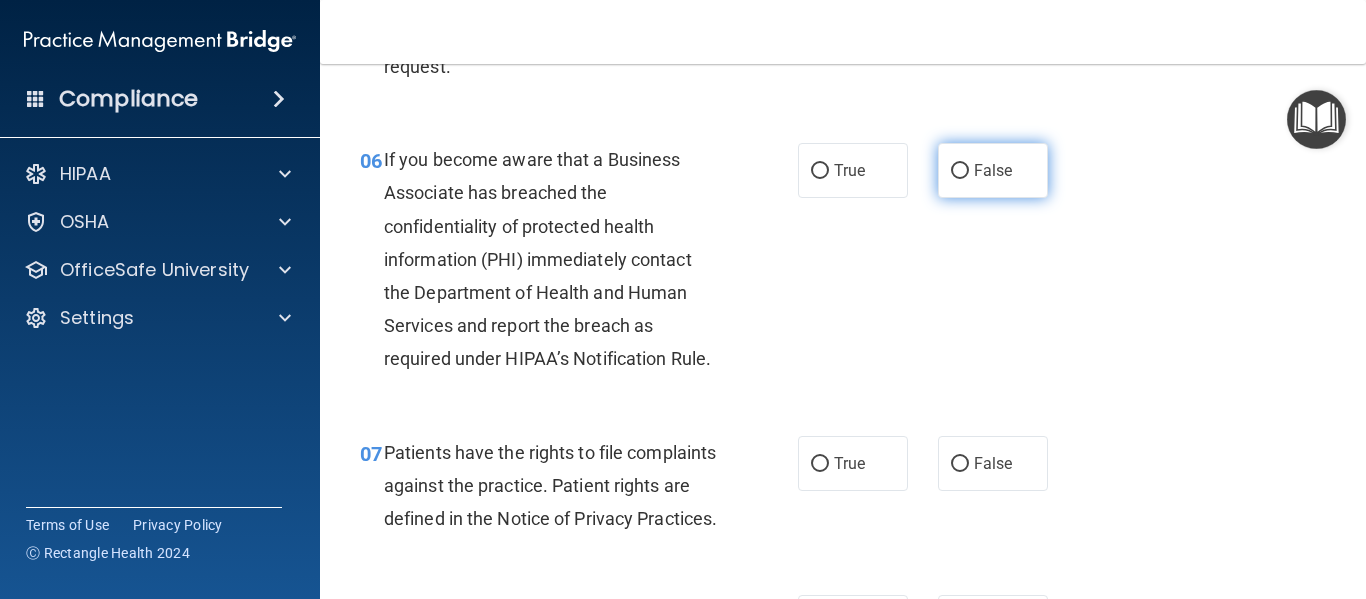 click on "False" at bounding box center [960, 171] 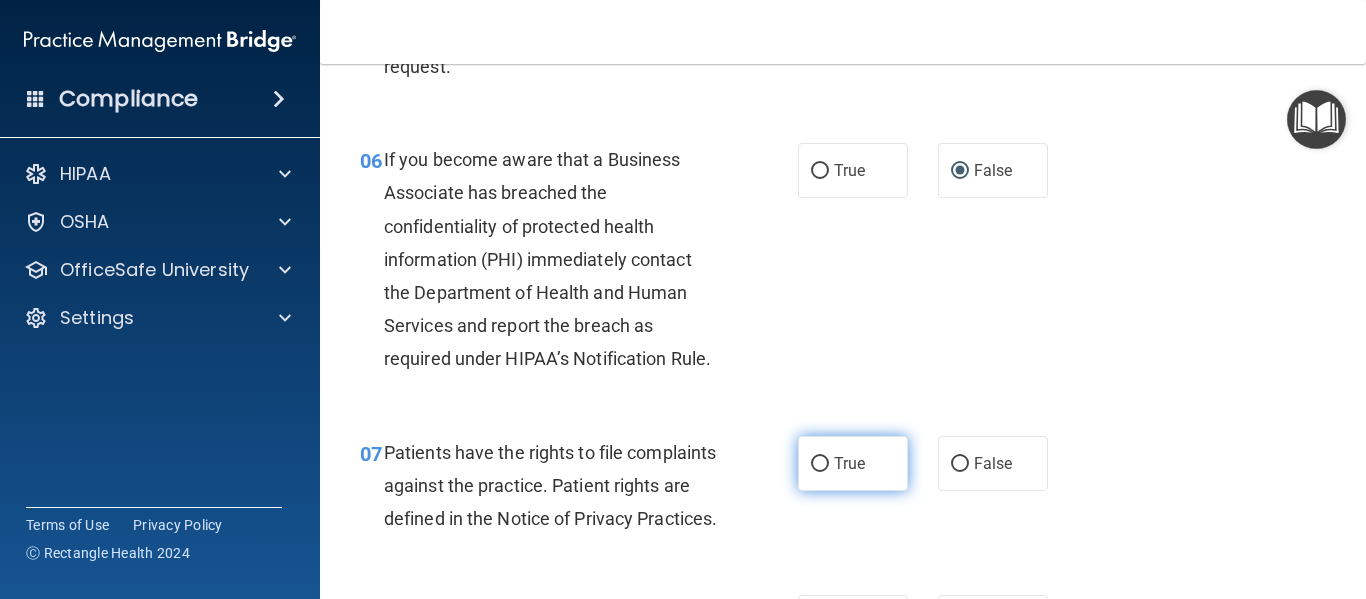 click on "True" at bounding box center (820, 464) 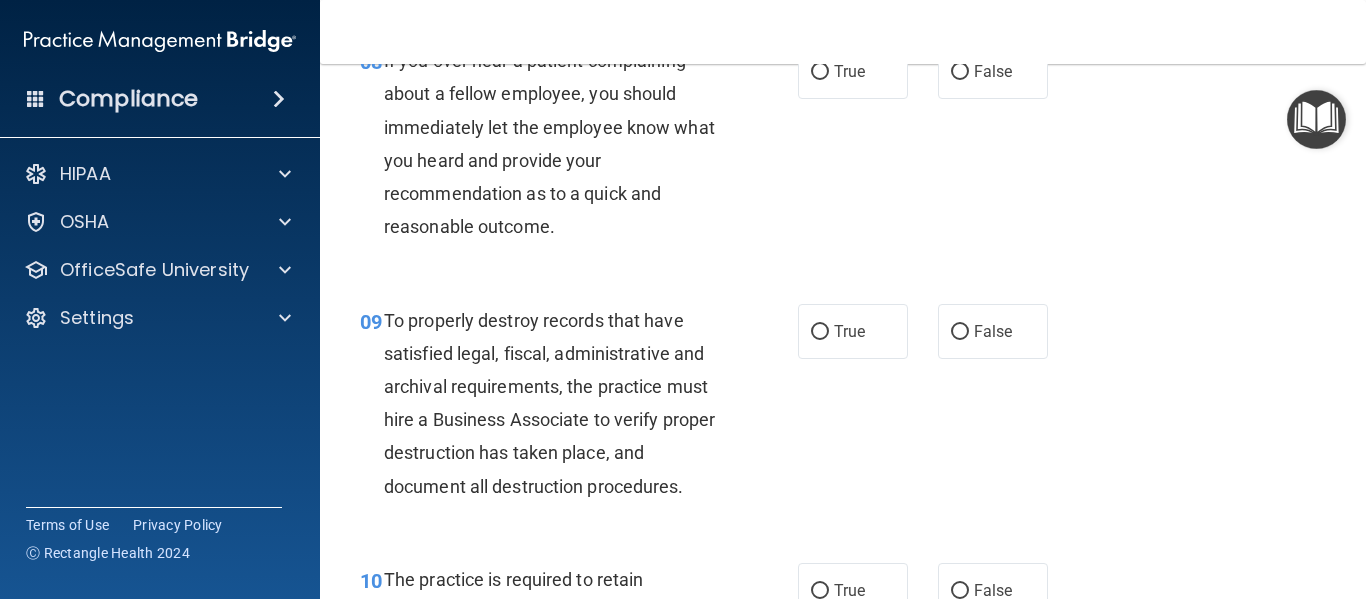 scroll, scrollTop: 1739, scrollLeft: 0, axis: vertical 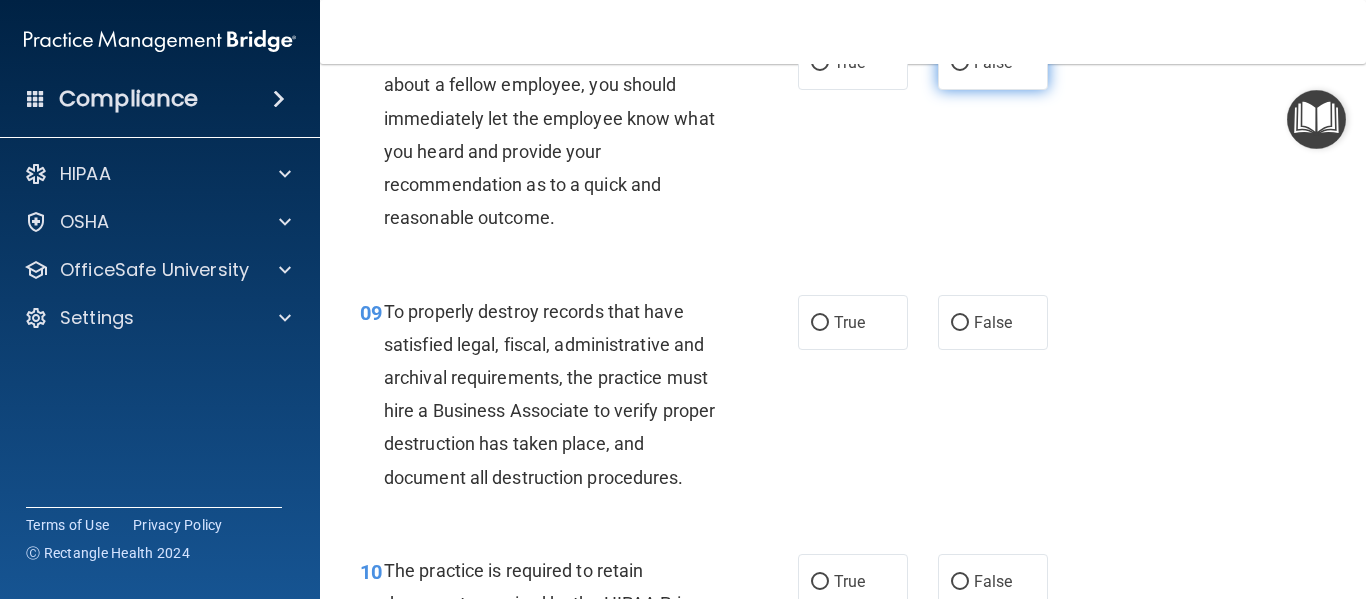 click on "False" at bounding box center [960, 63] 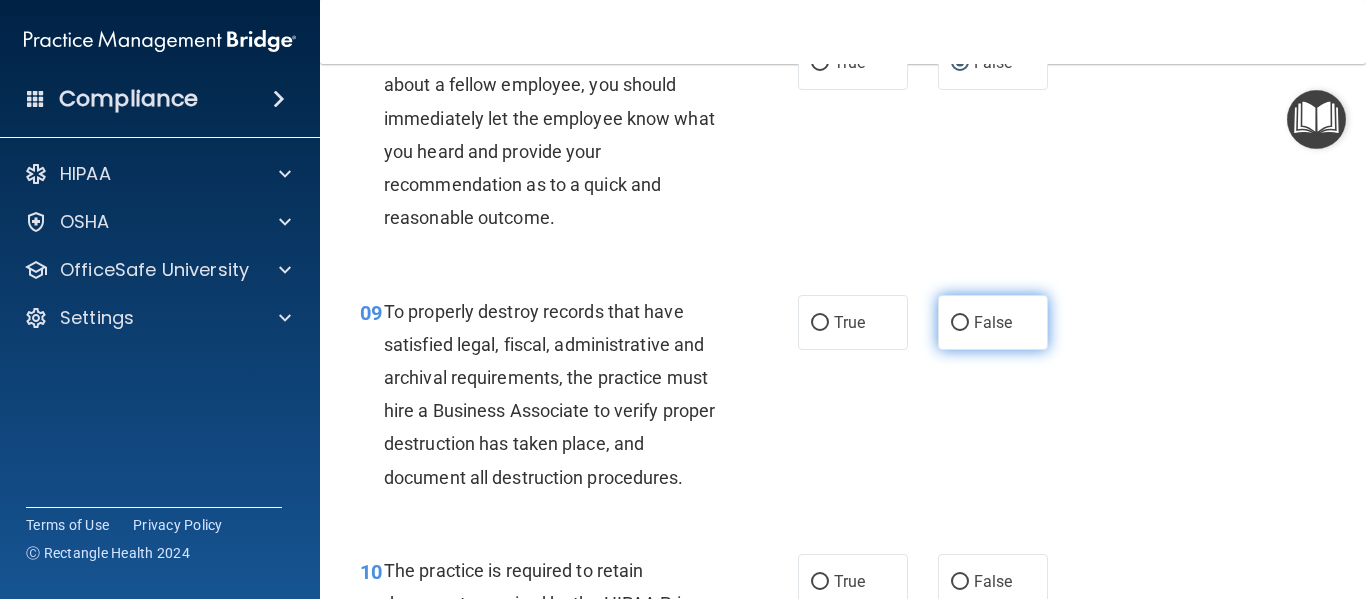 click on "False" at bounding box center [960, 323] 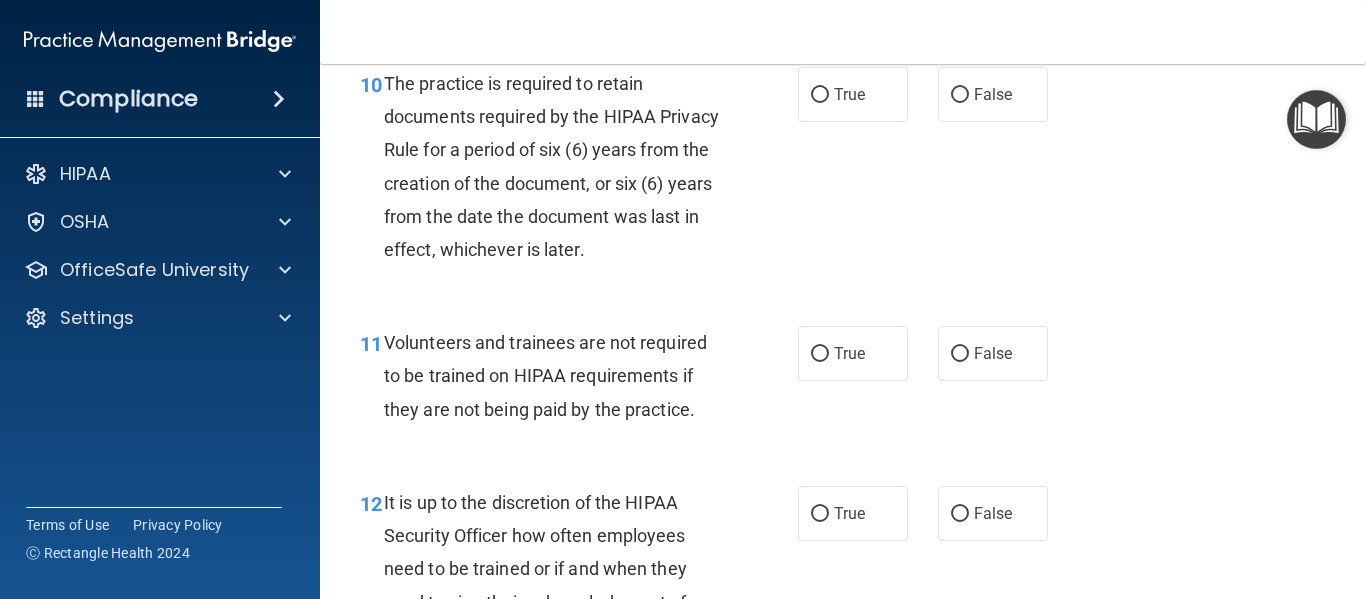 scroll, scrollTop: 2240, scrollLeft: 0, axis: vertical 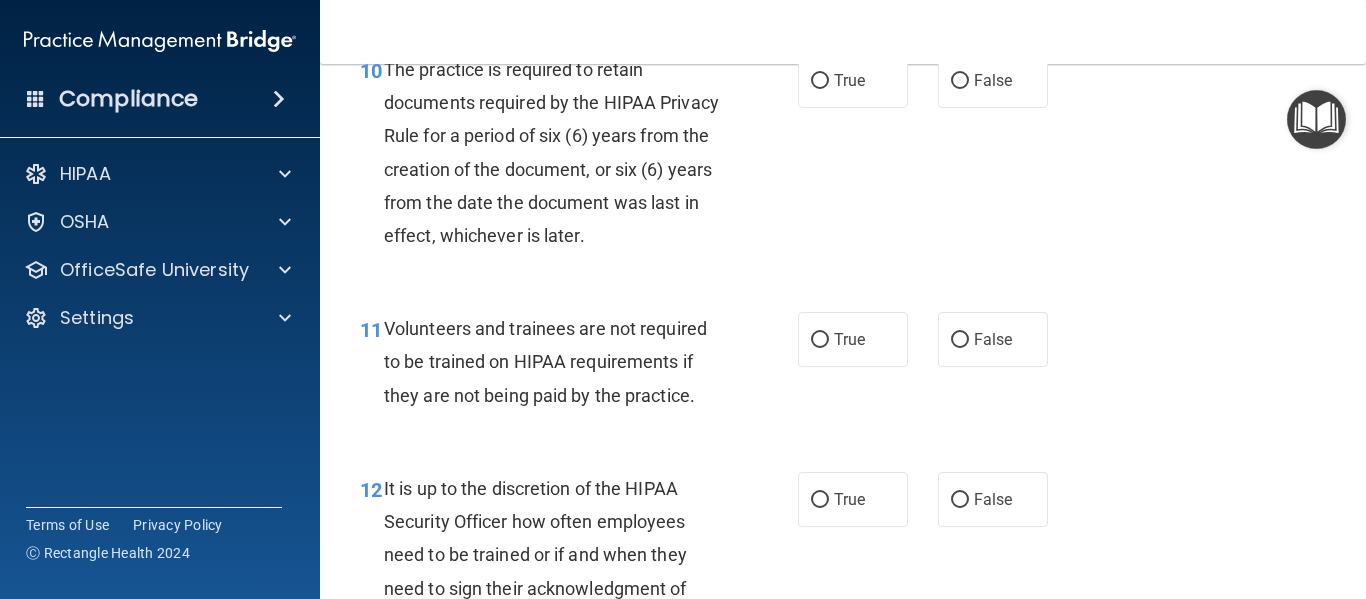 drag, startPoint x: 1355, startPoint y: 70, endPoint x: 927, endPoint y: 200, distance: 447.3075 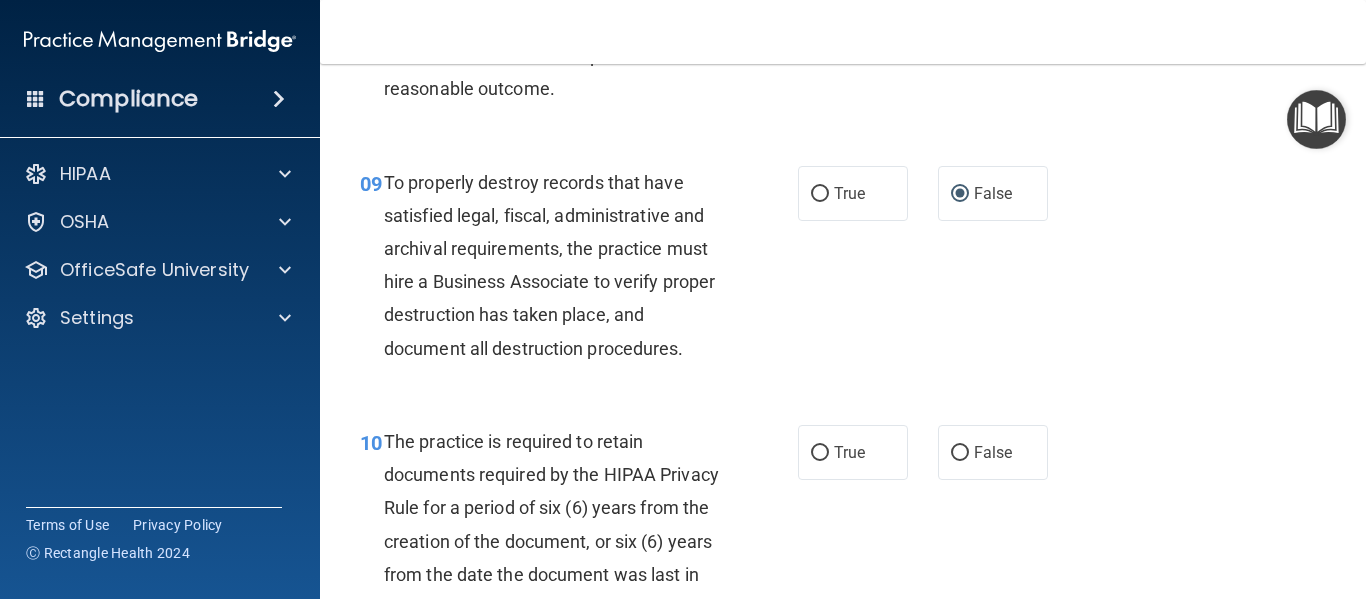 scroll, scrollTop: 1840, scrollLeft: 0, axis: vertical 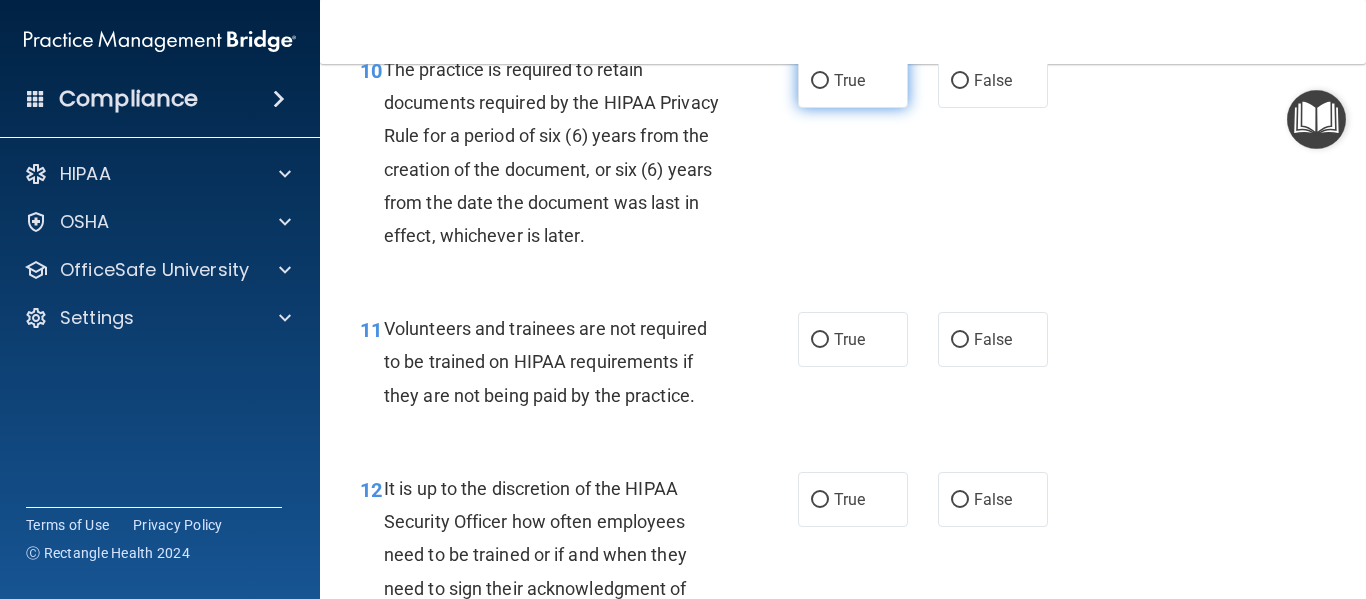 click on "True" at bounding box center (853, 80) 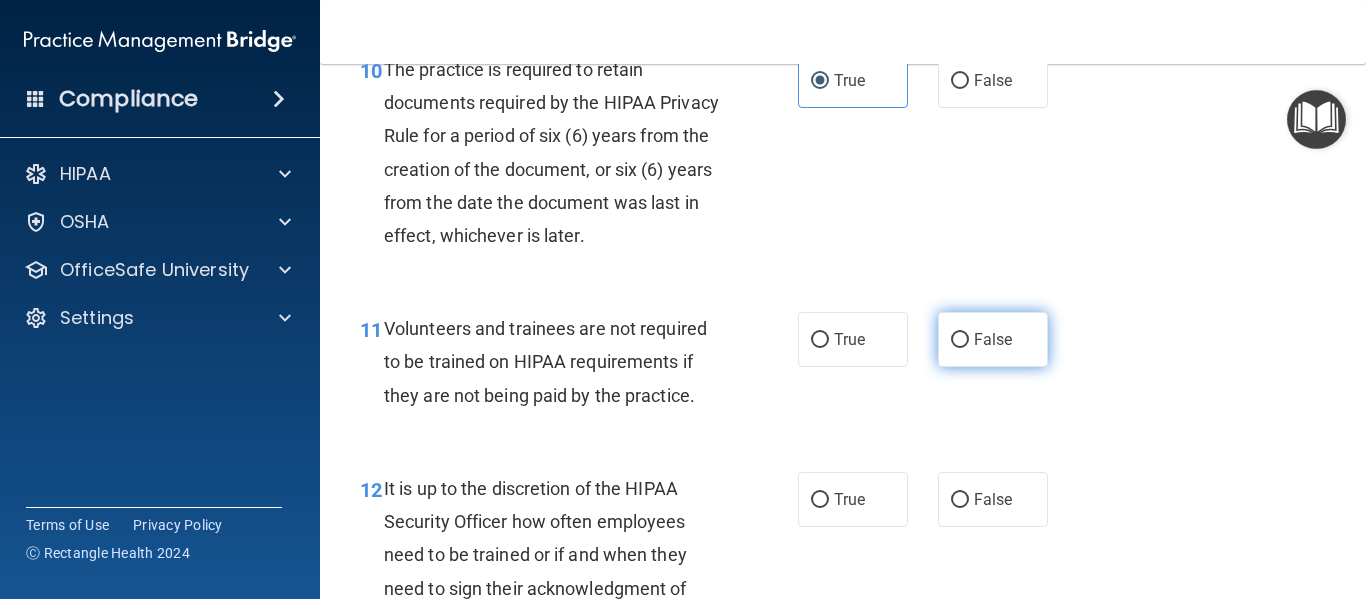 click on "False" at bounding box center (960, 340) 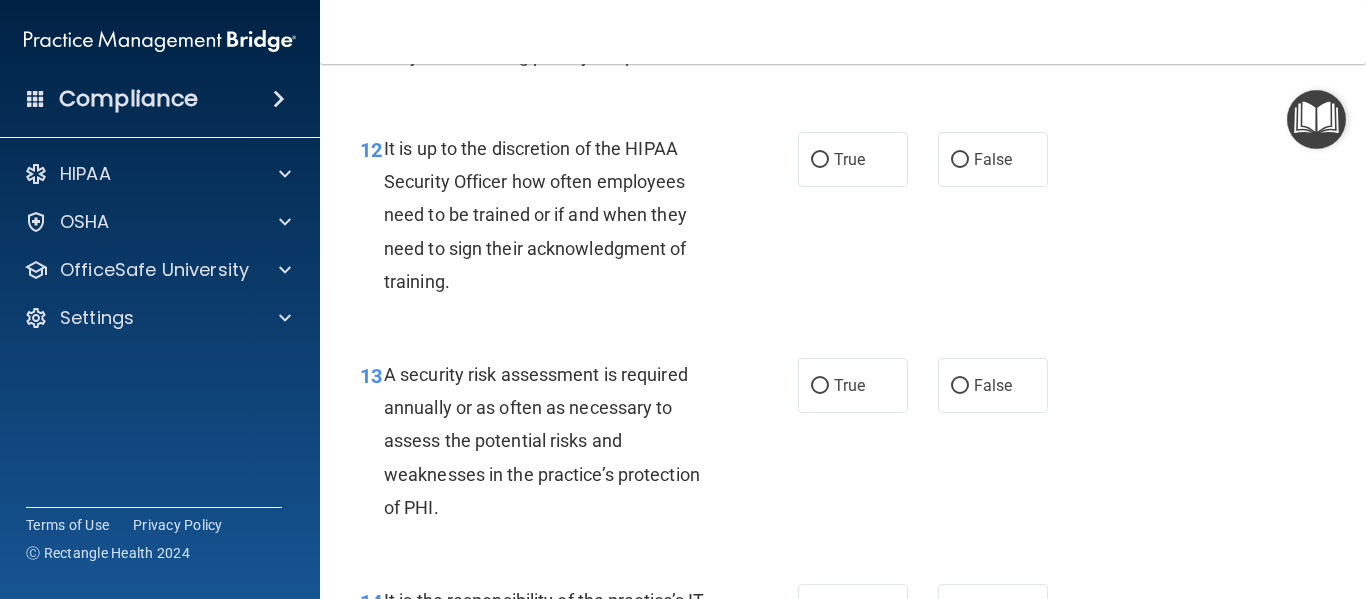 scroll, scrollTop: 2640, scrollLeft: 0, axis: vertical 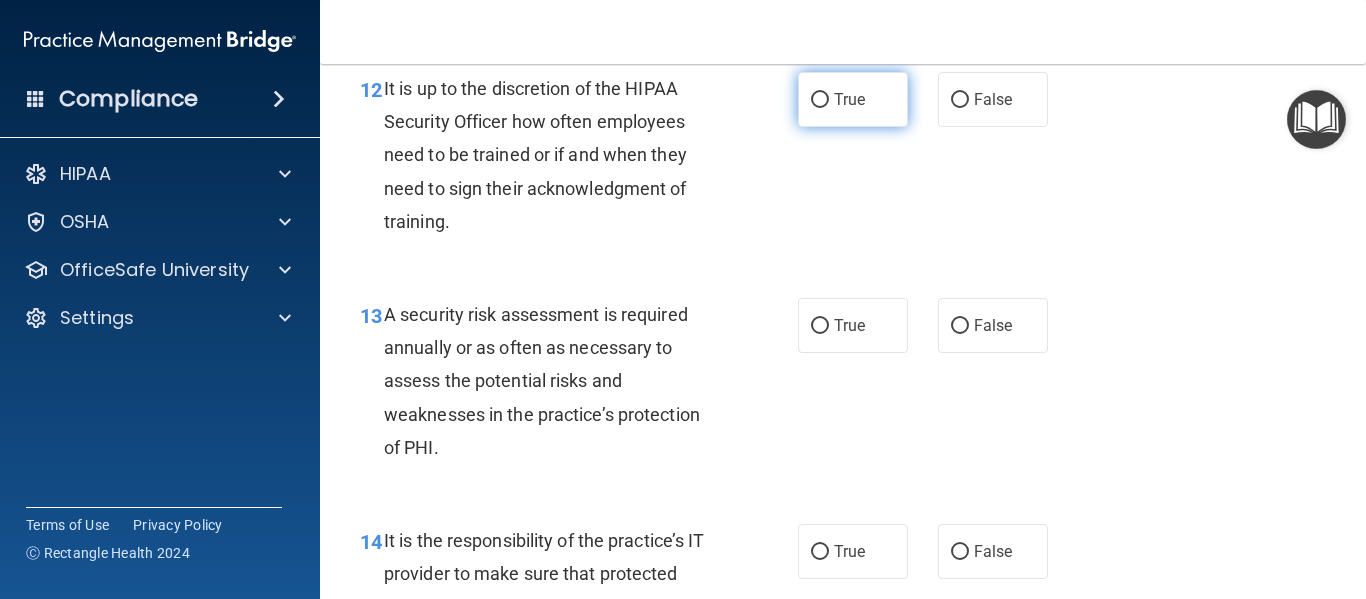 click on "True" at bounding box center [820, 100] 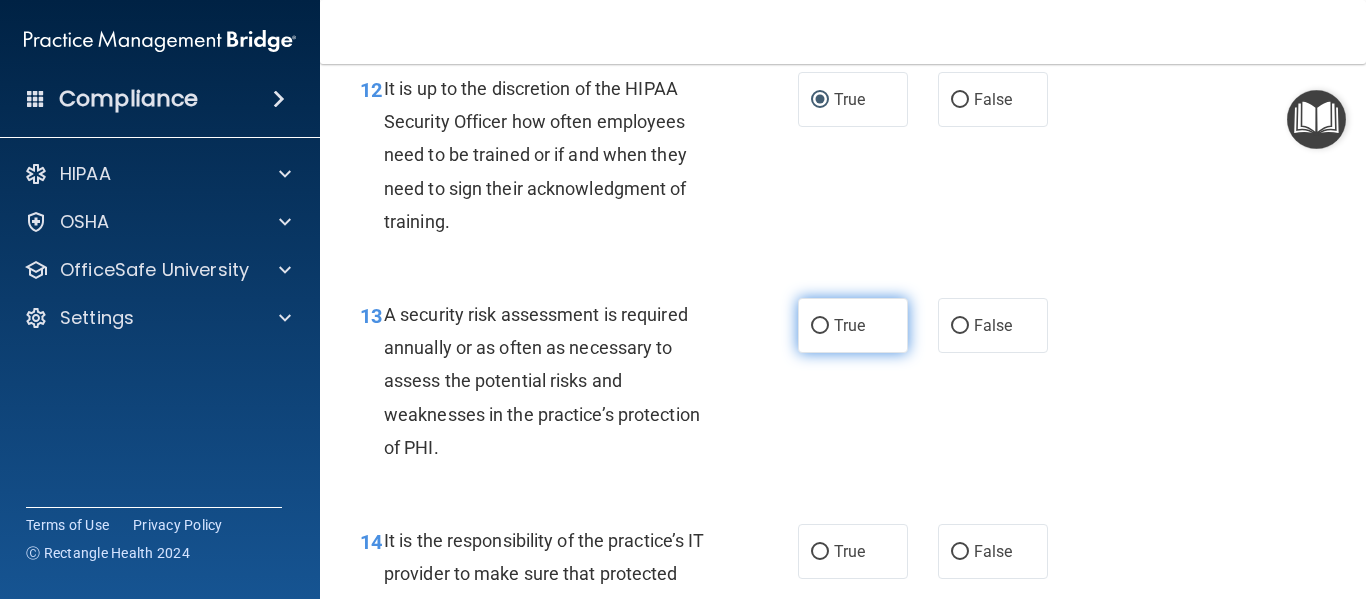 click on "True" at bounding box center (820, 326) 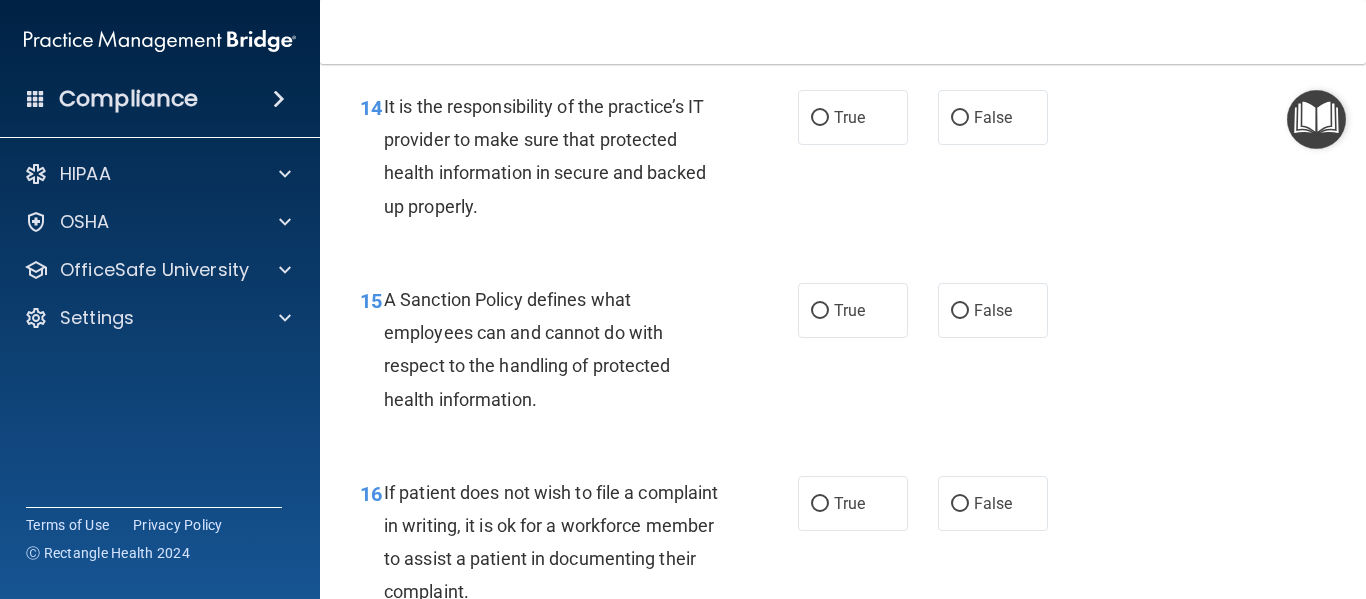scroll, scrollTop: 3075, scrollLeft: 0, axis: vertical 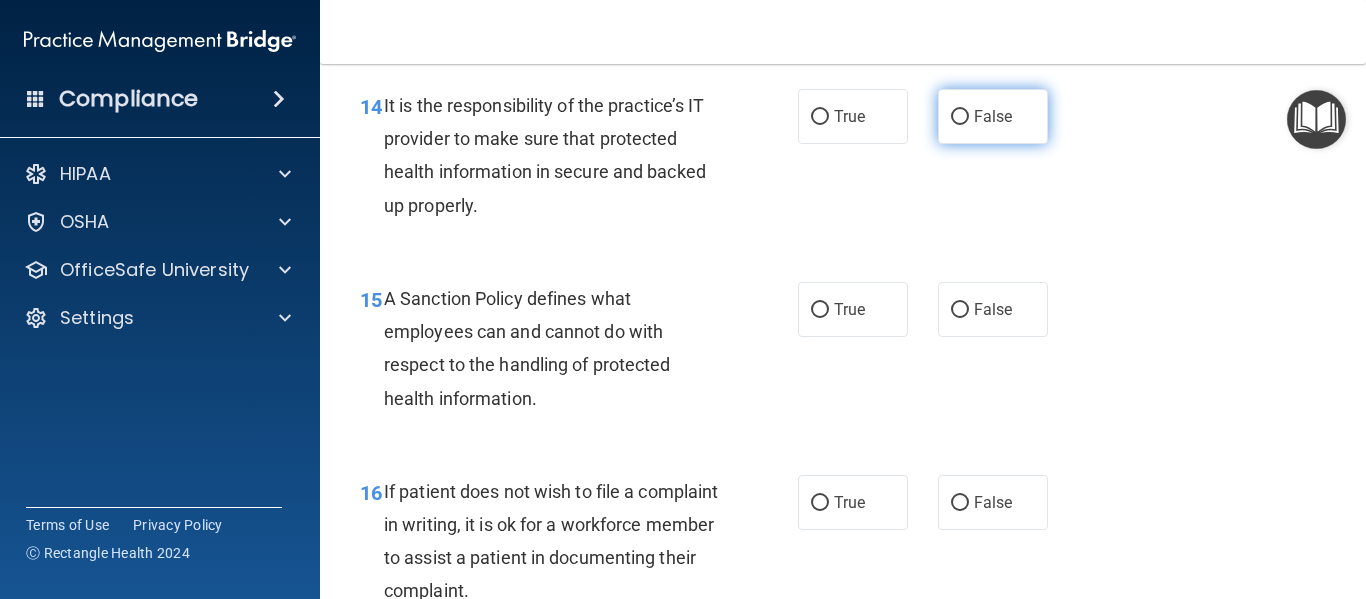 click on "False" at bounding box center [960, 117] 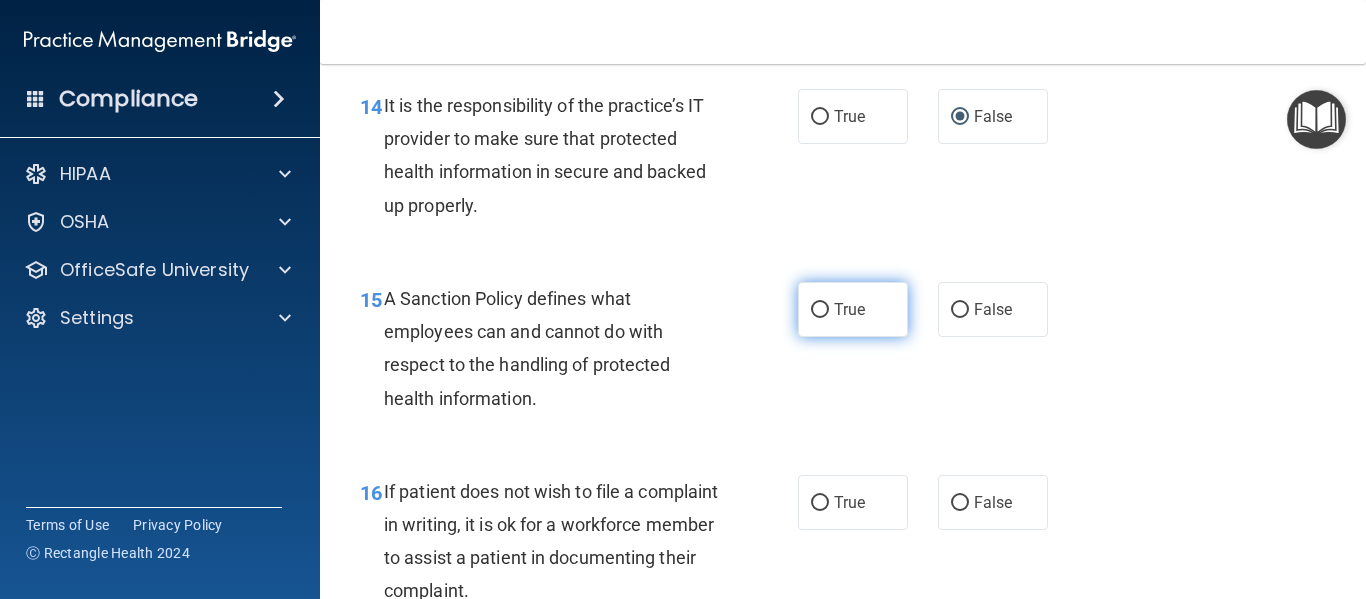 click on "True" at bounding box center [820, 310] 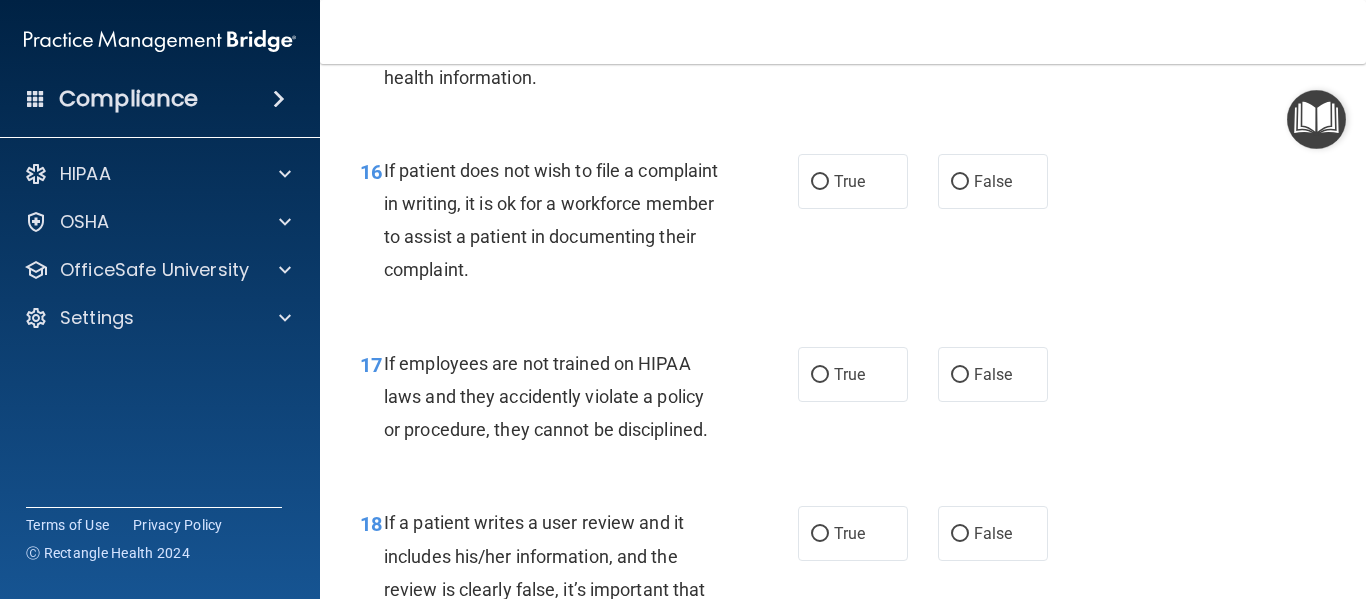 scroll, scrollTop: 3475, scrollLeft: 0, axis: vertical 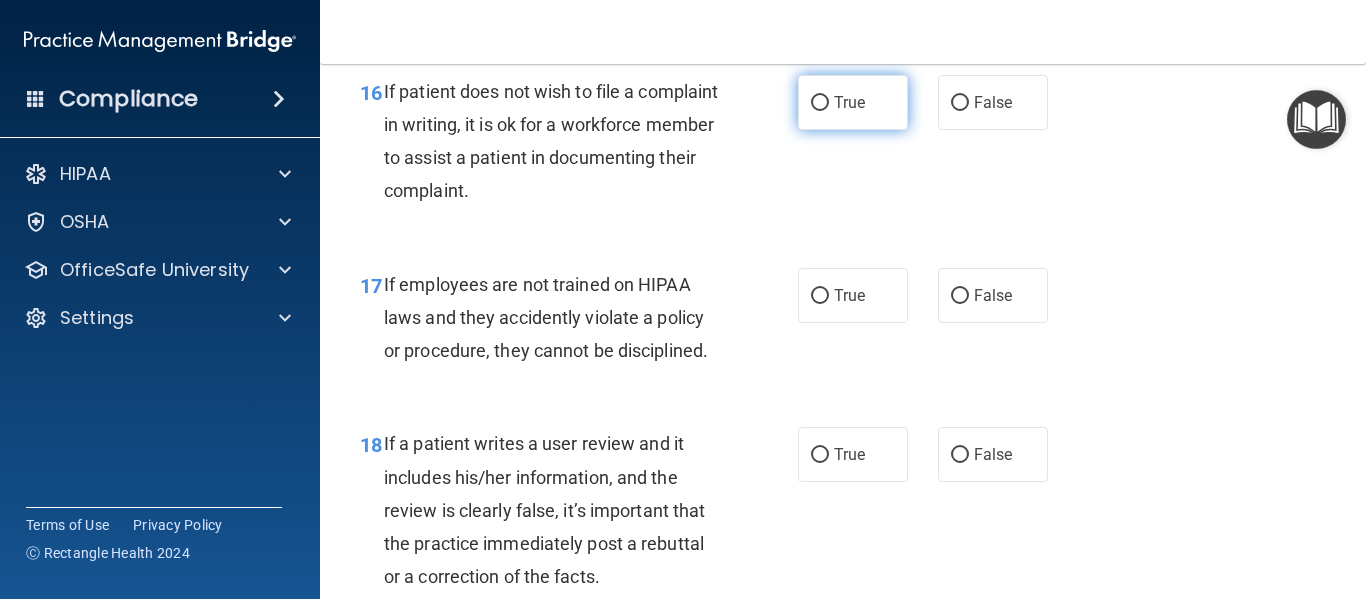 click on "True" at bounding box center [820, 103] 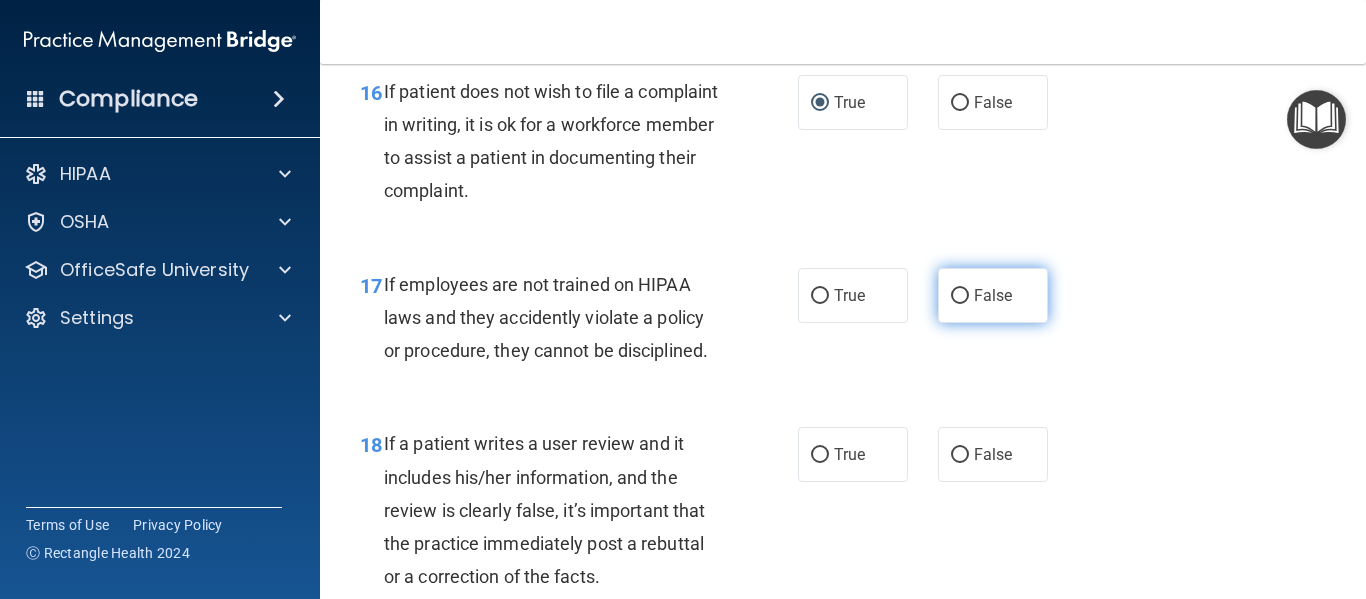 click on "False" at bounding box center [960, 296] 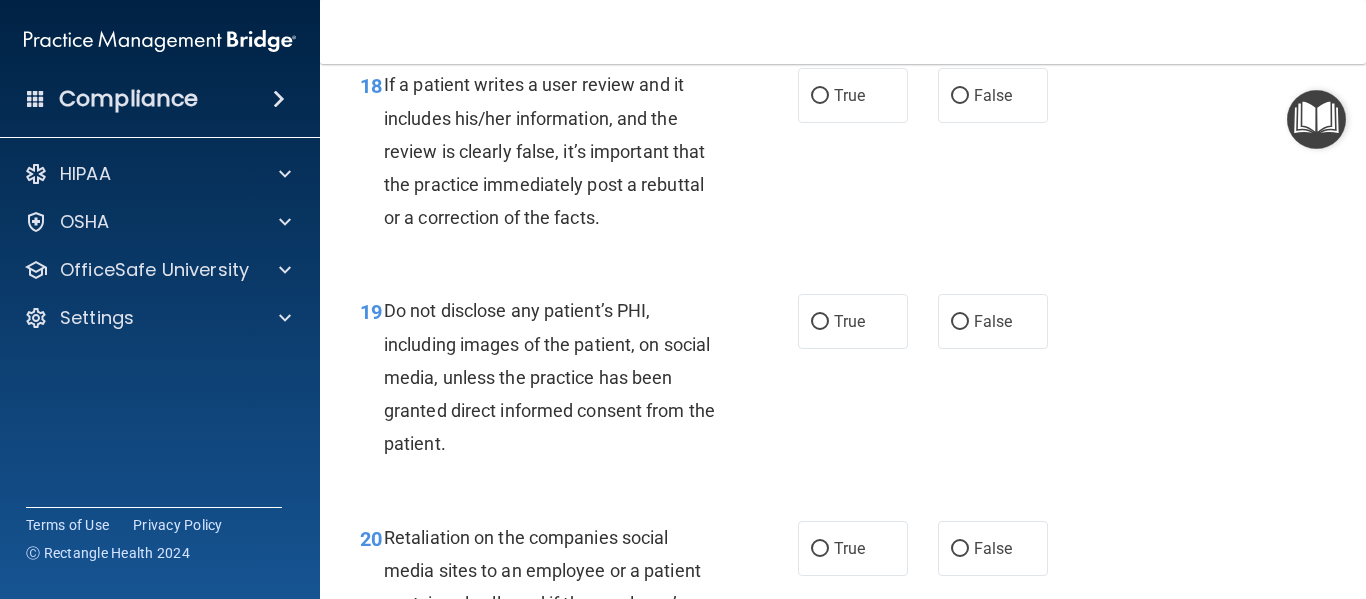 scroll, scrollTop: 3835, scrollLeft: 0, axis: vertical 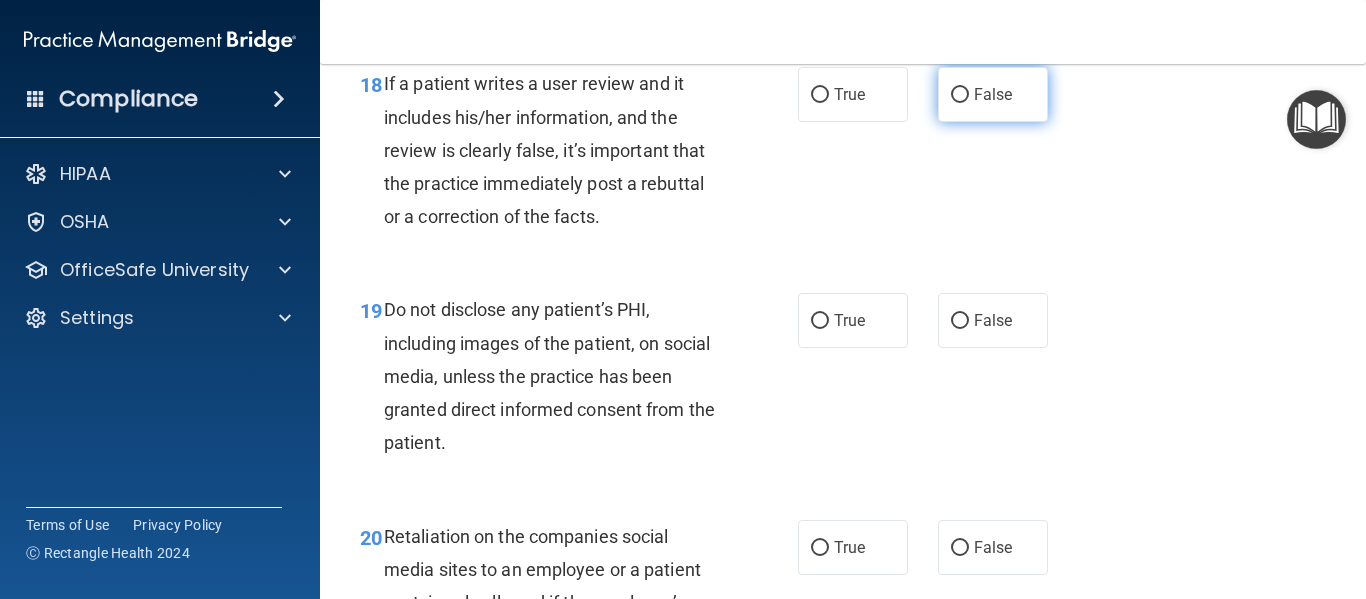 click on "False" at bounding box center [960, 95] 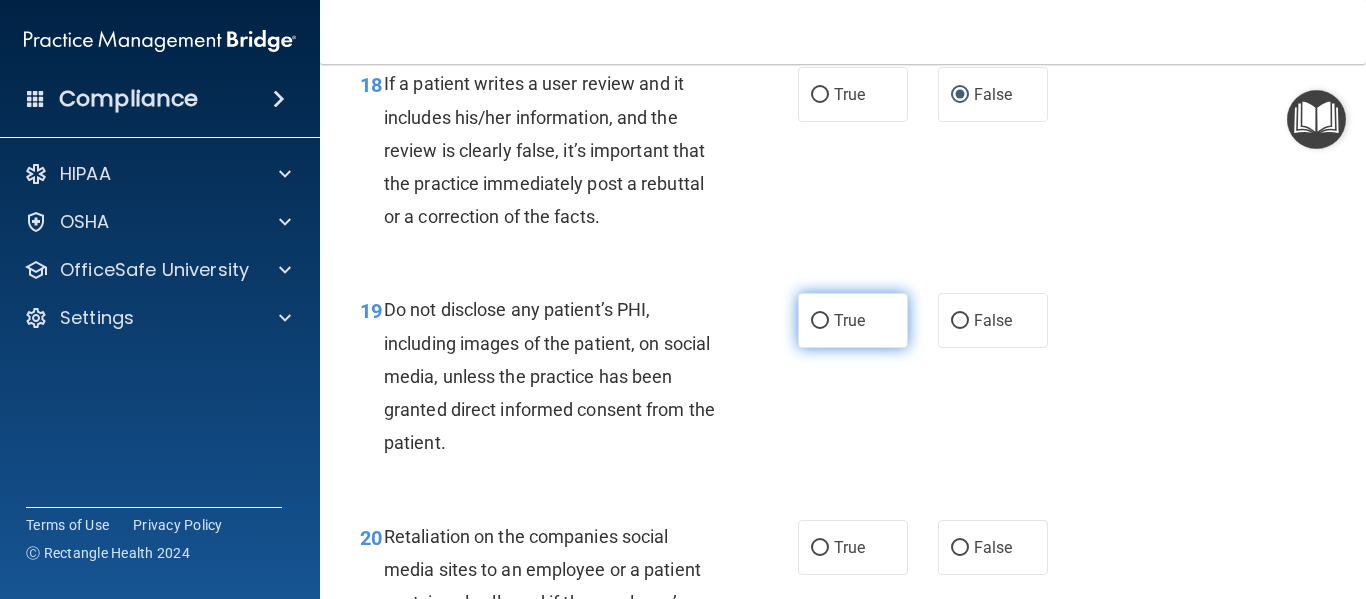 click on "True" at bounding box center [820, 321] 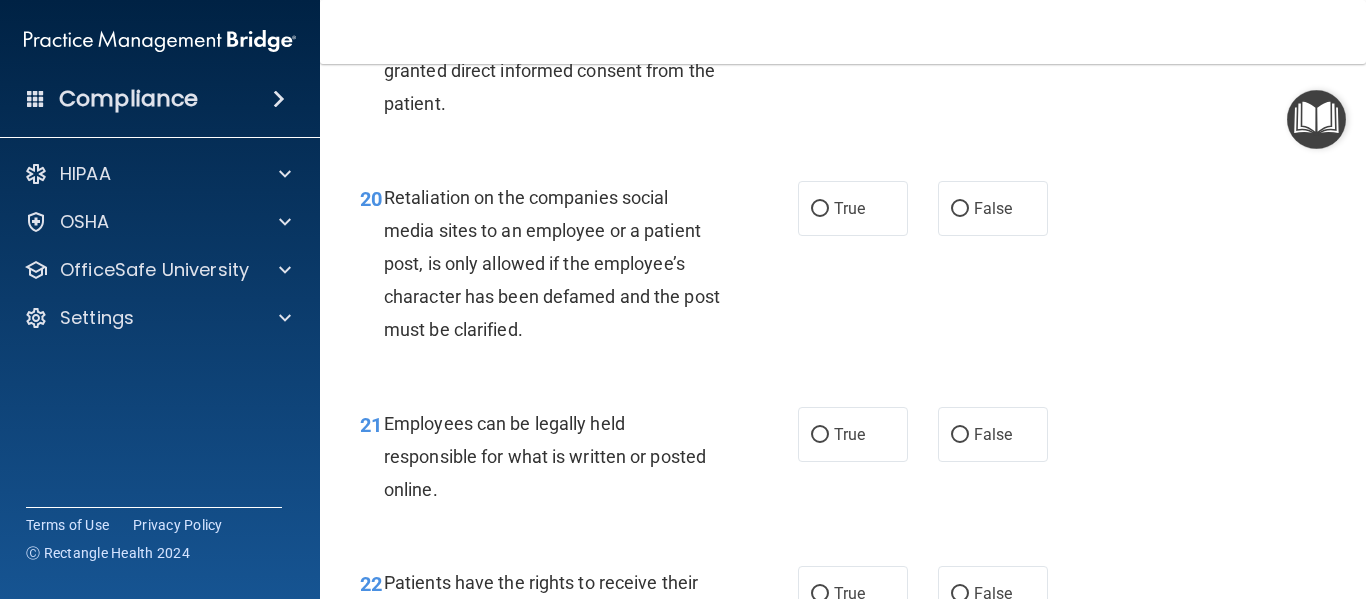 scroll, scrollTop: 4200, scrollLeft: 0, axis: vertical 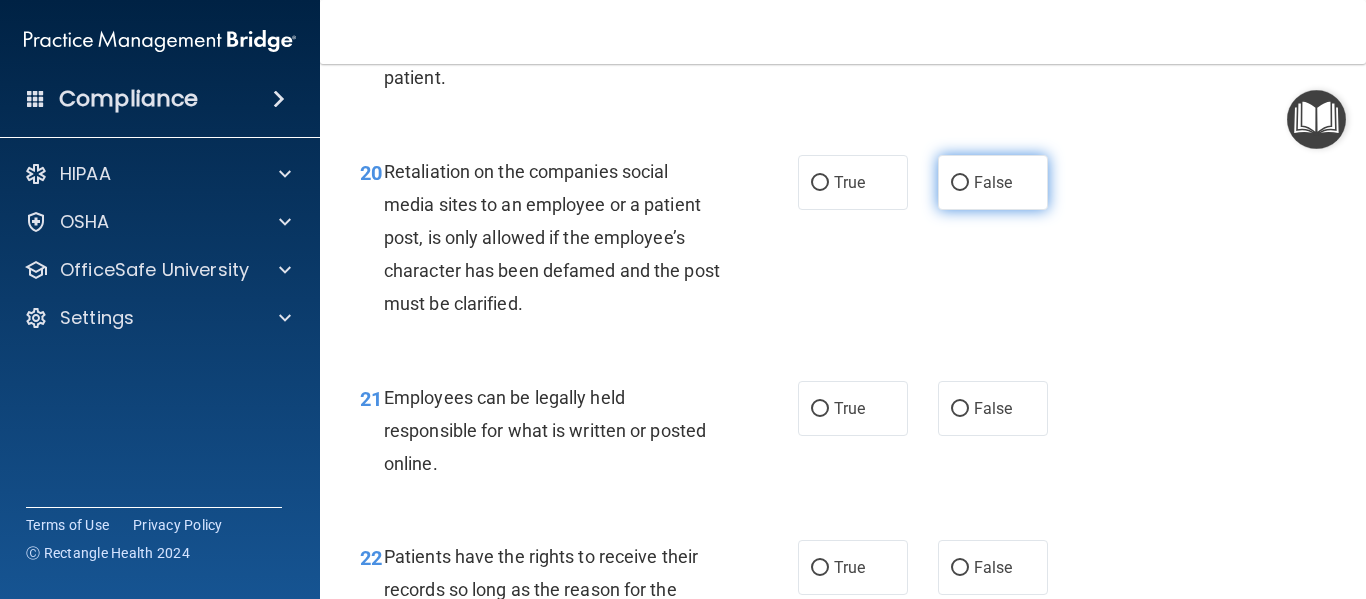click on "False" at bounding box center [960, 183] 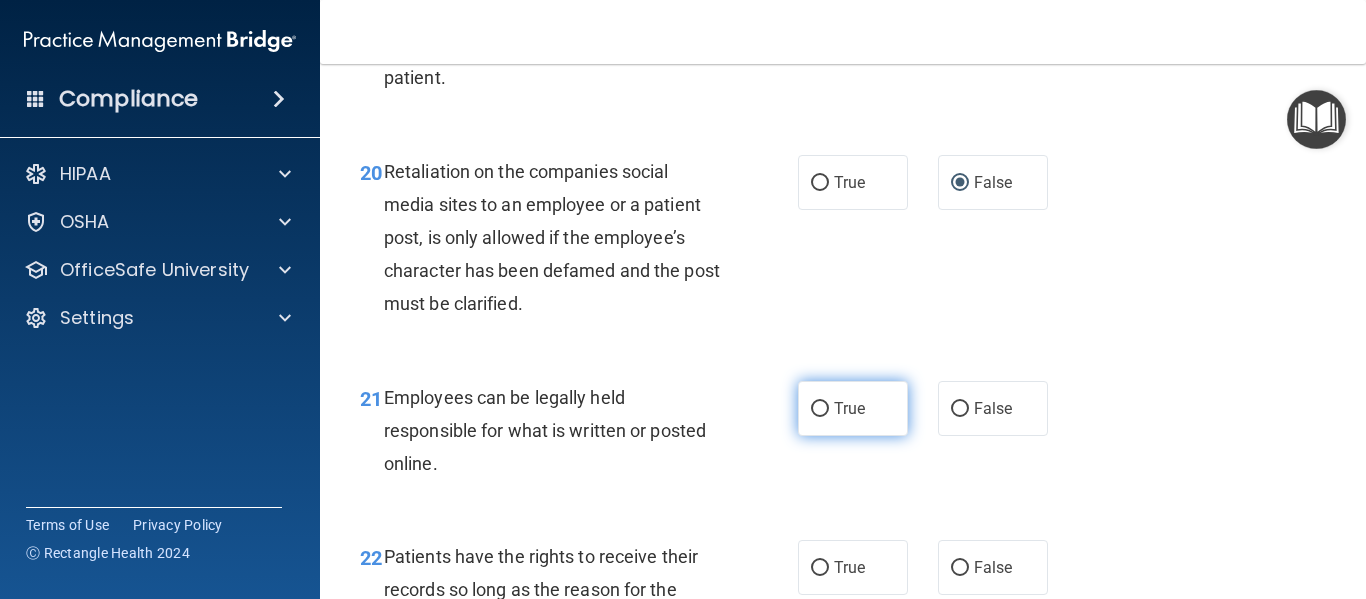 click on "True" at bounding box center (820, 409) 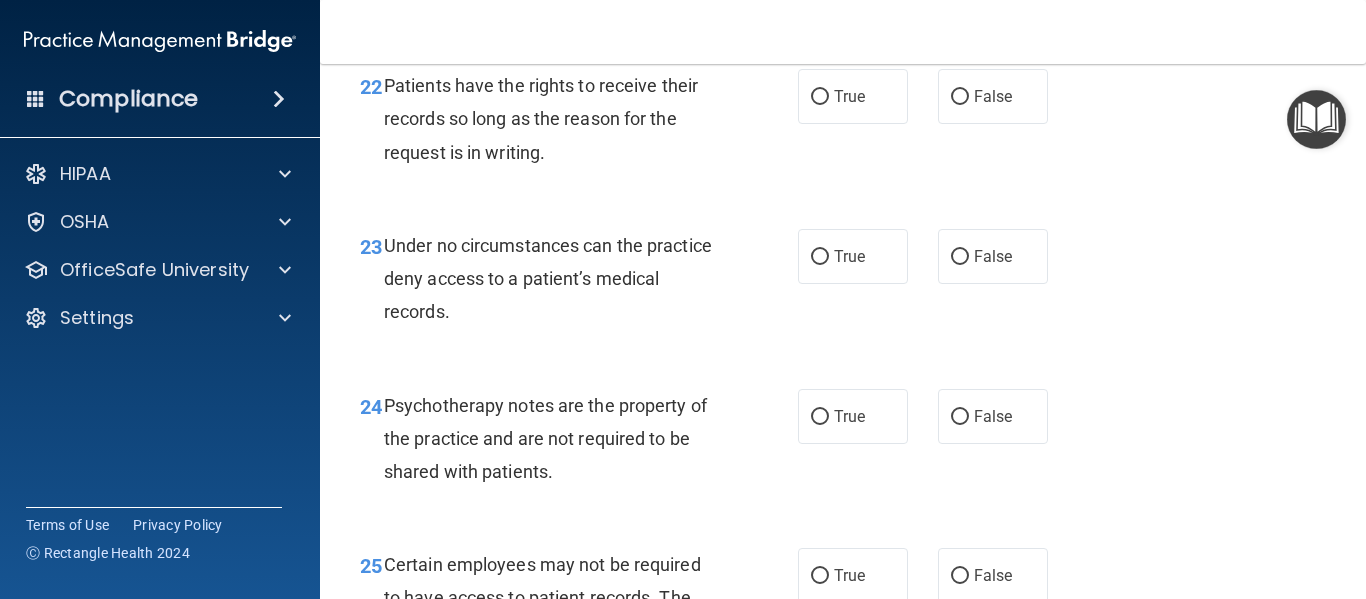 scroll, scrollTop: 4680, scrollLeft: 0, axis: vertical 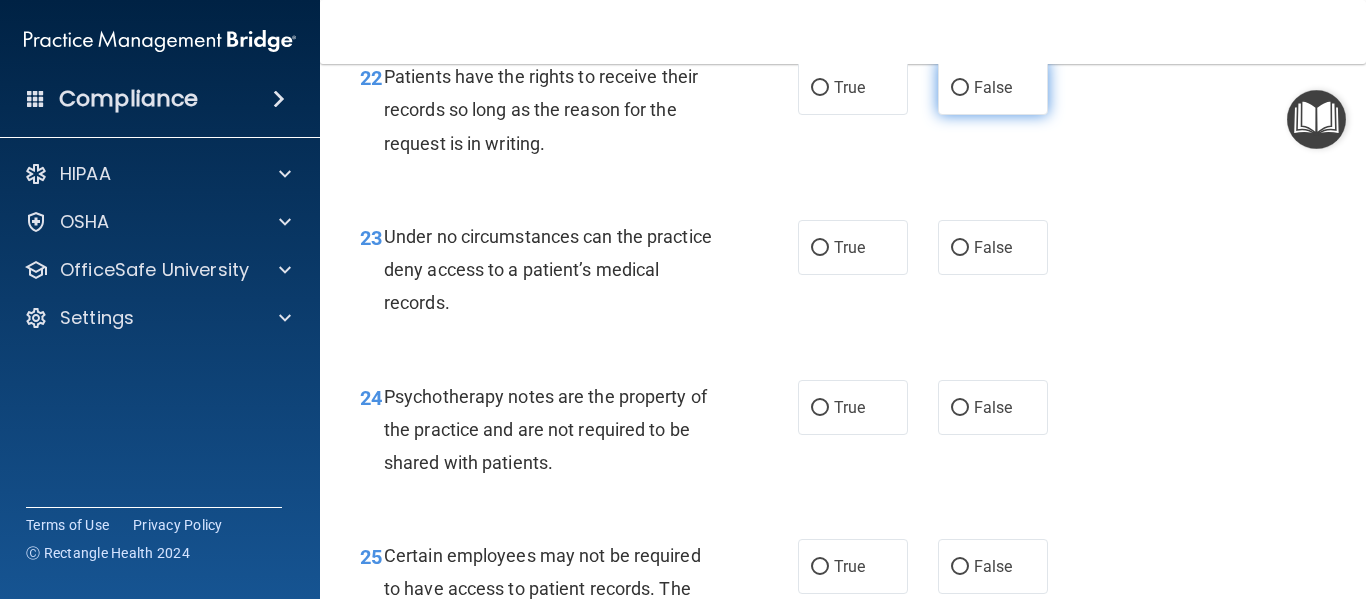 click on "False" at bounding box center (960, 88) 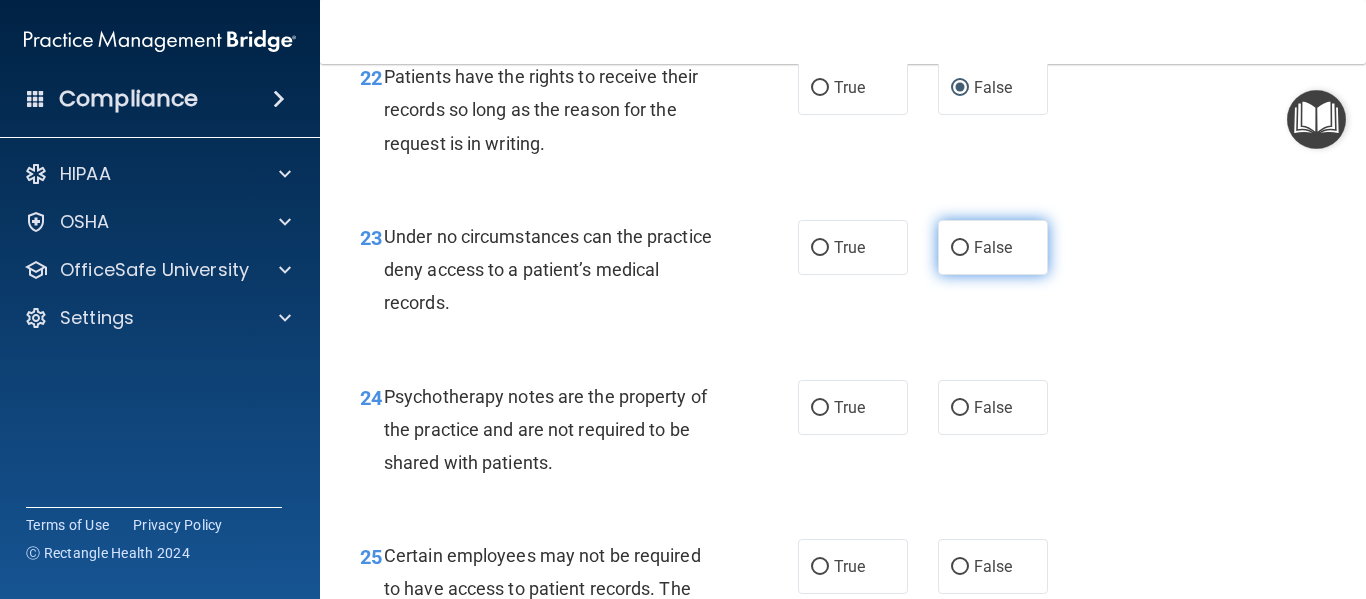 click on "False" at bounding box center [960, 248] 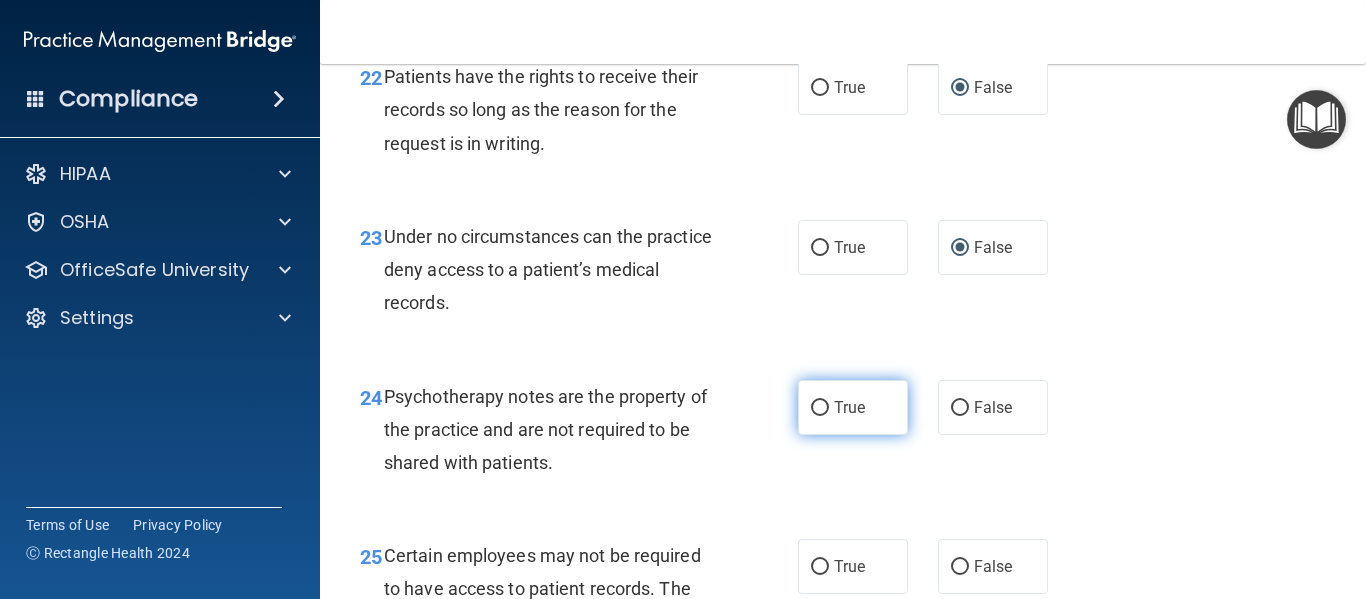 click on "True" at bounding box center [820, 408] 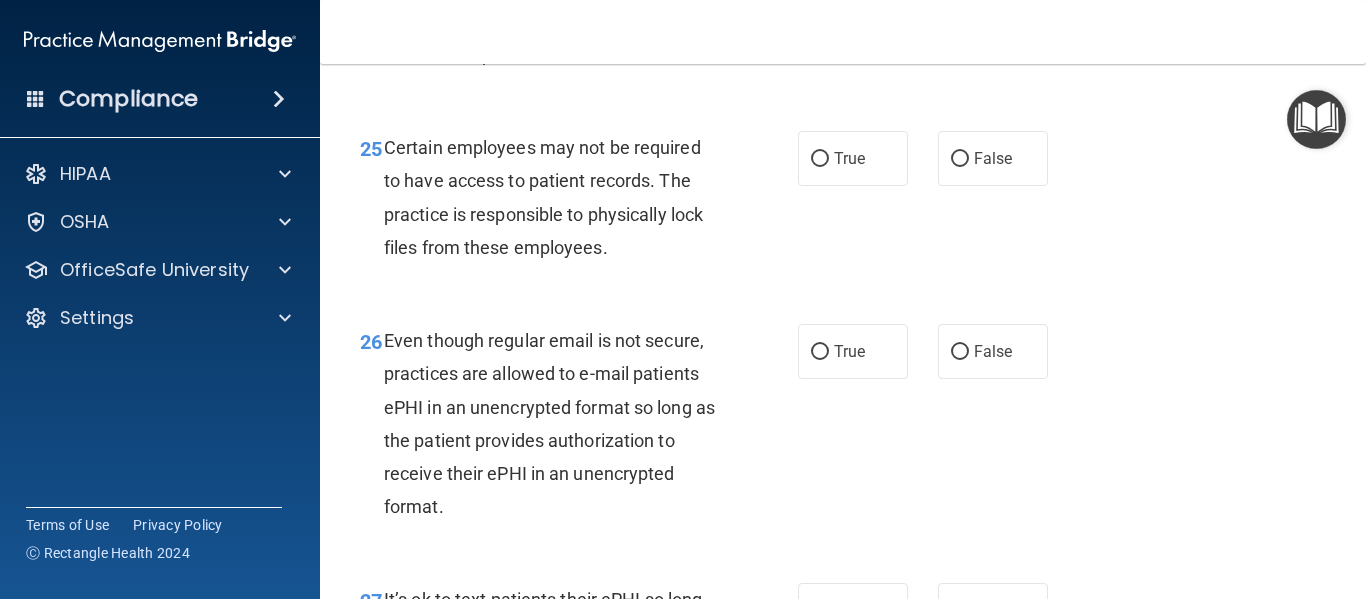 scroll, scrollTop: 5115, scrollLeft: 0, axis: vertical 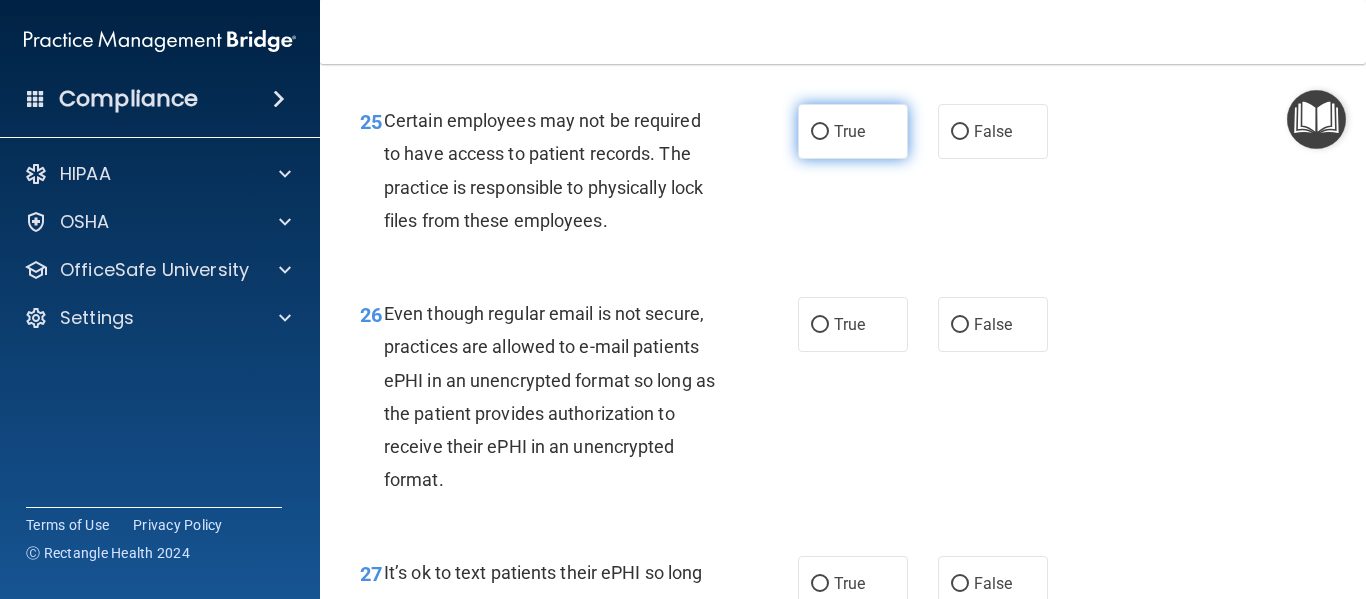 click on "True" at bounding box center [820, 132] 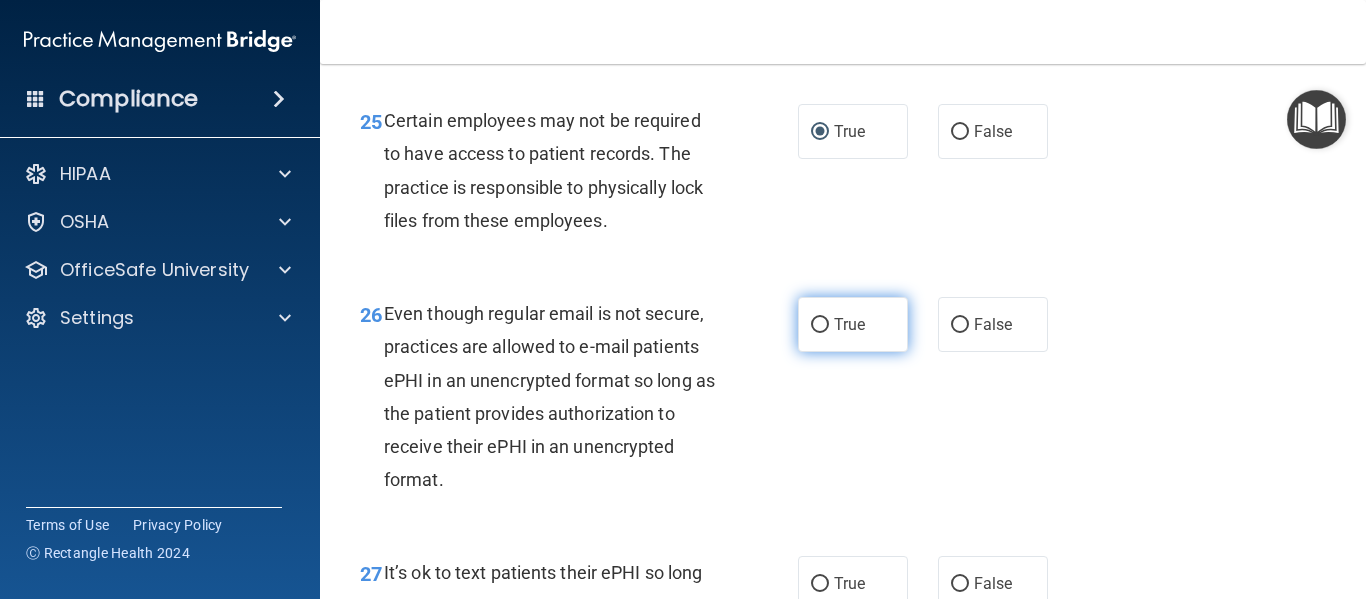 click on "True" at bounding box center (820, 325) 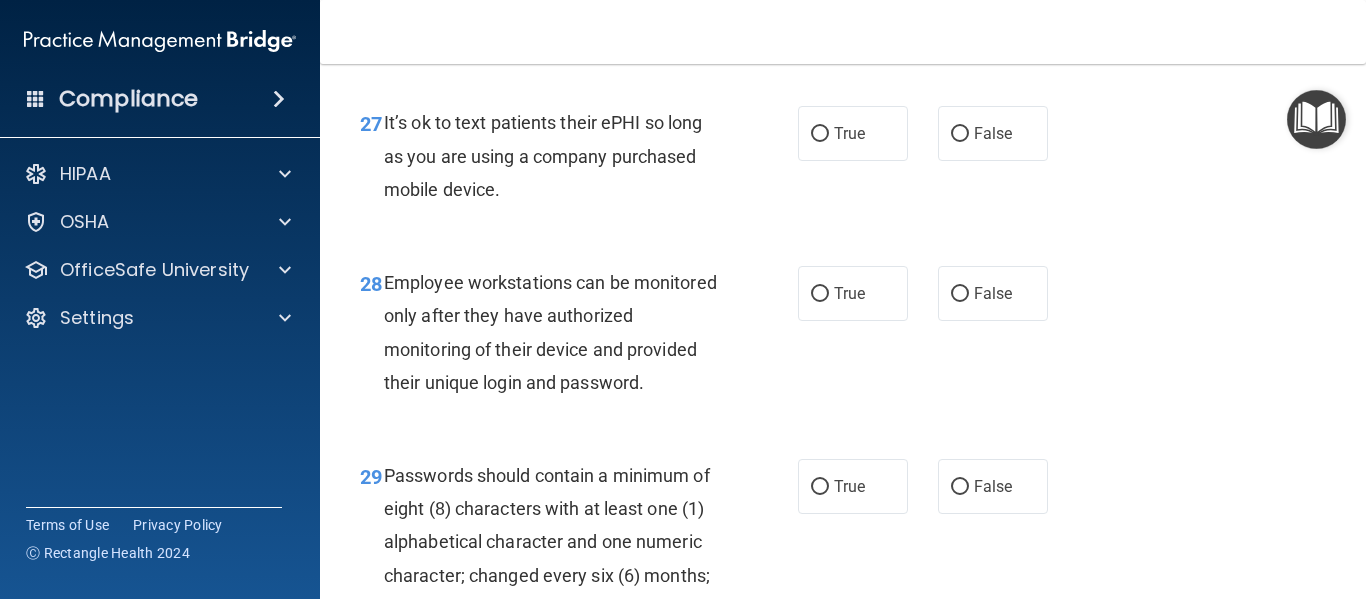scroll, scrollTop: 5591, scrollLeft: 0, axis: vertical 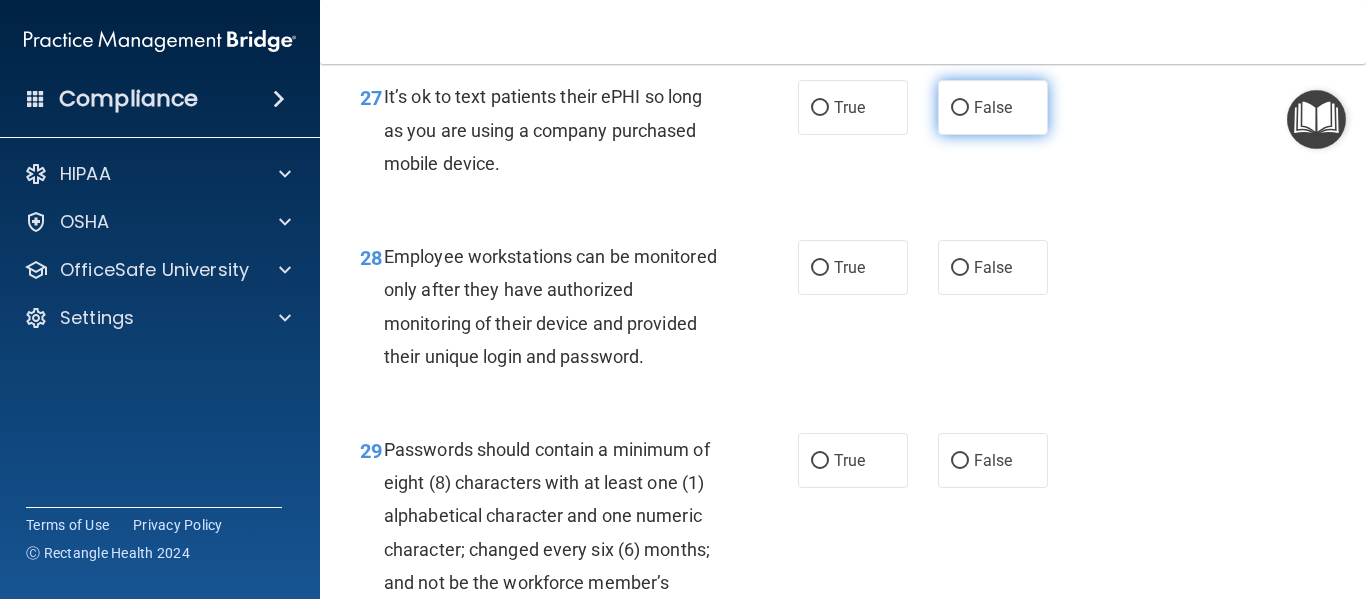 click on "False" at bounding box center (960, 108) 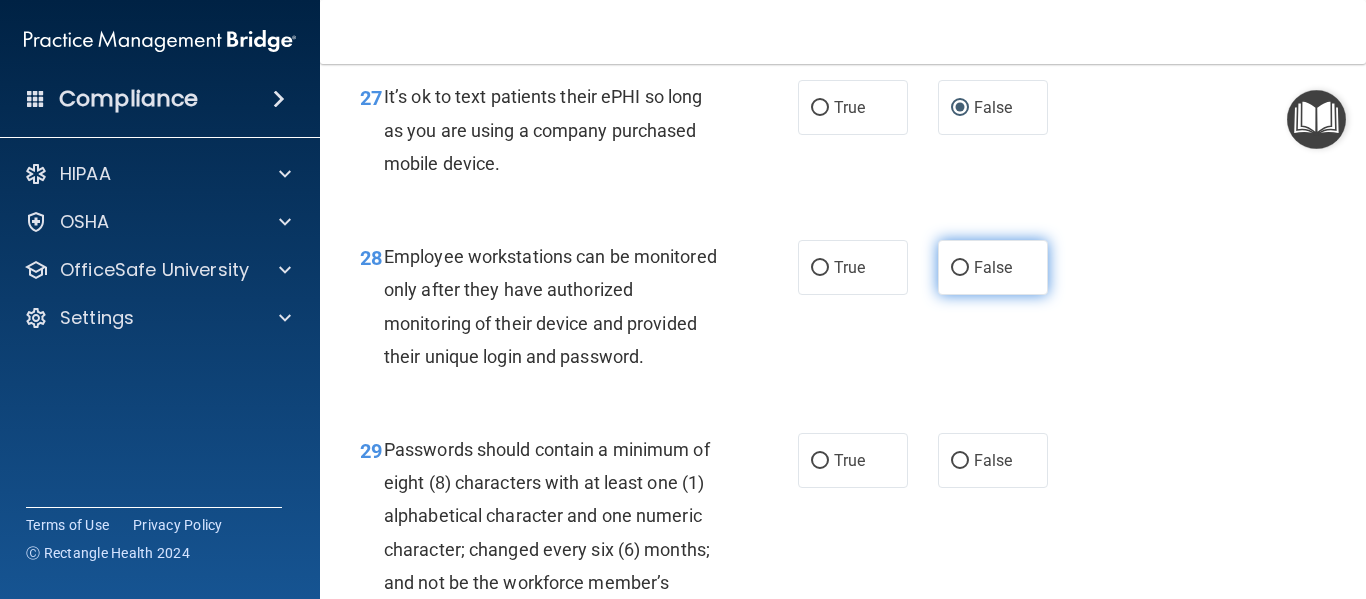 click on "False" at bounding box center (960, 268) 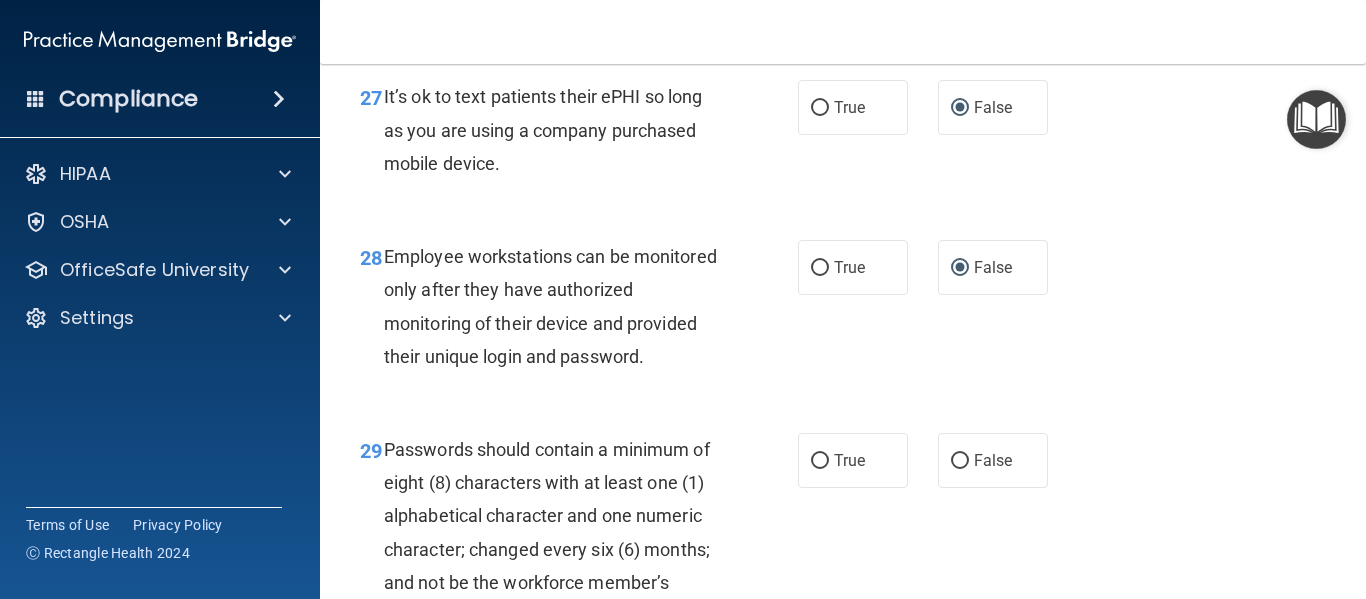 scroll, scrollTop: 5844, scrollLeft: 0, axis: vertical 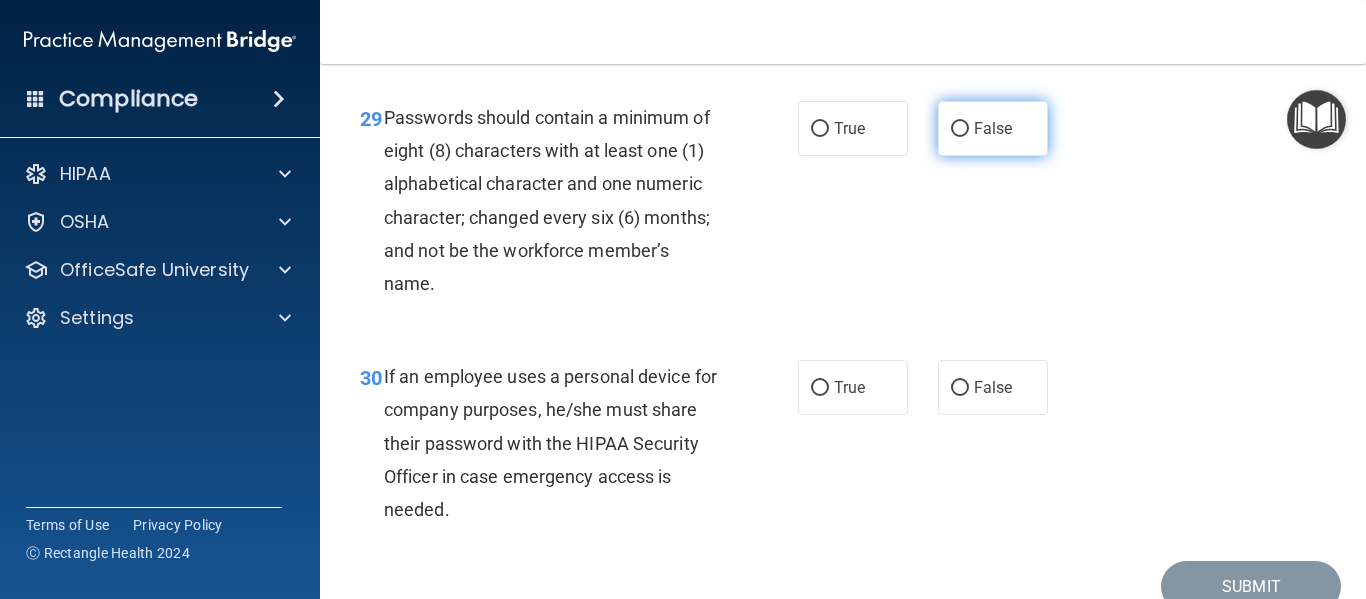 click on "False" at bounding box center [960, 129] 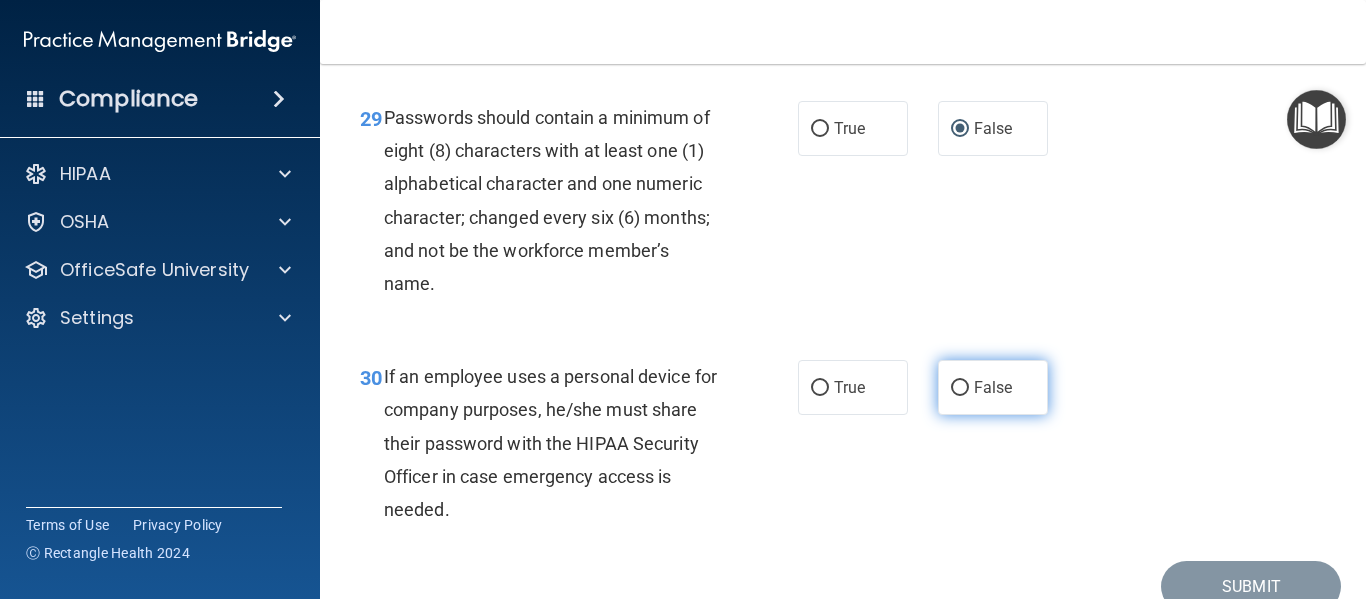 click on "False" at bounding box center (960, 388) 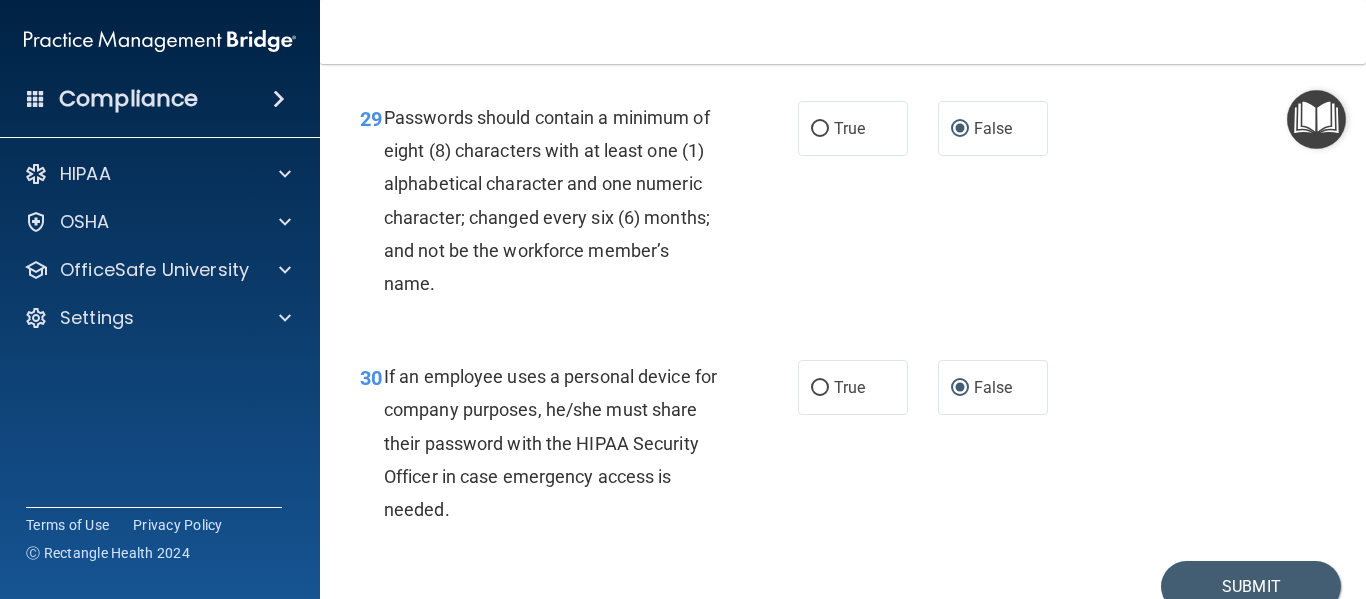 scroll, scrollTop: 6082, scrollLeft: 0, axis: vertical 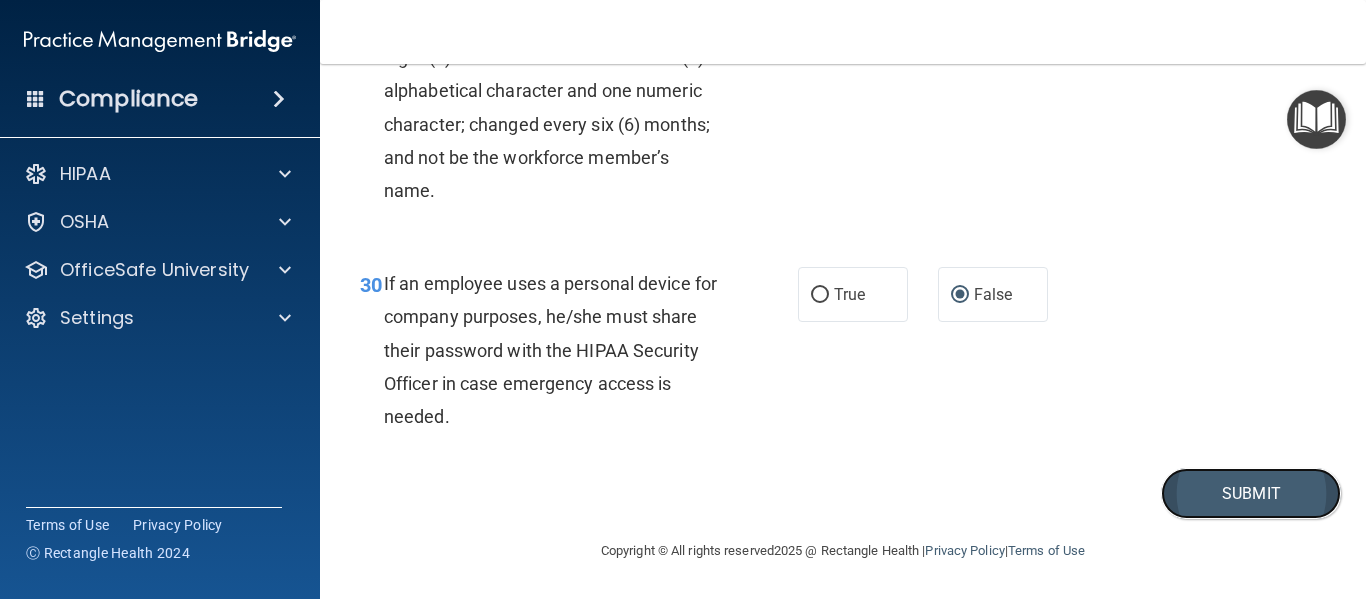 click on "Submit" at bounding box center [1251, 493] 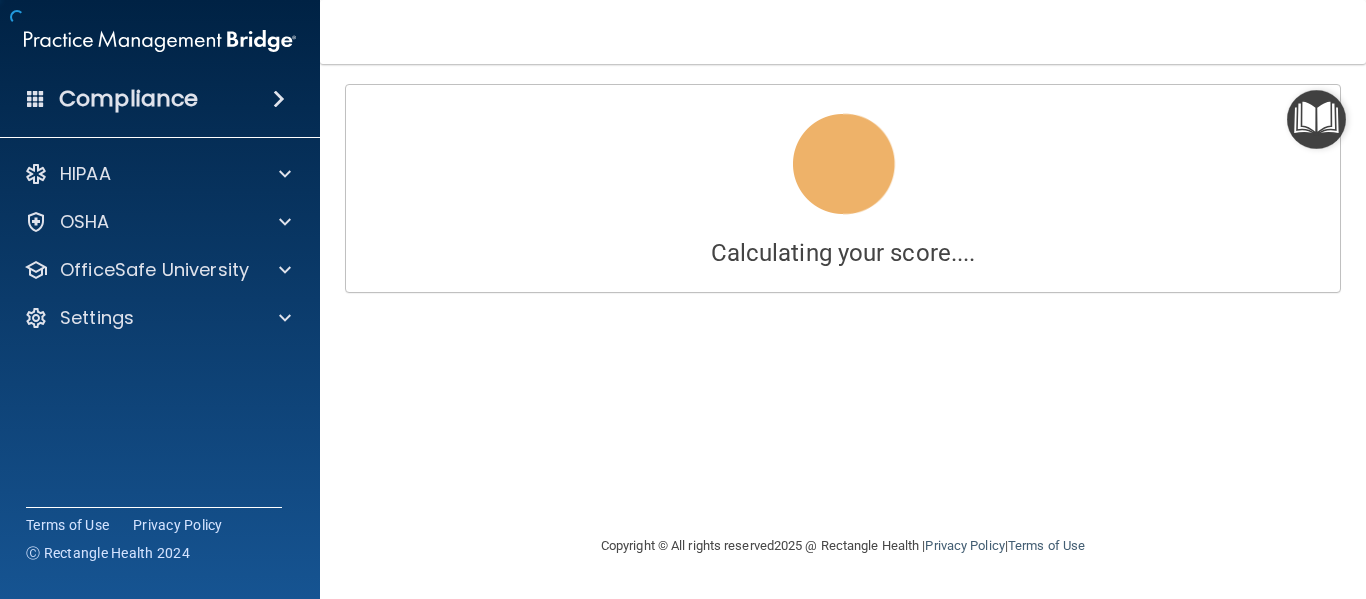 scroll, scrollTop: 0, scrollLeft: 0, axis: both 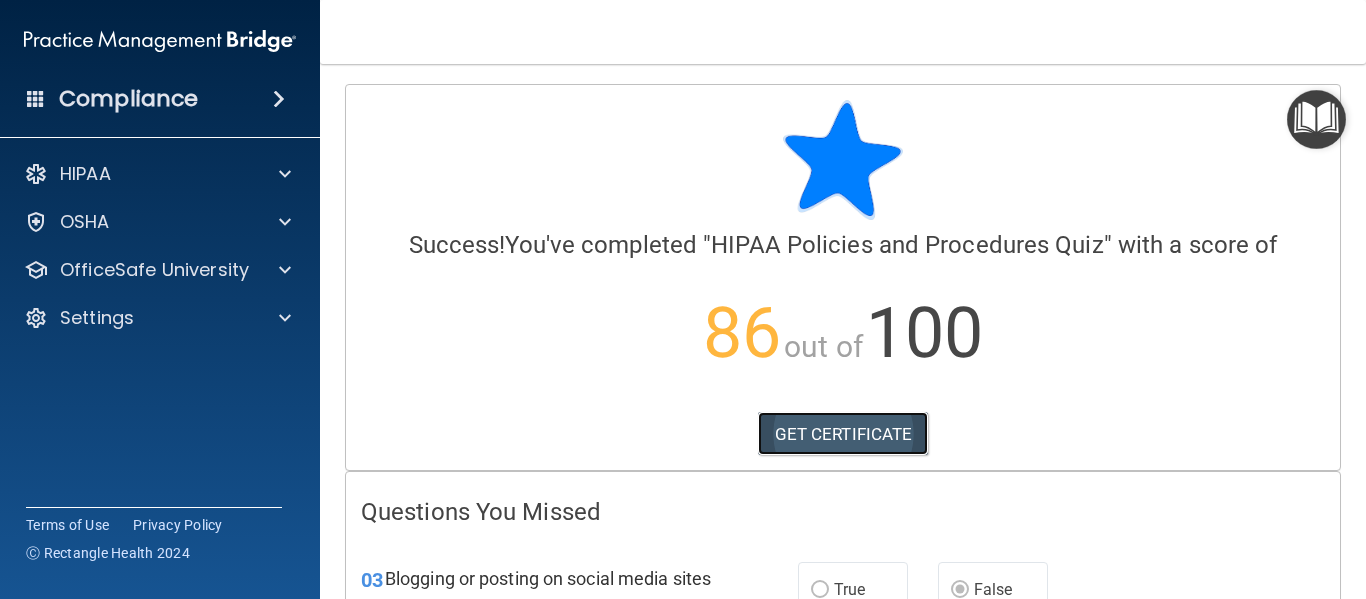 click on "GET CERTIFICATE" at bounding box center [843, 434] 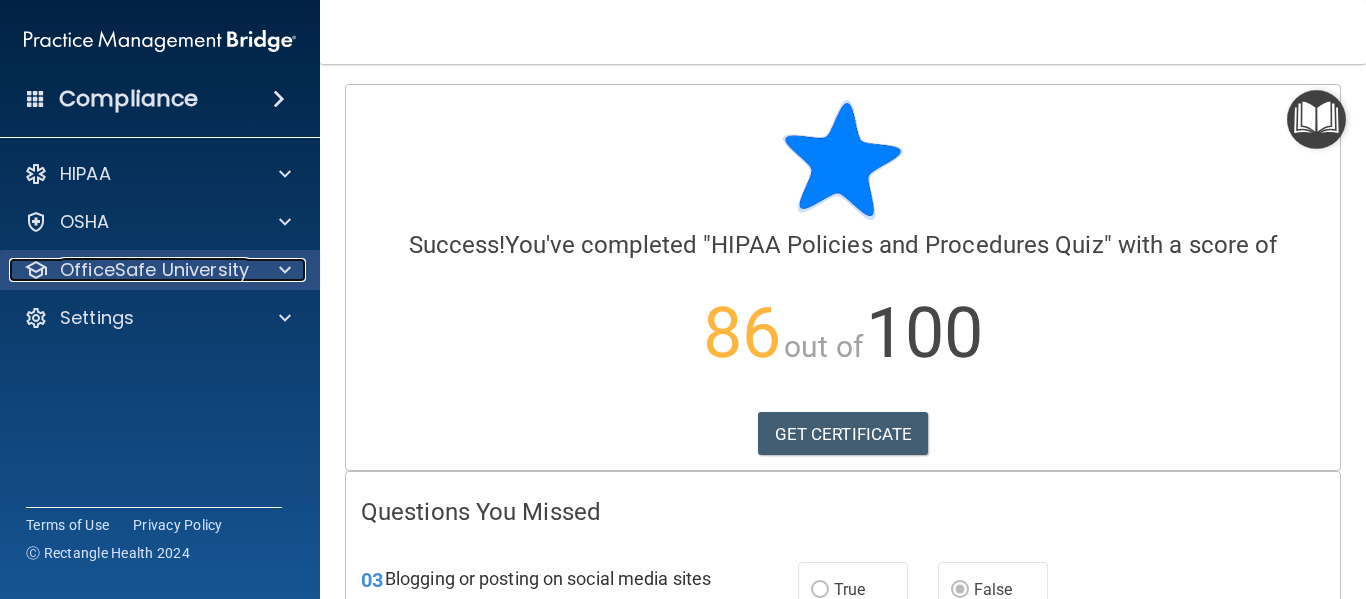 click at bounding box center [285, 270] 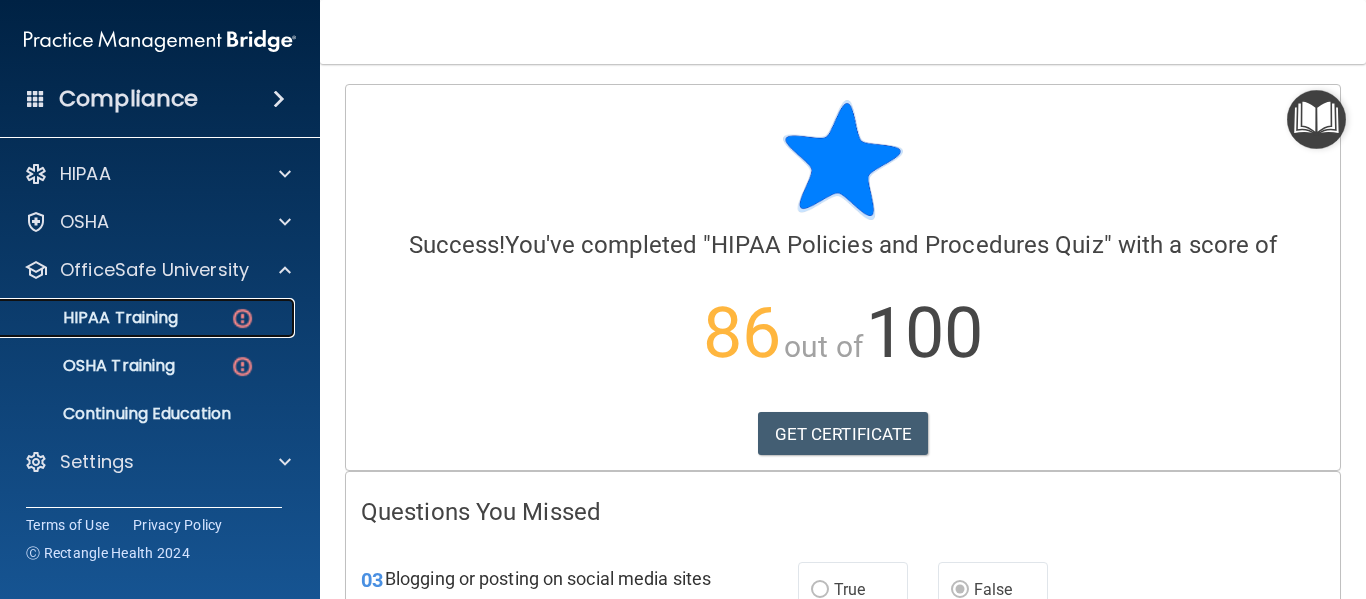 click at bounding box center [242, 318] 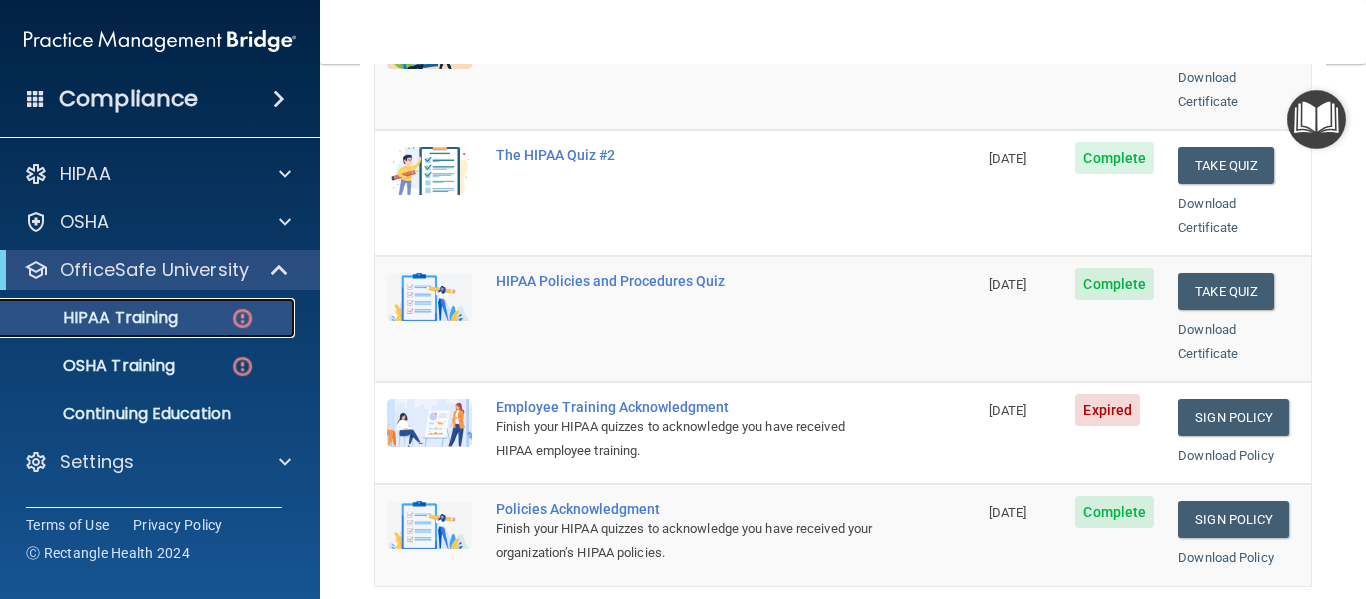 scroll, scrollTop: 376, scrollLeft: 0, axis: vertical 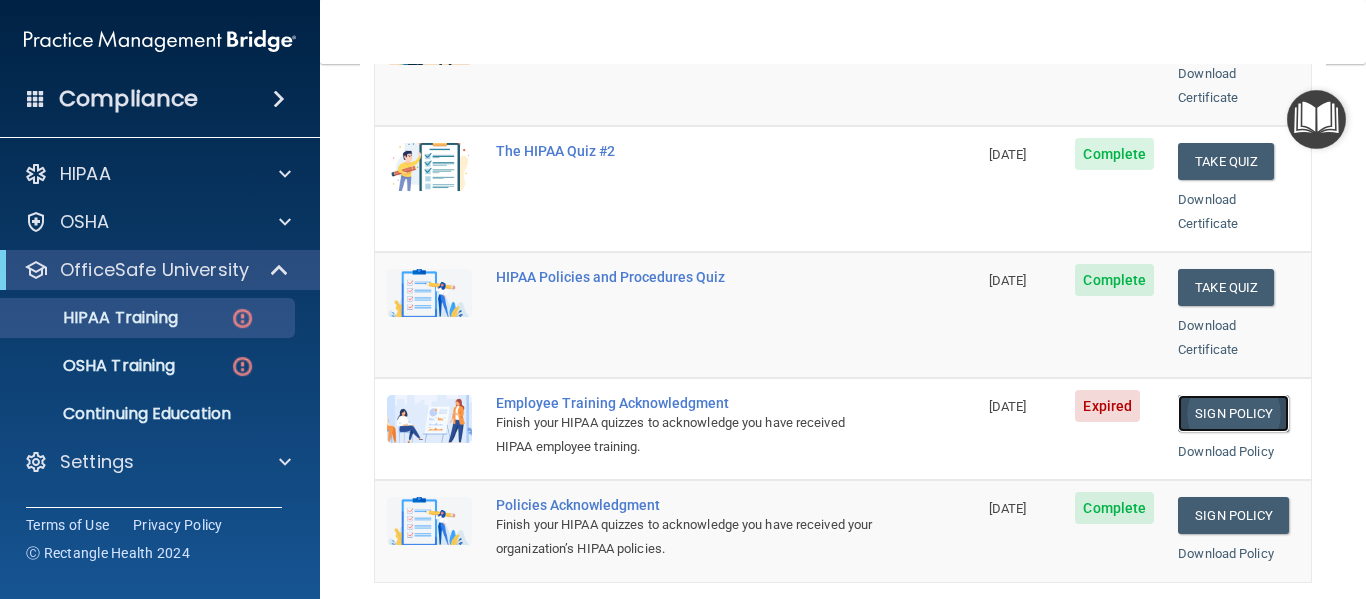 click on "Sign Policy" at bounding box center (1233, 413) 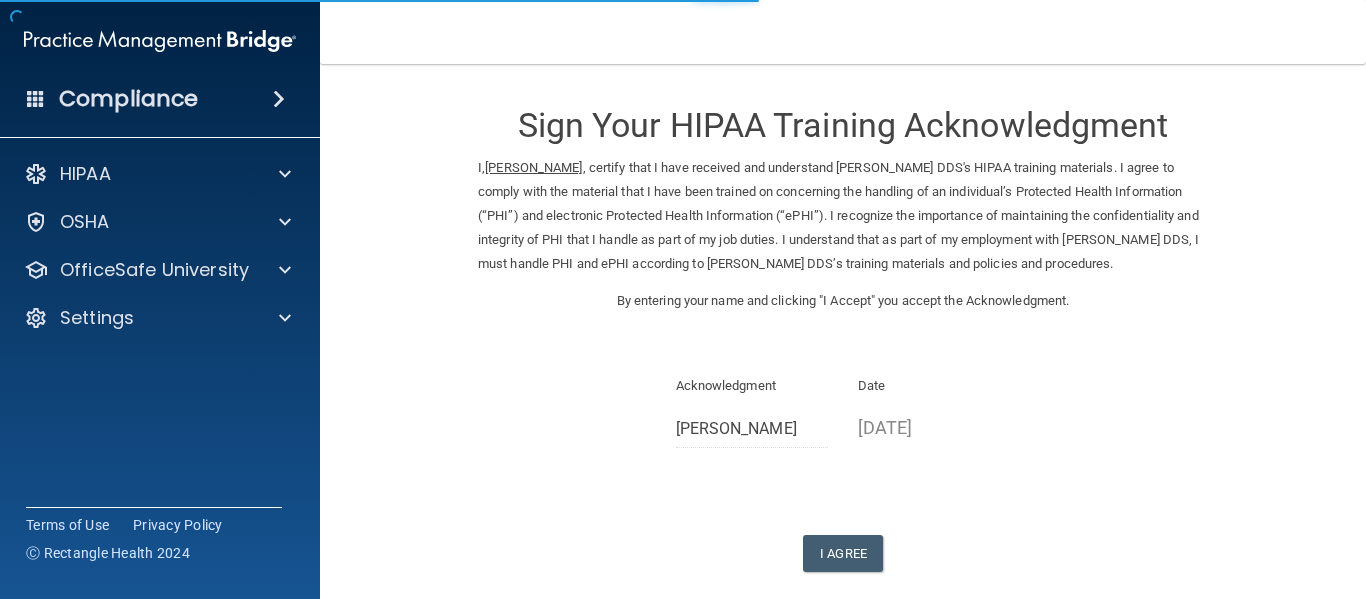 scroll, scrollTop: 0, scrollLeft: 0, axis: both 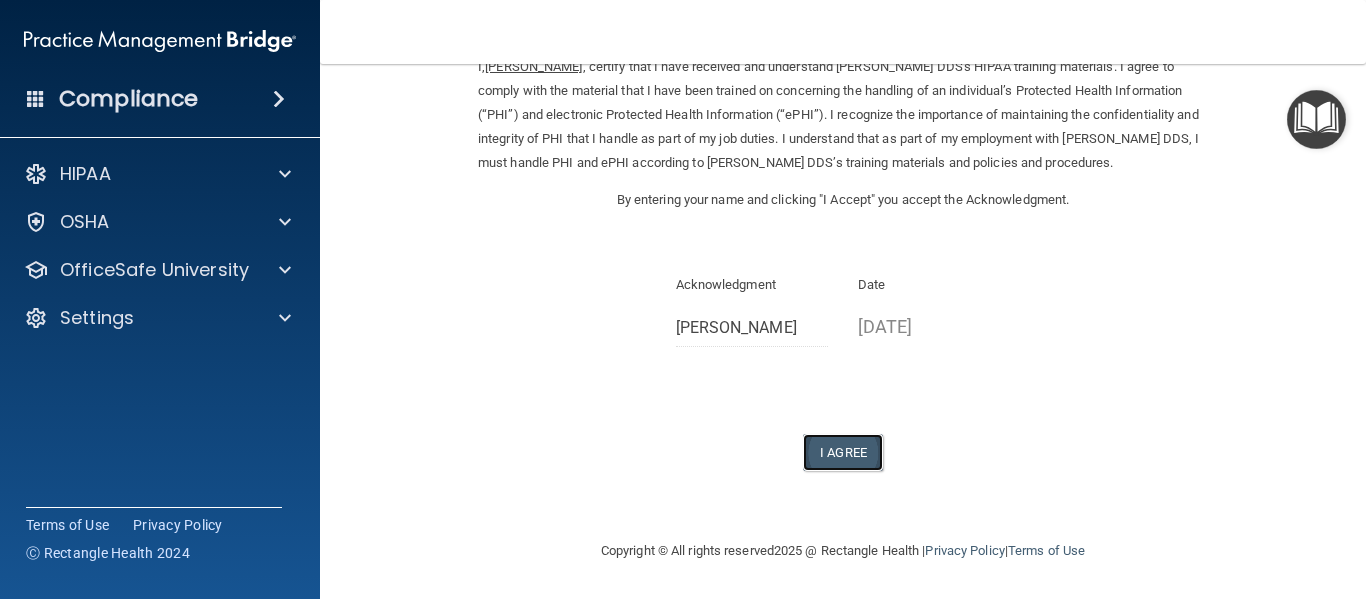 click on "I Agree" at bounding box center (843, 452) 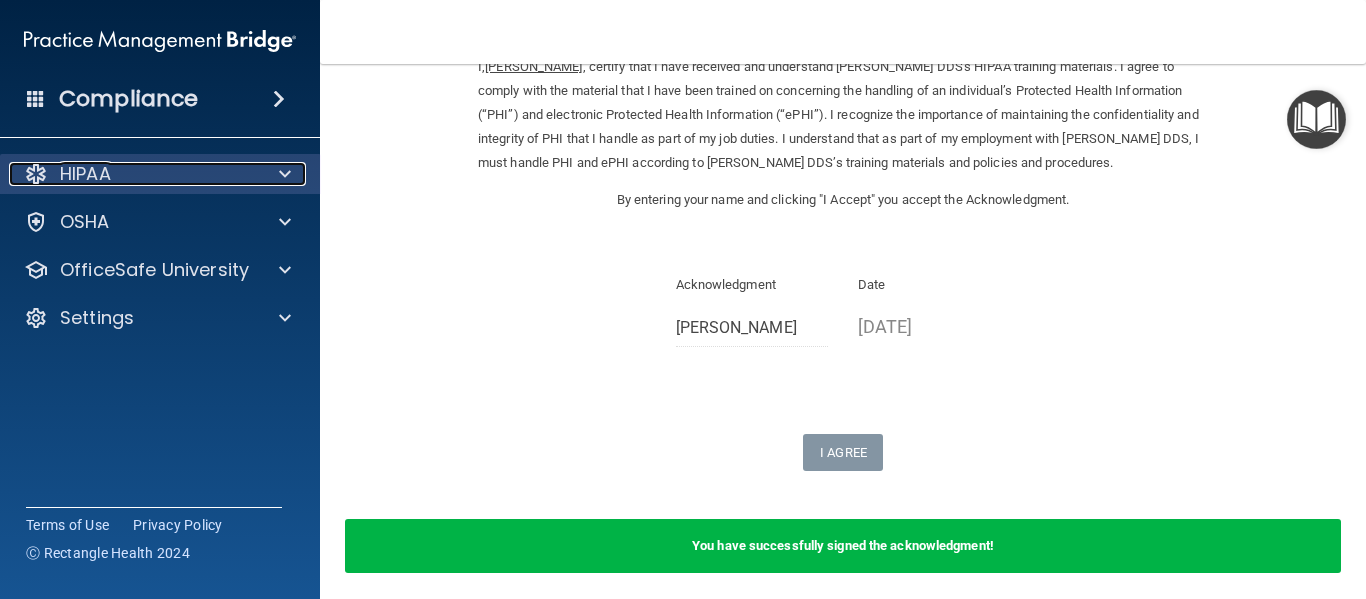 click at bounding box center [282, 174] 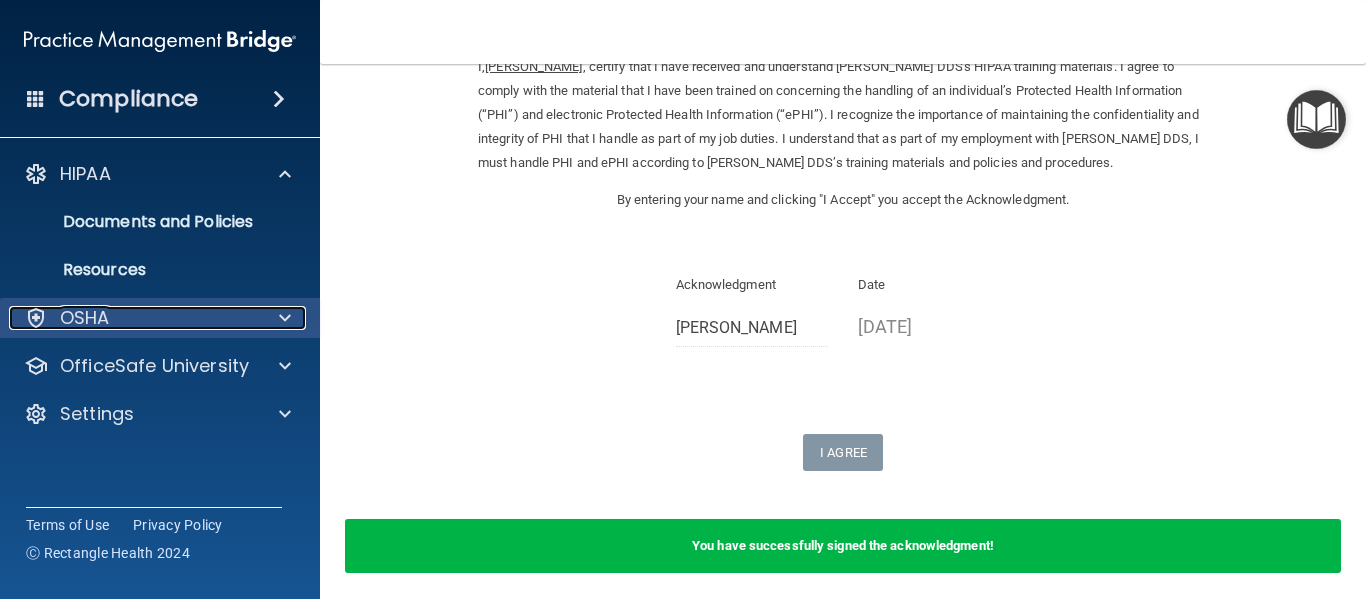 click at bounding box center (285, 318) 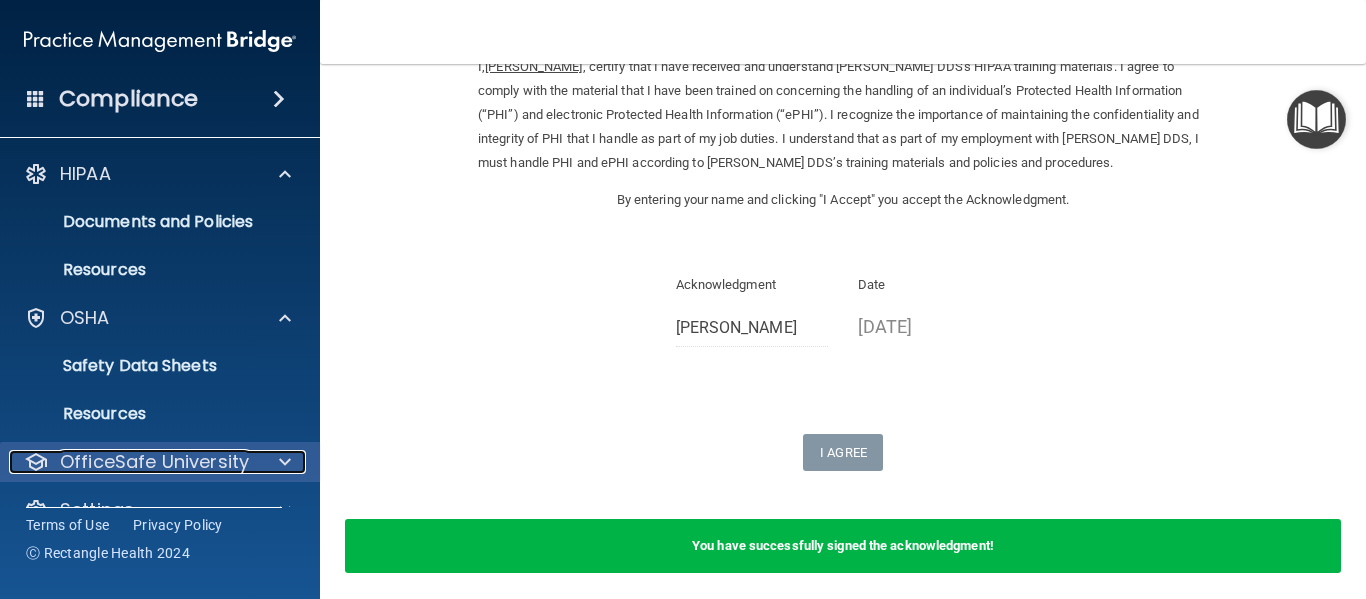 click at bounding box center [282, 462] 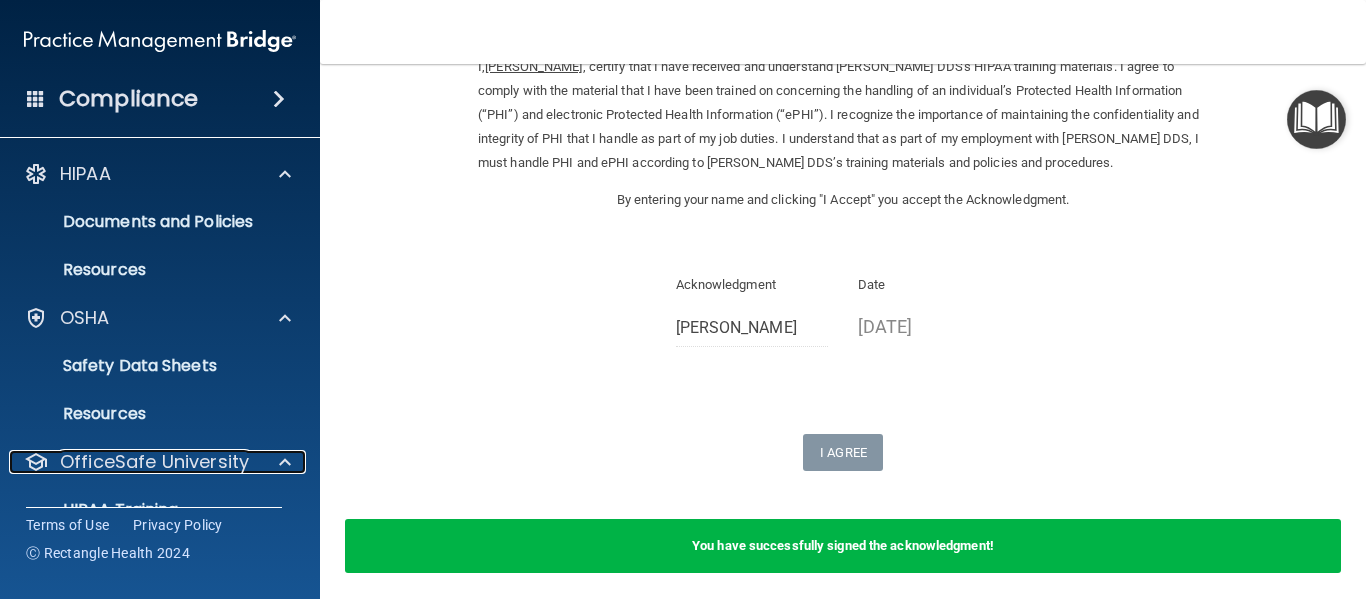 scroll, scrollTop: 179, scrollLeft: 0, axis: vertical 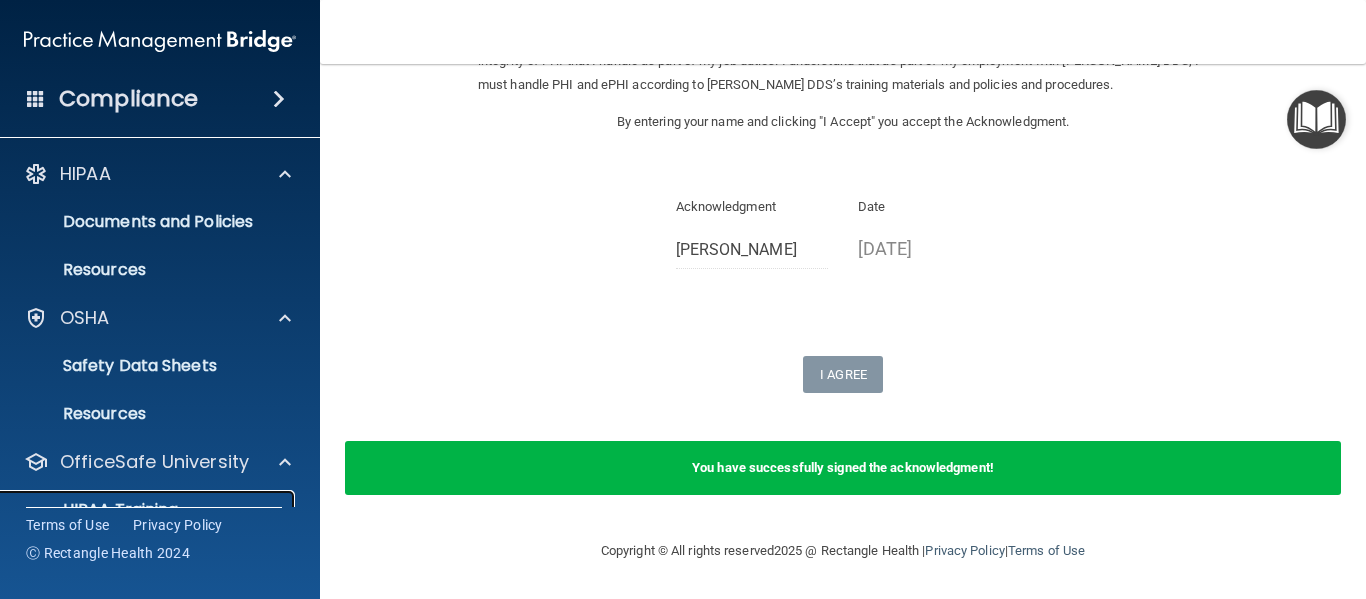click on "HIPAA Training" at bounding box center (95, 510) 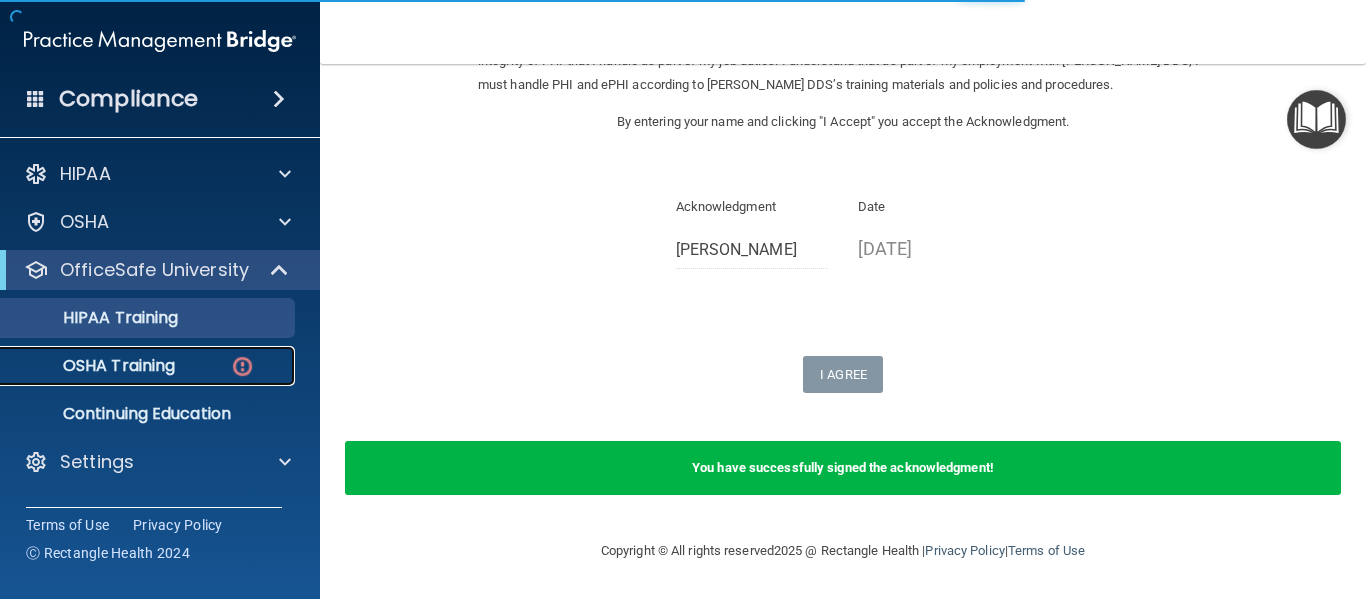 click at bounding box center [242, 366] 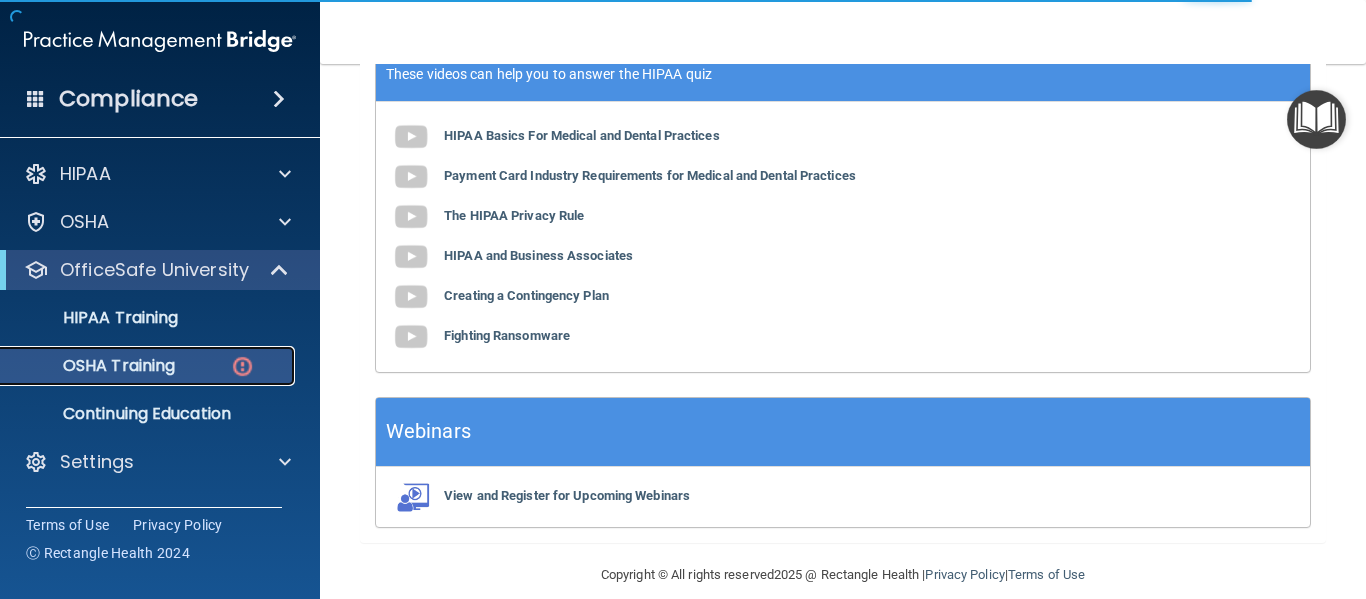 scroll, scrollTop: 537, scrollLeft: 0, axis: vertical 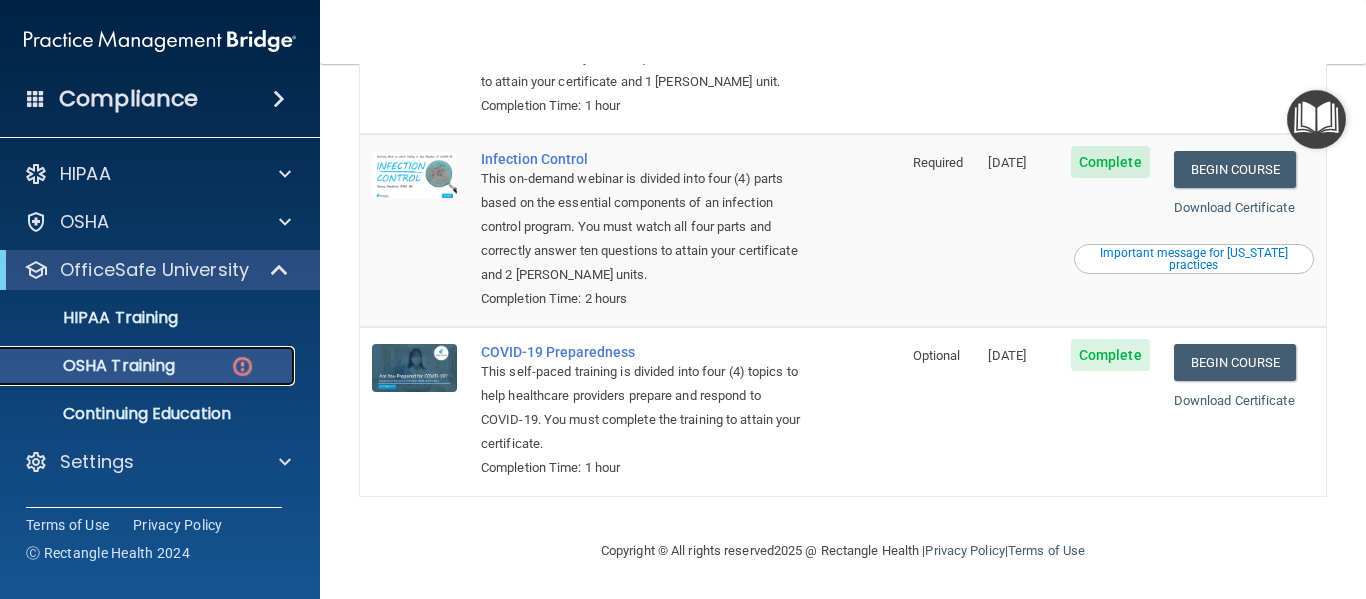click at bounding box center [242, 366] 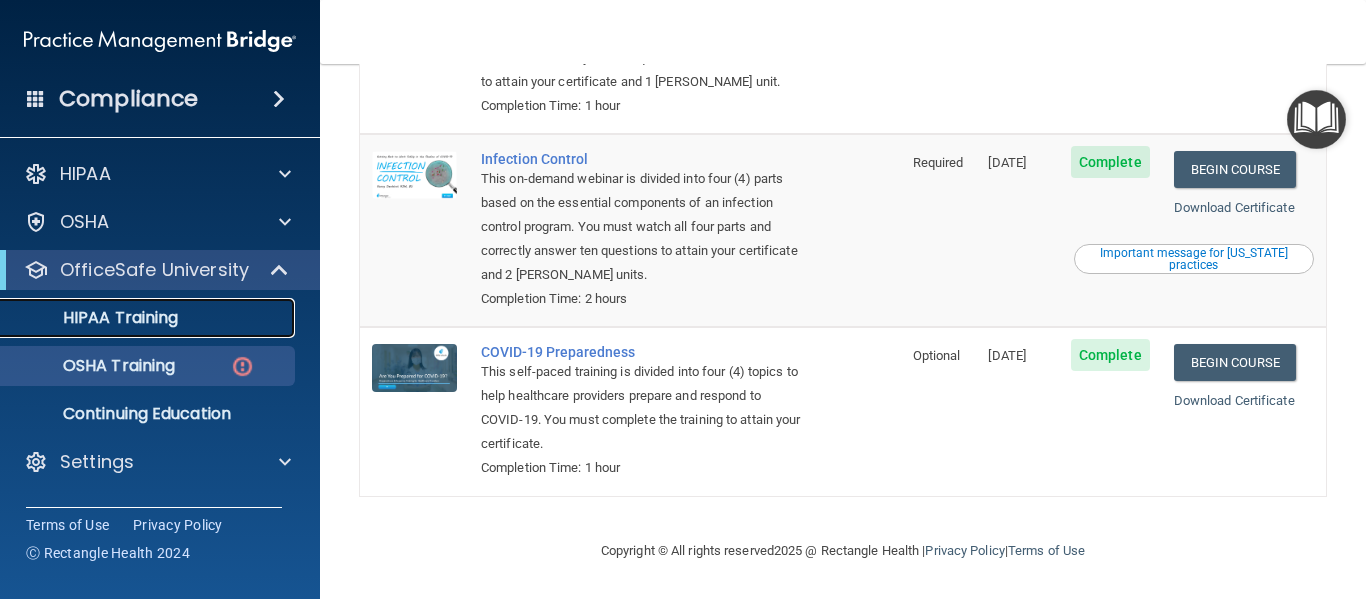 click on "HIPAA Training" at bounding box center [149, 318] 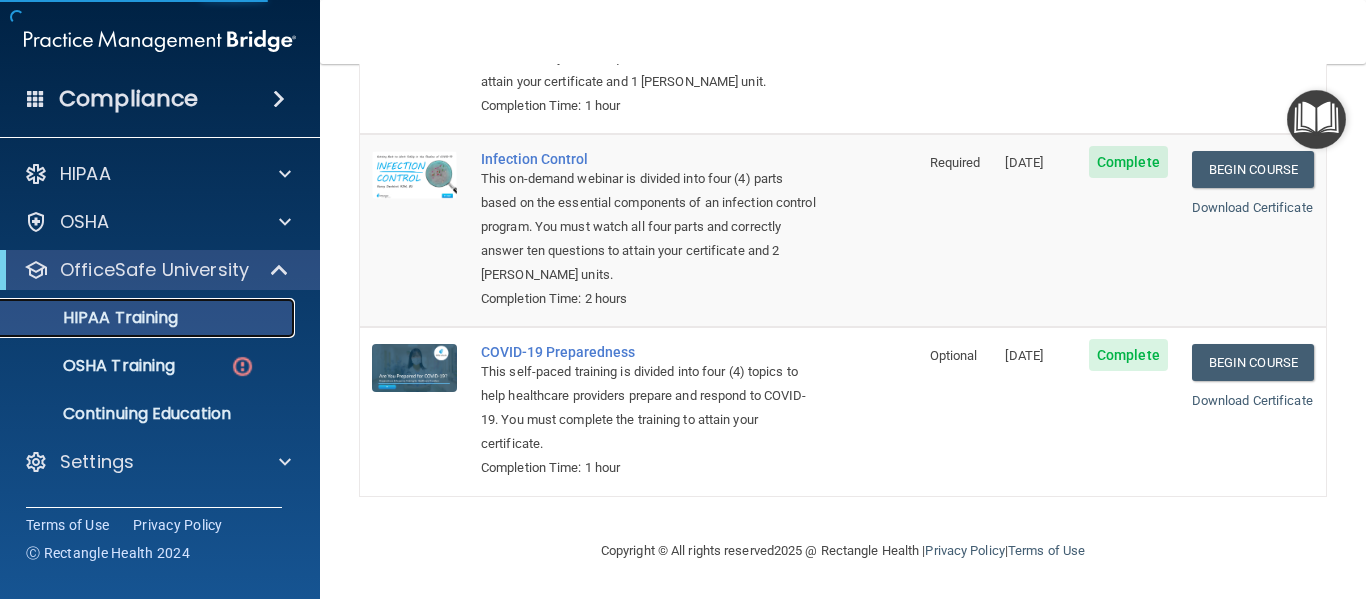 click on "HIPAA Training" at bounding box center (149, 318) 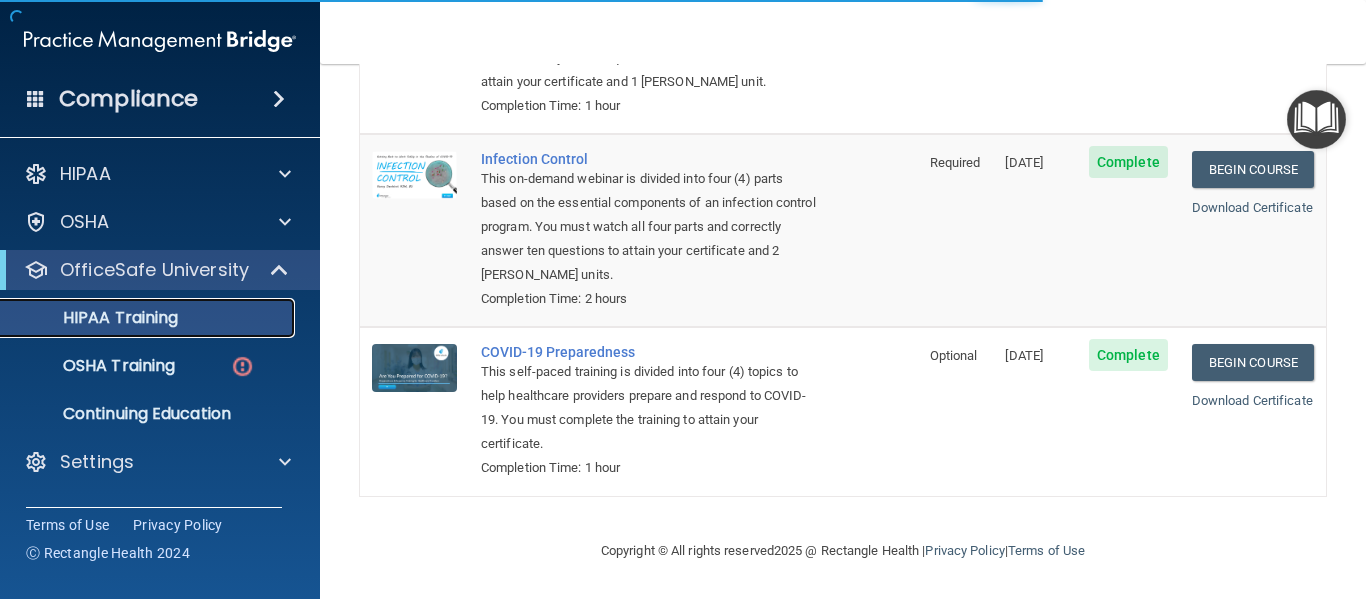 scroll, scrollTop: 979, scrollLeft: 0, axis: vertical 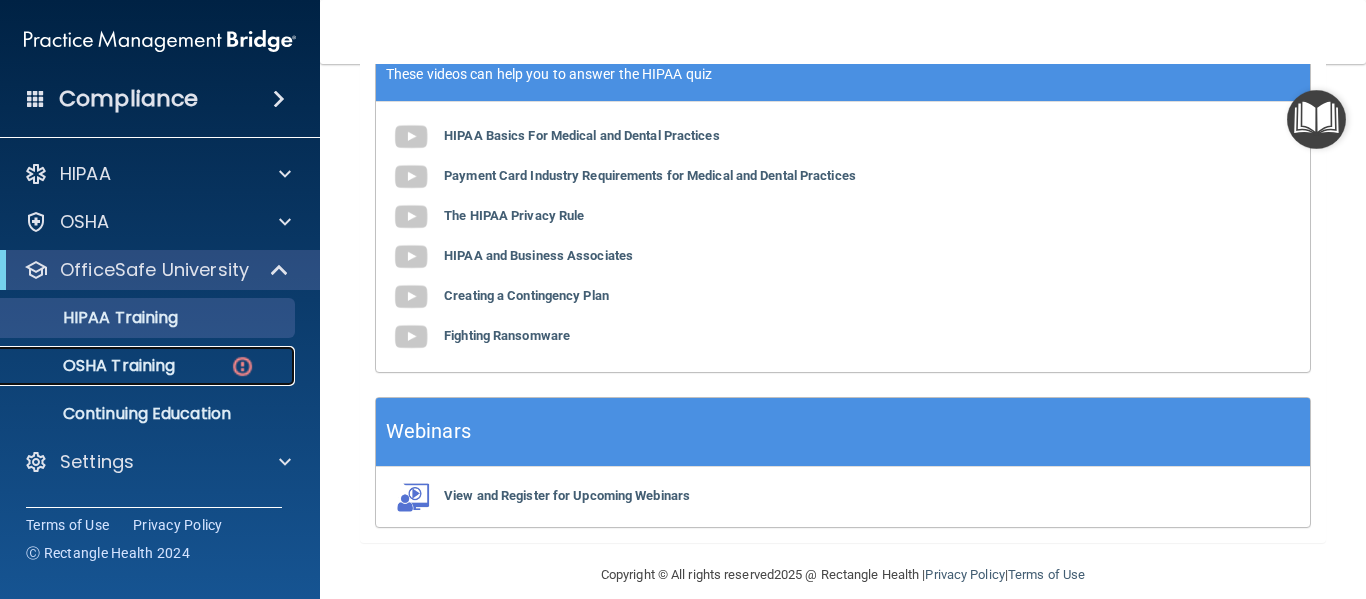 click on "OSHA Training" at bounding box center [94, 366] 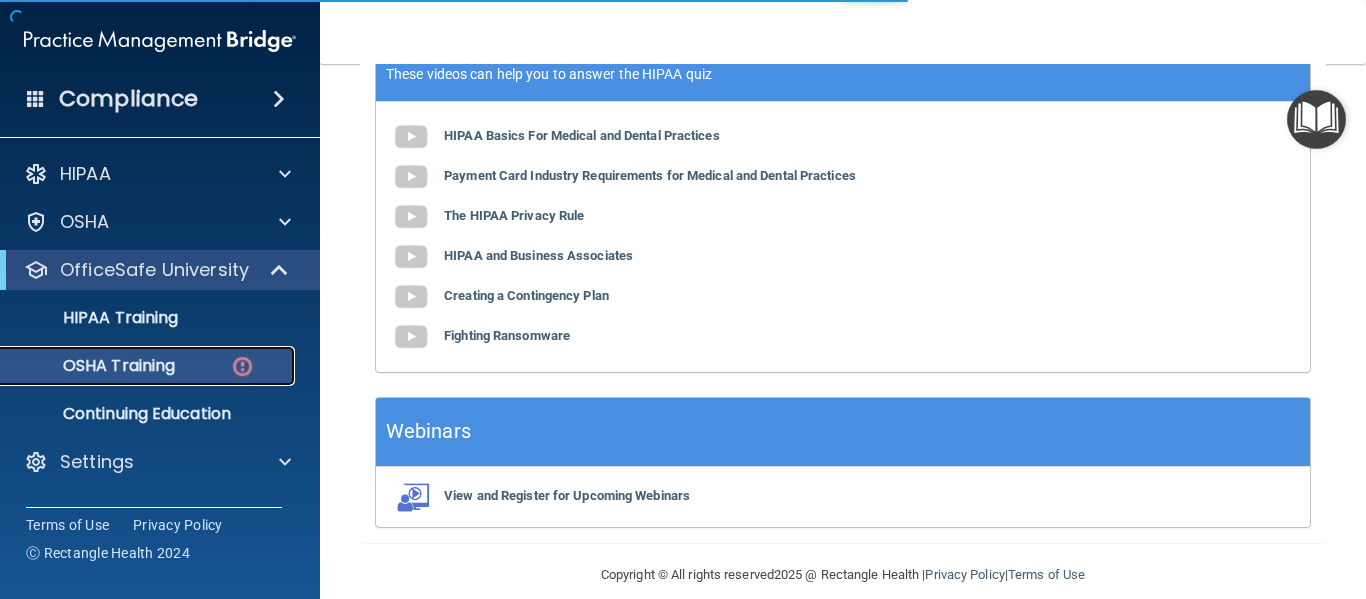 click on "OSHA Training" at bounding box center (94, 366) 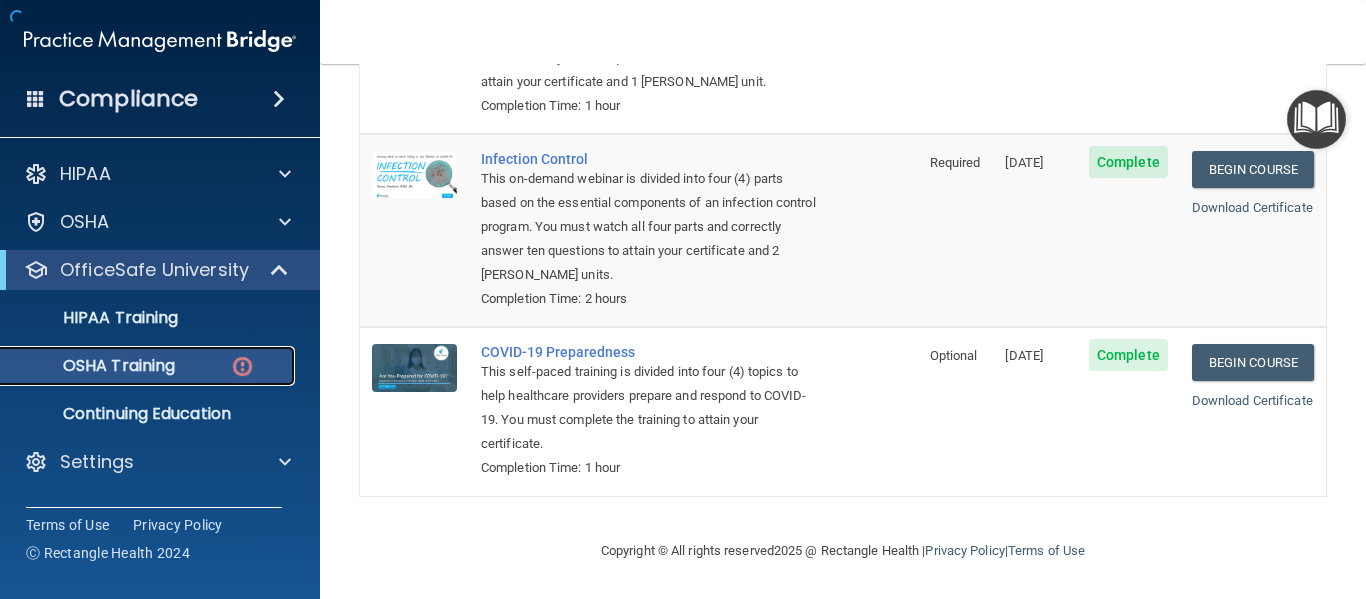scroll, scrollTop: 537, scrollLeft: 0, axis: vertical 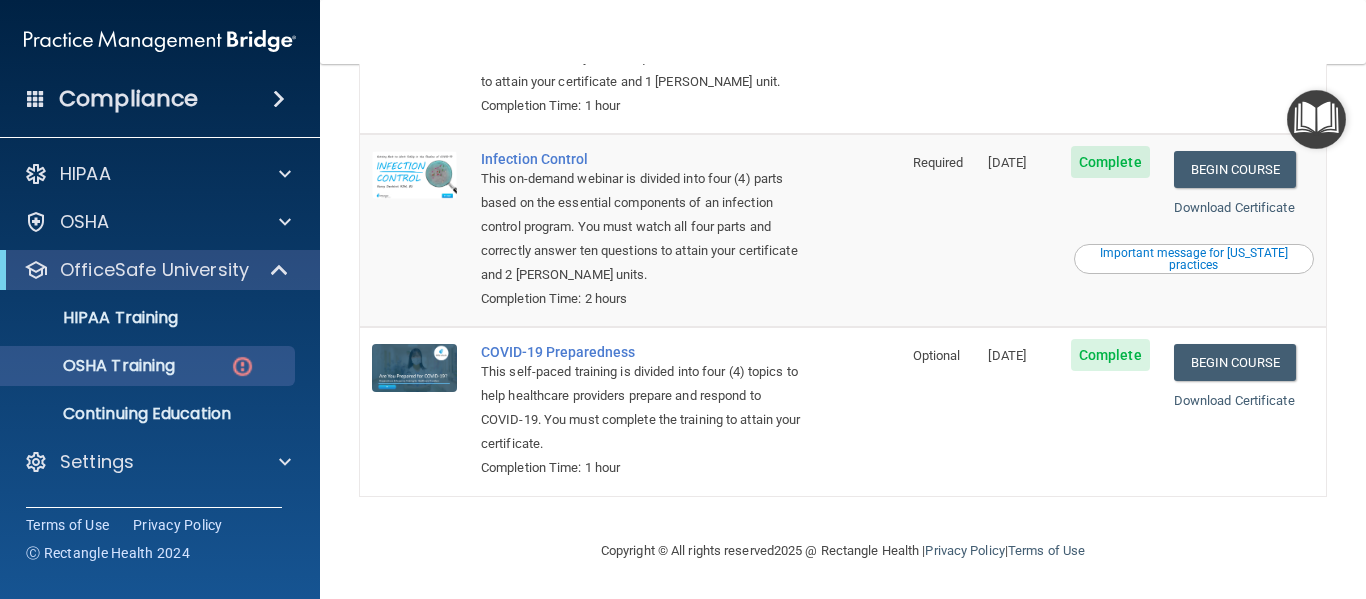 click on "Compliance" at bounding box center (160, 99) 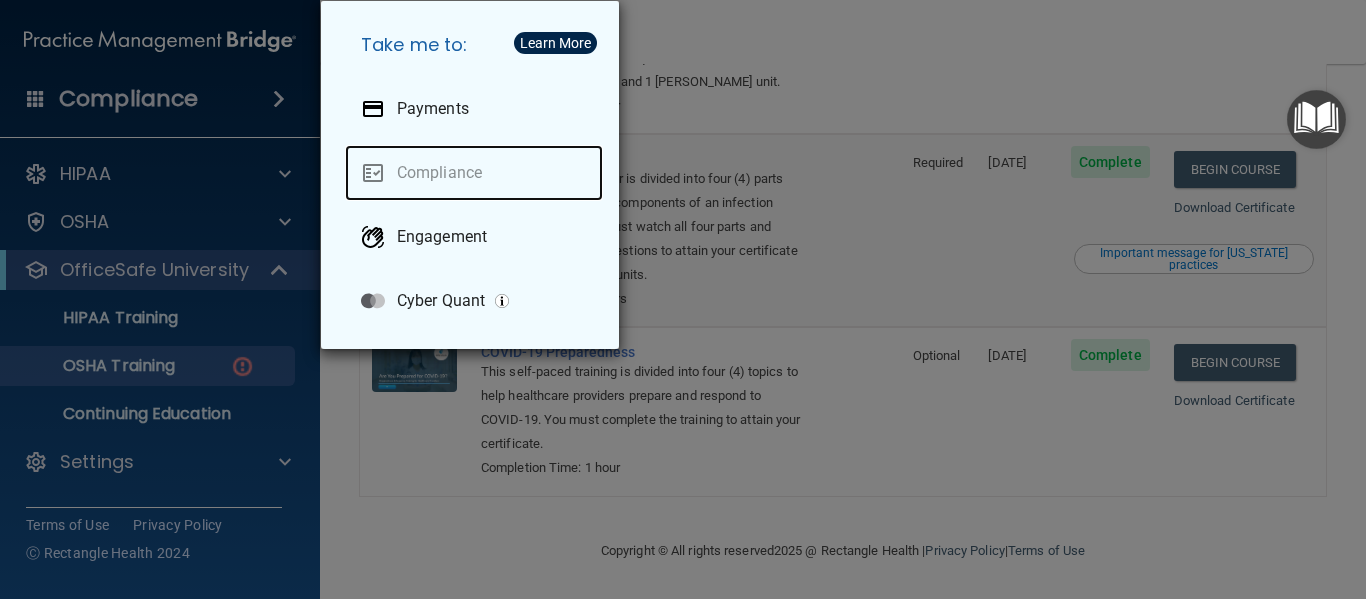 click on "Compliance" at bounding box center [474, 173] 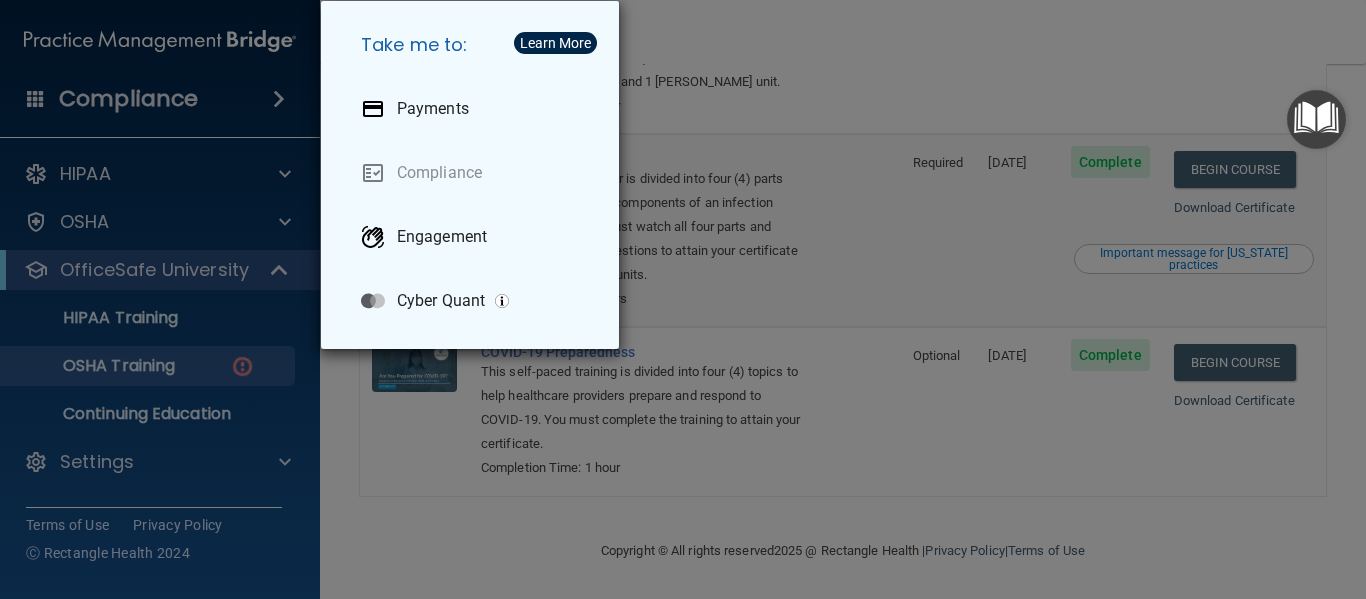 click on "Take me to:             Payments                   Compliance                     Engagement                     Cyber Quant" at bounding box center [683, 299] 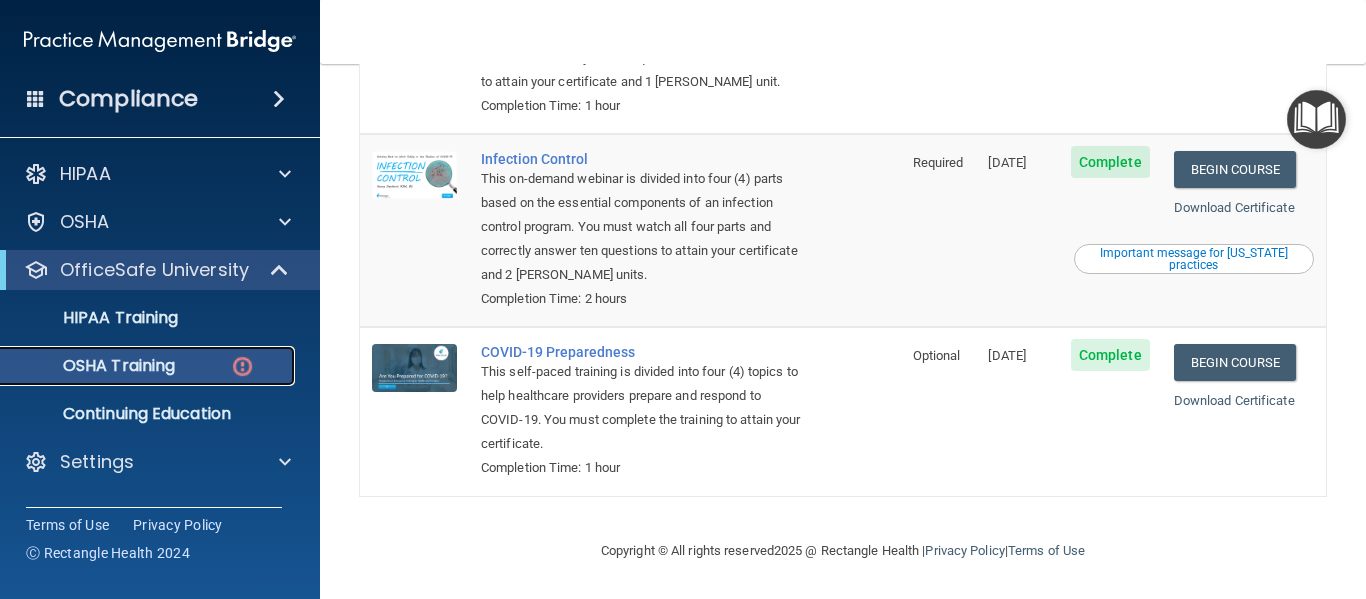 click at bounding box center (242, 366) 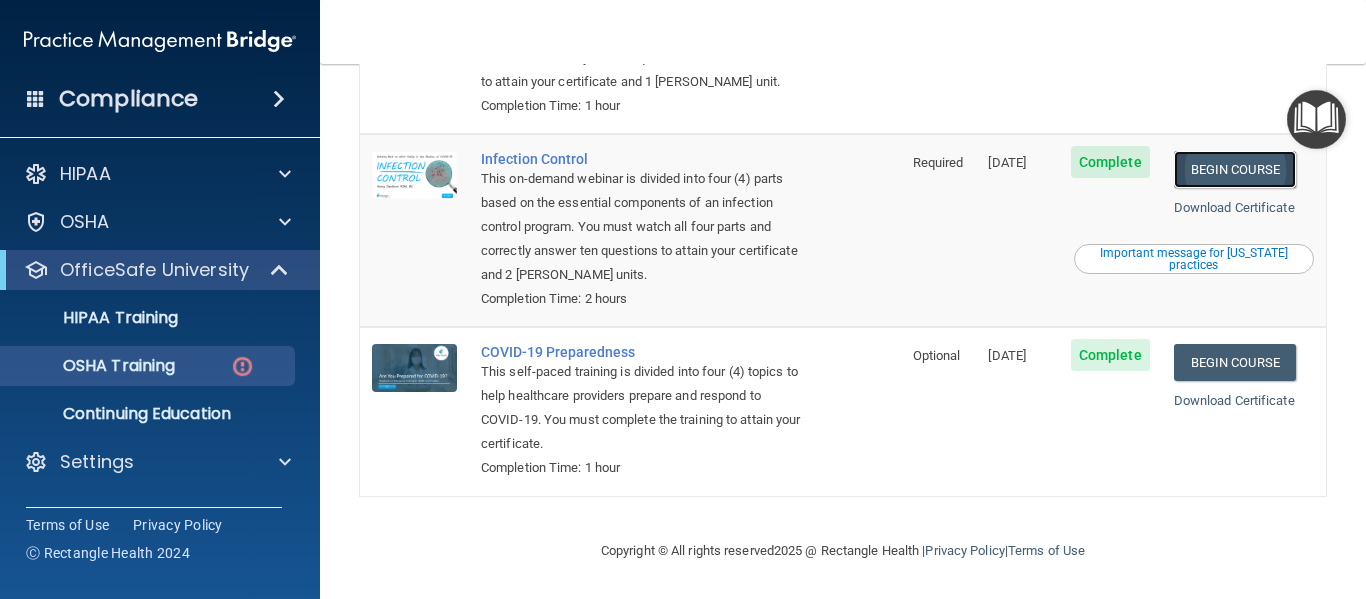 click on "Begin Course" at bounding box center [1235, 169] 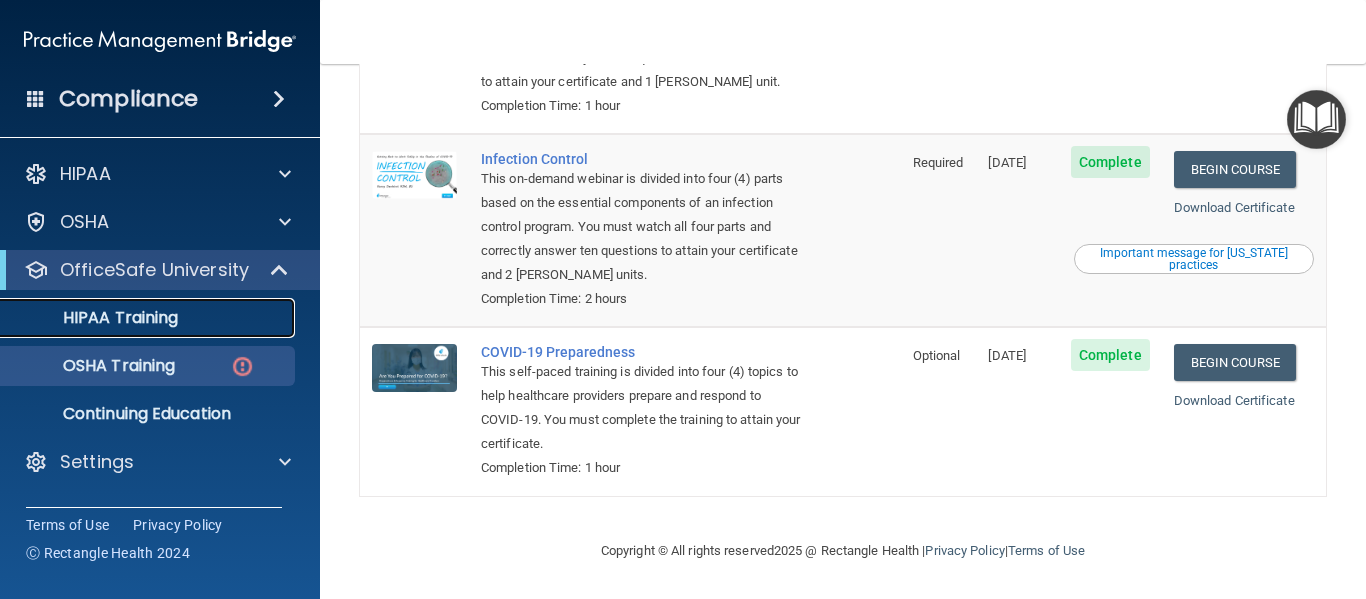 click on "HIPAA Training" at bounding box center [149, 318] 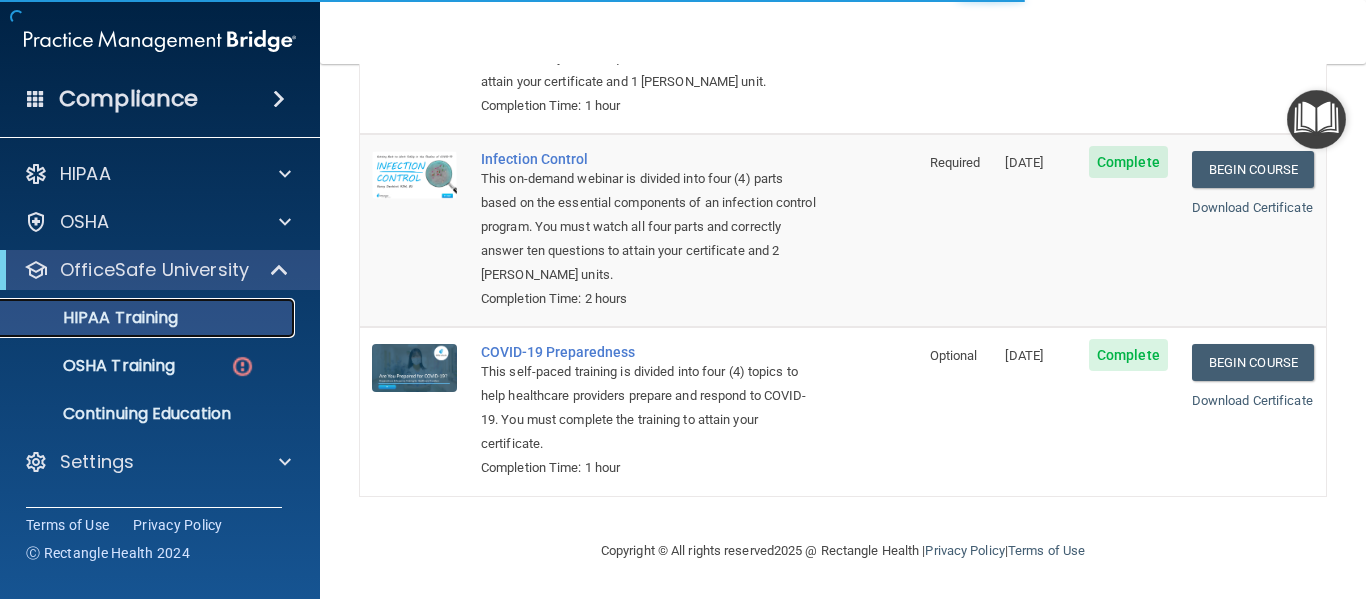 scroll, scrollTop: 979, scrollLeft: 0, axis: vertical 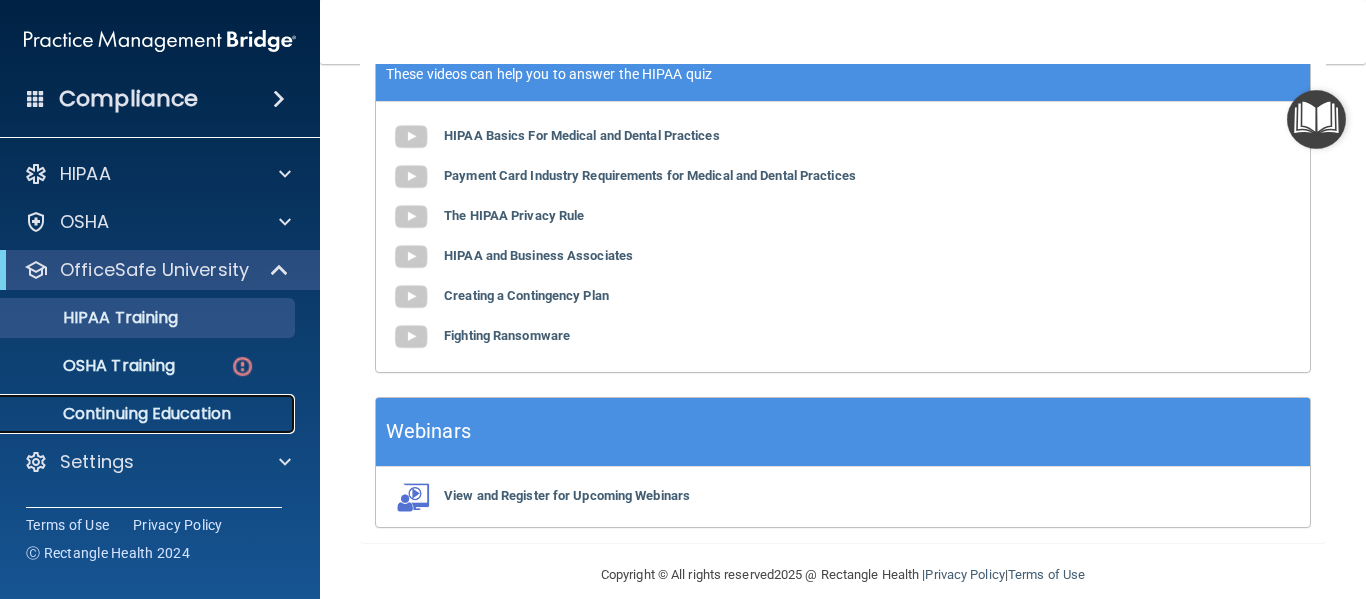 click on "Continuing Education" at bounding box center (149, 414) 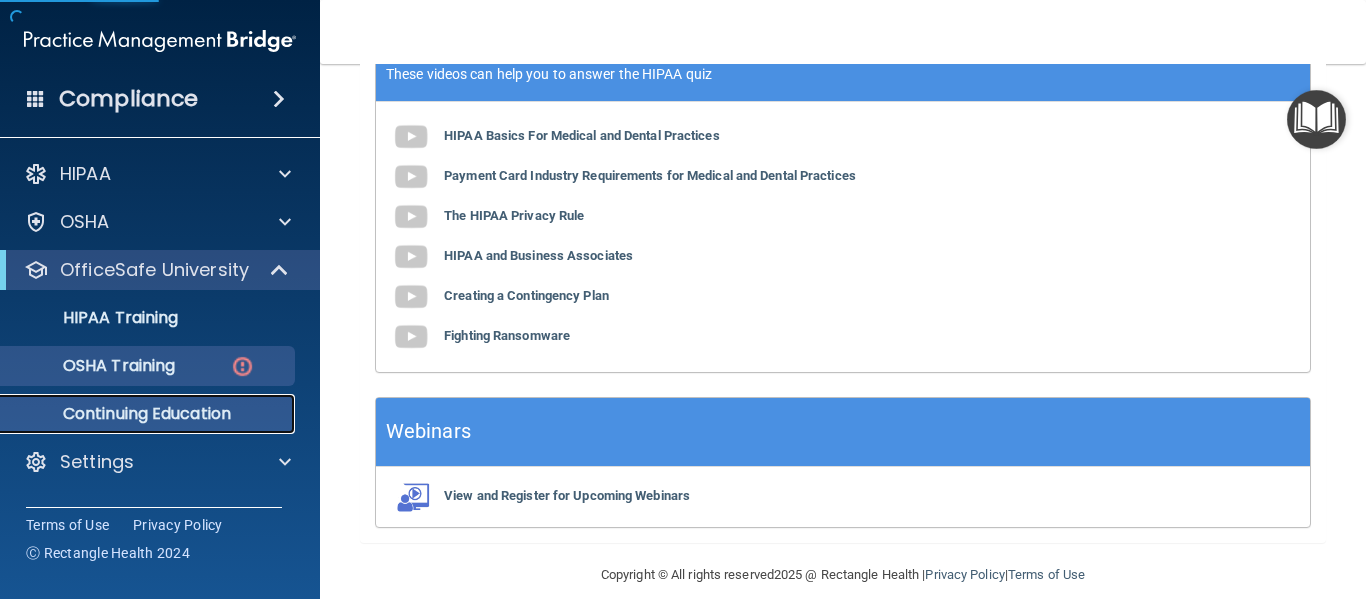 scroll, scrollTop: 0, scrollLeft: 0, axis: both 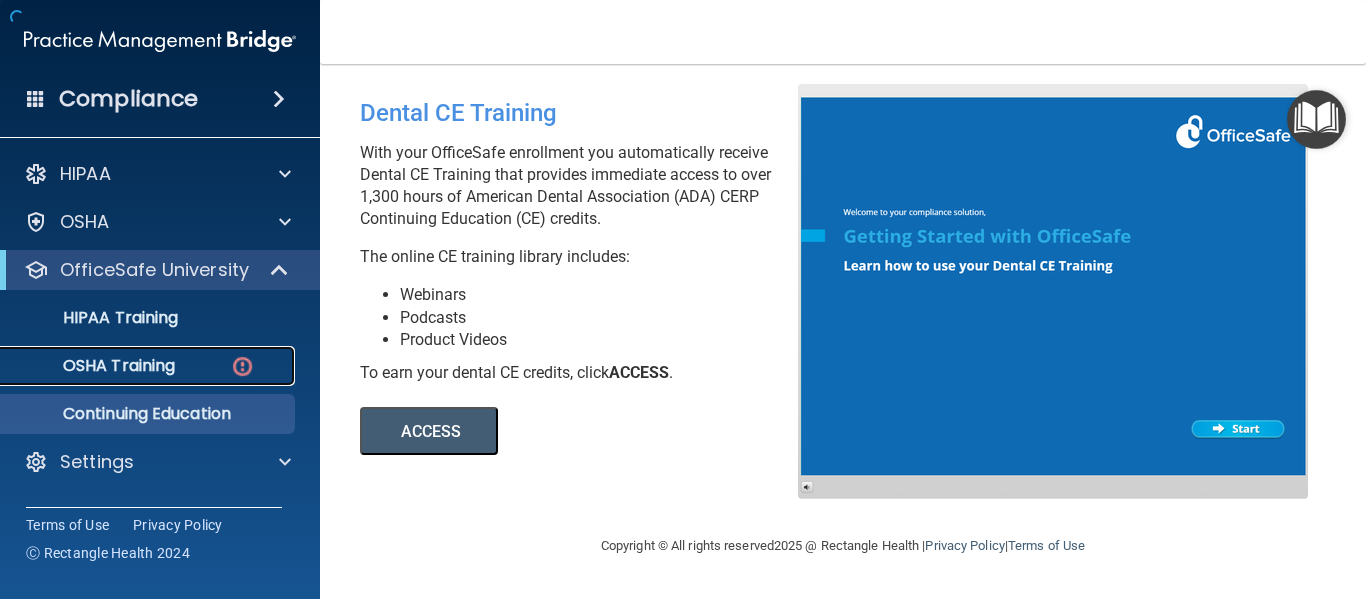 click on "OSHA Training" at bounding box center (94, 366) 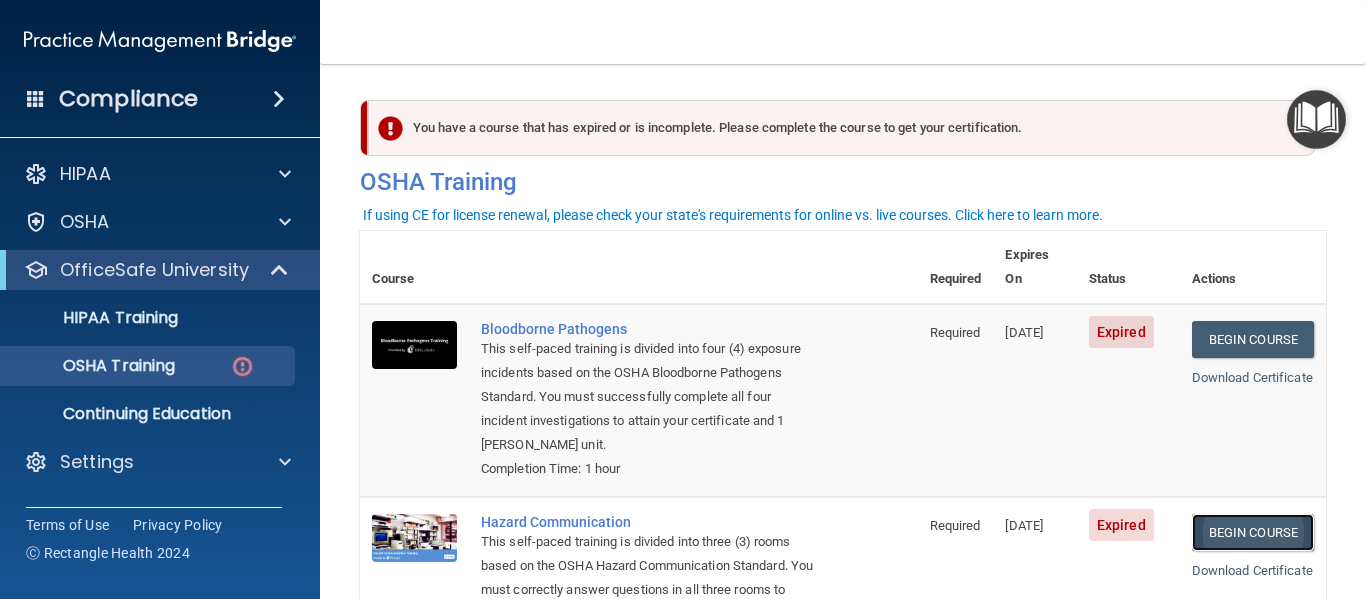 click on "Begin Course" at bounding box center [1253, 532] 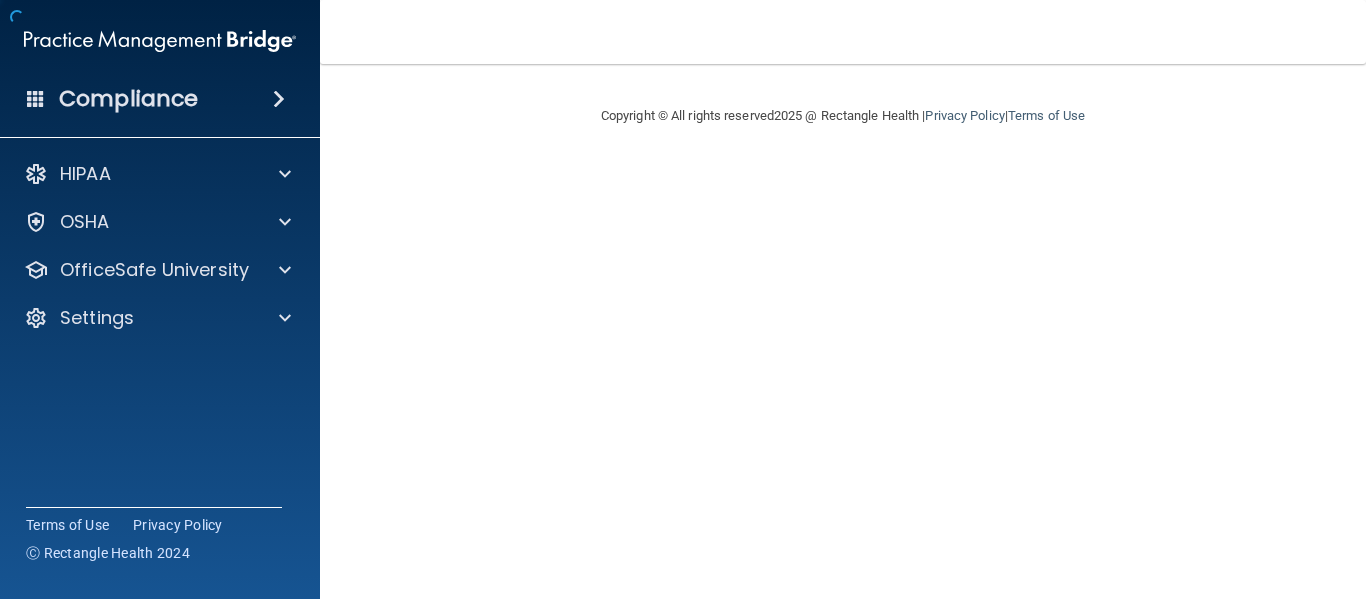 scroll, scrollTop: 0, scrollLeft: 0, axis: both 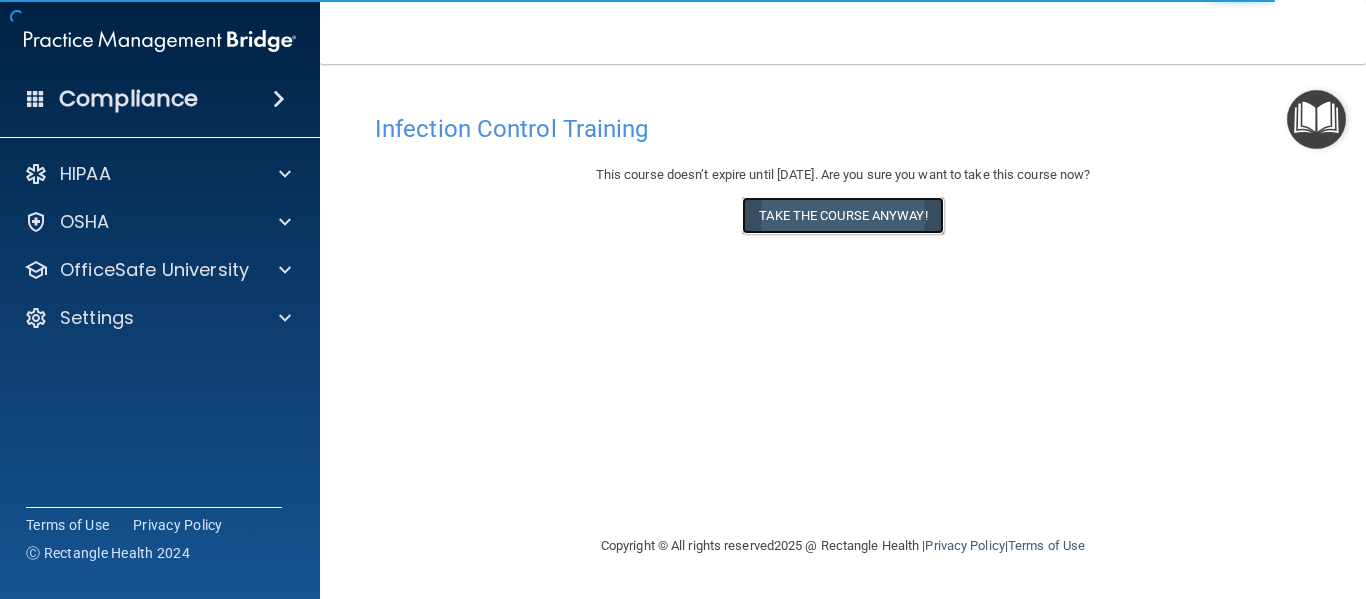 click on "Take the course anyway!" at bounding box center [842, 215] 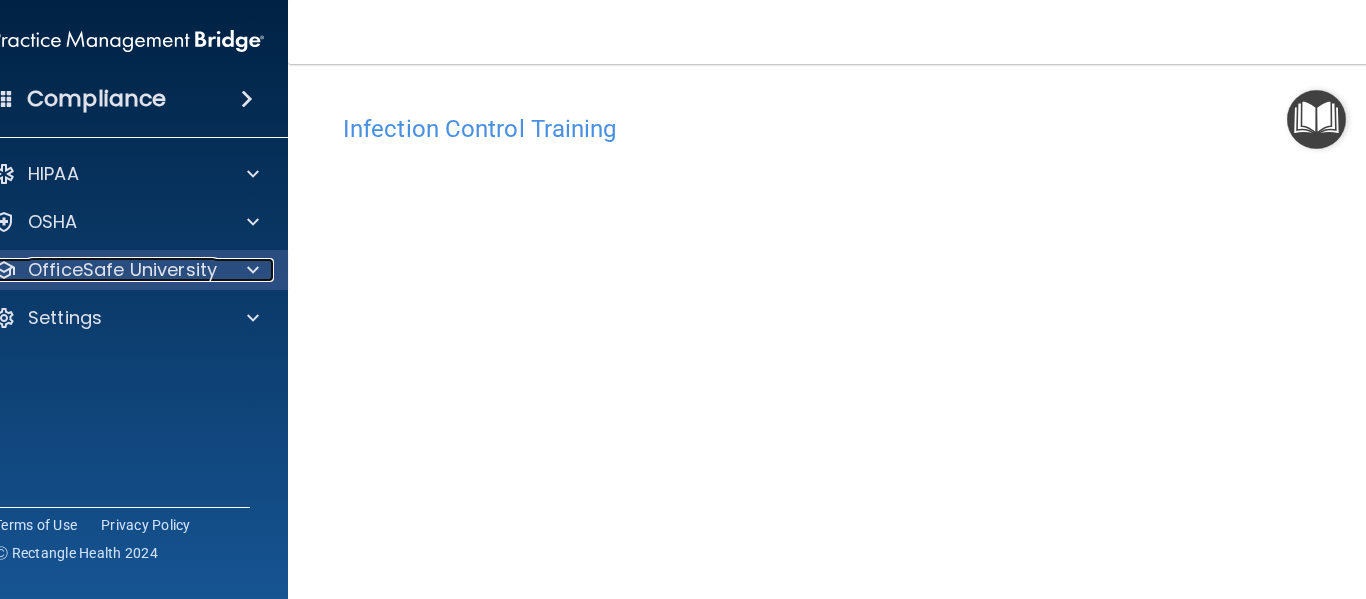 click at bounding box center (253, 270) 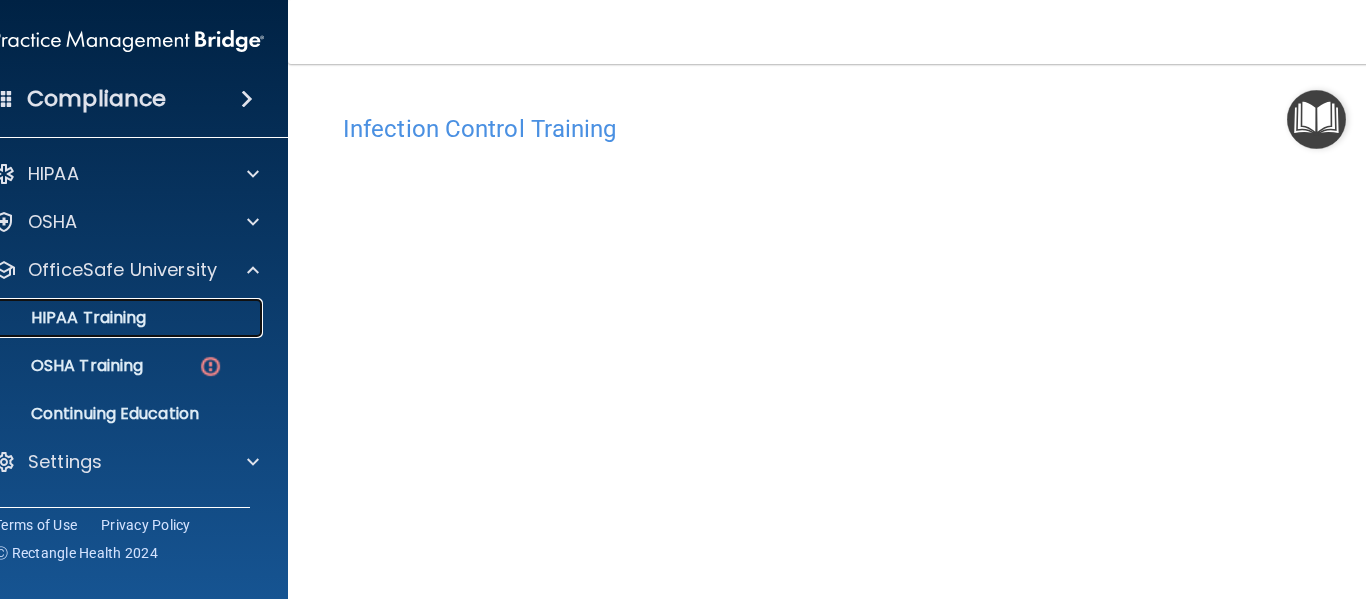 click on "HIPAA Training" at bounding box center (63, 318) 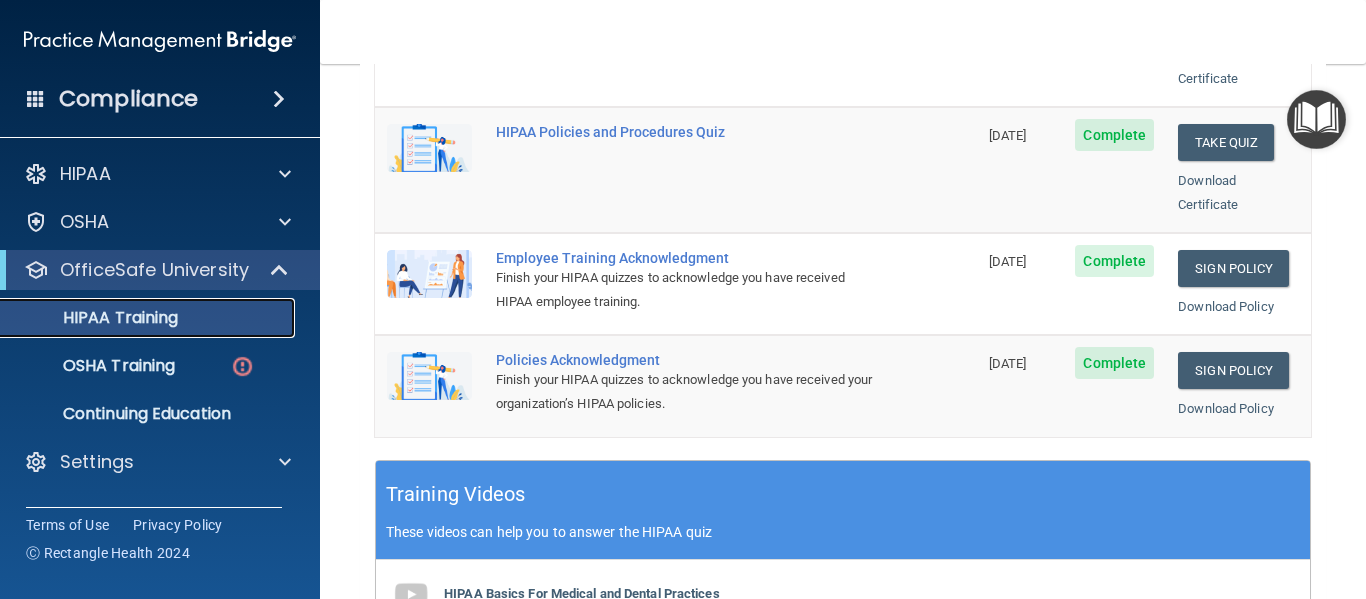 scroll, scrollTop: 515, scrollLeft: 0, axis: vertical 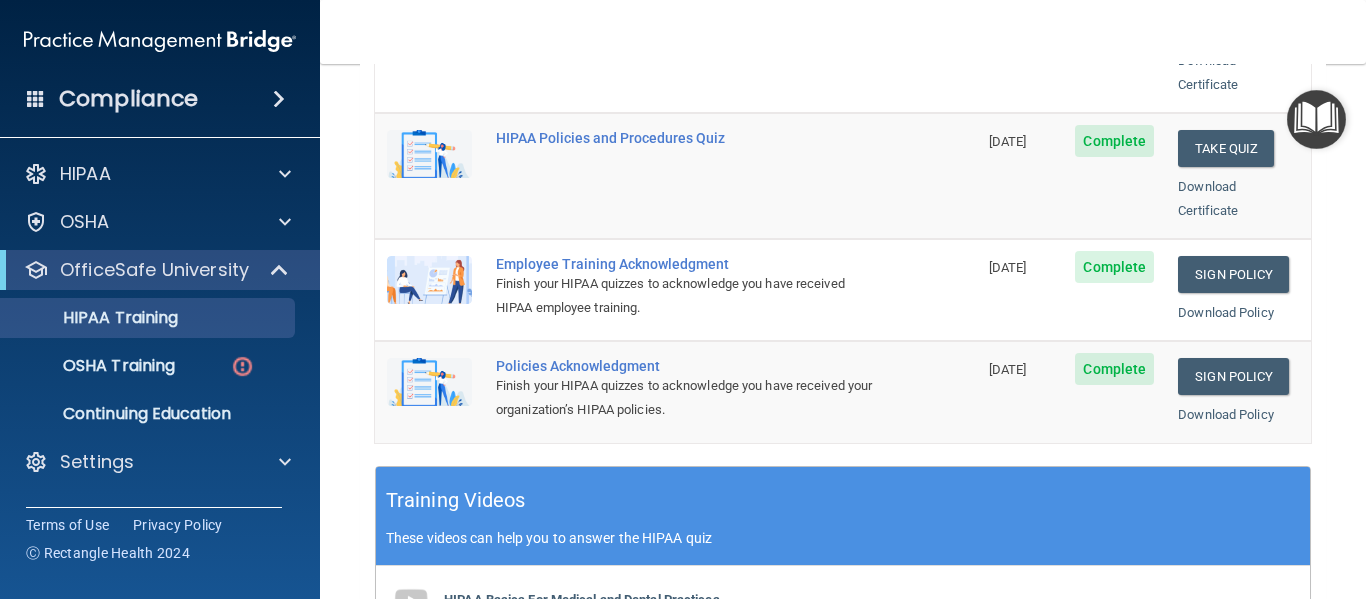 click on "Complete" at bounding box center (1114, 369) 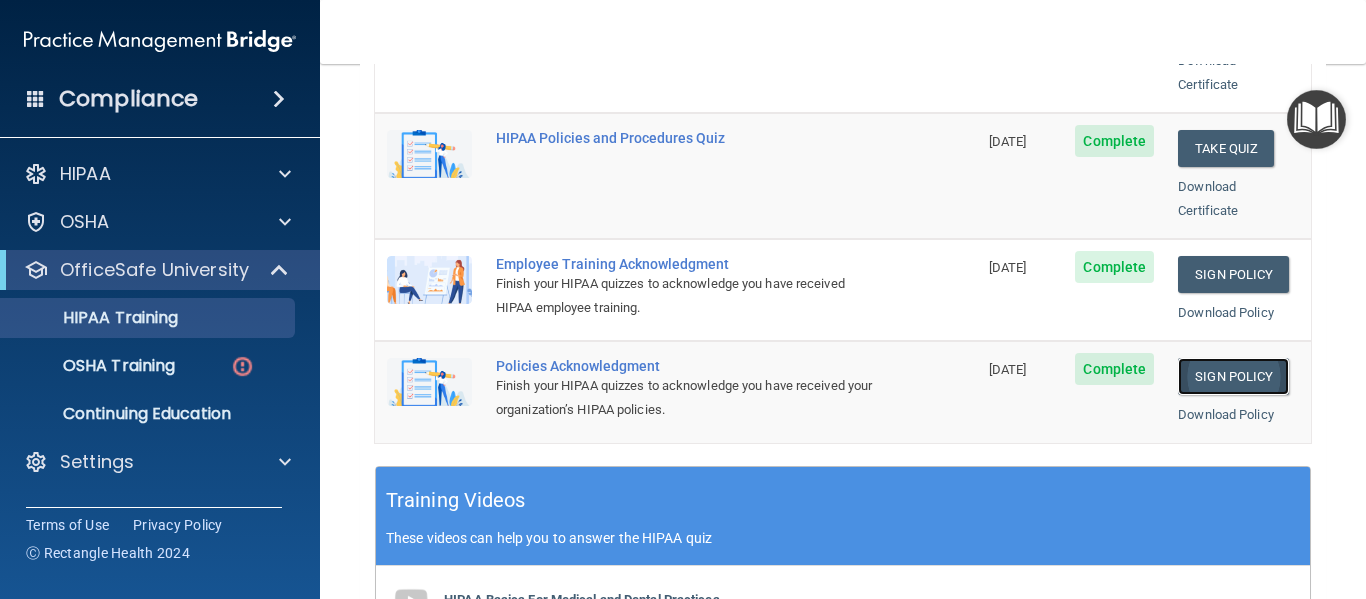 click on "Sign Policy" at bounding box center [1233, 376] 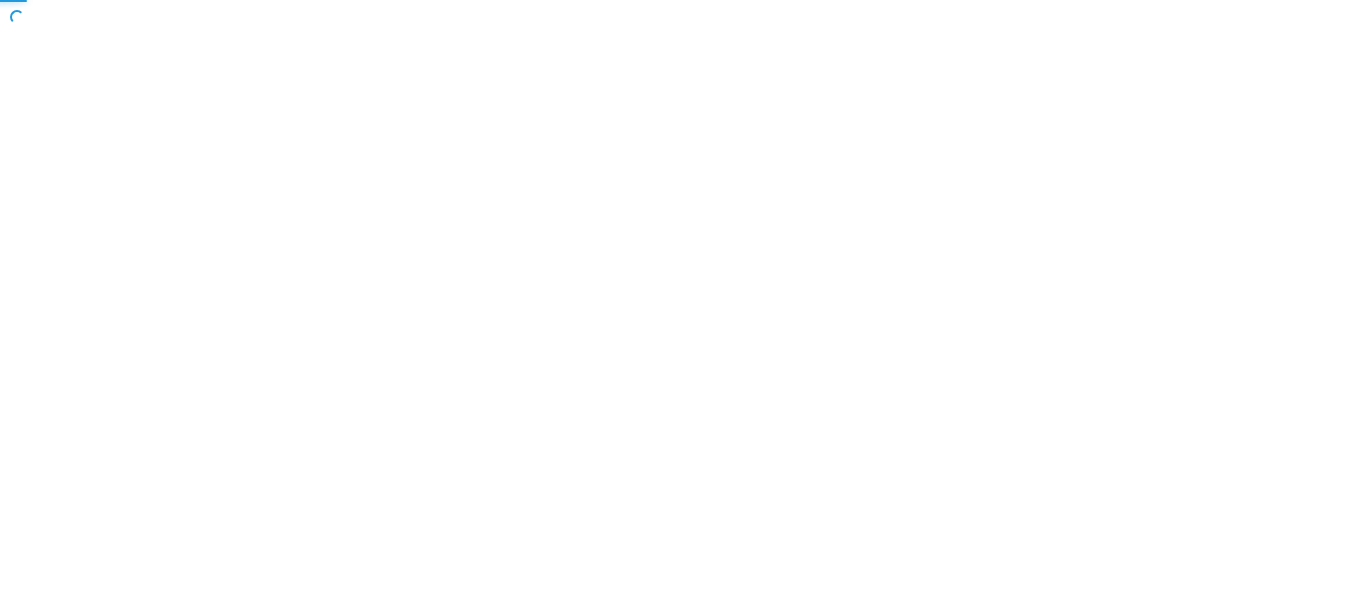 scroll, scrollTop: 0, scrollLeft: 0, axis: both 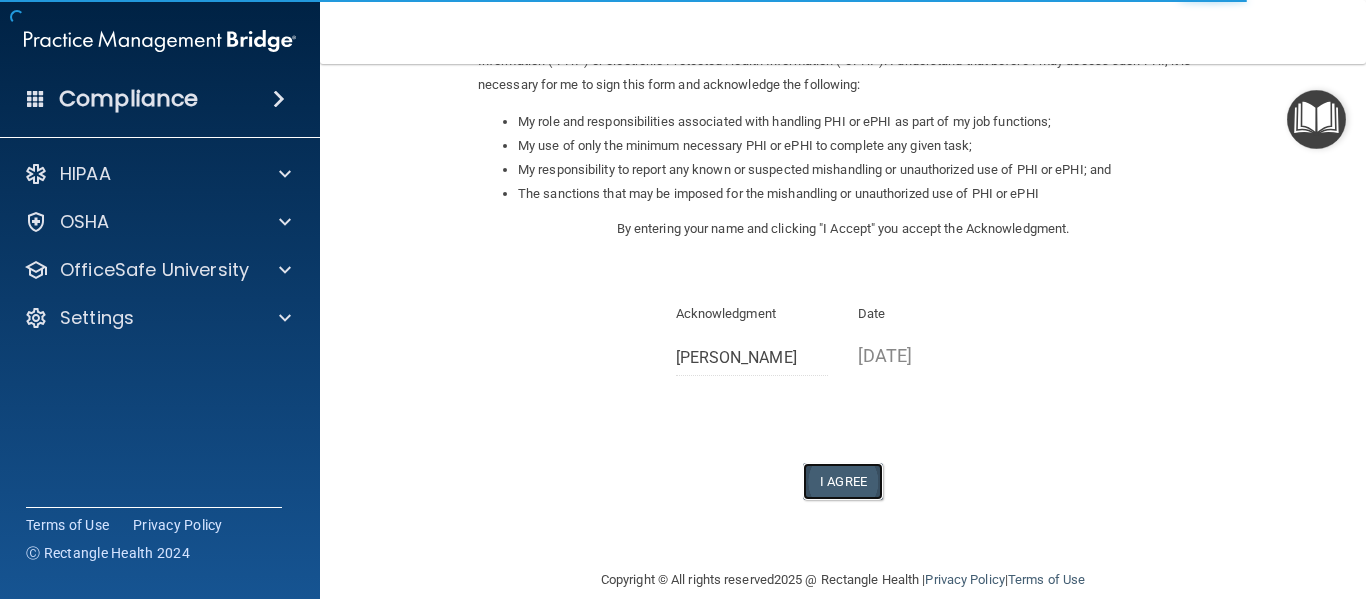 click on "I Agree" at bounding box center (843, 481) 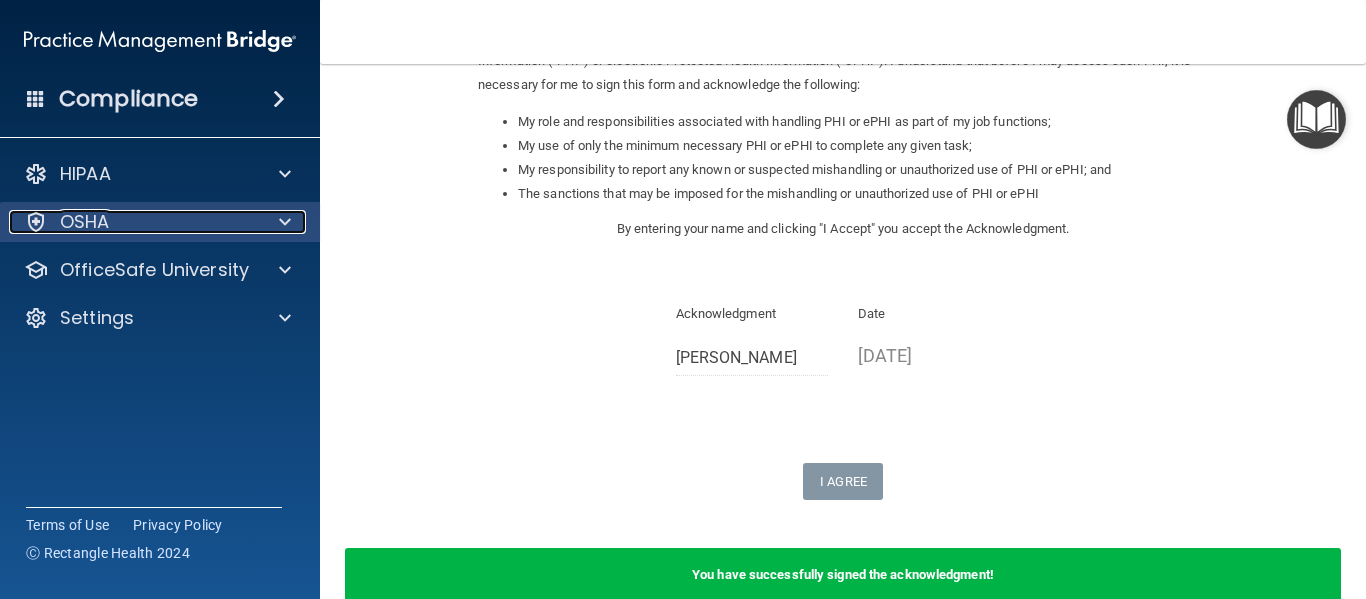 click at bounding box center (285, 222) 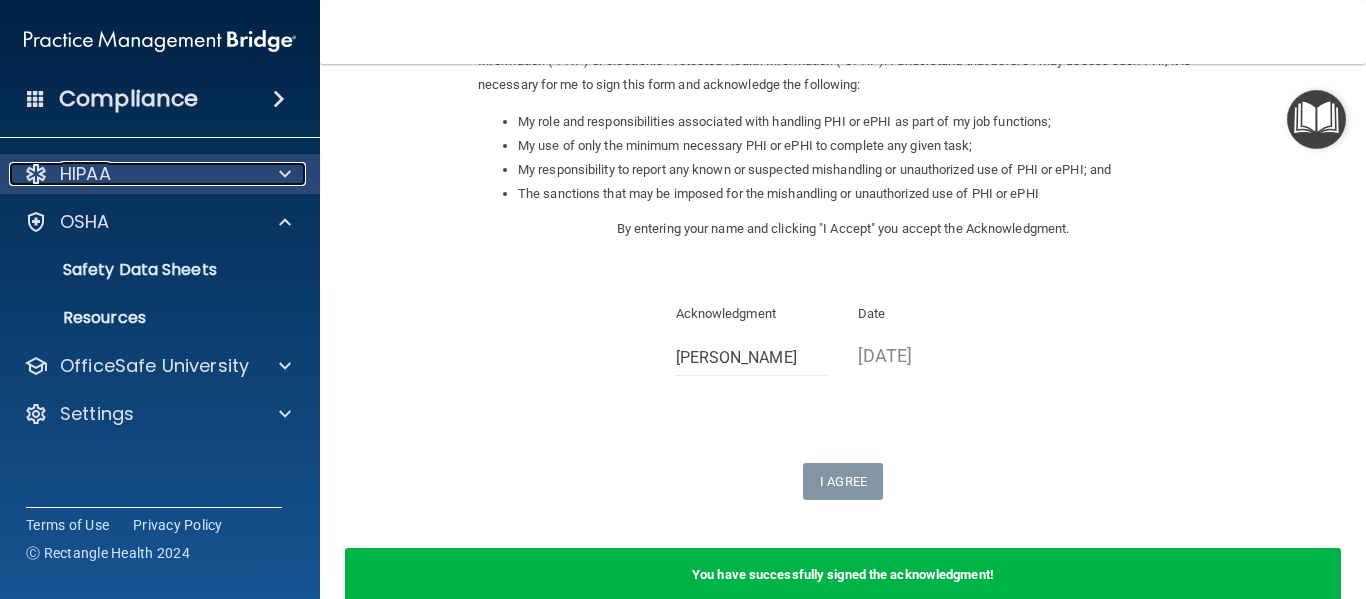 click at bounding box center (282, 174) 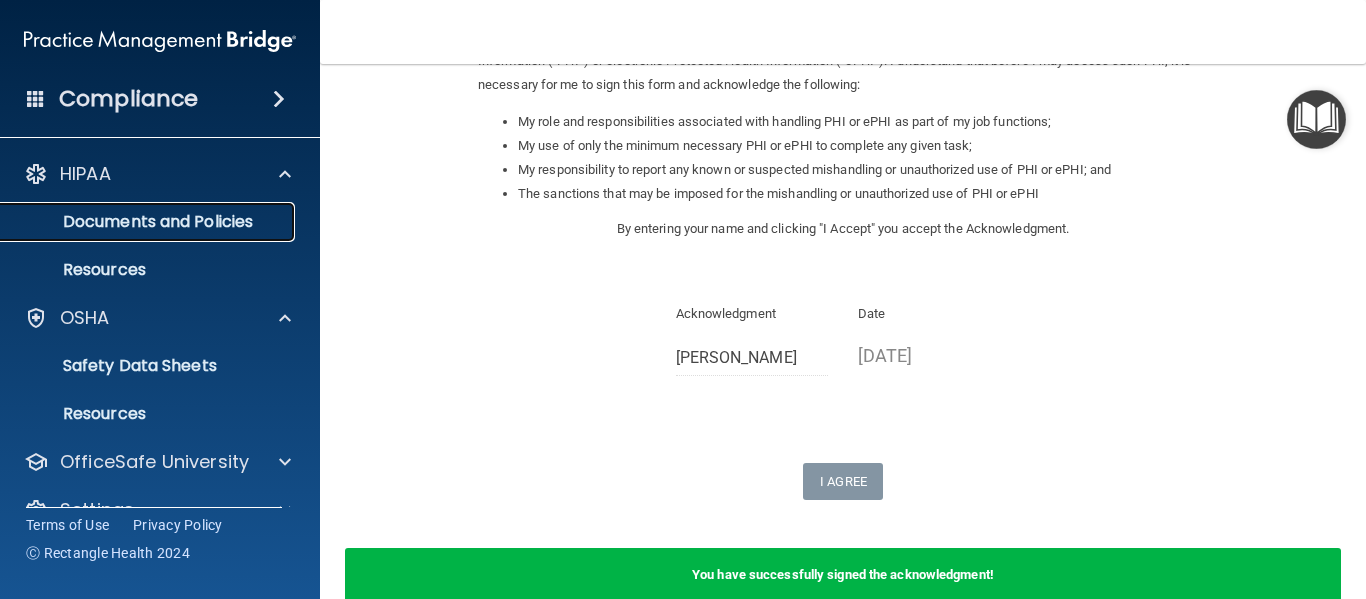 click on "Documents and Policies" at bounding box center (149, 222) 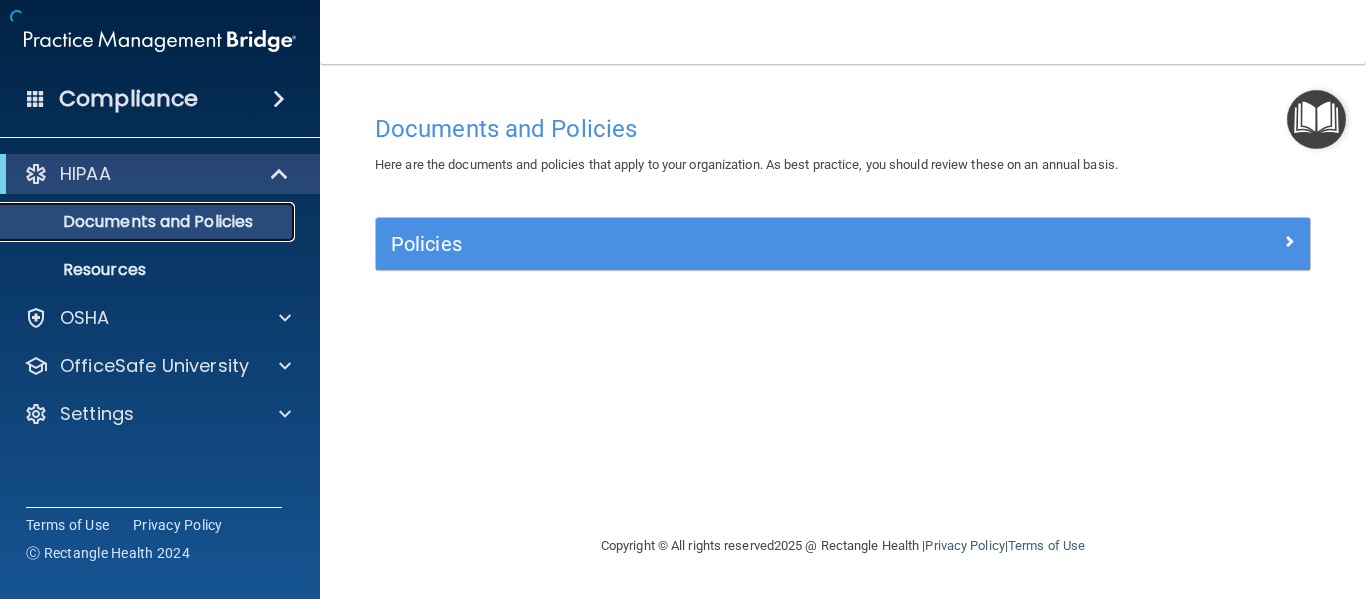 scroll, scrollTop: 0, scrollLeft: 0, axis: both 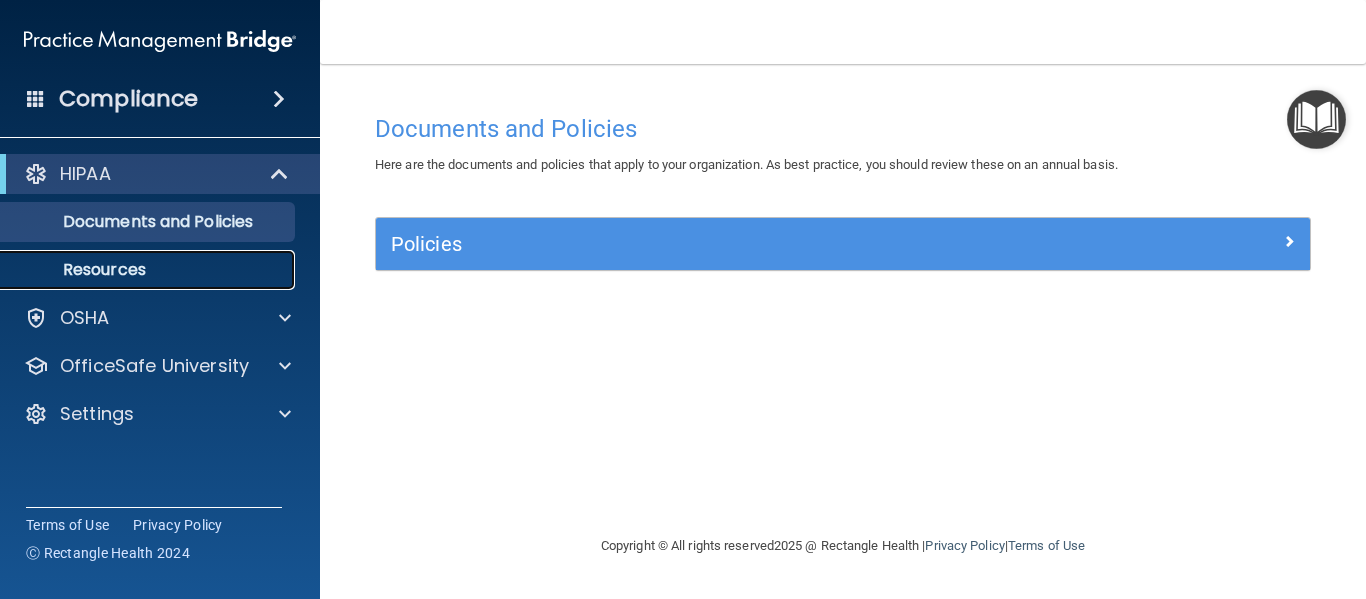 click on "Resources" at bounding box center [149, 270] 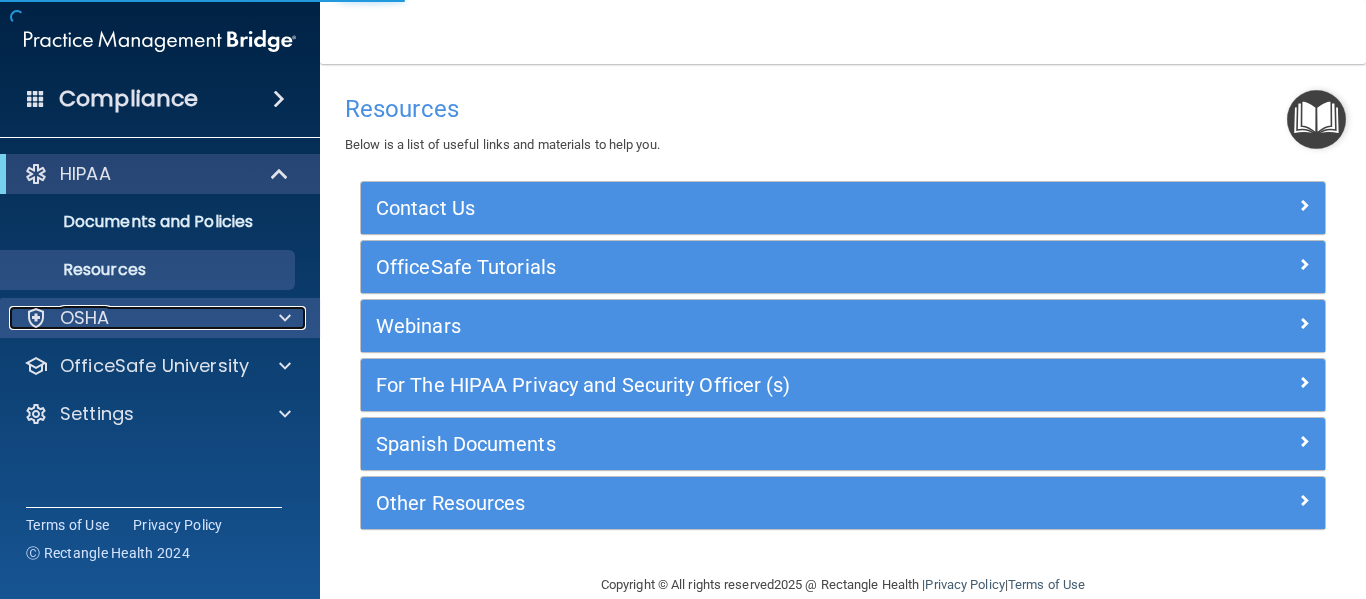 click on "OSHA" at bounding box center [133, 318] 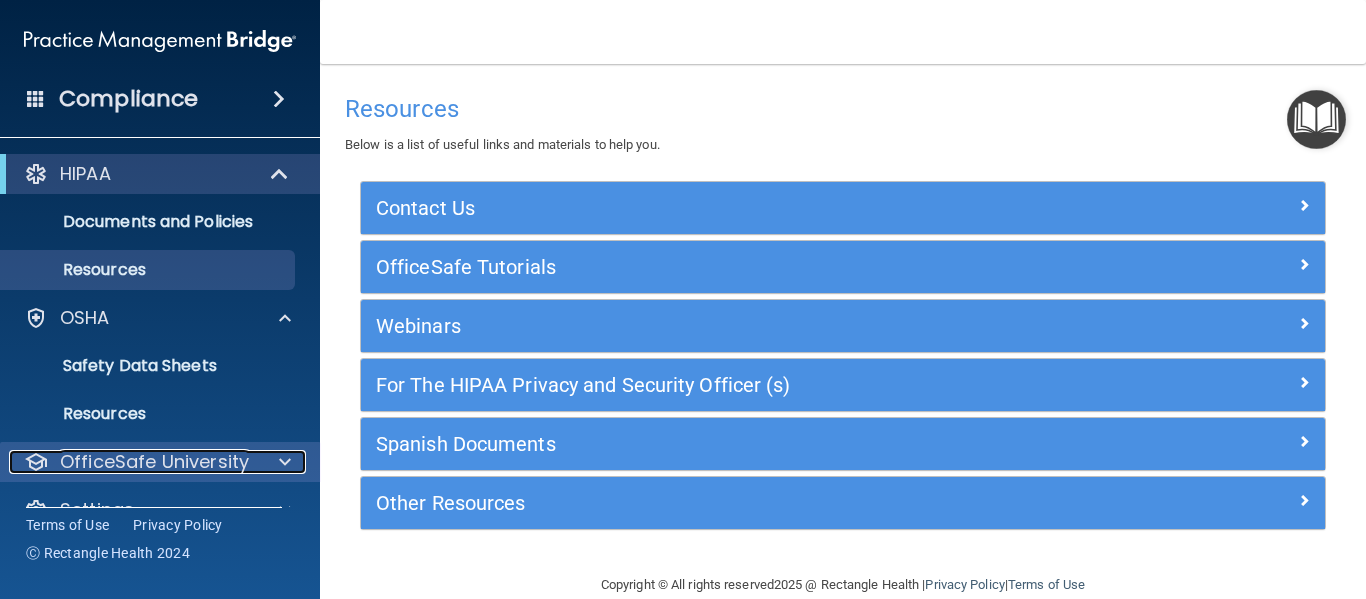click on "OfficeSafe University" at bounding box center [154, 462] 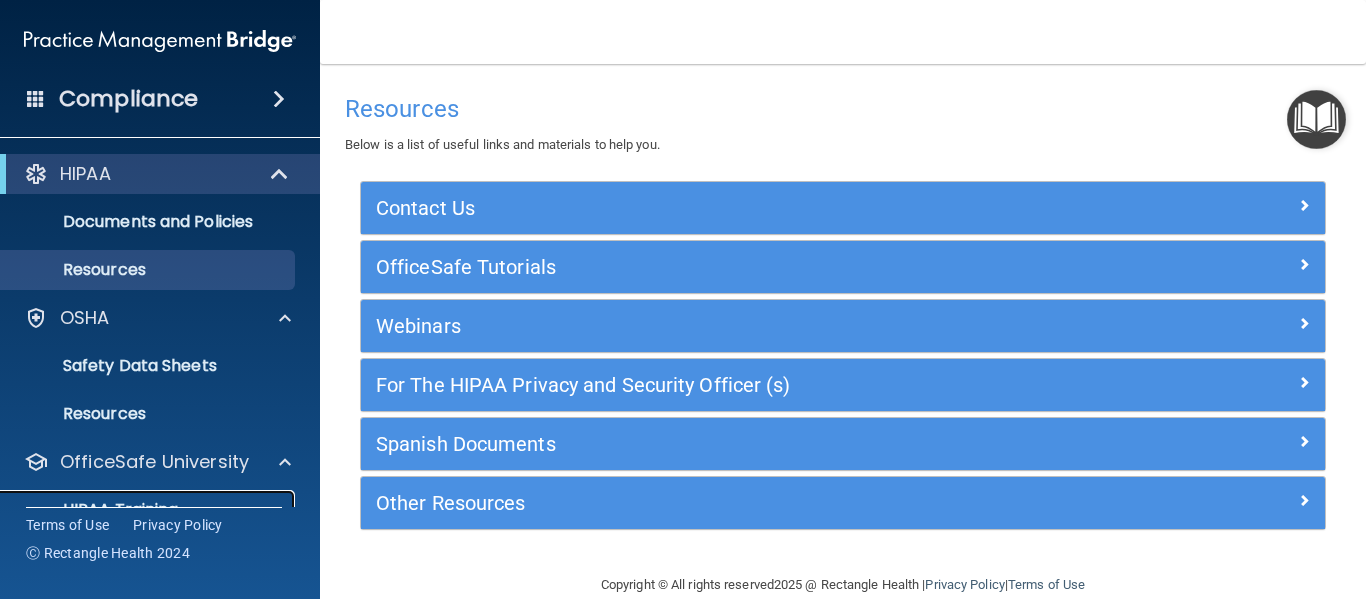 click on "HIPAA Training" at bounding box center (137, 510) 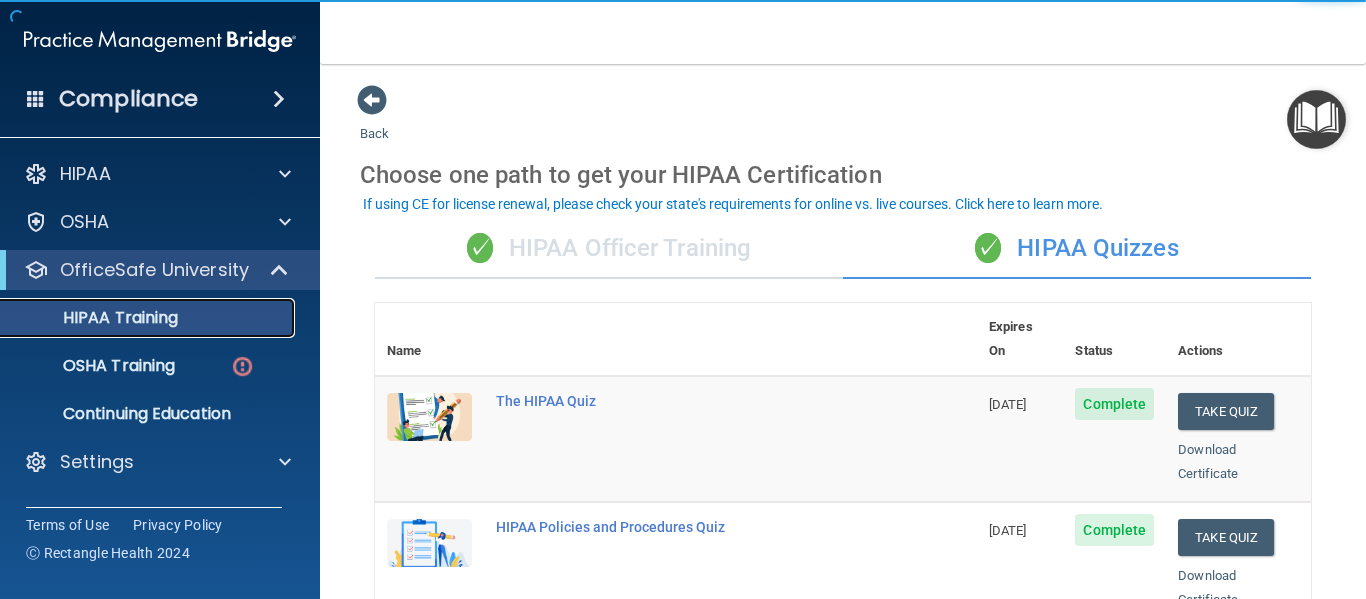click on "HIPAA Training" at bounding box center [149, 318] 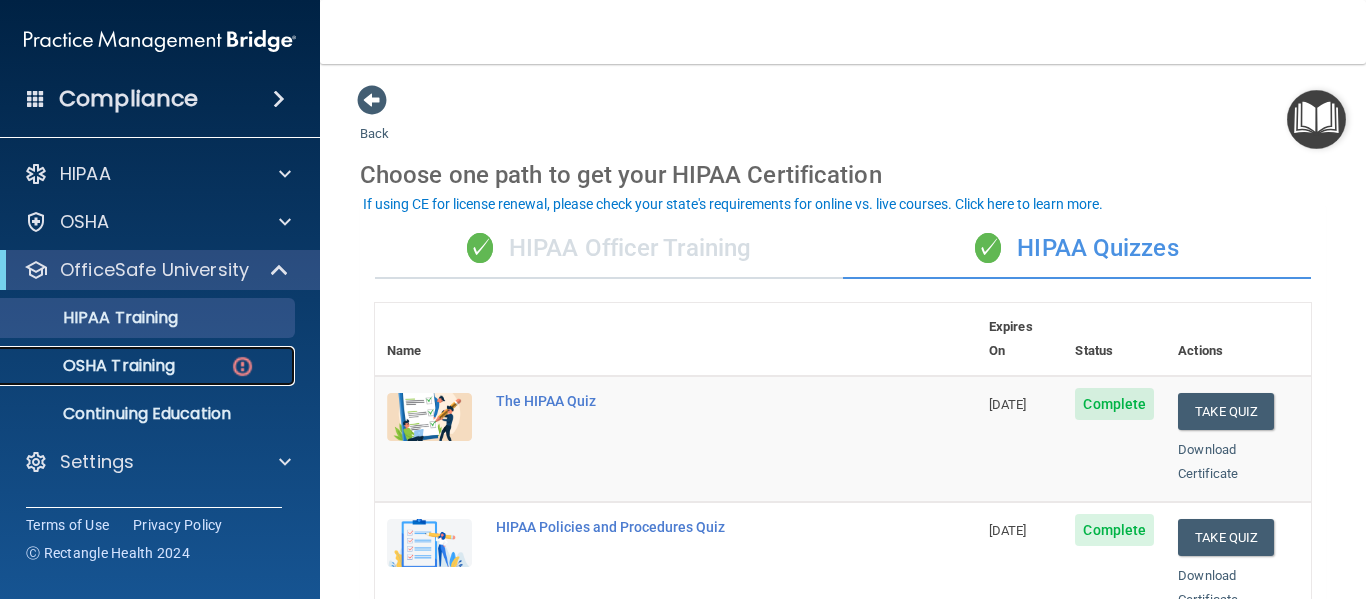 click on "OSHA Training" at bounding box center (94, 366) 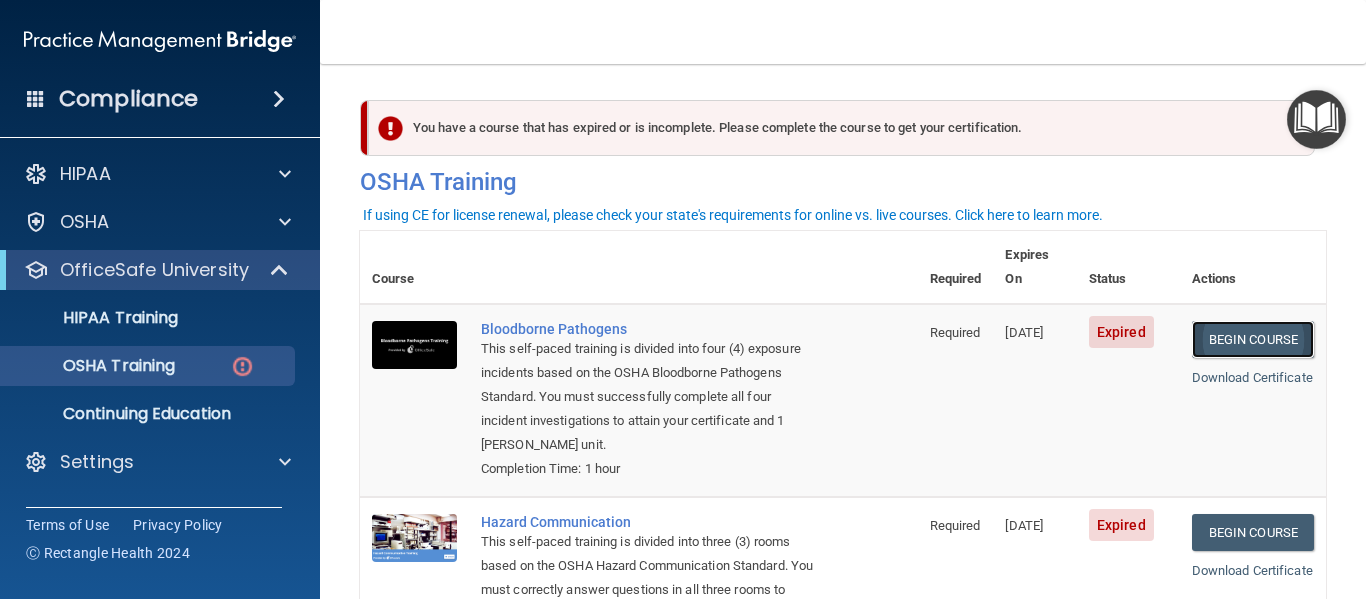 click on "Begin Course" at bounding box center (1253, 339) 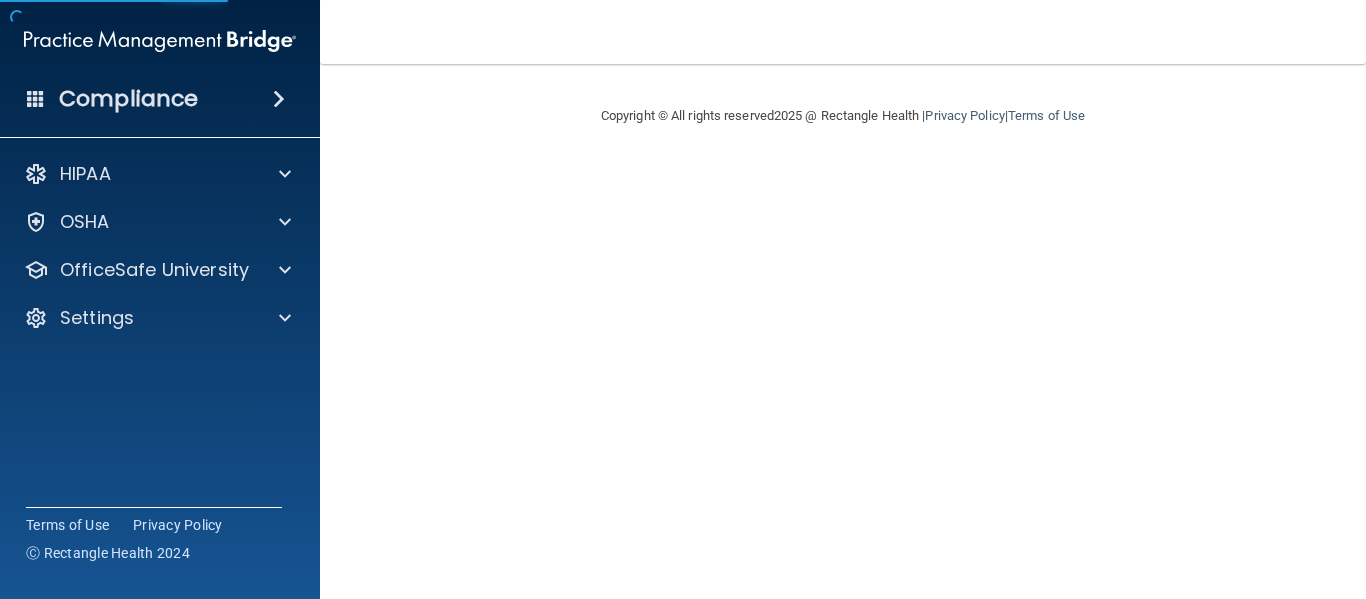 scroll, scrollTop: 0, scrollLeft: 0, axis: both 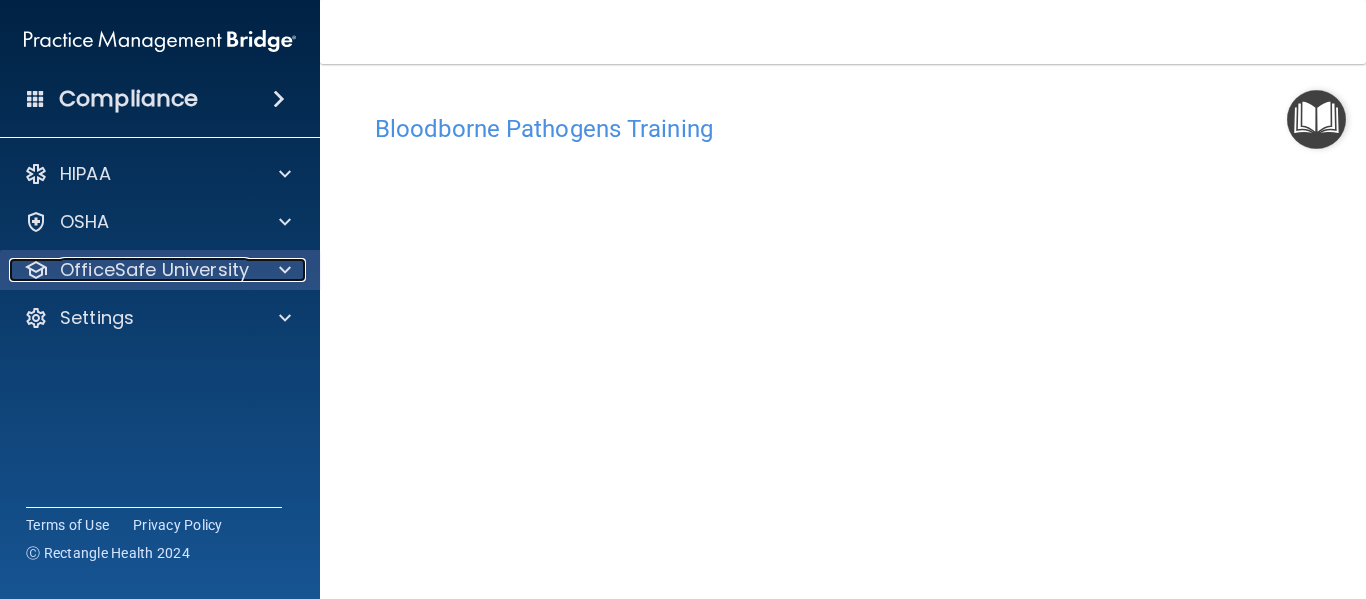 click at bounding box center [285, 270] 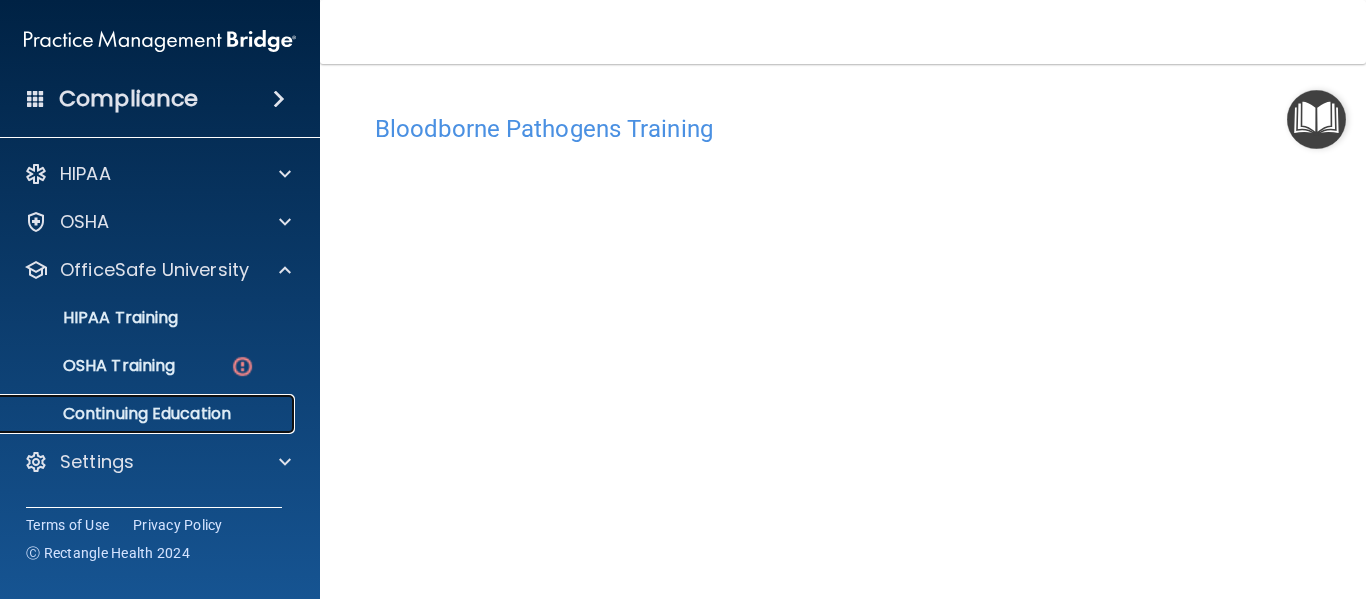 click on "Continuing Education" at bounding box center (149, 414) 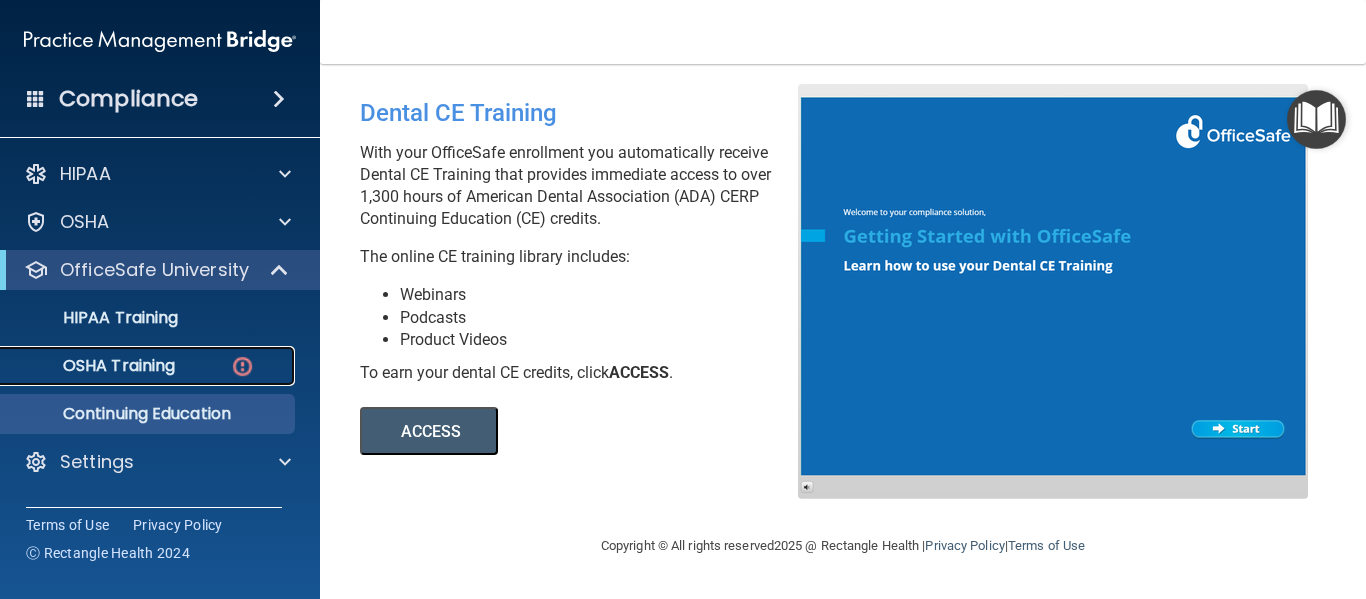 click on "OSHA Training" at bounding box center (149, 366) 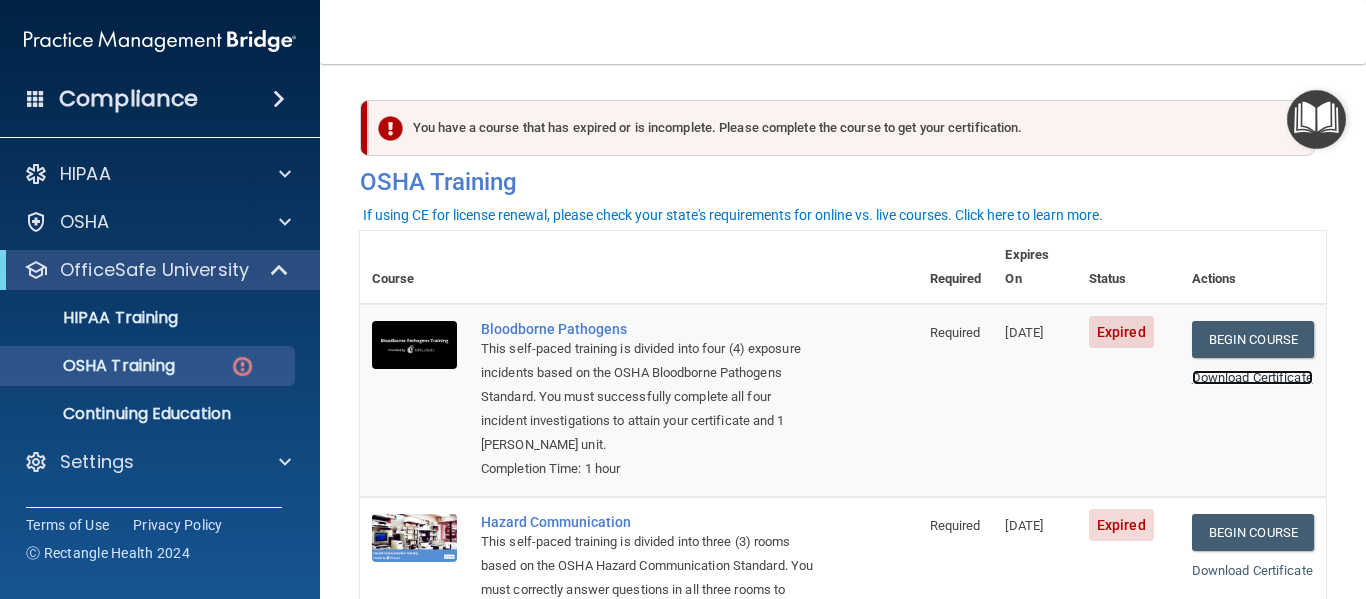 click on "Download Certificate" at bounding box center [1252, 377] 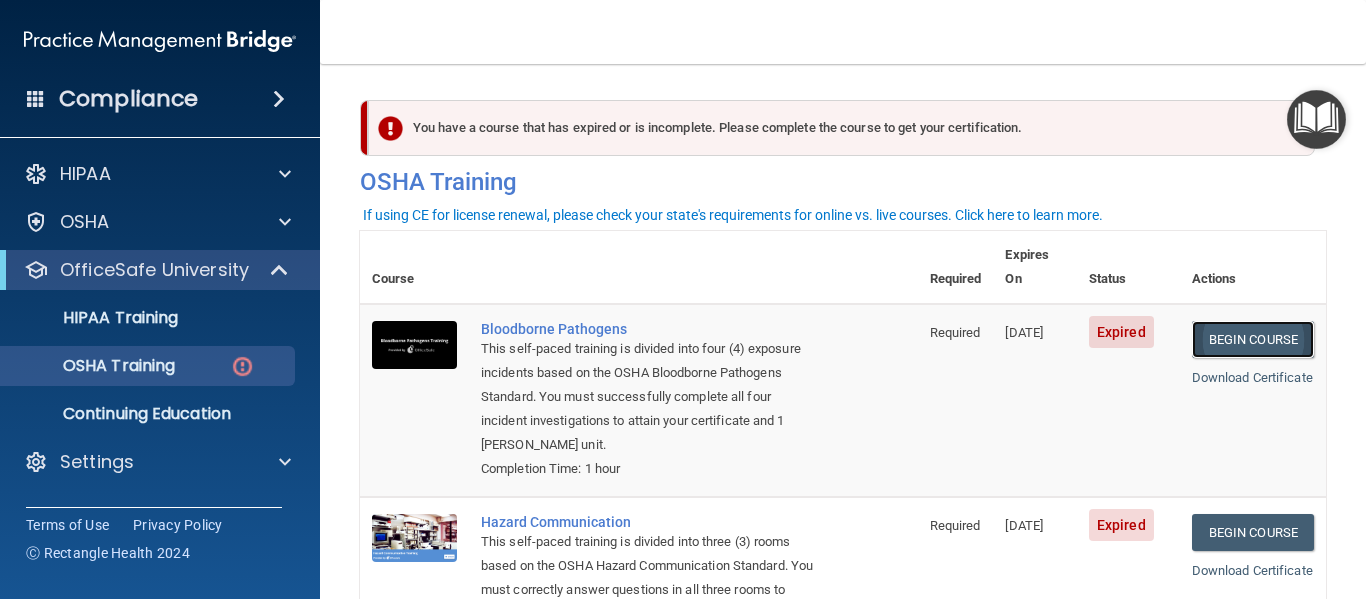 click on "Begin Course" at bounding box center (1253, 339) 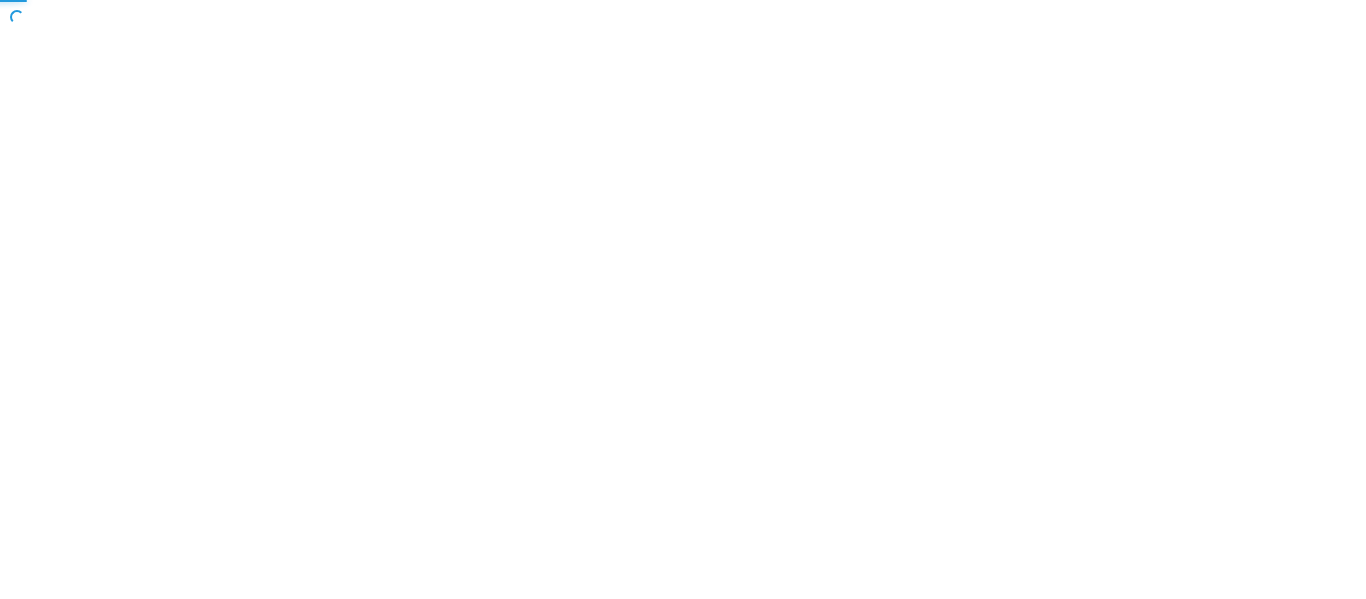 scroll, scrollTop: 0, scrollLeft: 0, axis: both 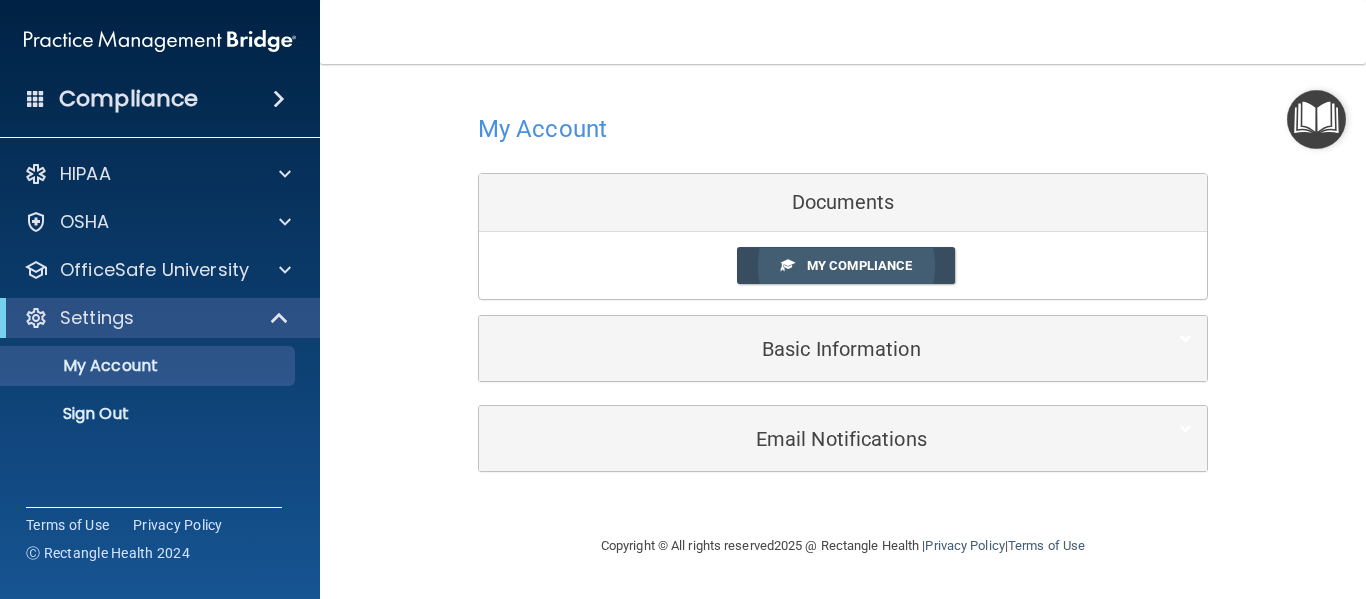 click on "My Compliance" at bounding box center [859, 265] 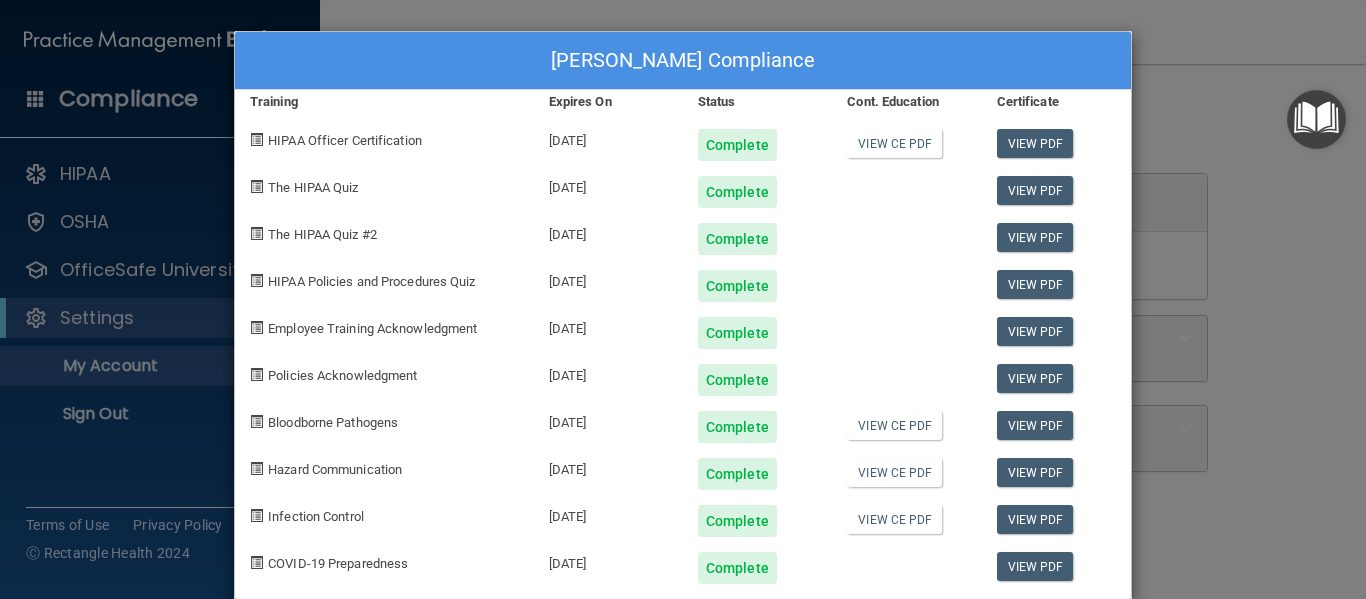 scroll, scrollTop: 32, scrollLeft: 0, axis: vertical 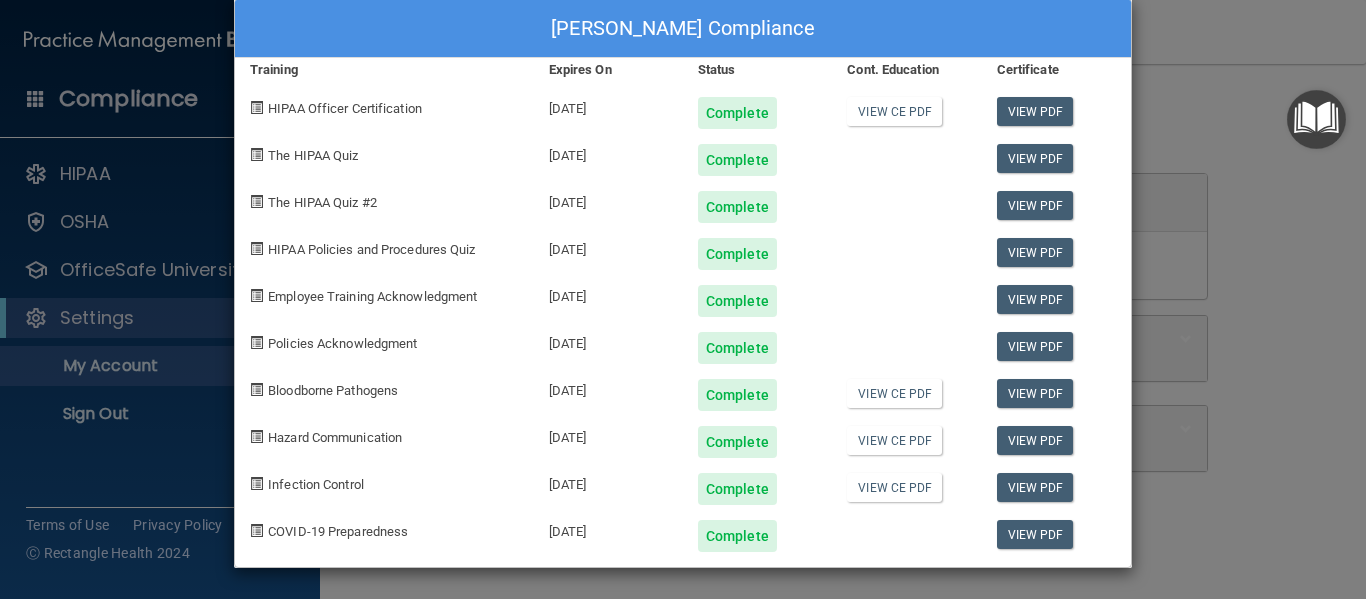 click on "Complete" at bounding box center (737, 113) 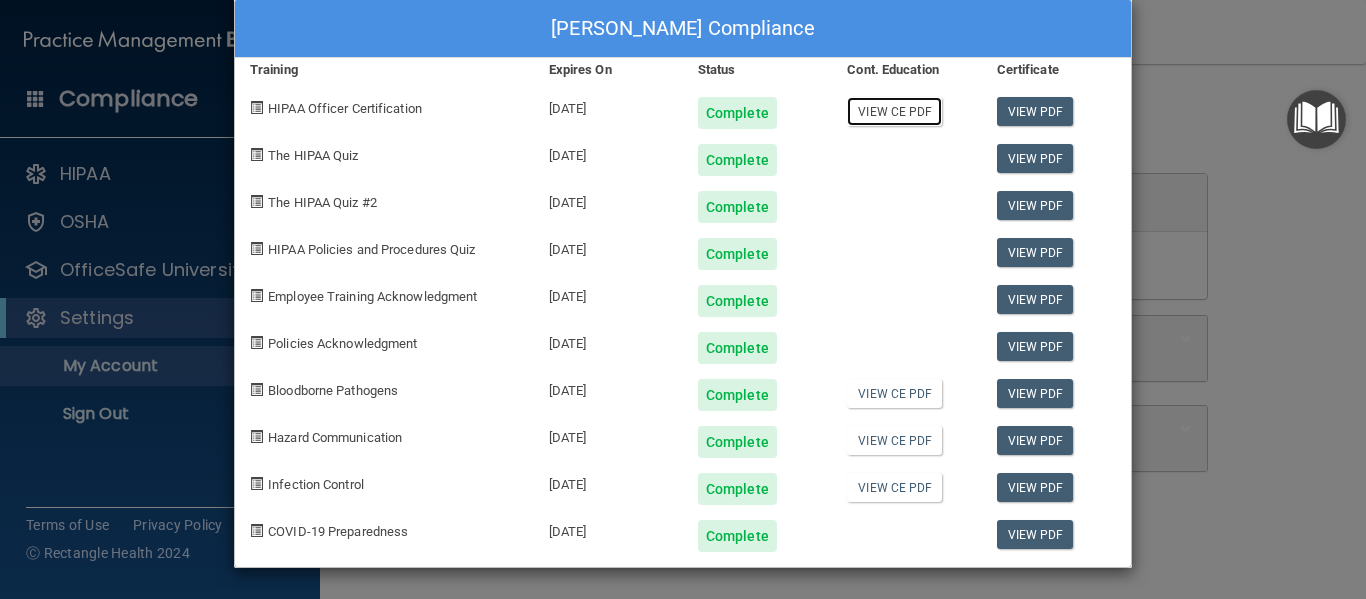click on "View CE PDF" at bounding box center [894, 111] 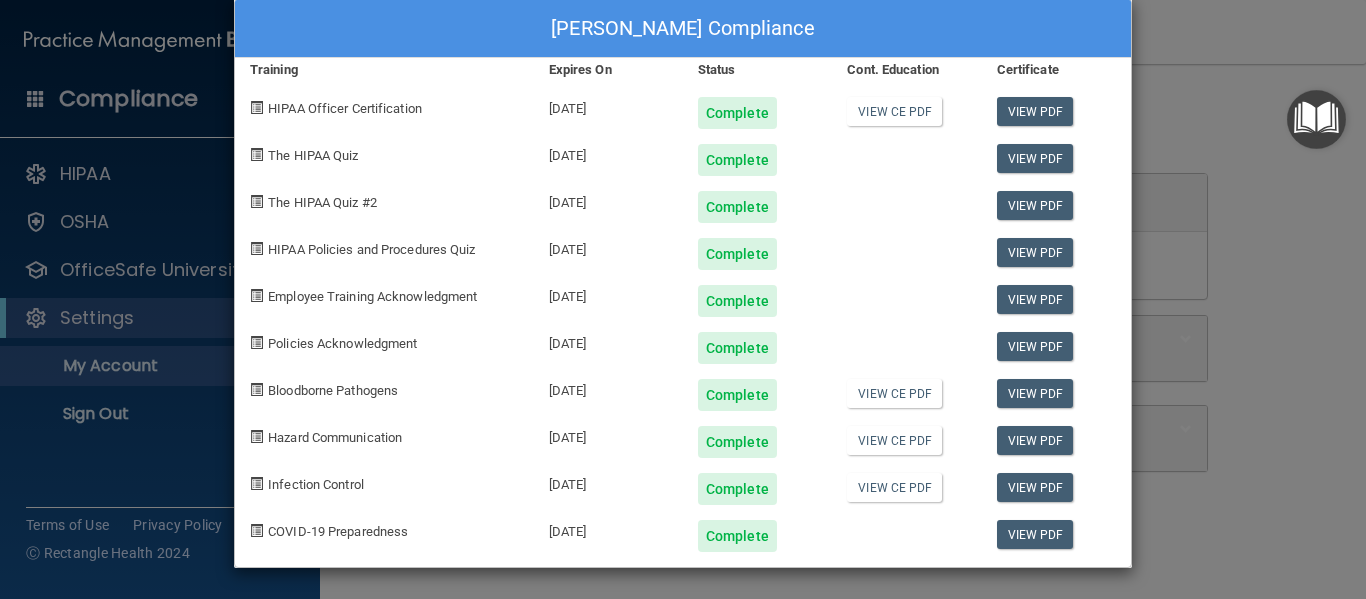 click on "Complete" at bounding box center (737, 489) 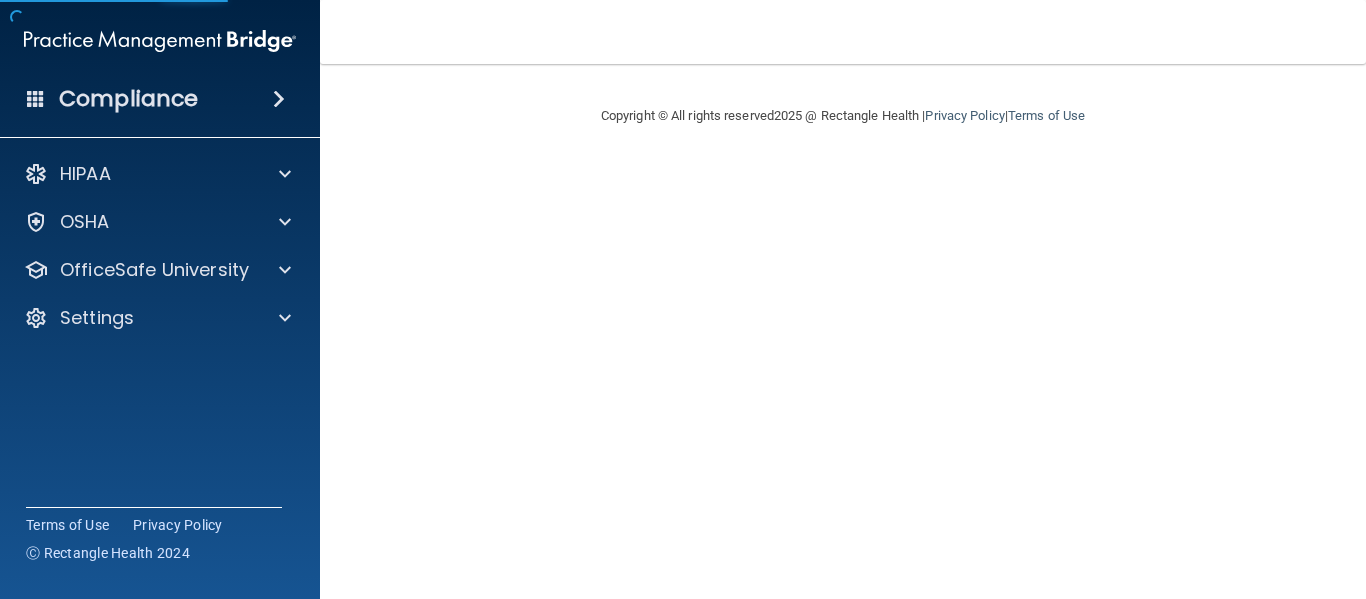 scroll, scrollTop: 0, scrollLeft: 0, axis: both 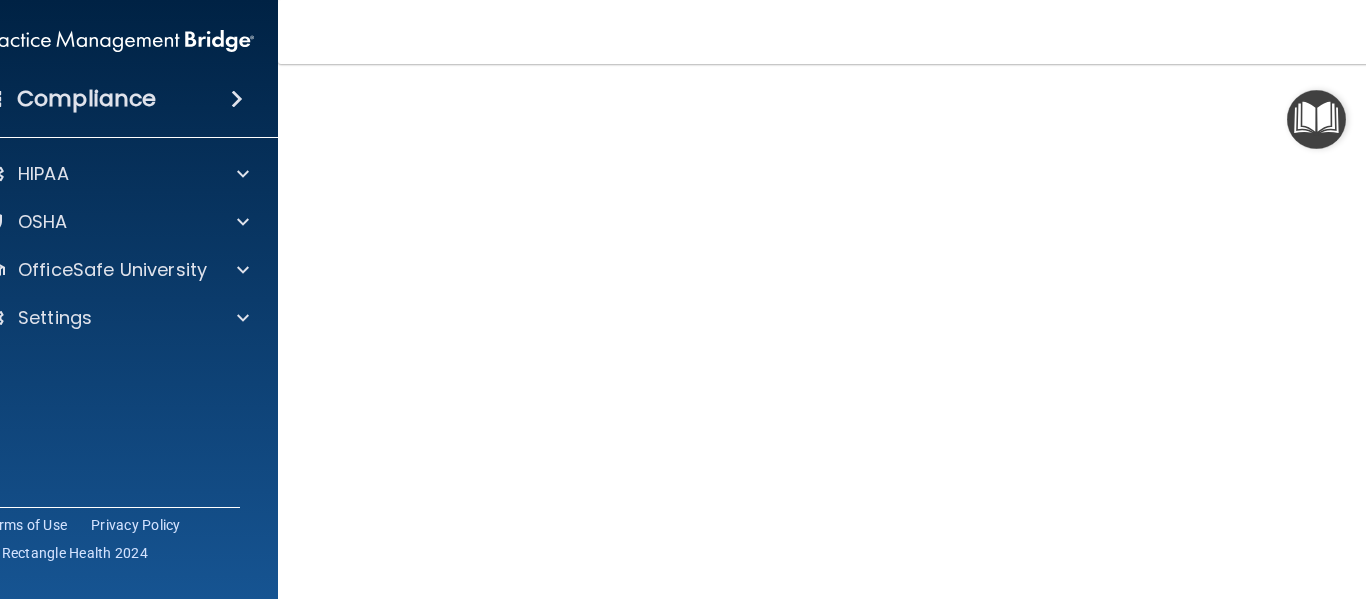 drag, startPoint x: 1362, startPoint y: 155, endPoint x: 1365, endPoint y: 392, distance: 237.01898 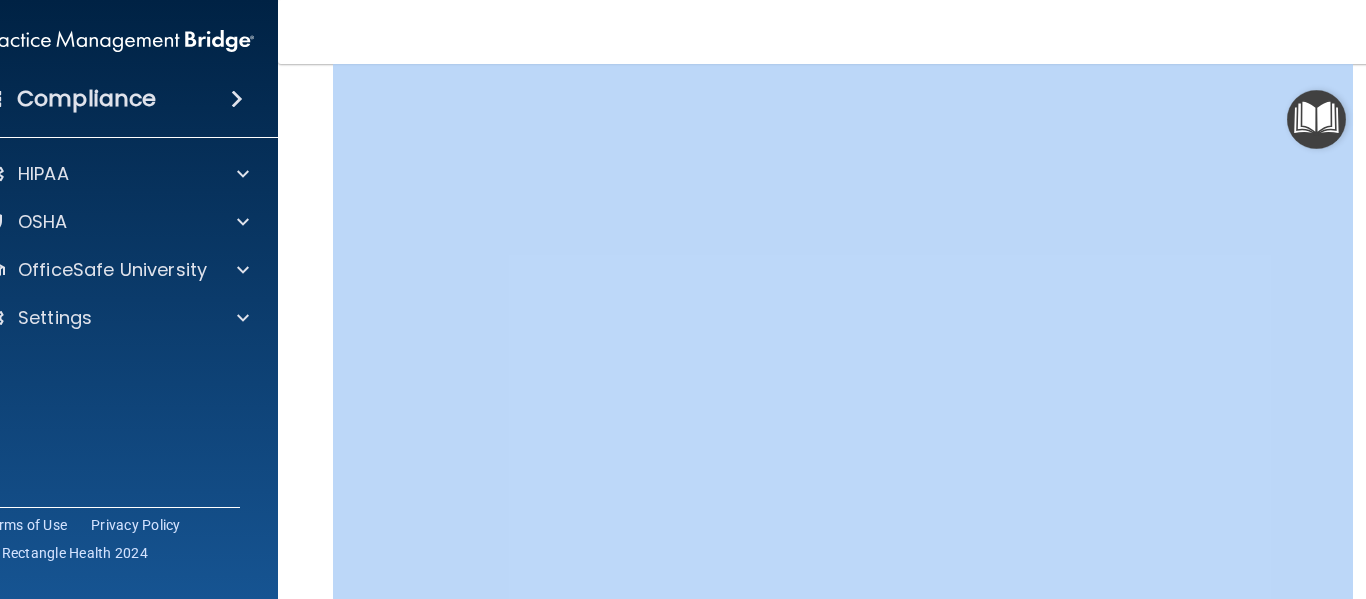 drag, startPoint x: 1335, startPoint y: 51, endPoint x: 1364, endPoint y: 298, distance: 248.69661 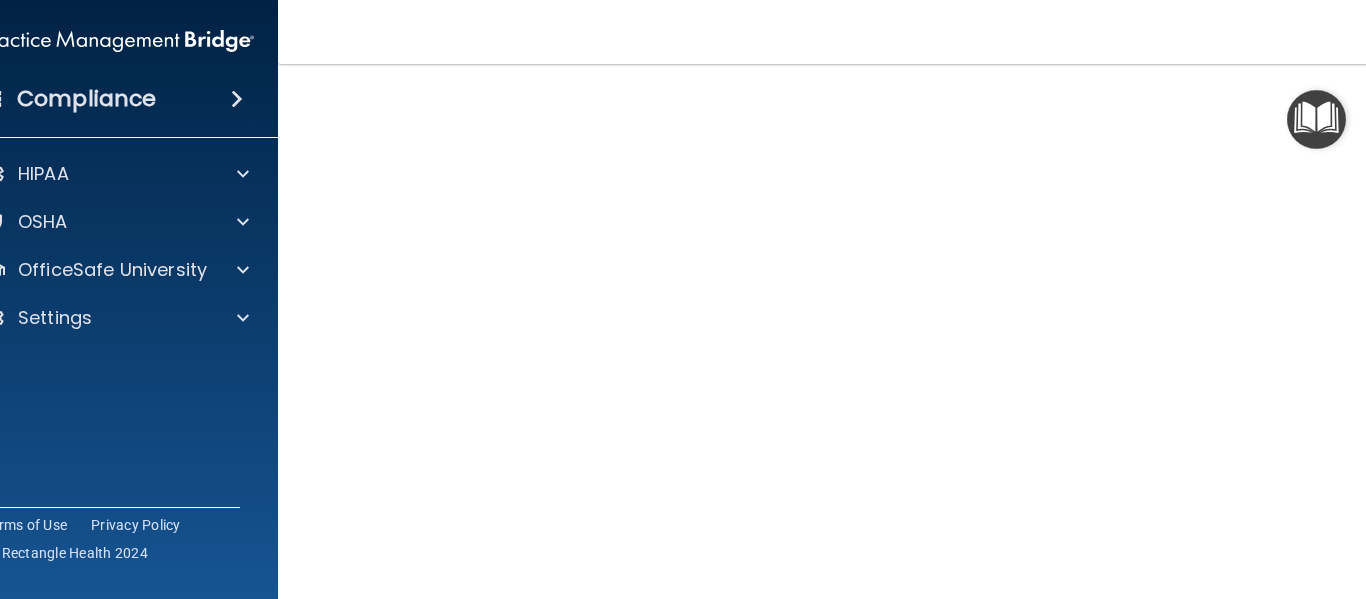 scroll, scrollTop: 126, scrollLeft: 0, axis: vertical 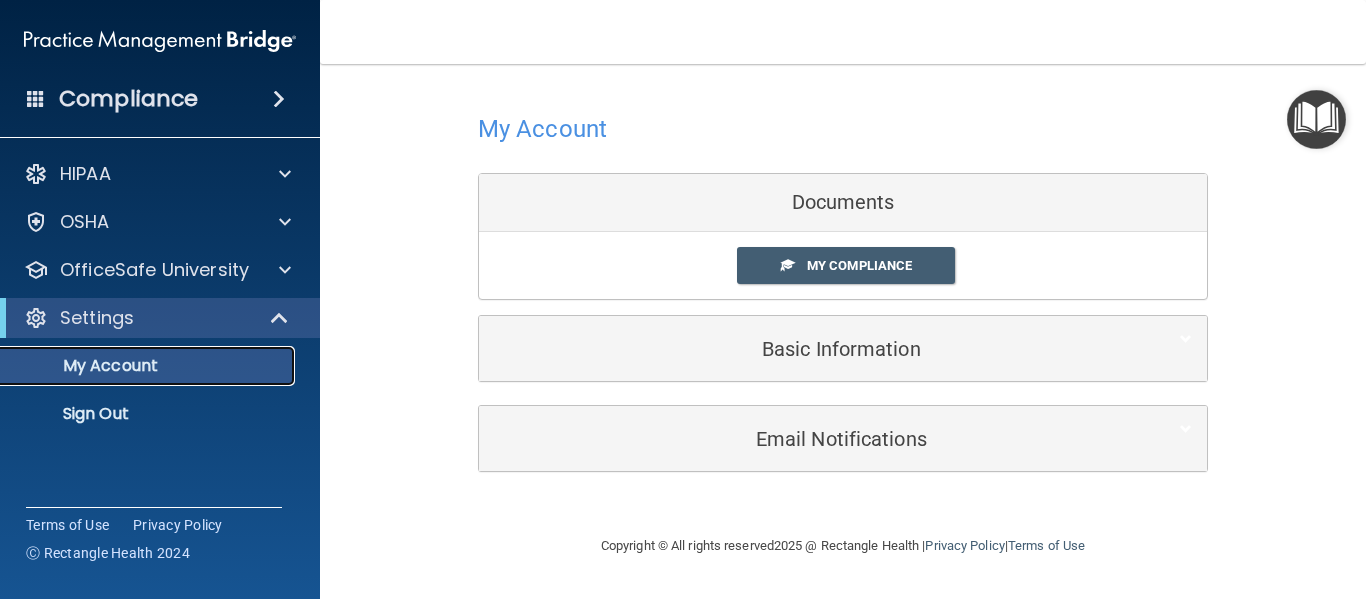 click on "My Account" at bounding box center [149, 366] 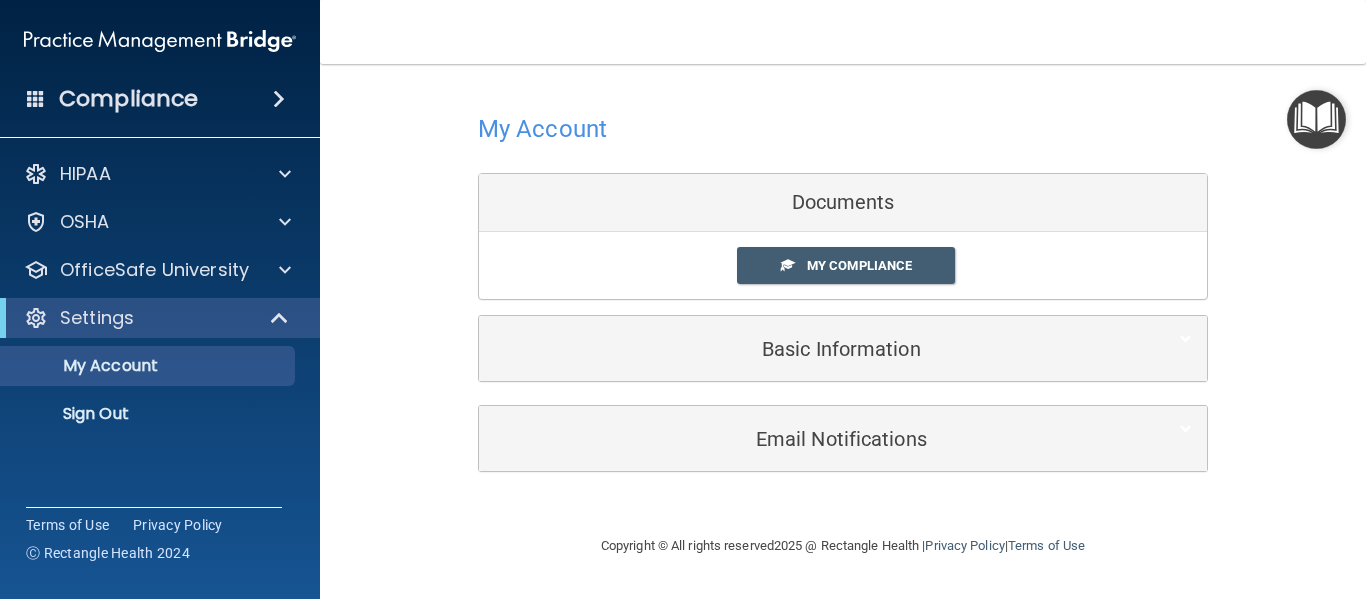 click on "Documents" at bounding box center (843, 203) 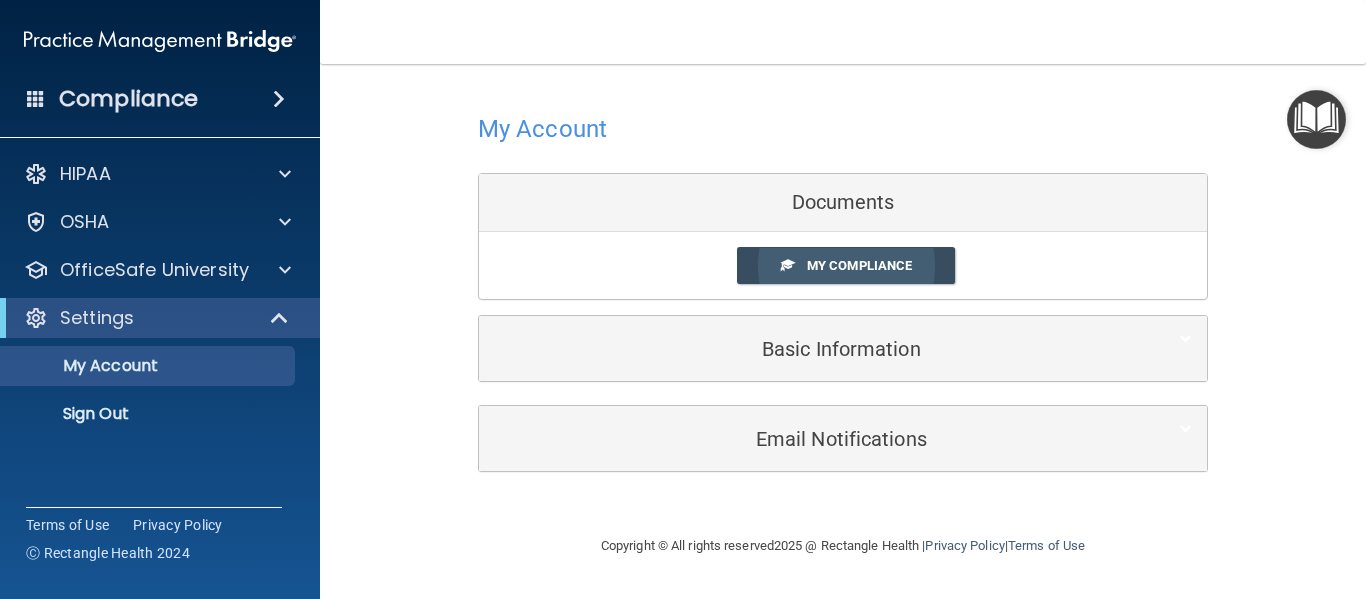 click on "My Compliance" at bounding box center [859, 265] 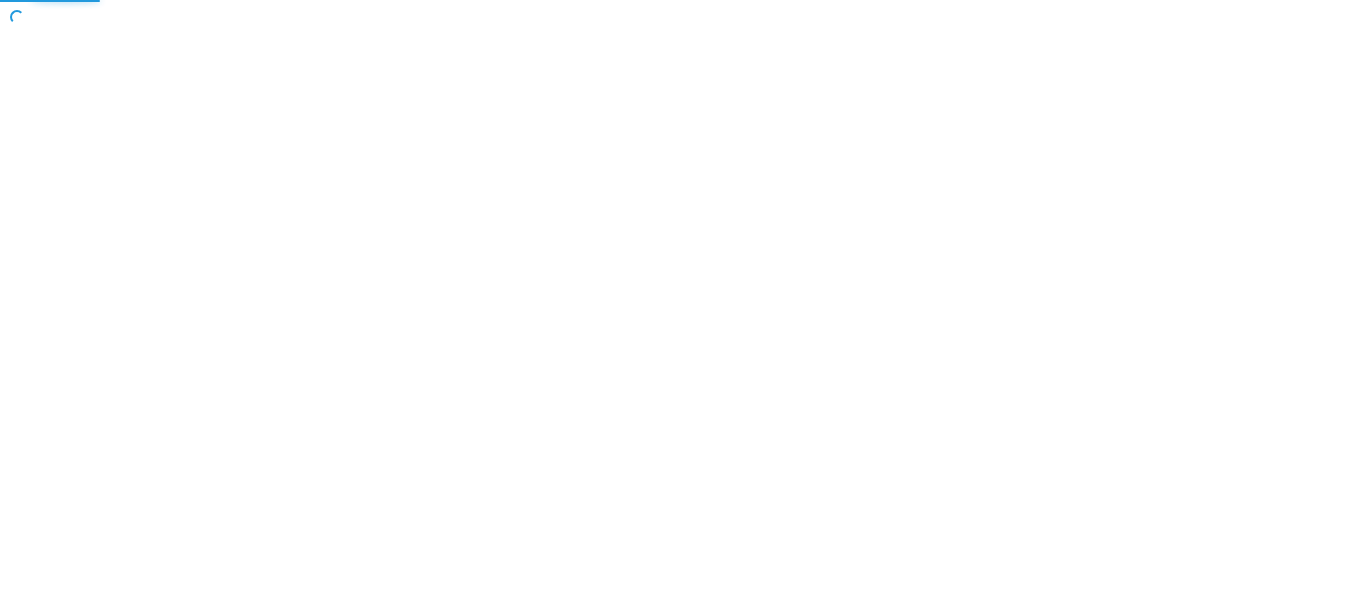 scroll, scrollTop: 0, scrollLeft: 0, axis: both 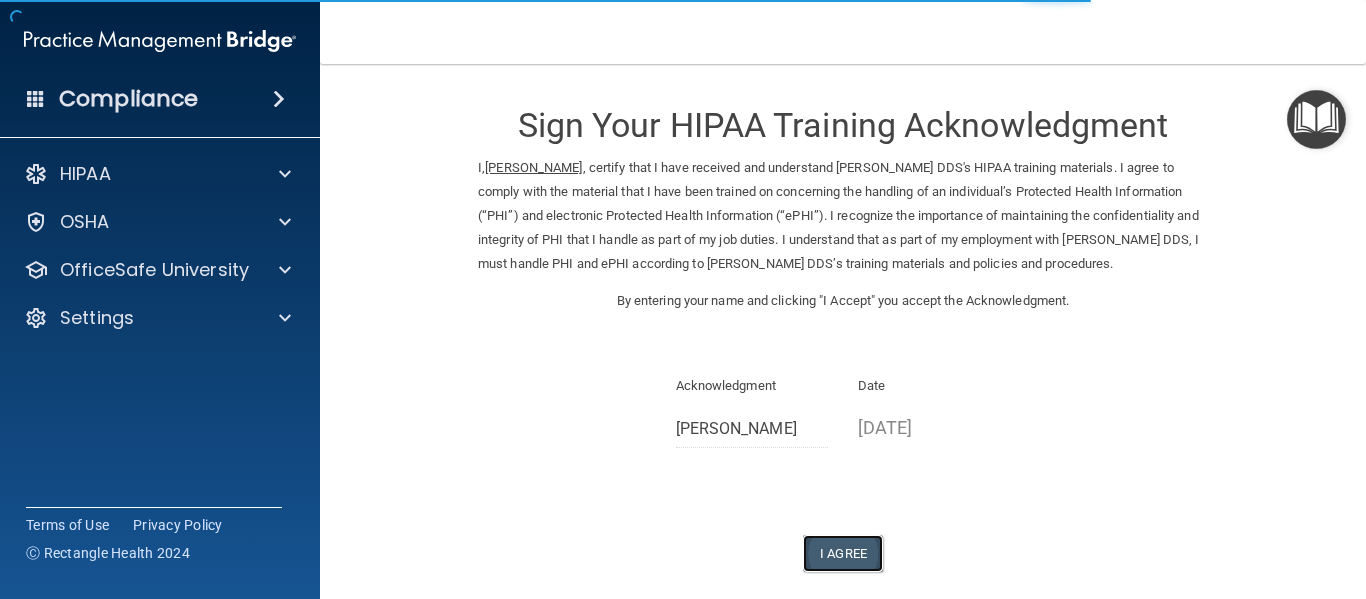 click on "I Agree" at bounding box center [843, 553] 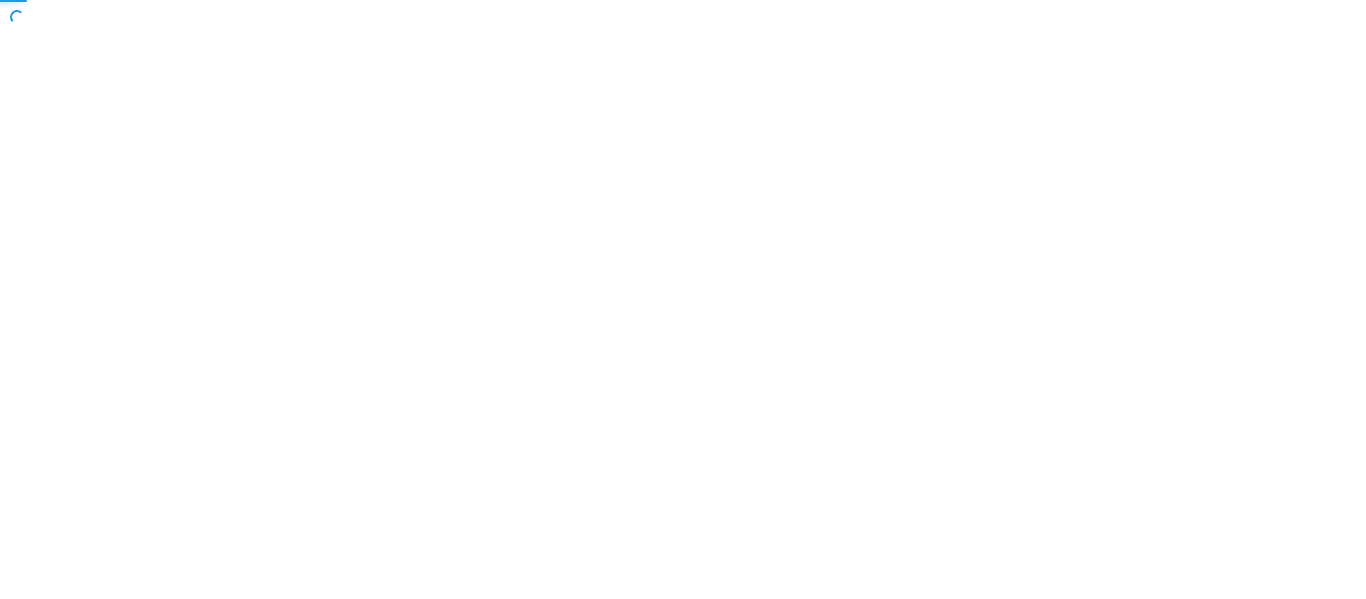 scroll, scrollTop: 0, scrollLeft: 0, axis: both 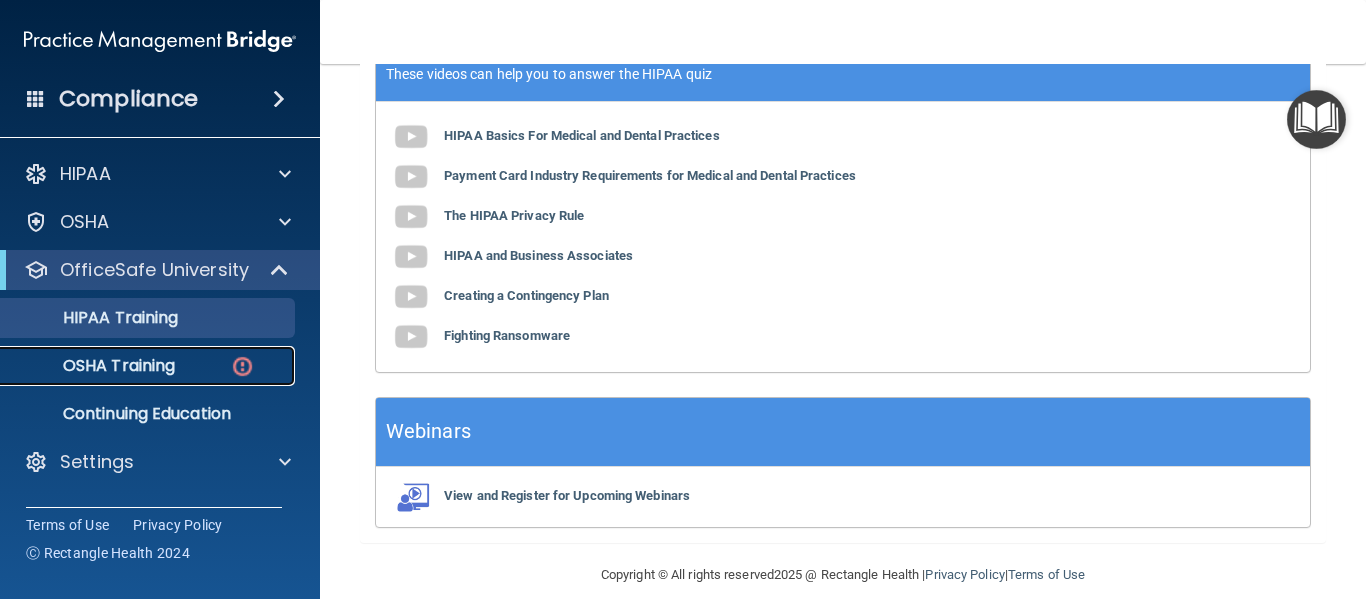 click on "OSHA Training" at bounding box center (94, 366) 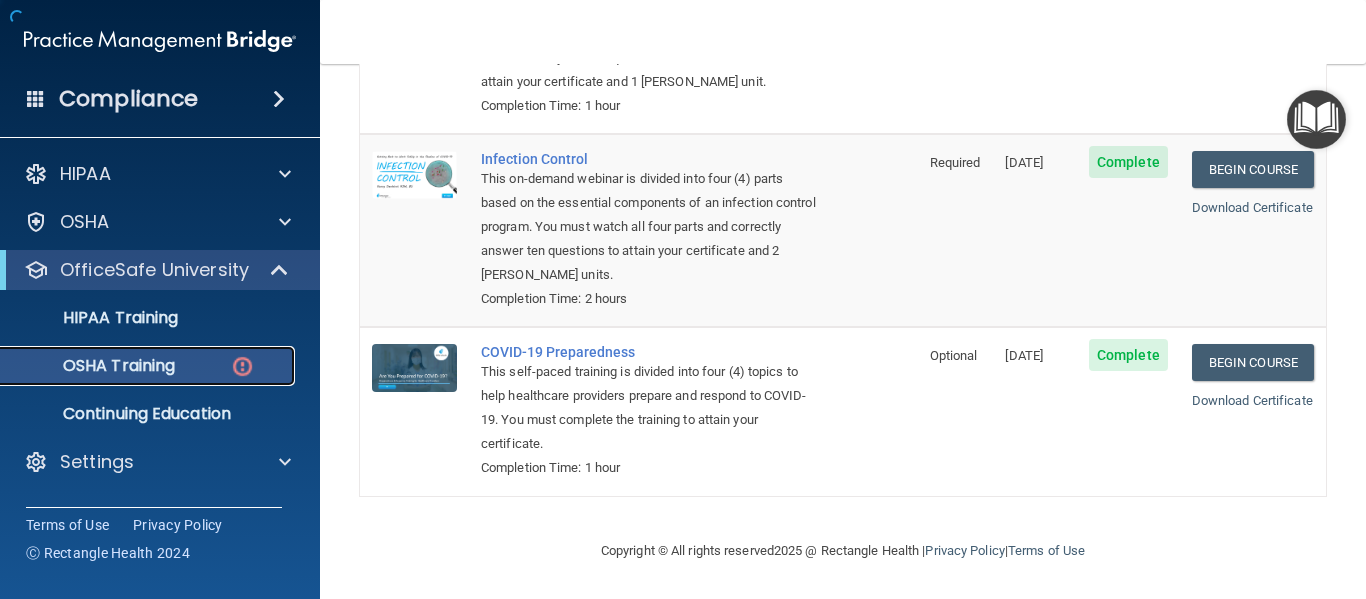 scroll, scrollTop: 537, scrollLeft: 0, axis: vertical 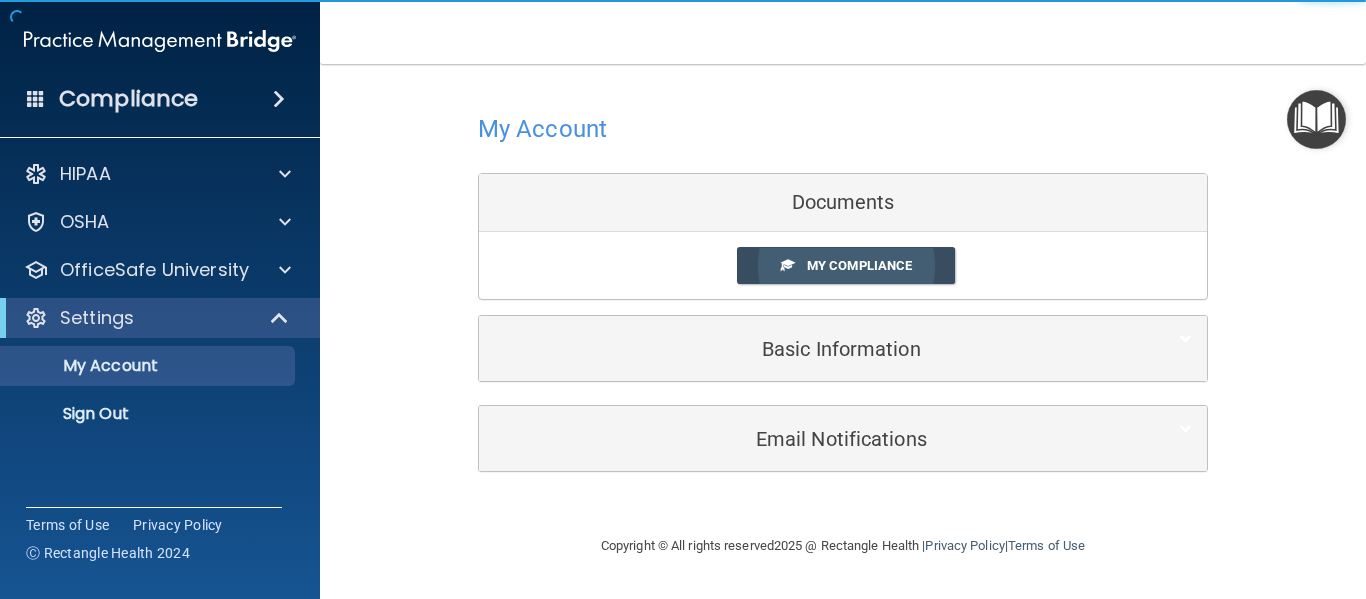 click on "My Compliance" at bounding box center (859, 265) 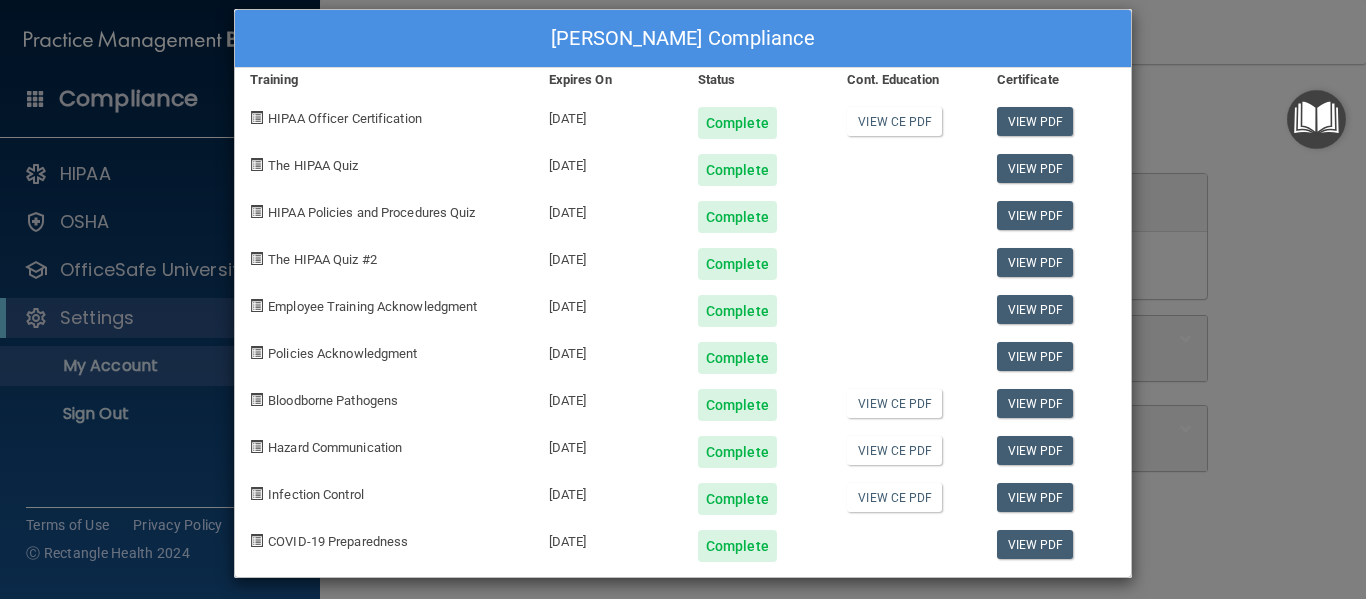 scroll, scrollTop: 32, scrollLeft: 0, axis: vertical 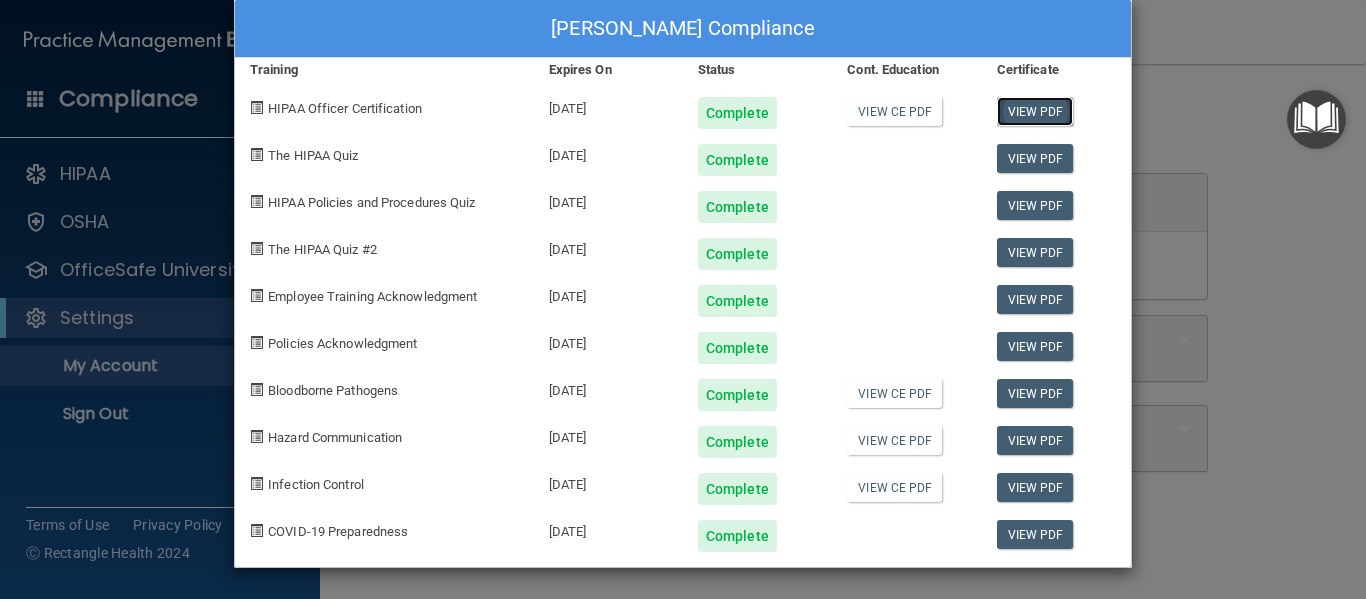 click on "View PDF" at bounding box center [1035, 111] 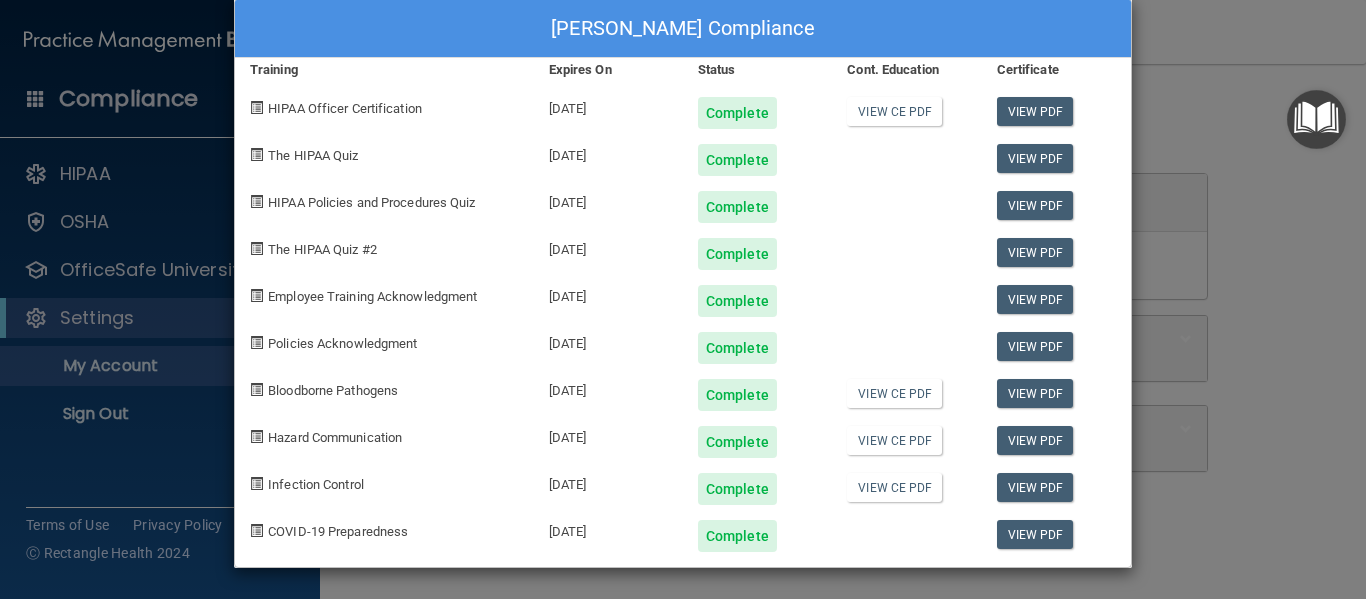click on "[PERSON_NAME] Compliance      Training   Expires On   Status   Cont. Education   Certificate         HIPAA Officer Certification      [DATE]       Complete        View CE PDF       View PDF         The HIPAA Quiz      [DATE]       Complete              View PDF         HIPAA Policies and Procedures Quiz      [DATE]       Complete              View PDF         The HIPAA Quiz #2      [DATE]       Complete              View PDF         Employee Training Acknowledgment      [DATE]       Complete              View PDF         Policies Acknowledgment      [DATE]       Complete              View PDF         Bloodborne Pathogens      [DATE]       Complete        View CE PDF       View PDF         Hazard Communication      [DATE]       Complete        View CE PDF       View PDF         Infection Control      [DATE]       Complete        View CE PDF       View PDF         COVID-19 Preparedness      [DATE]       Complete              View PDF" at bounding box center [683, 299] 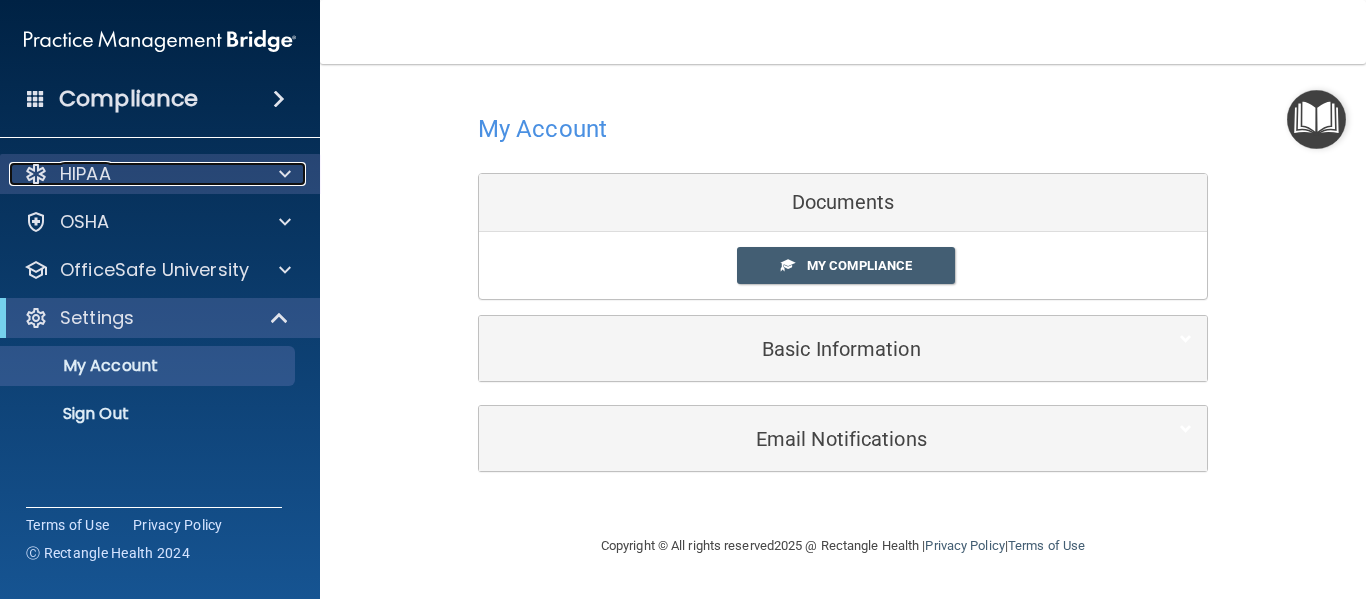 click at bounding box center [282, 174] 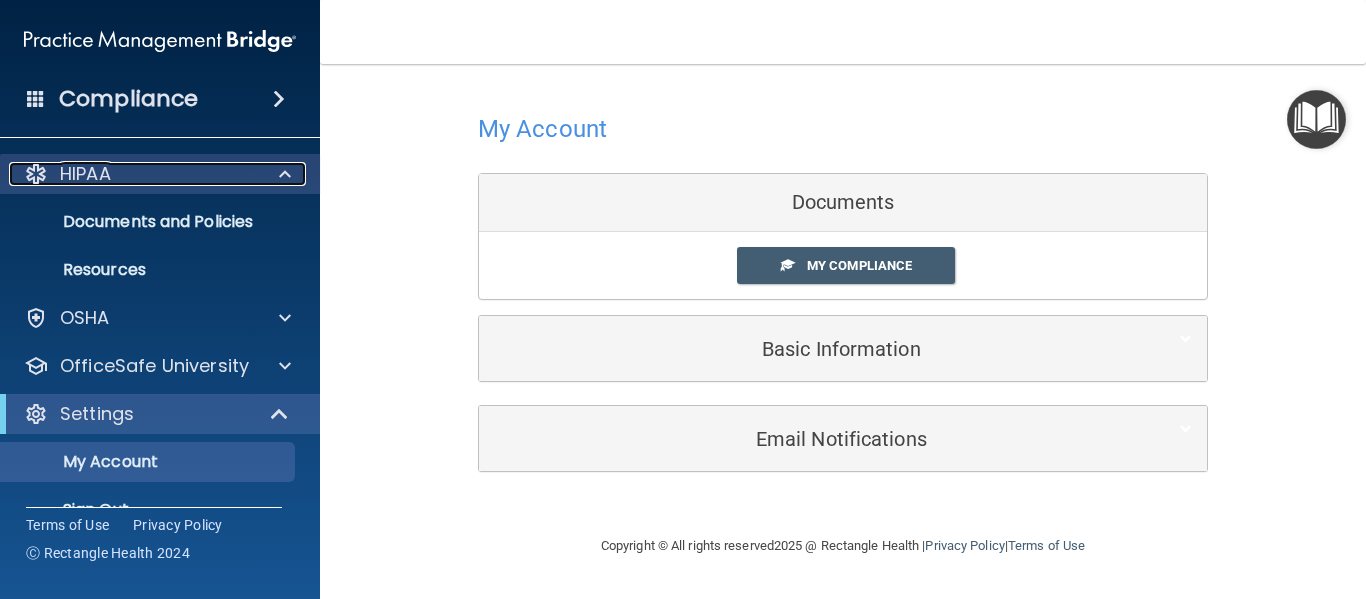 click on "HIPAA" at bounding box center (133, 174) 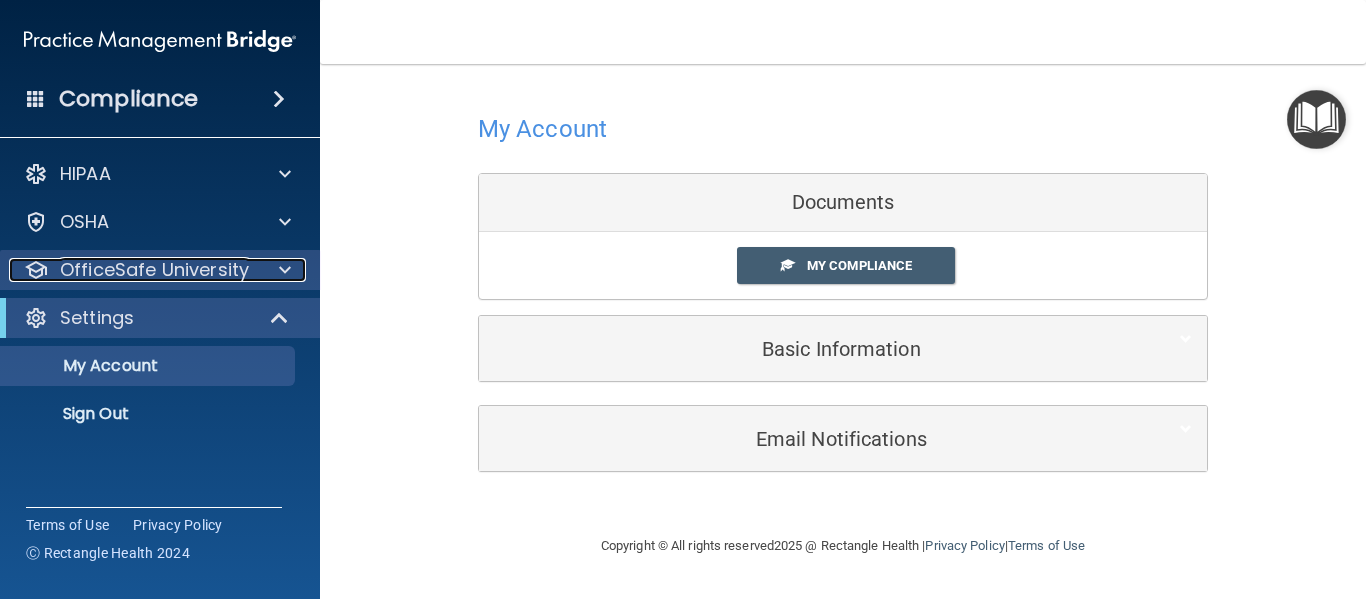 click on "OfficeSafe University" at bounding box center [154, 270] 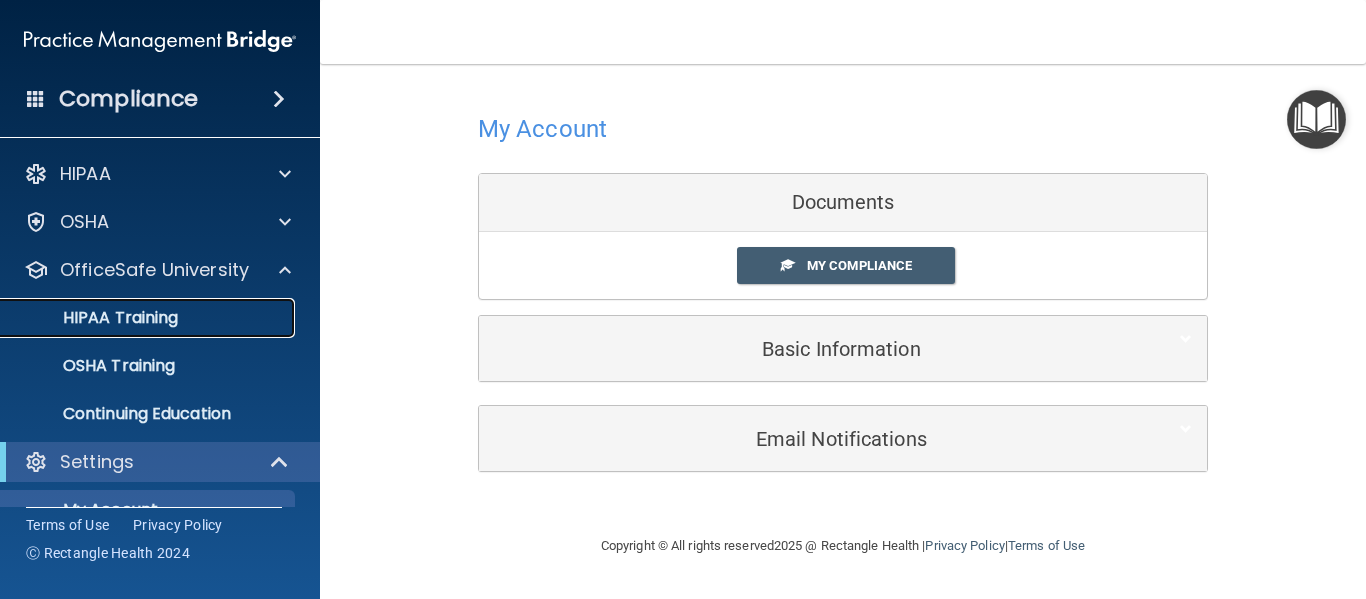 click on "HIPAA Training" at bounding box center (149, 318) 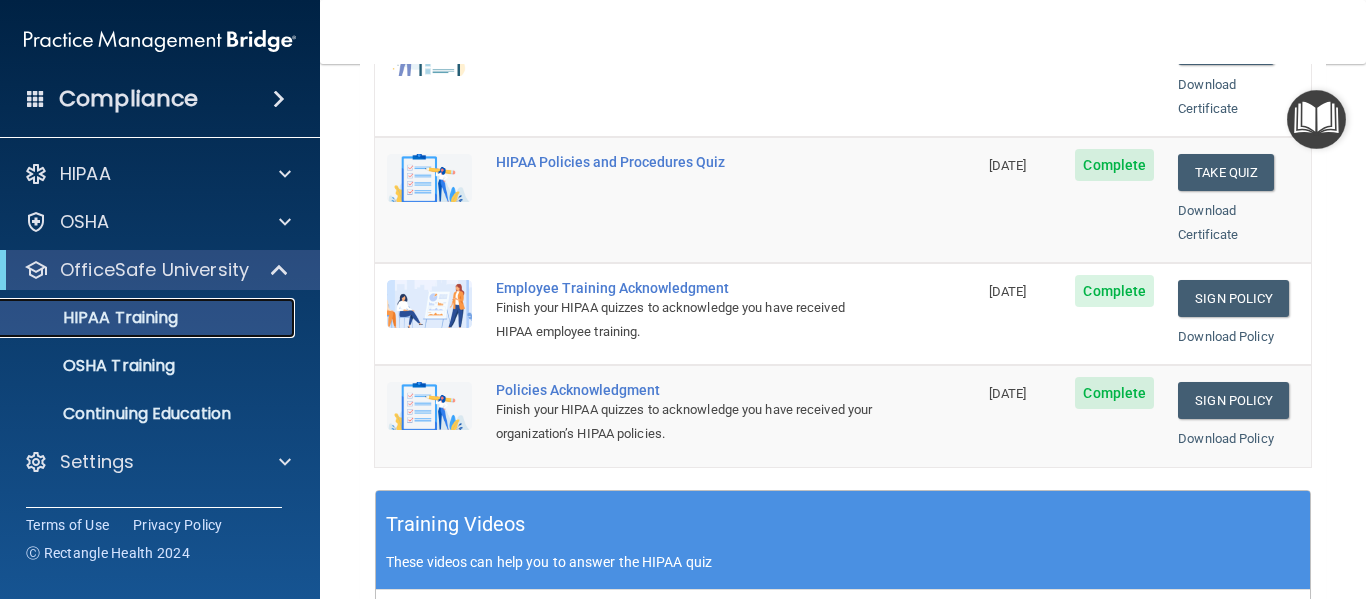 scroll, scrollTop: 484, scrollLeft: 0, axis: vertical 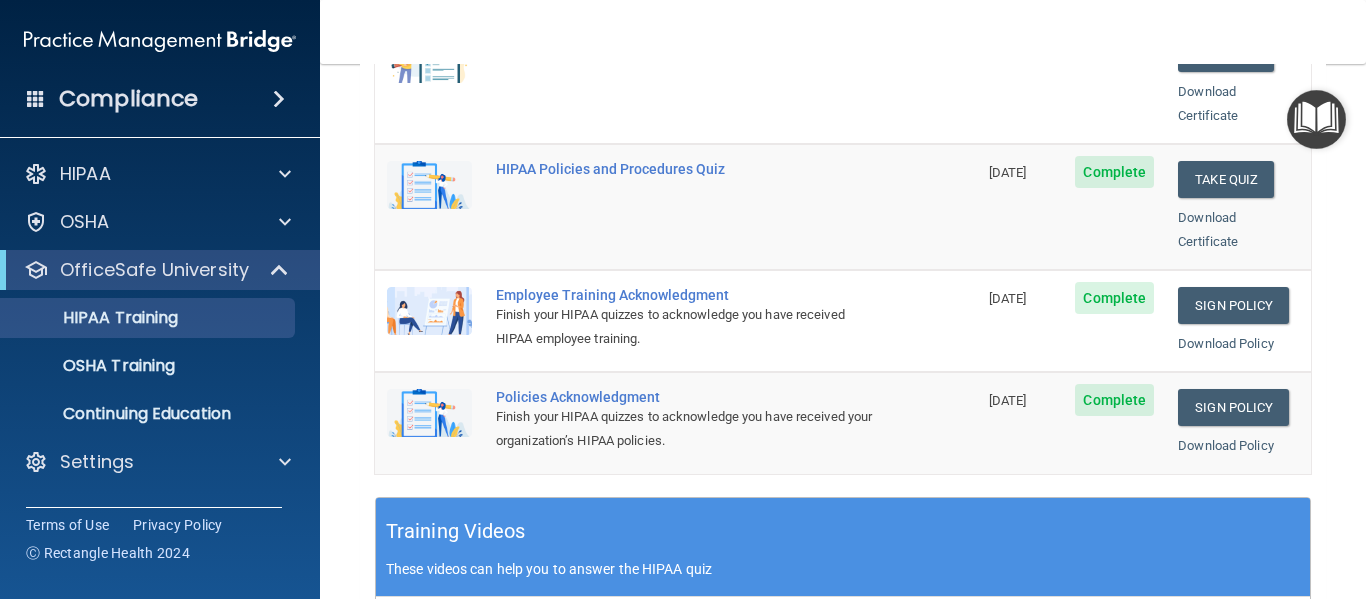 click on "Complete" at bounding box center (1114, 400) 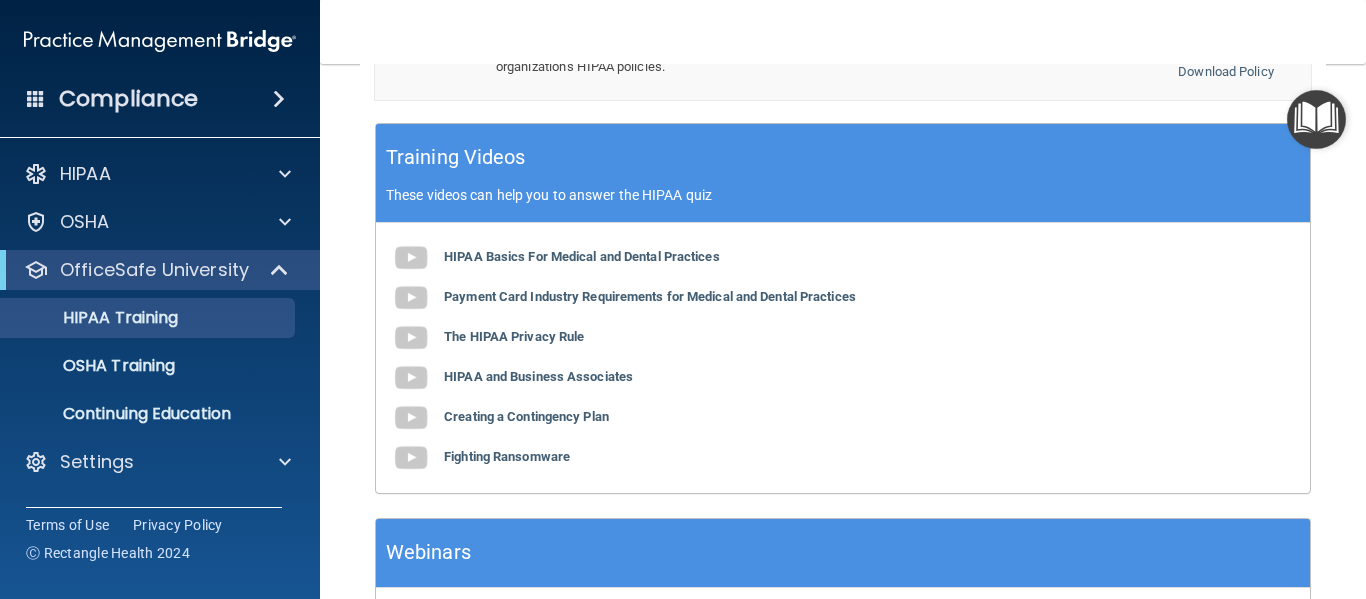 scroll, scrollTop: 979, scrollLeft: 0, axis: vertical 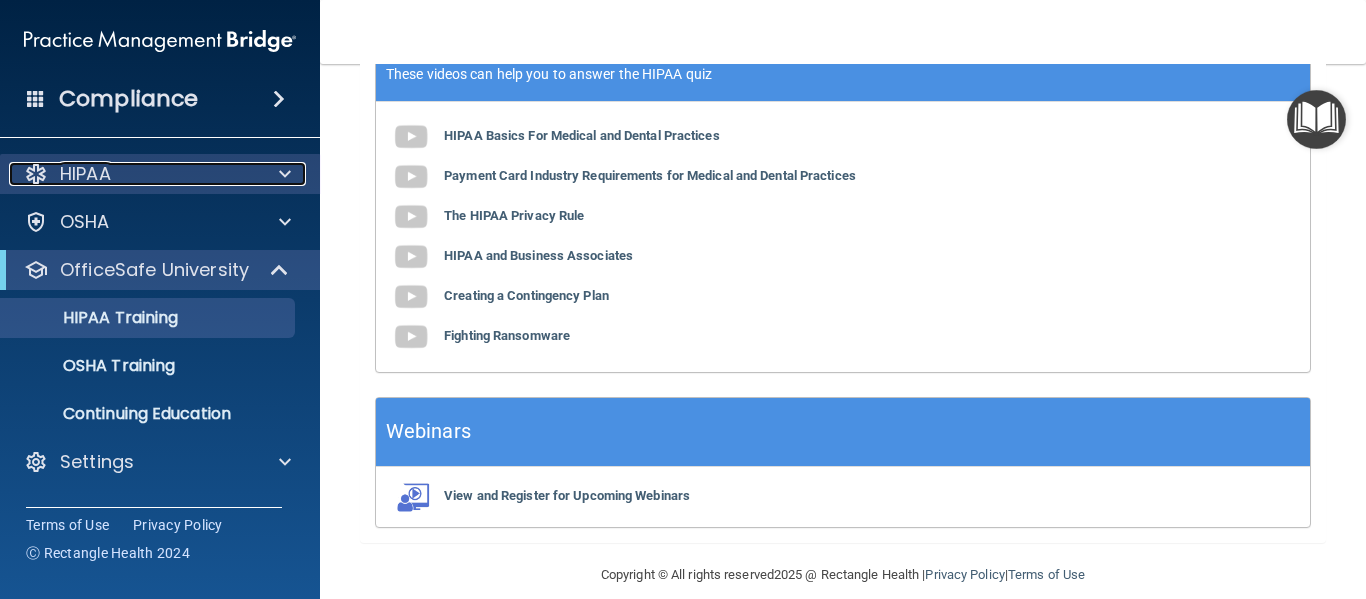 click at bounding box center [282, 174] 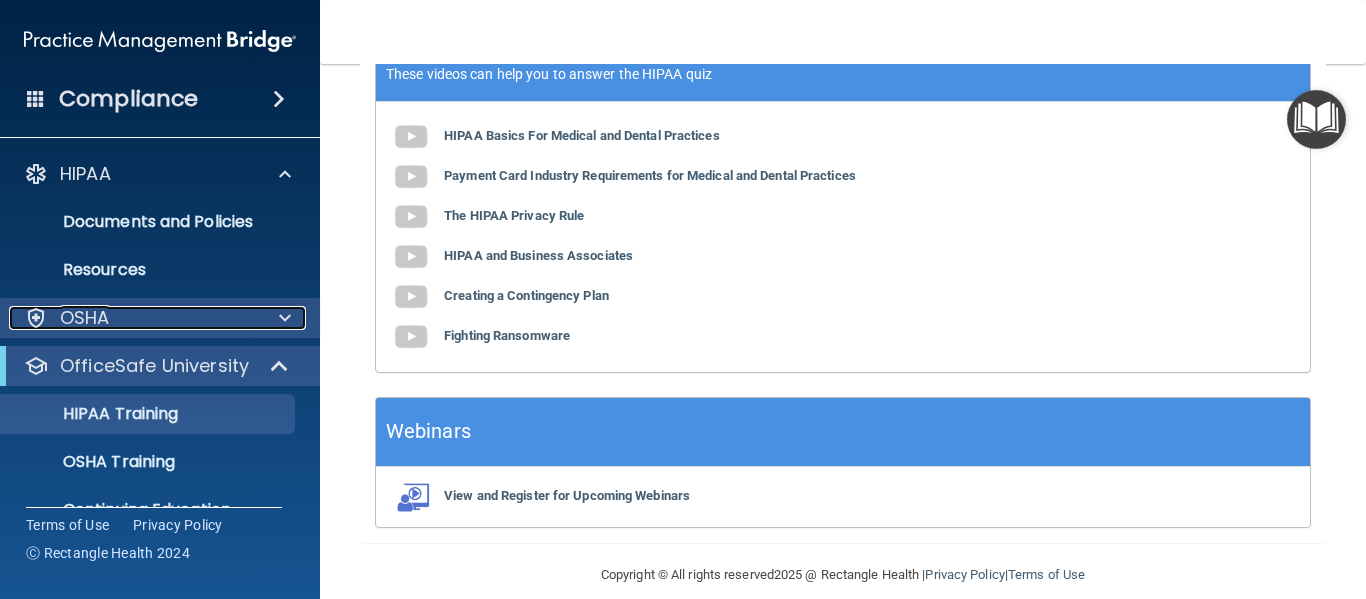 click at bounding box center [285, 318] 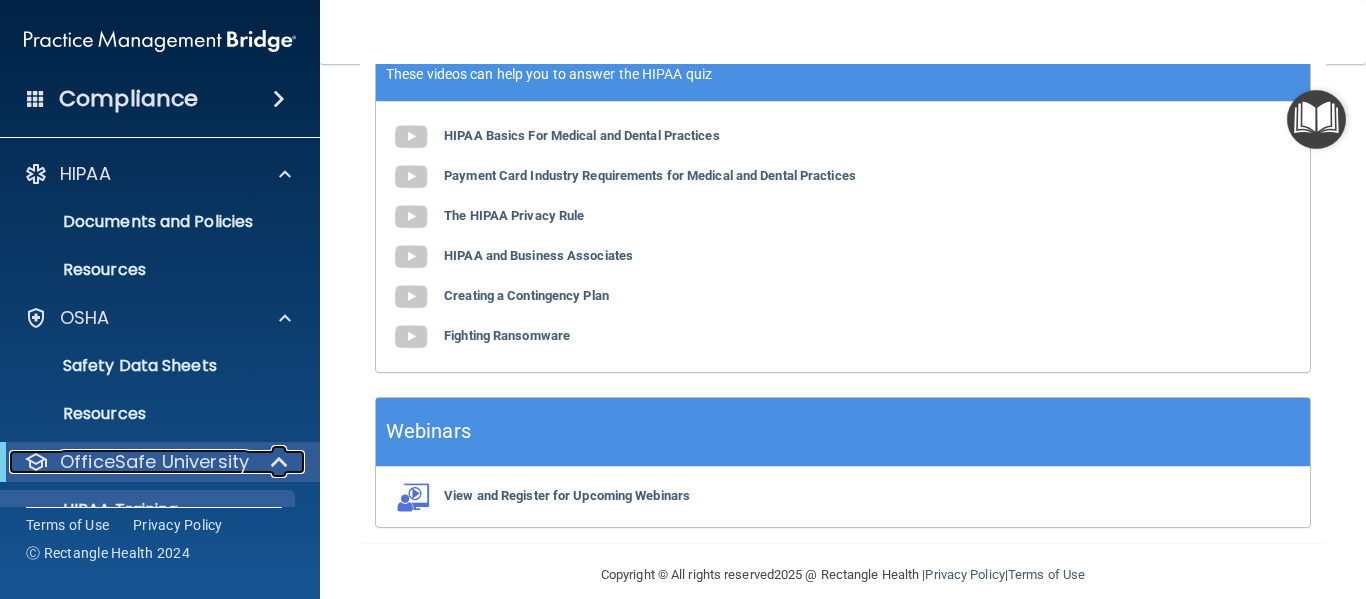 click at bounding box center (281, 462) 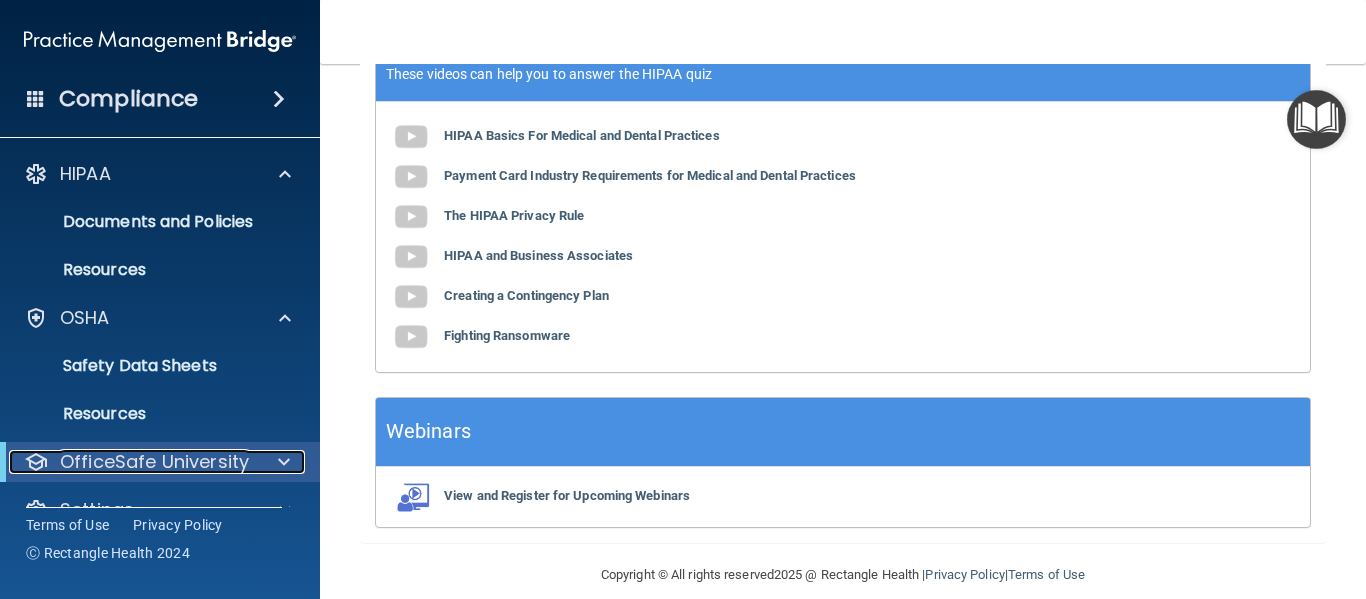 click at bounding box center [284, 462] 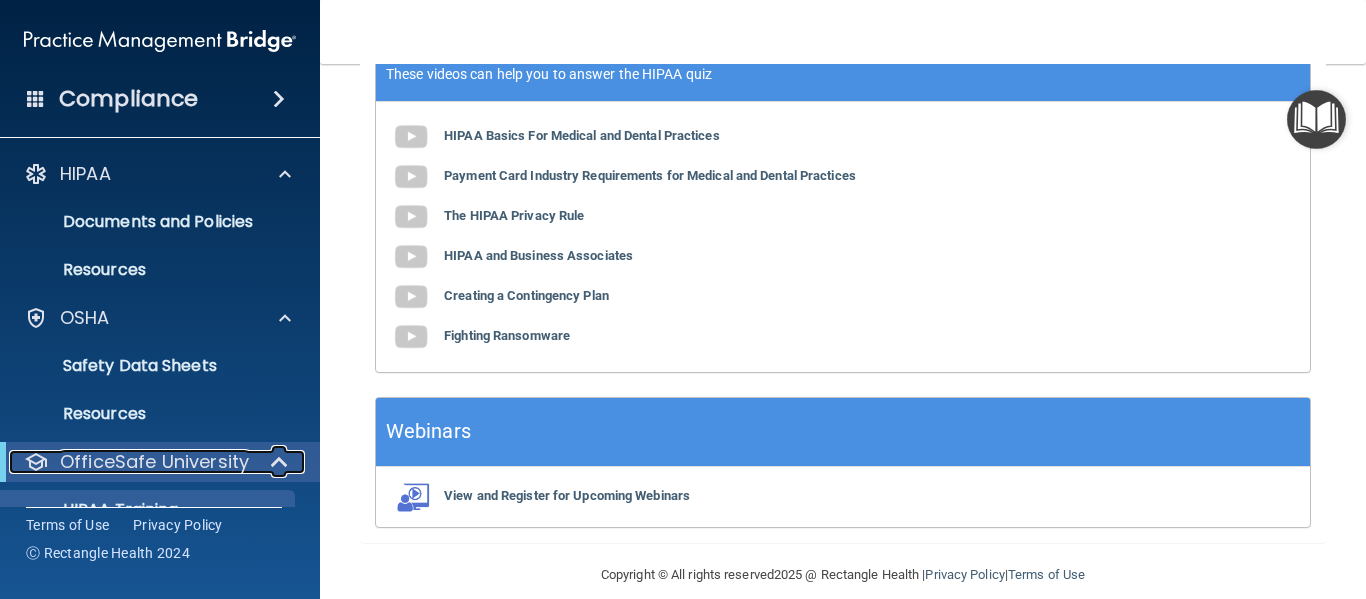 click on "OfficeSafe University" at bounding box center [154, 462] 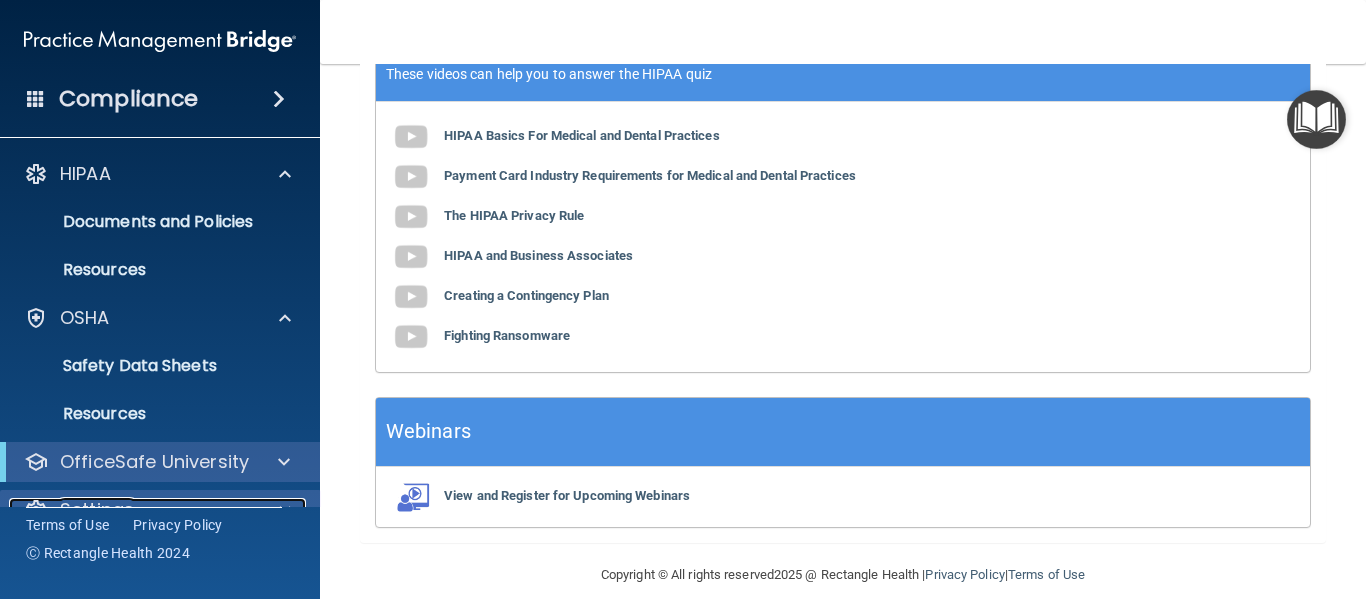 click on "Settings" at bounding box center (133, 510) 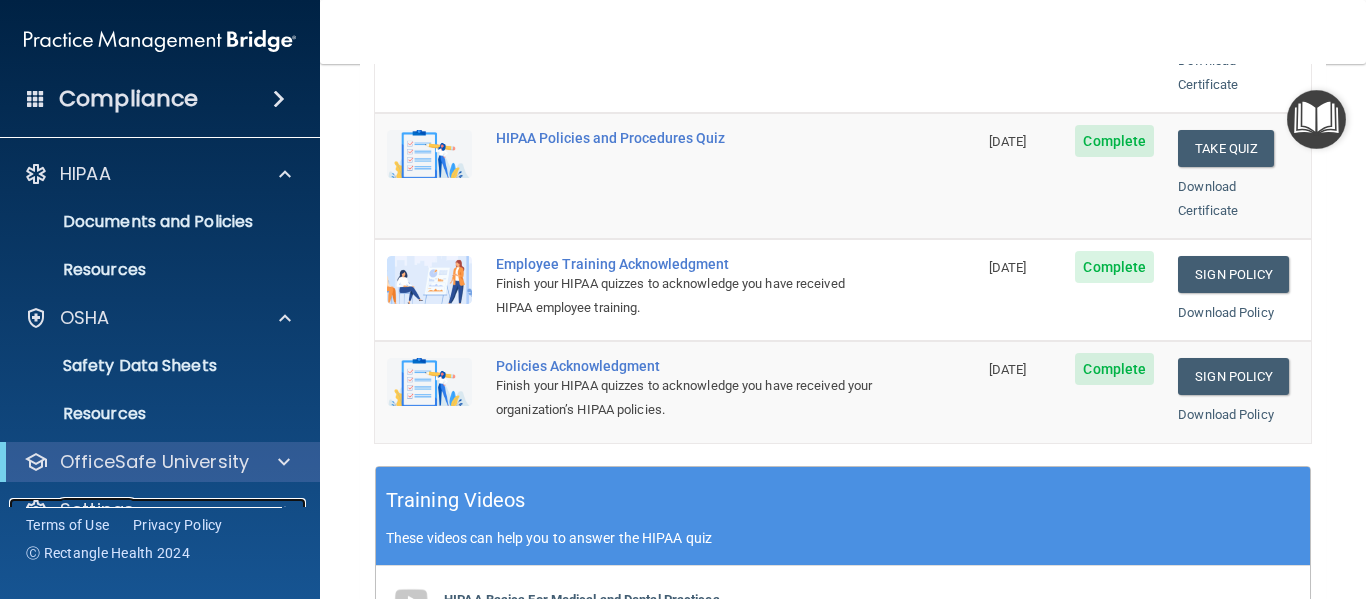 scroll, scrollTop: 439, scrollLeft: 0, axis: vertical 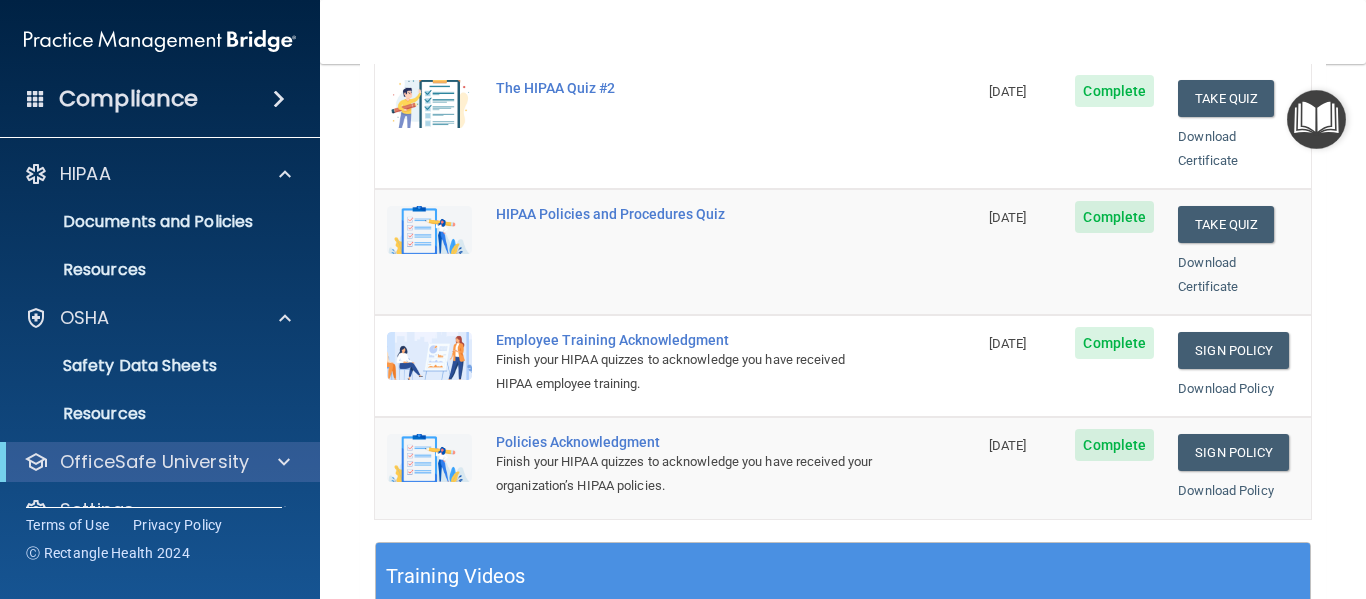 click at bounding box center (279, 99) 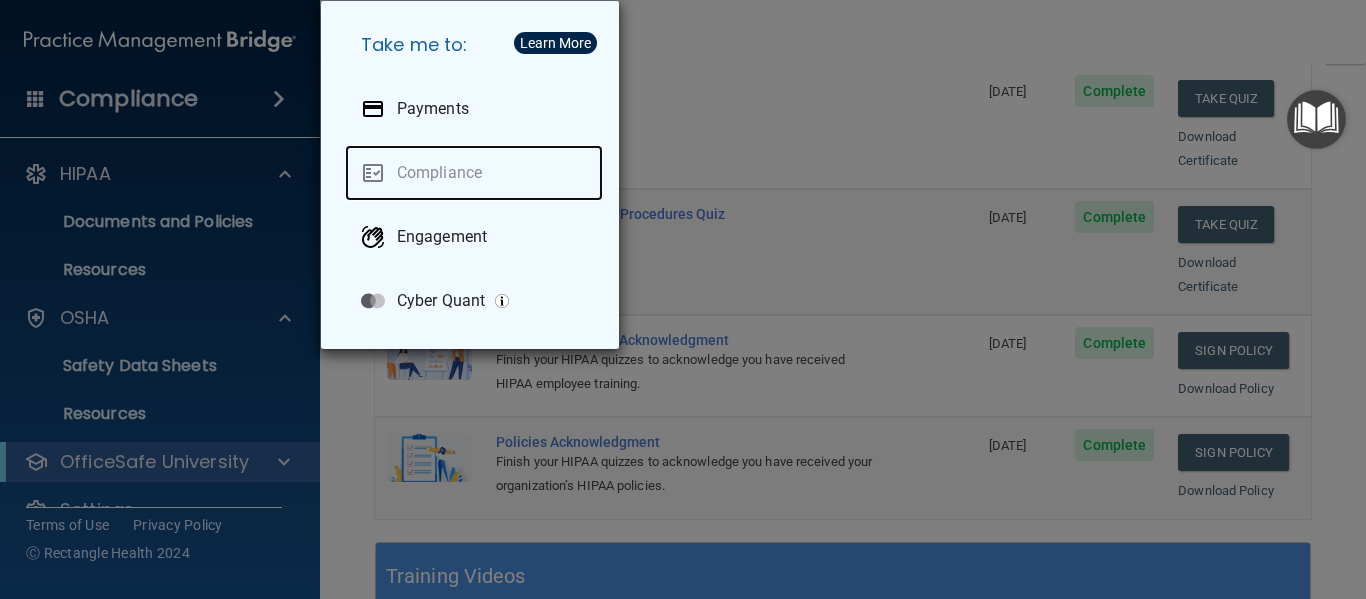 click on "Compliance" at bounding box center [474, 173] 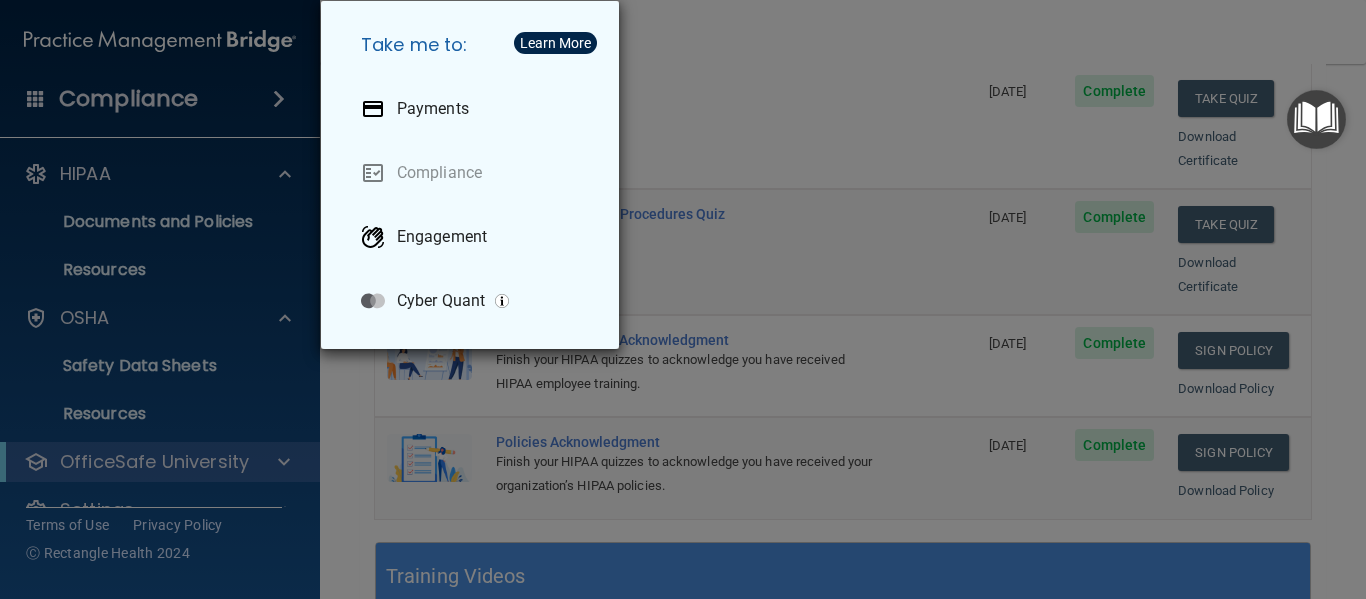 click on "Learn More" at bounding box center [555, 43] 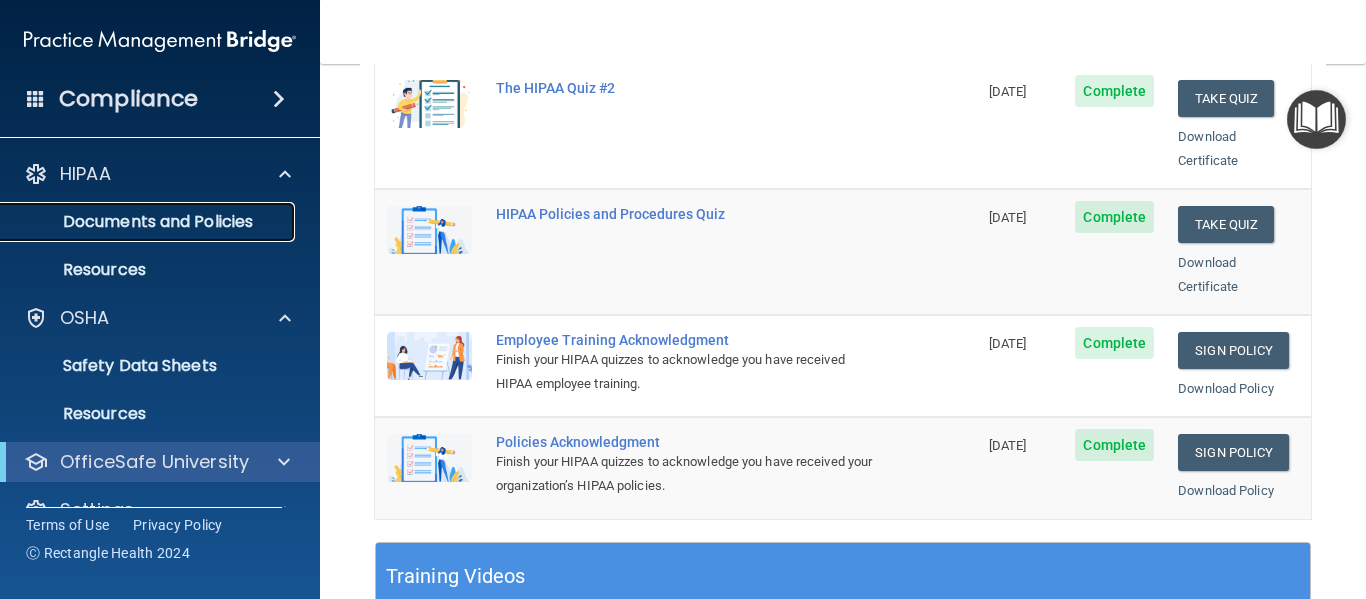 click on "Documents and Policies" at bounding box center (149, 222) 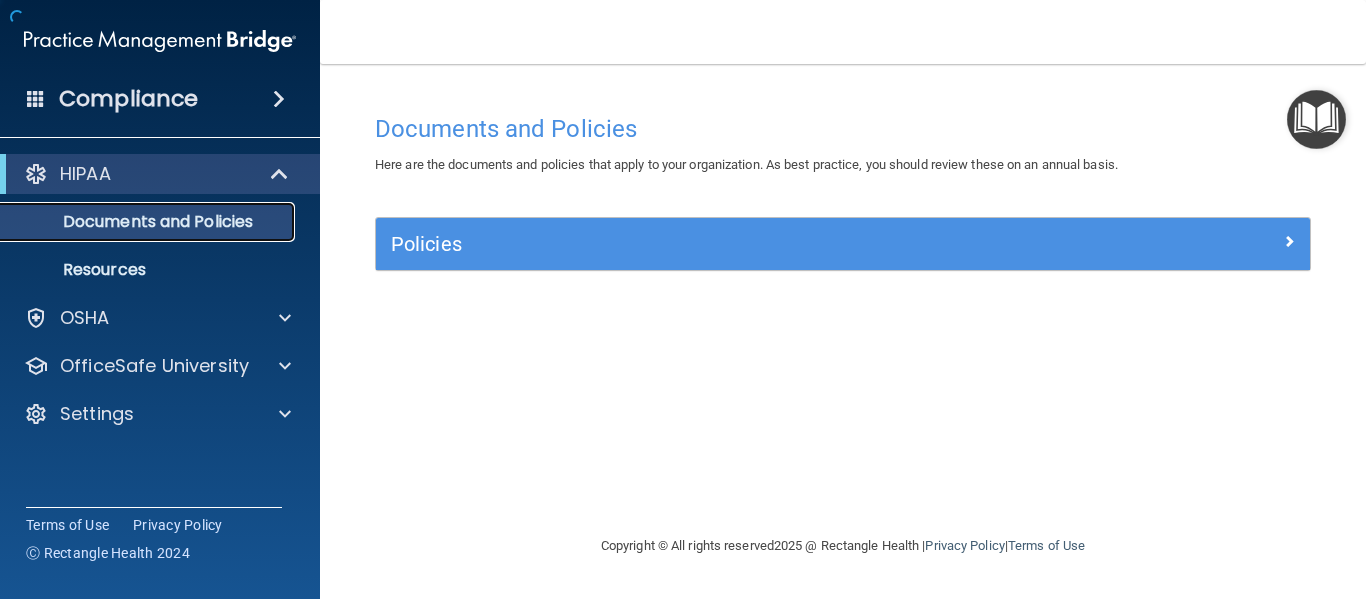 scroll, scrollTop: 0, scrollLeft: 0, axis: both 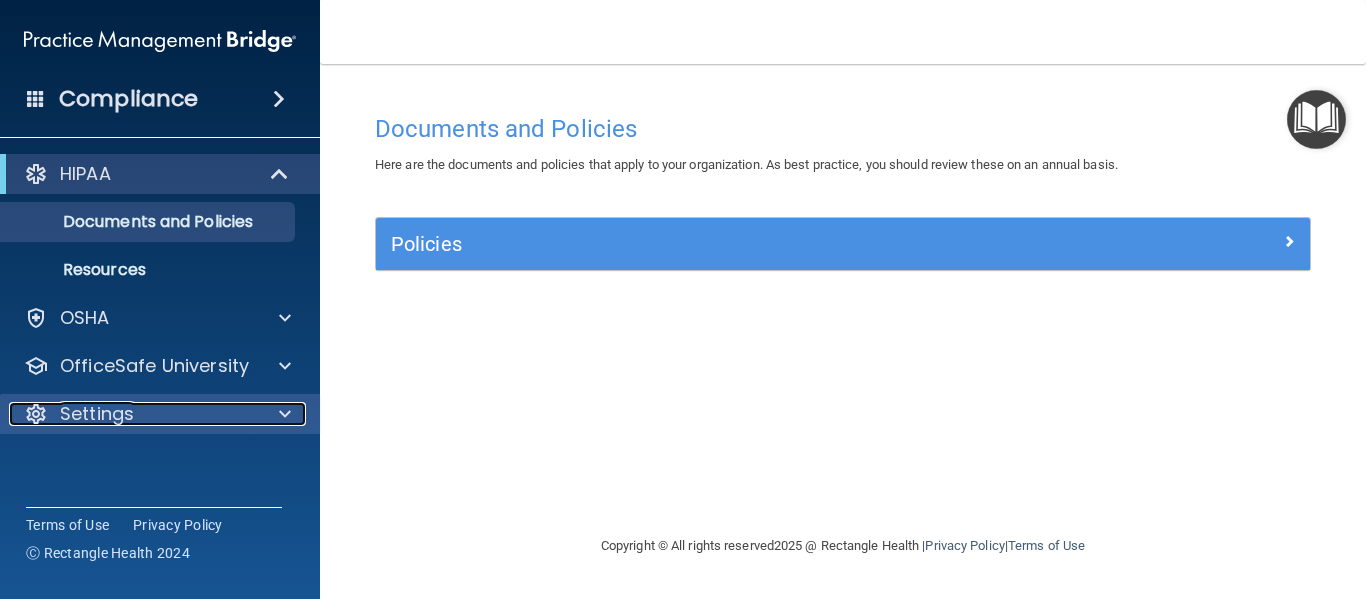 click at bounding box center [285, 414] 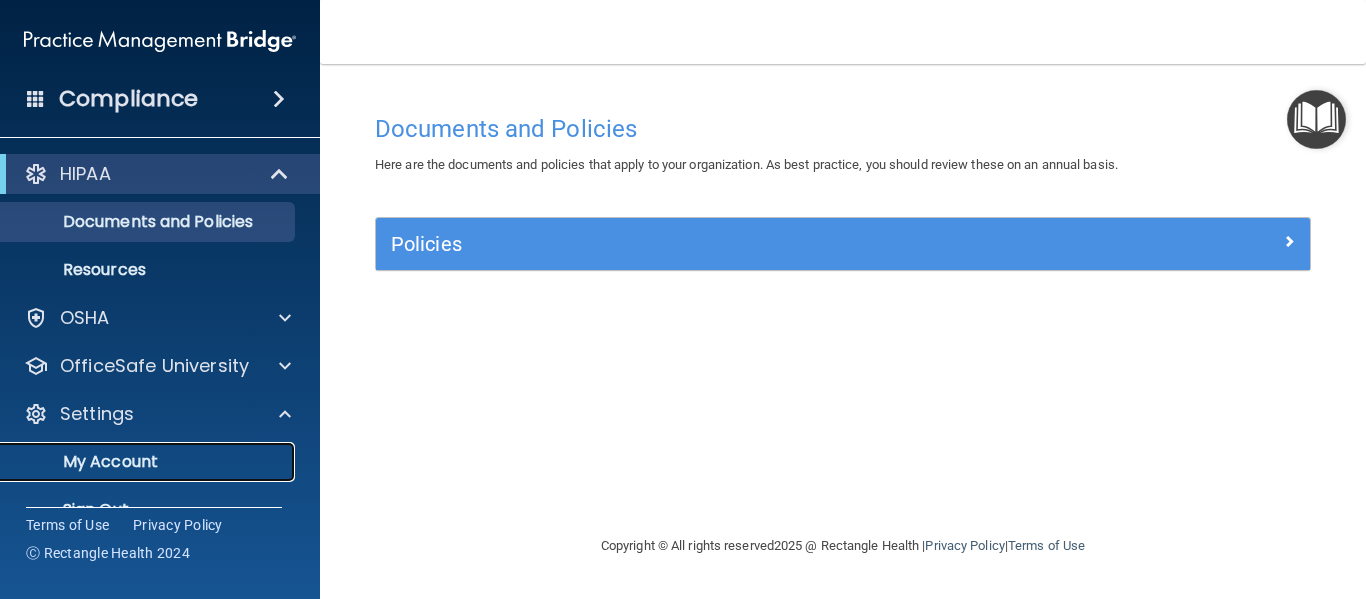 click on "My Account" at bounding box center [149, 462] 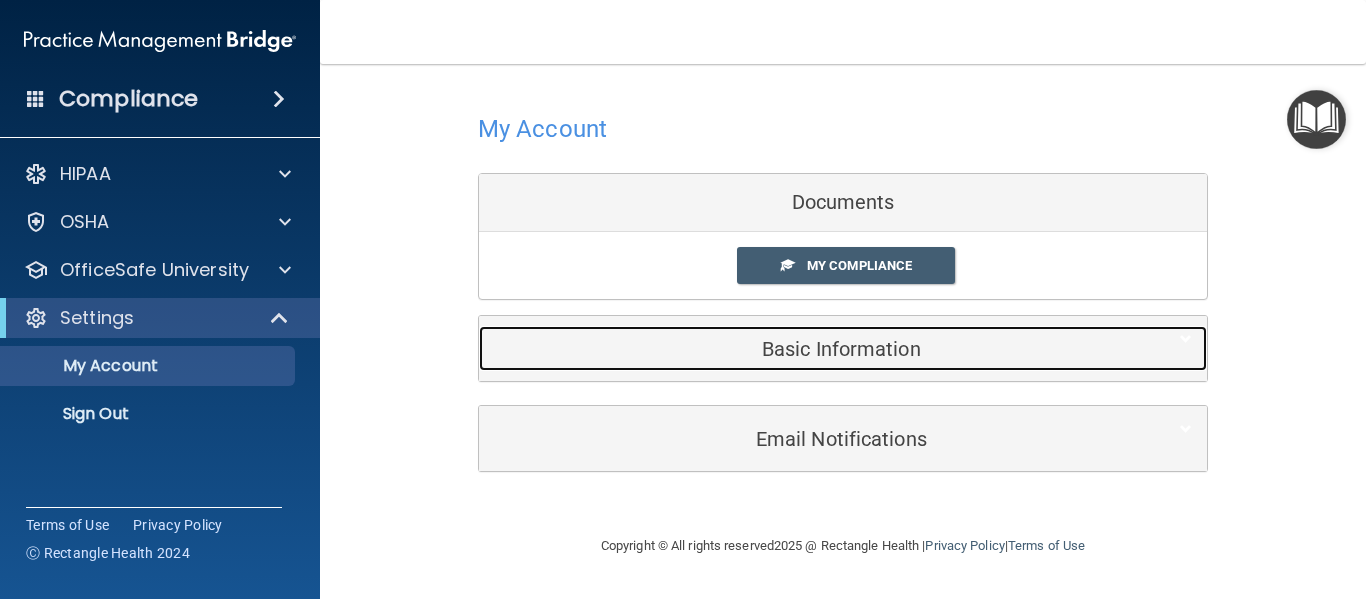 click on "Basic Information" at bounding box center [812, 349] 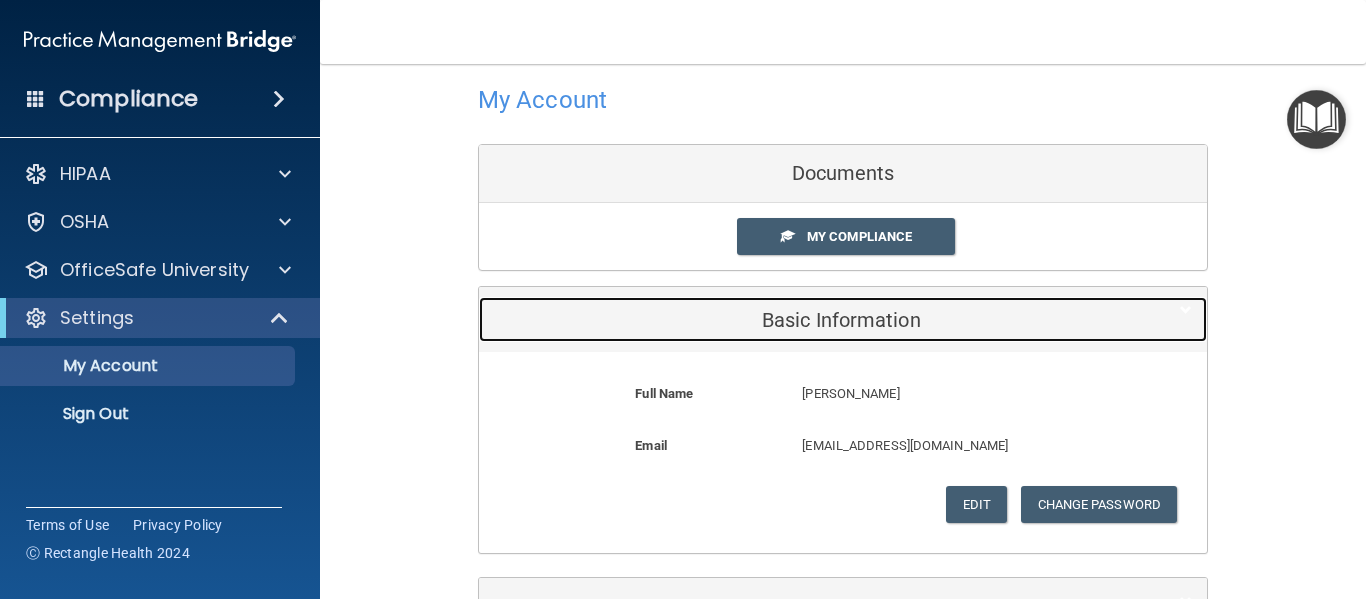 scroll, scrollTop: 0, scrollLeft: 0, axis: both 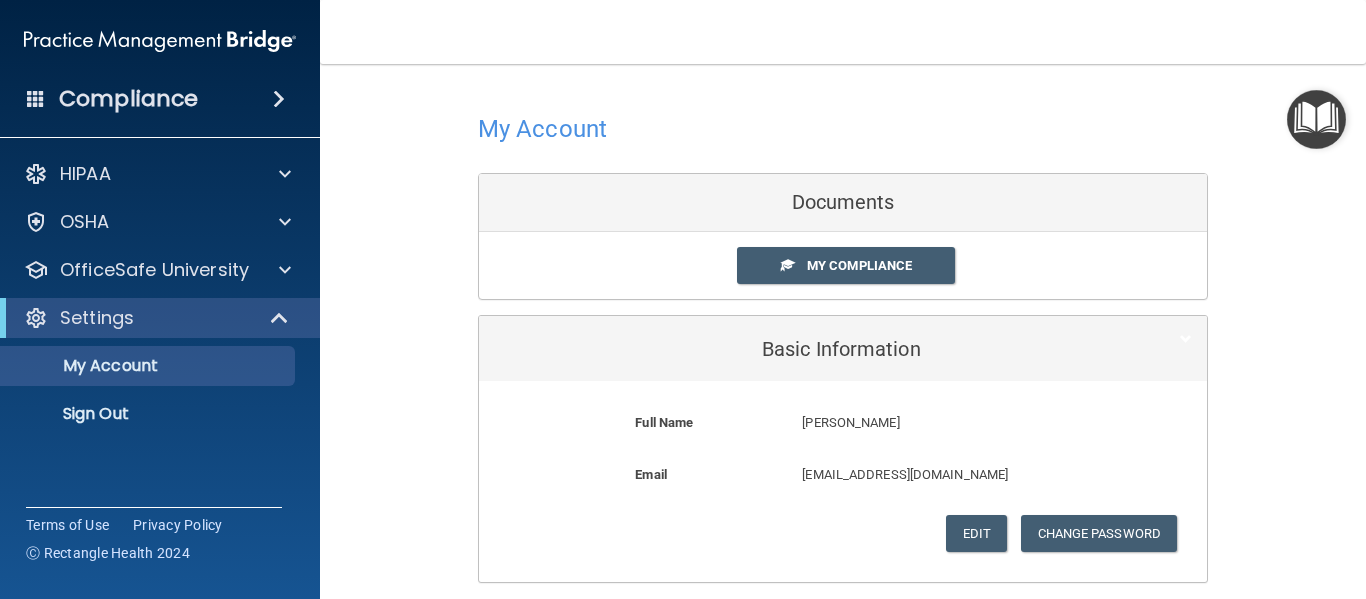 click on "Documents" at bounding box center [843, 203] 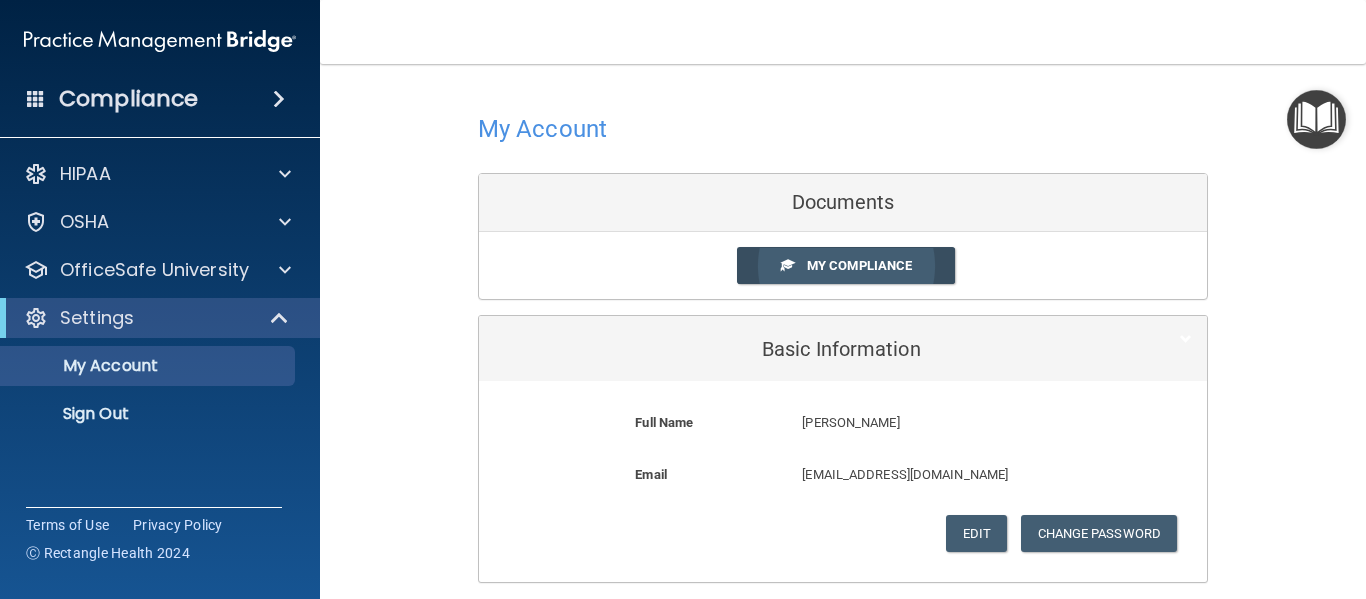 click on "My Compliance" at bounding box center (859, 265) 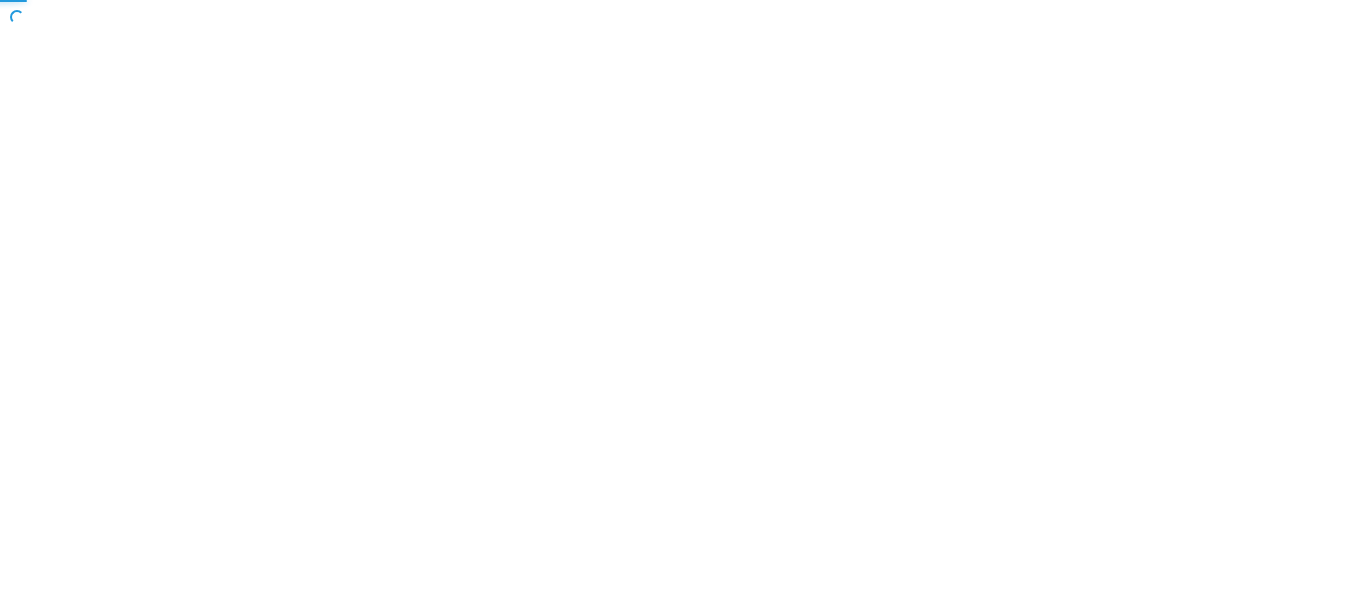 scroll, scrollTop: 0, scrollLeft: 0, axis: both 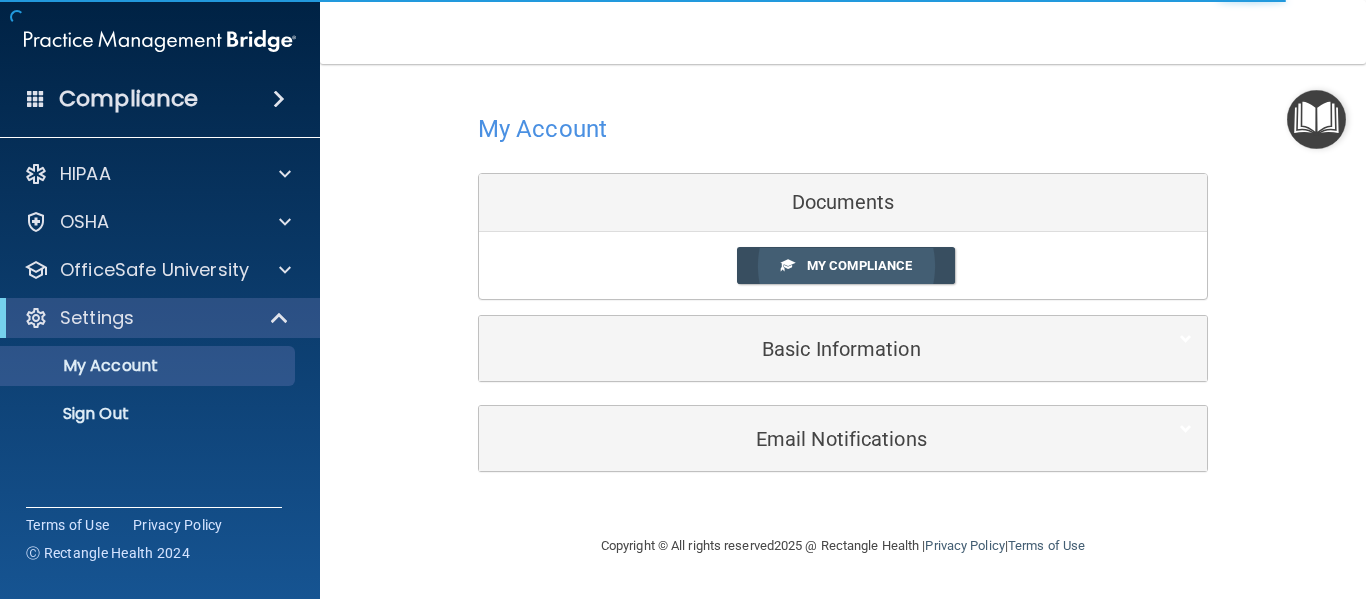 click on "My Compliance" at bounding box center (859, 265) 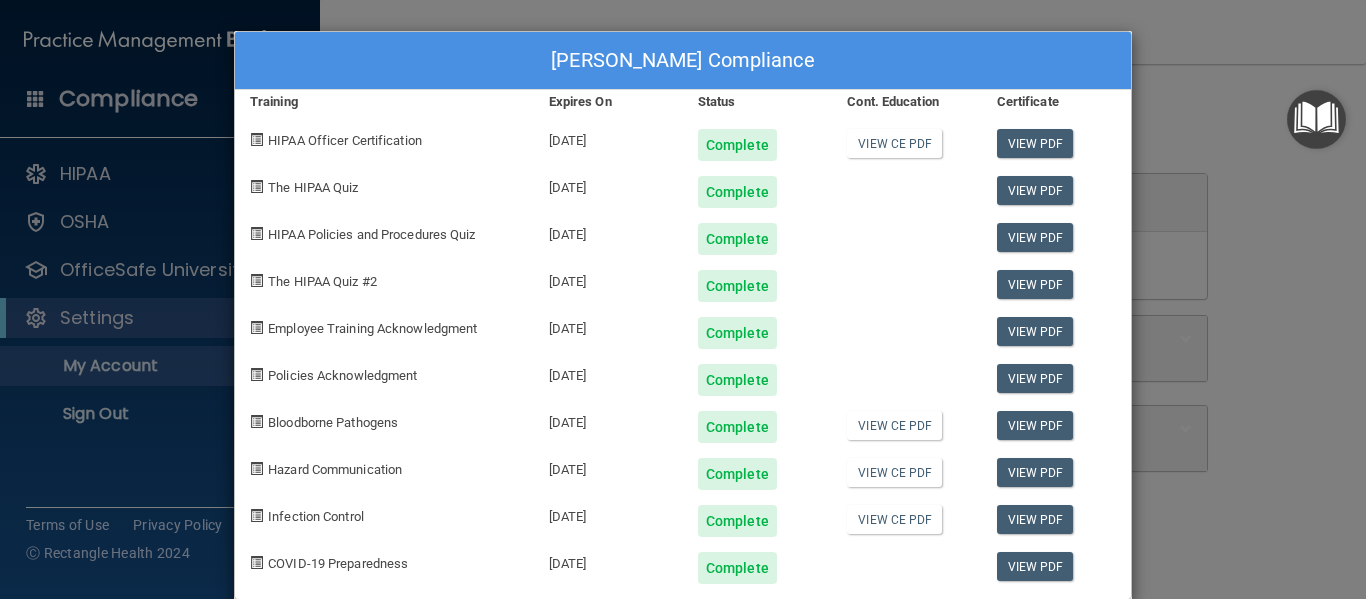click on "[PERSON_NAME] Compliance      Training   Expires On   Status   Cont. Education   Certificate         HIPAA Officer Certification      [DATE]       Complete        View CE PDF       View PDF         The HIPAA Quiz      [DATE]       Complete              View PDF         HIPAA Policies and Procedures Quiz      [DATE]       Complete              View PDF         The HIPAA Quiz #2      [DATE]       Complete              View PDF         Employee Training Acknowledgment      [DATE]       Complete              View PDF         Policies Acknowledgment      [DATE]       Complete              View PDF         Bloodborne Pathogens      [DATE]       Complete        View CE PDF       View PDF         Hazard Communication      [DATE]       Complete        View CE PDF       View PDF         Infection Control      [DATE]       Complete        View CE PDF       View PDF         COVID-19 Preparedness      [DATE]       Complete              View PDF" at bounding box center (683, 299) 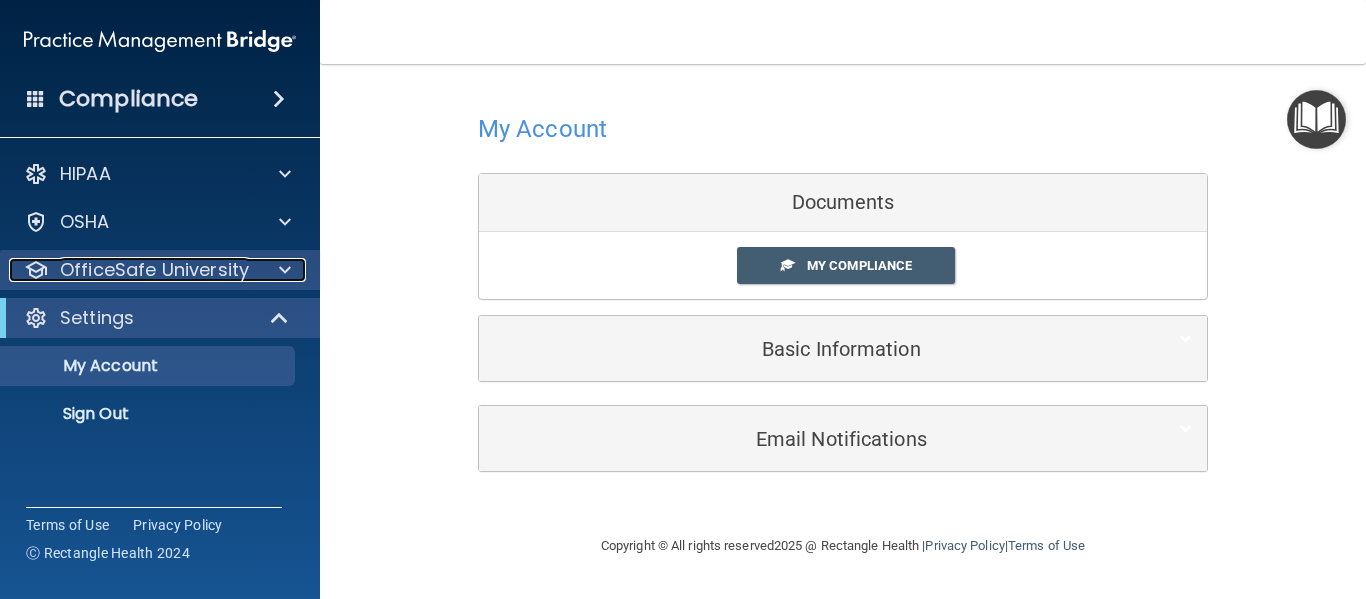 click at bounding box center (282, 270) 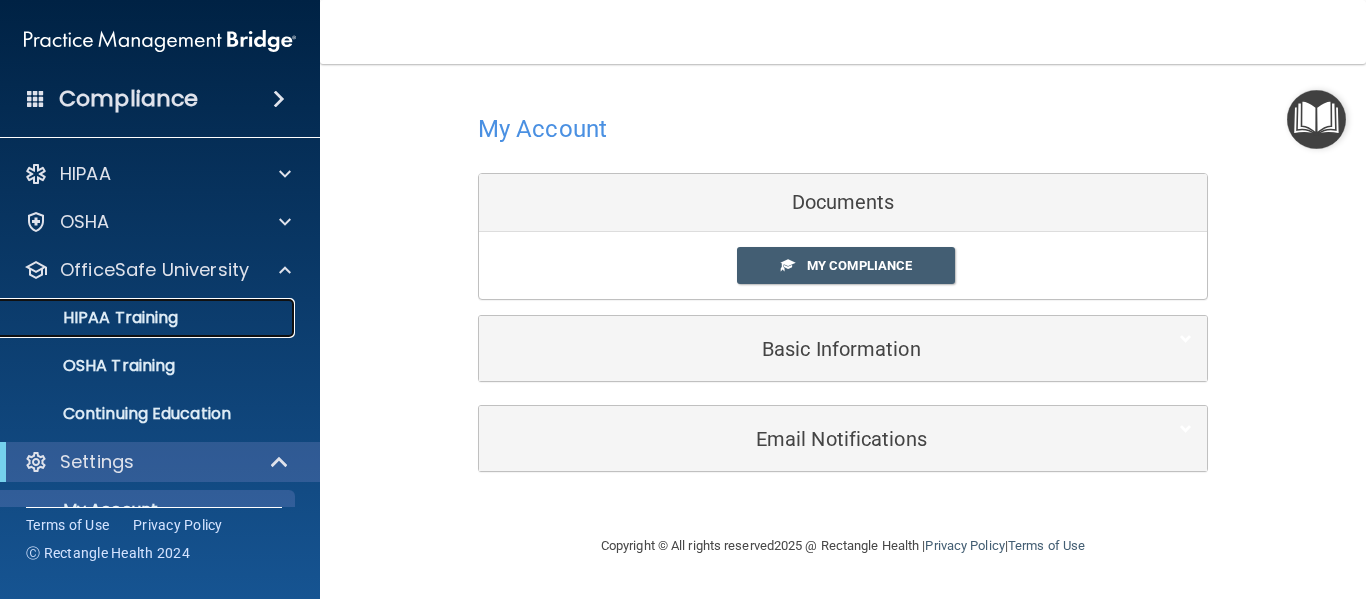 click on "HIPAA Training" at bounding box center [95, 318] 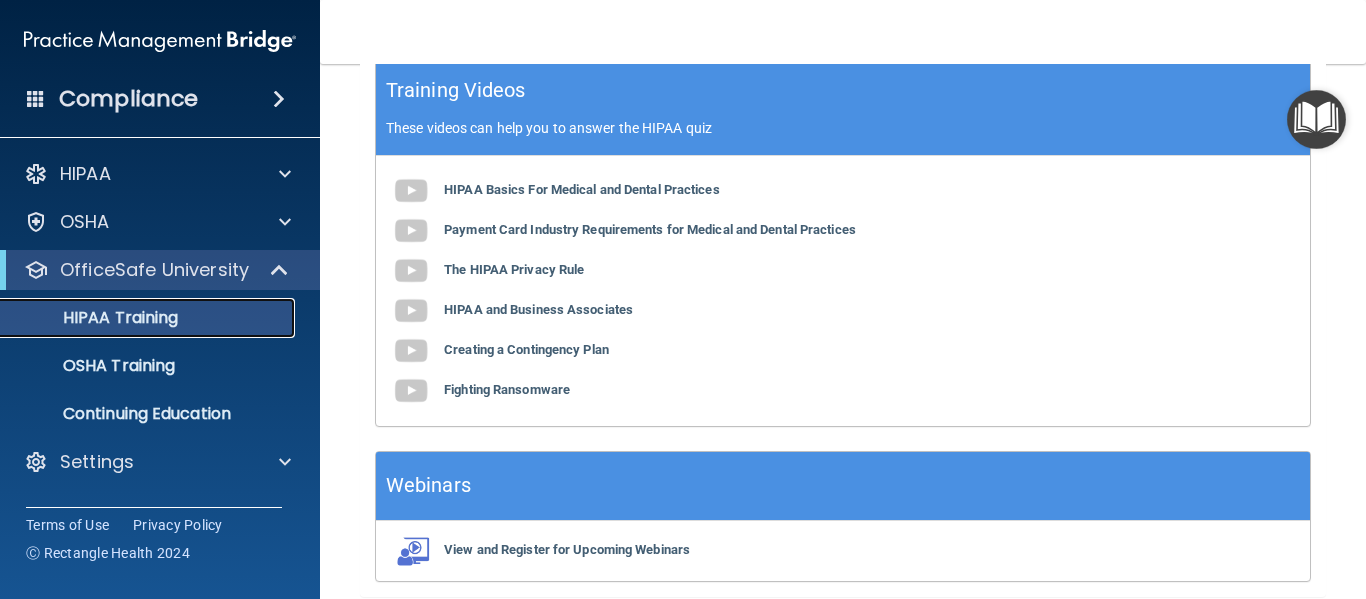 scroll, scrollTop: 0, scrollLeft: 0, axis: both 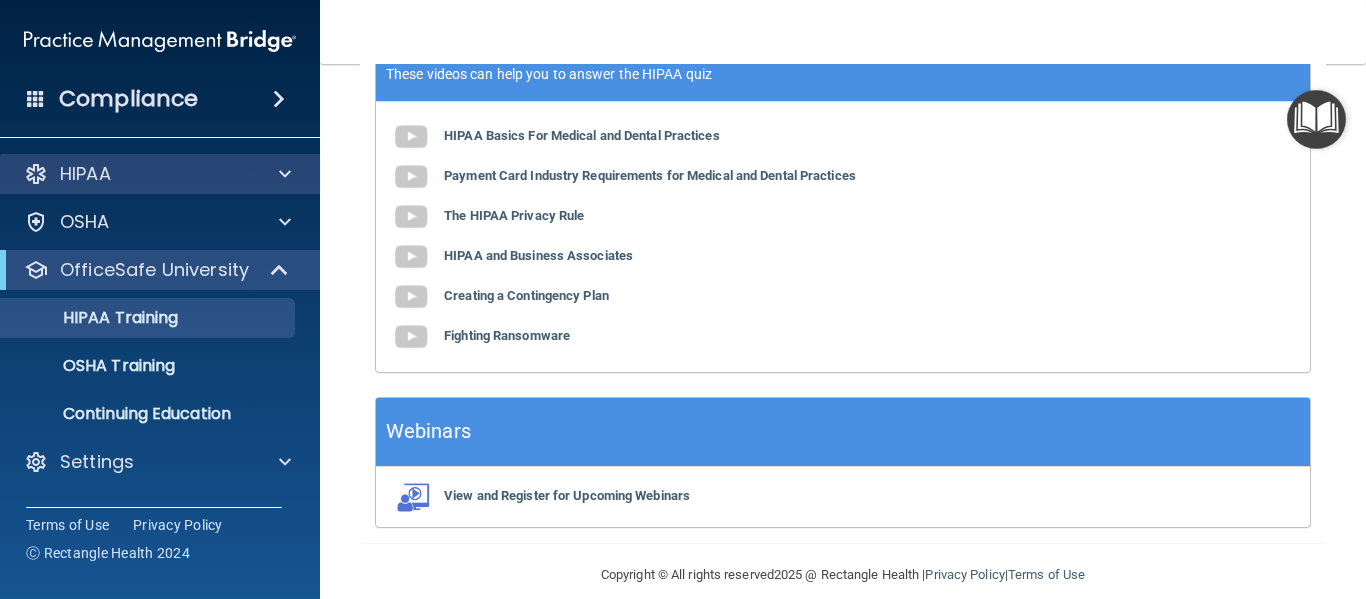 click on "HIPAA" at bounding box center [160, 174] 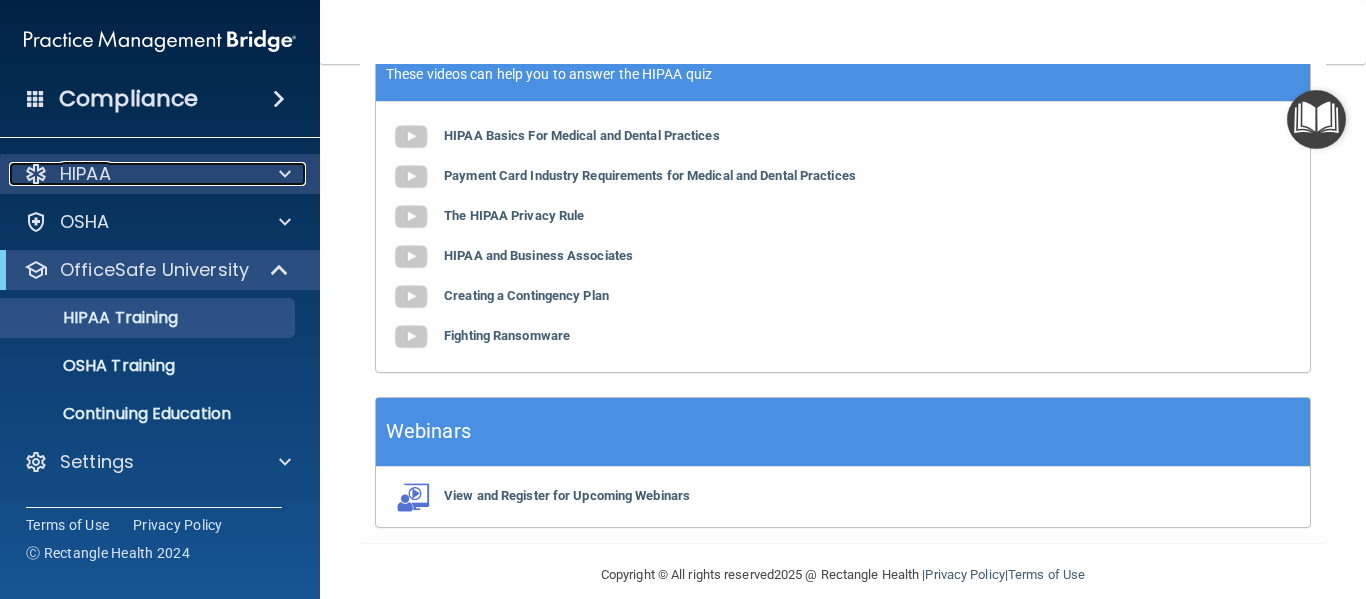 click on "HIPAA" at bounding box center (133, 174) 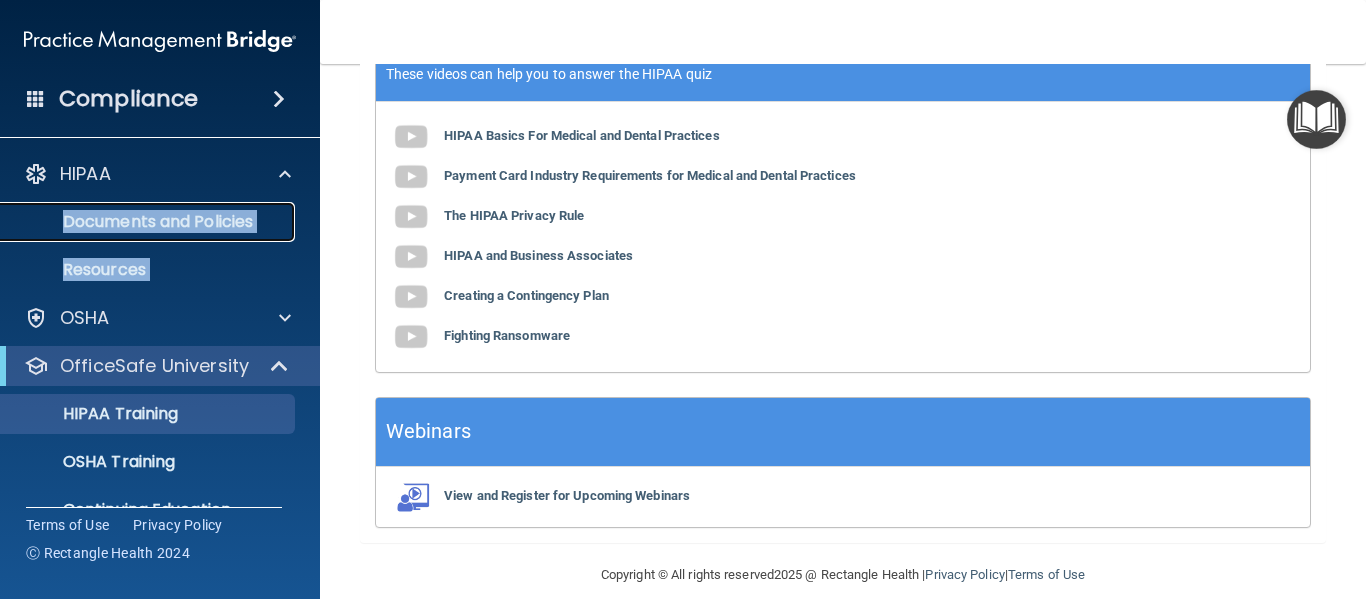click on "Documents and Policies" at bounding box center (149, 222) 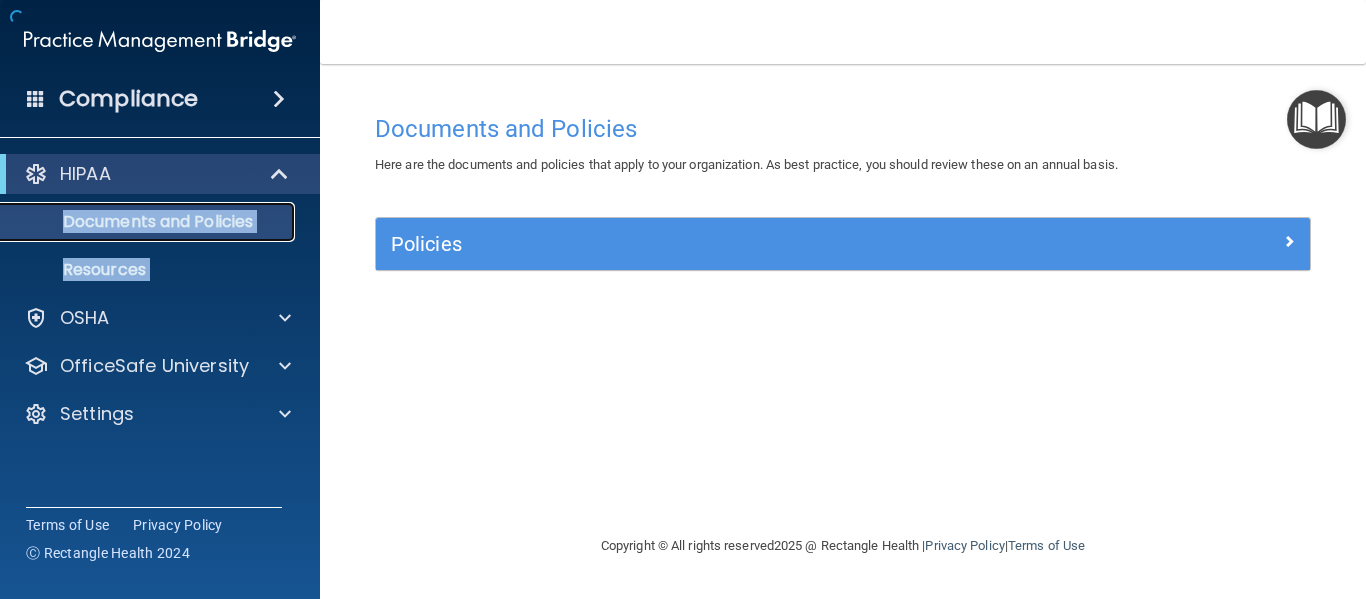 scroll, scrollTop: 0, scrollLeft: 0, axis: both 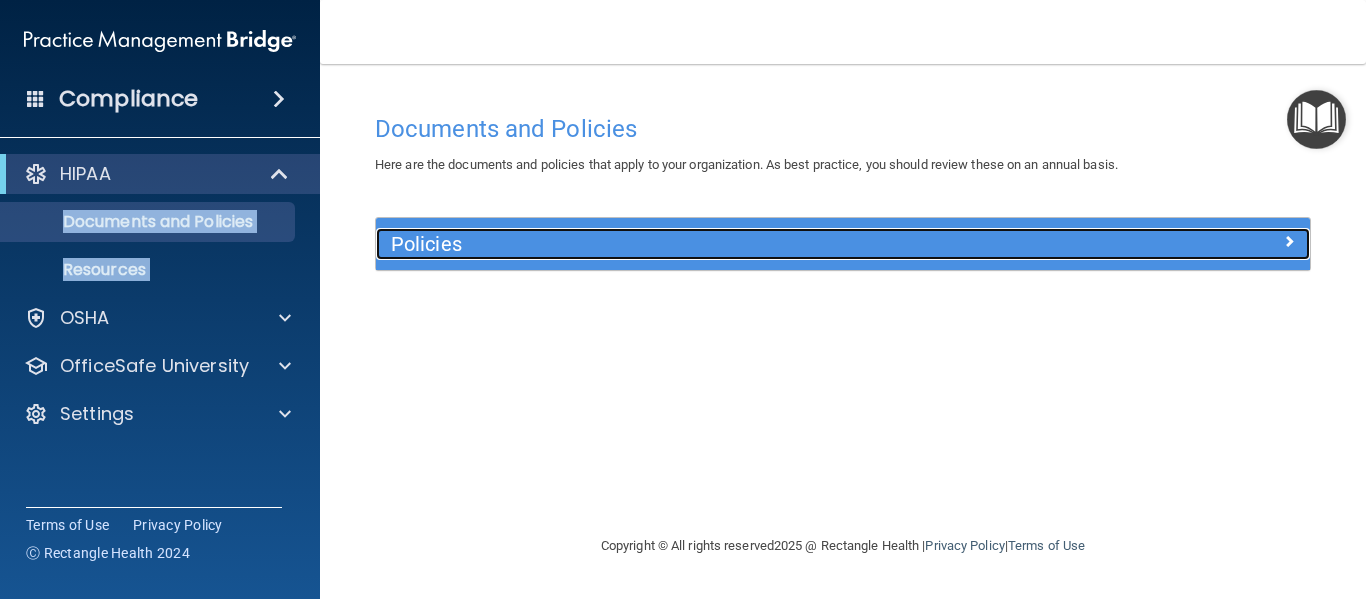 click on "Policies" at bounding box center [726, 244] 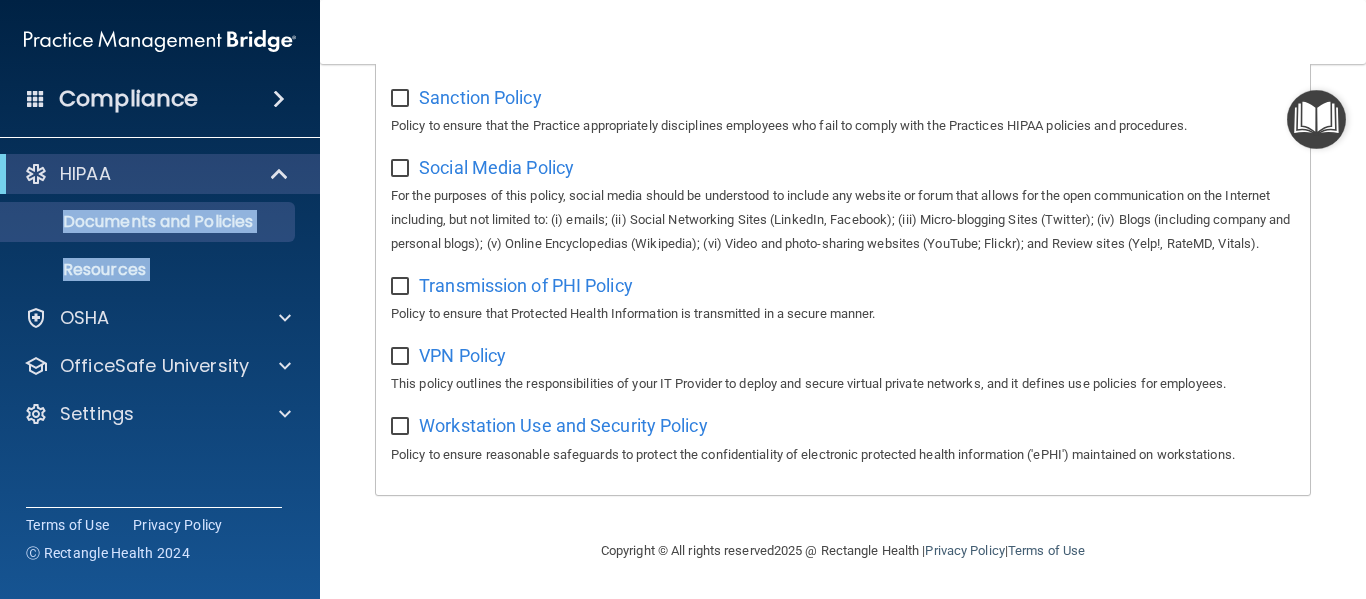scroll, scrollTop: 1598, scrollLeft: 0, axis: vertical 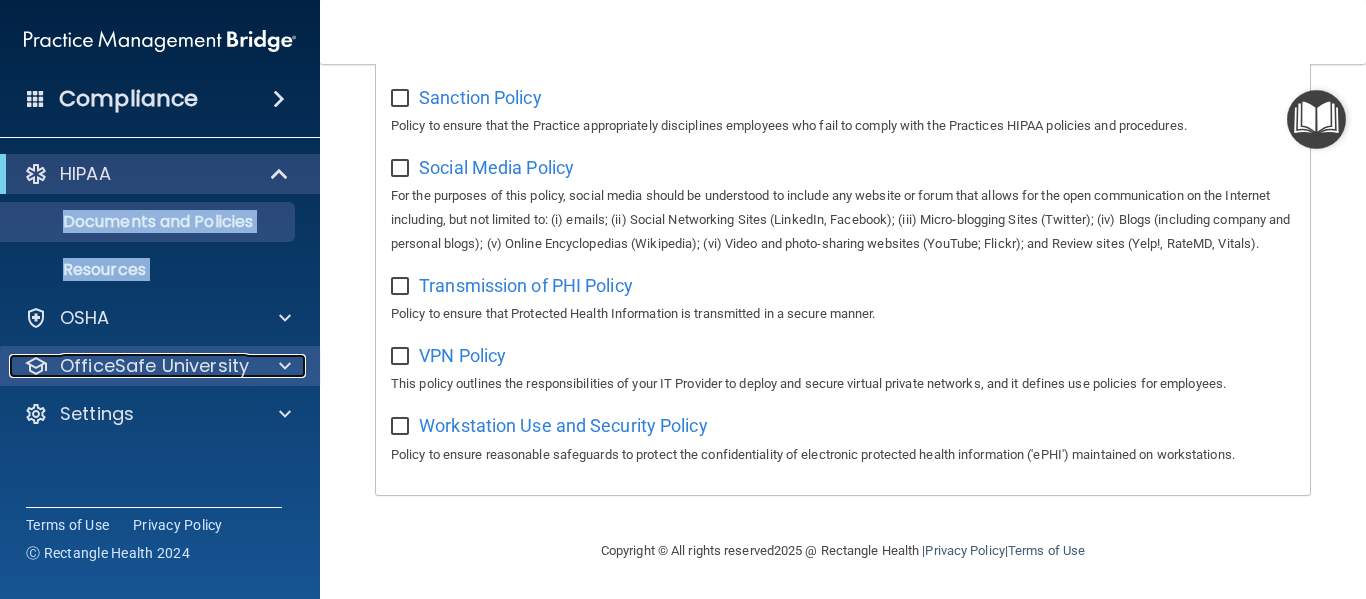 click on "OfficeSafe University" at bounding box center [154, 366] 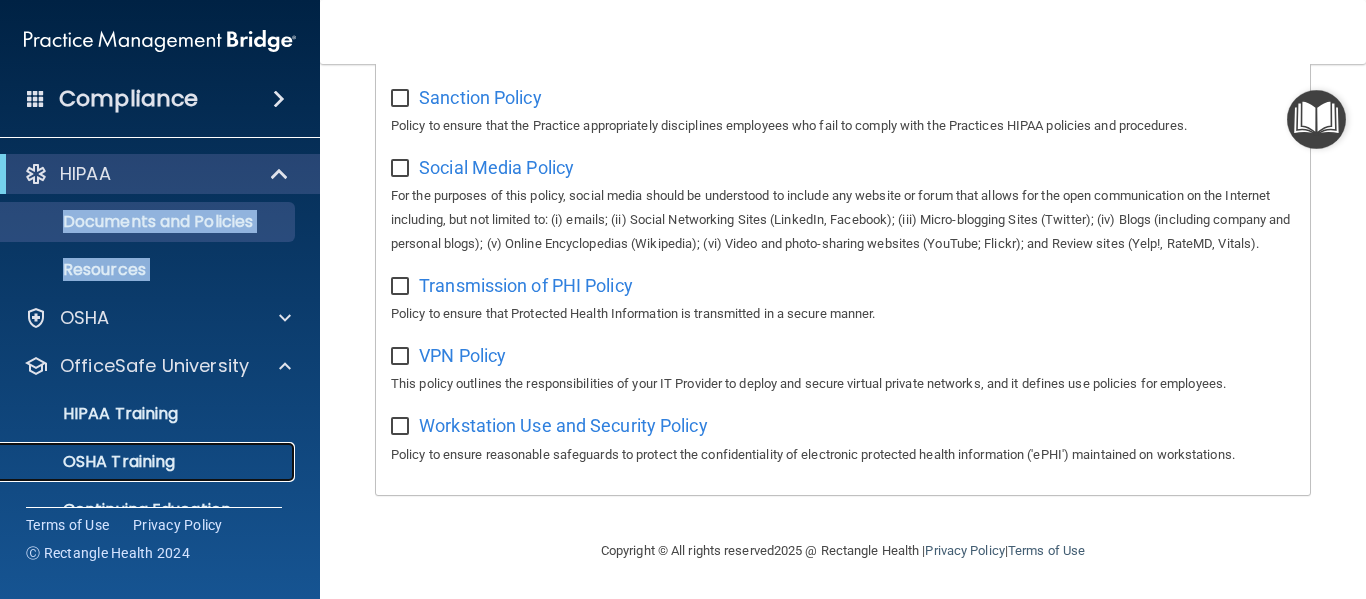 click on "OSHA Training" at bounding box center [137, 462] 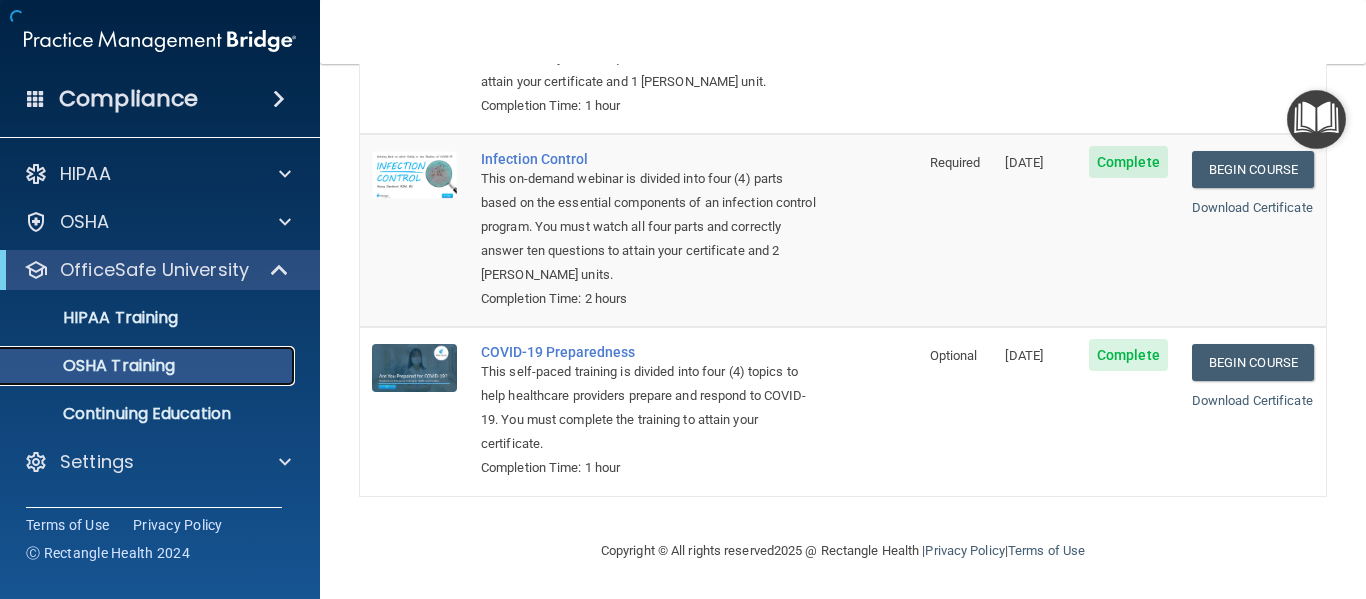 scroll, scrollTop: 481, scrollLeft: 0, axis: vertical 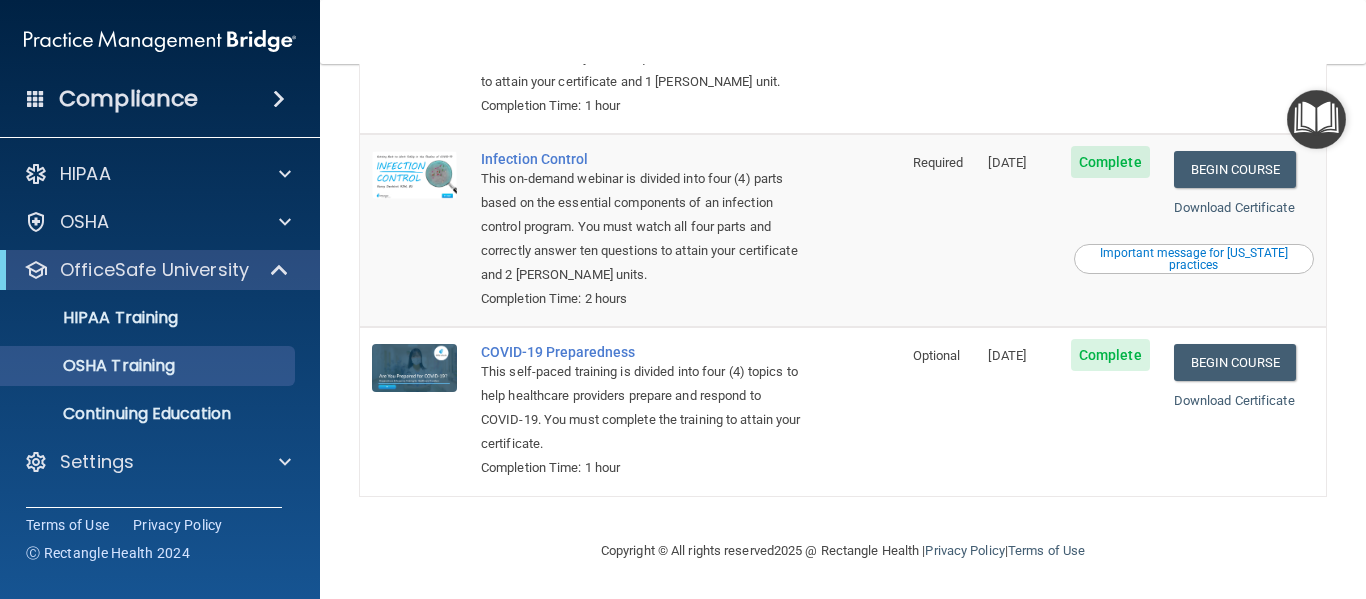 click on "Complete" at bounding box center [1110, 230] 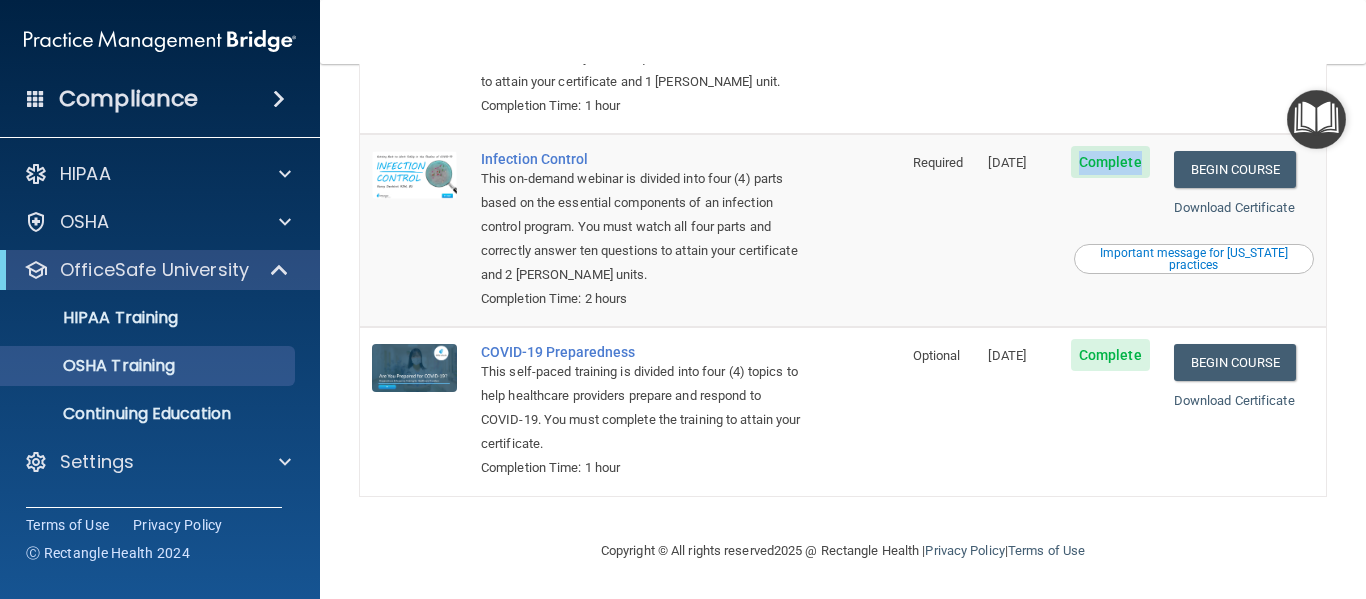 click on "Complete" at bounding box center (1110, 162) 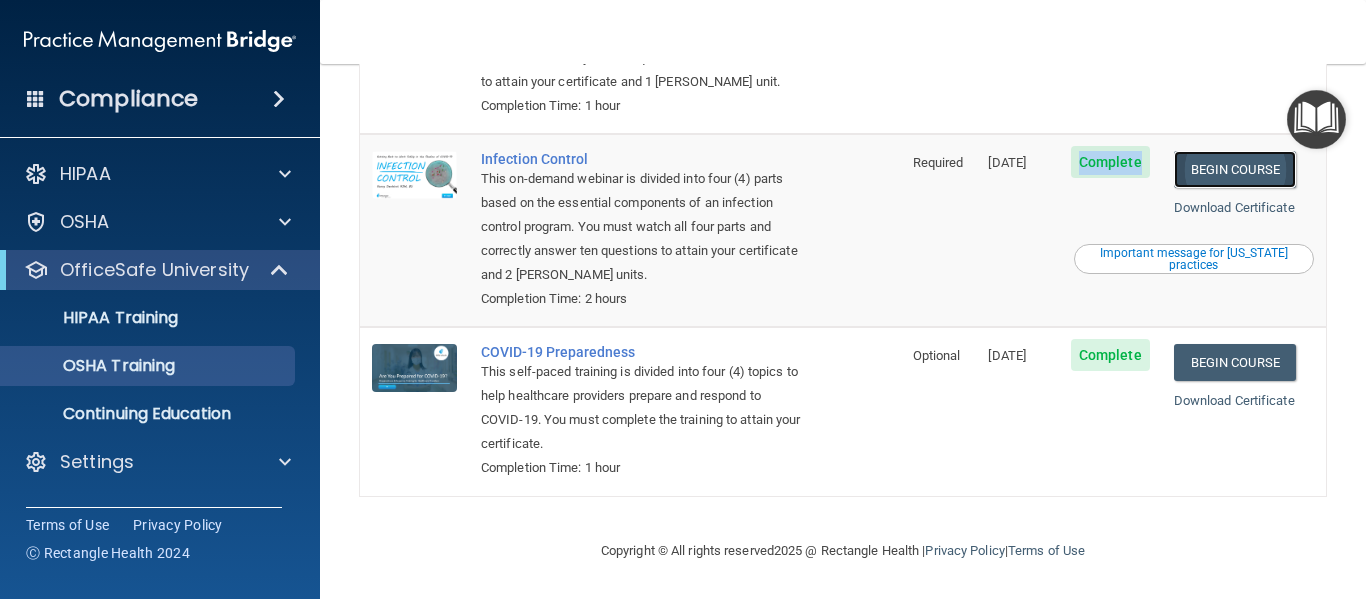 click on "Begin Course" at bounding box center (1235, 169) 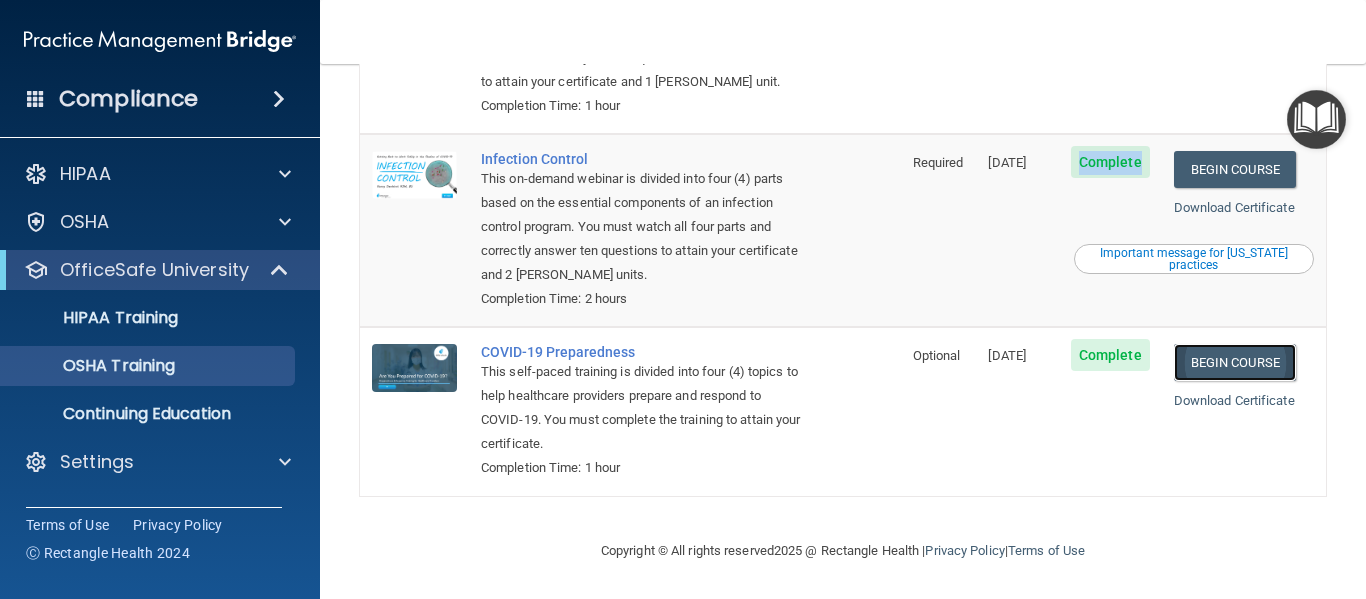 click on "Begin Course" at bounding box center (1235, 362) 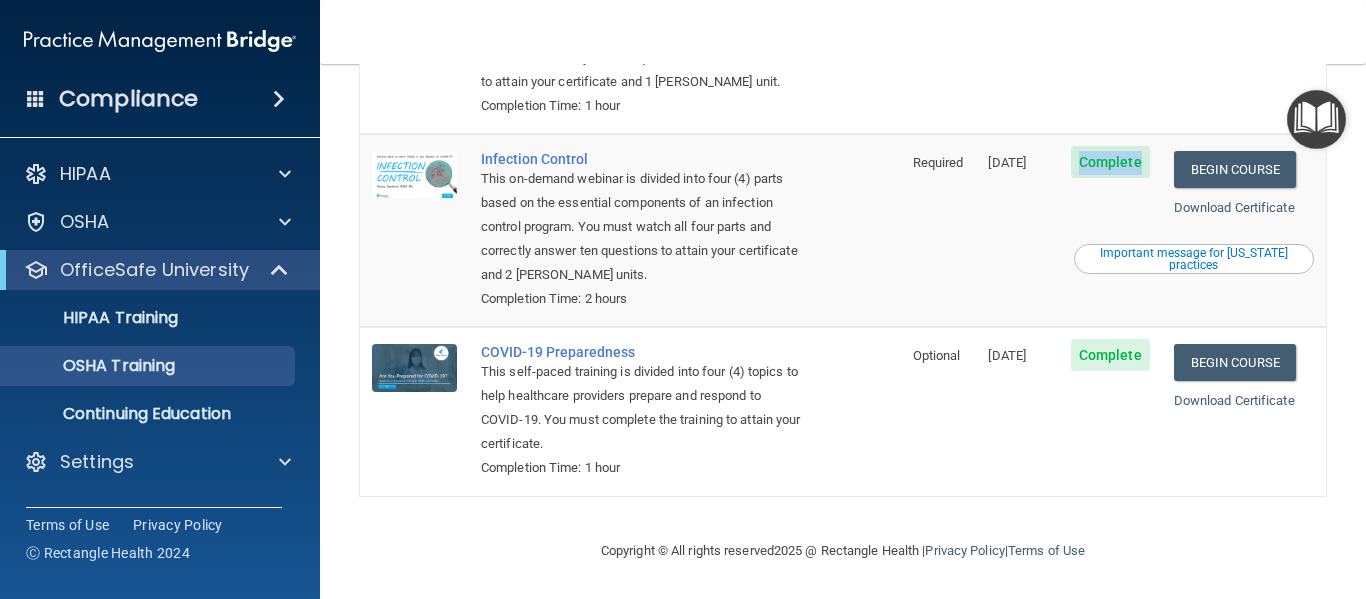 click on "Important message for California practices" at bounding box center (1194, 259) 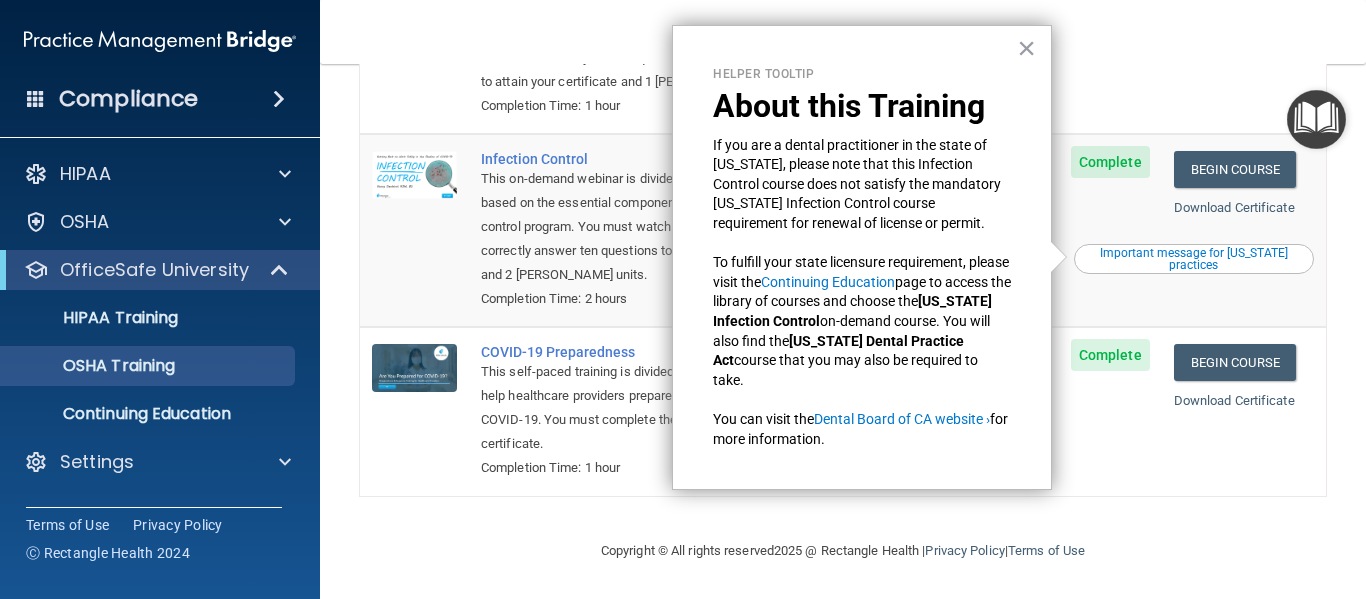 click on "Toggle navigation                                                                                                     Tiffany Scatena   tifferdoodlebug@gmail.com                            Manage My Enterprise              Stephanie B Loller DDS     Manage My Location" at bounding box center (843, 32) 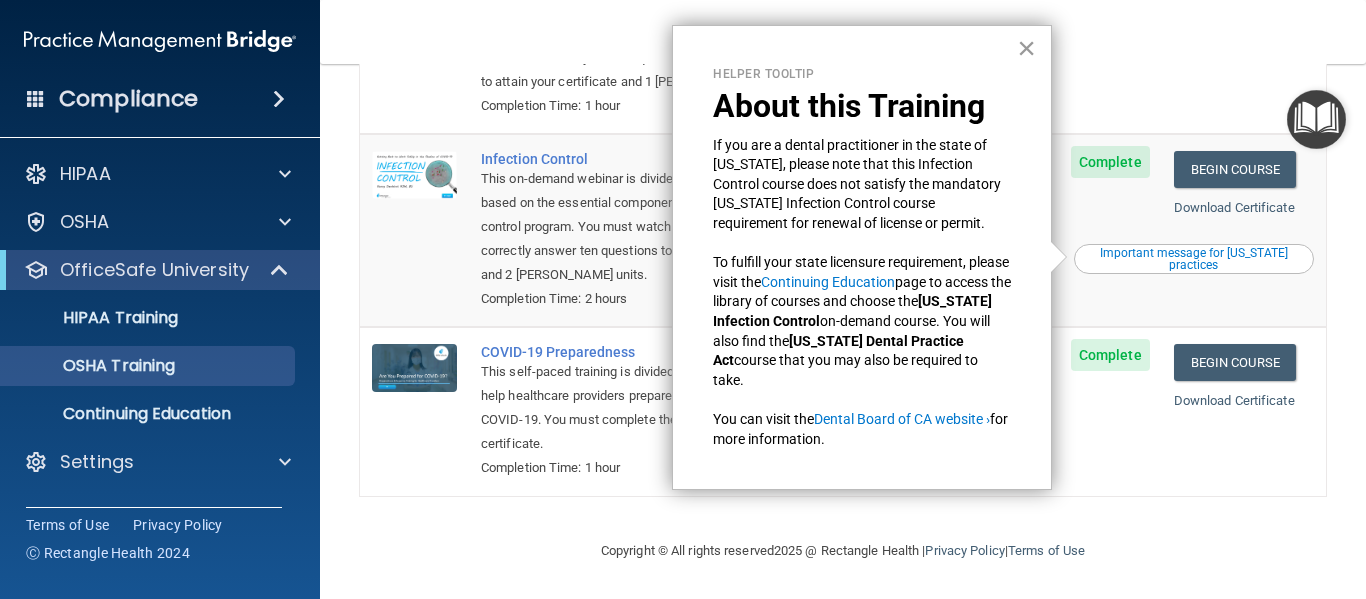 click on "×" at bounding box center [1026, 48] 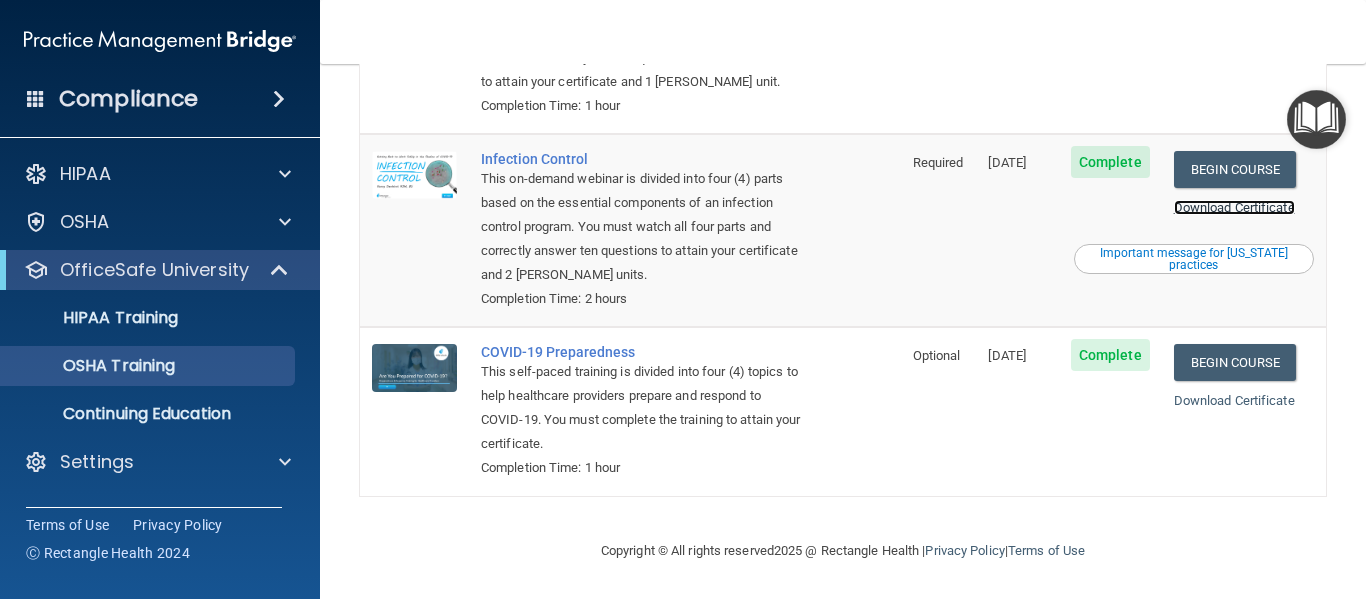 click on "Download Certificate" at bounding box center (1234, 207) 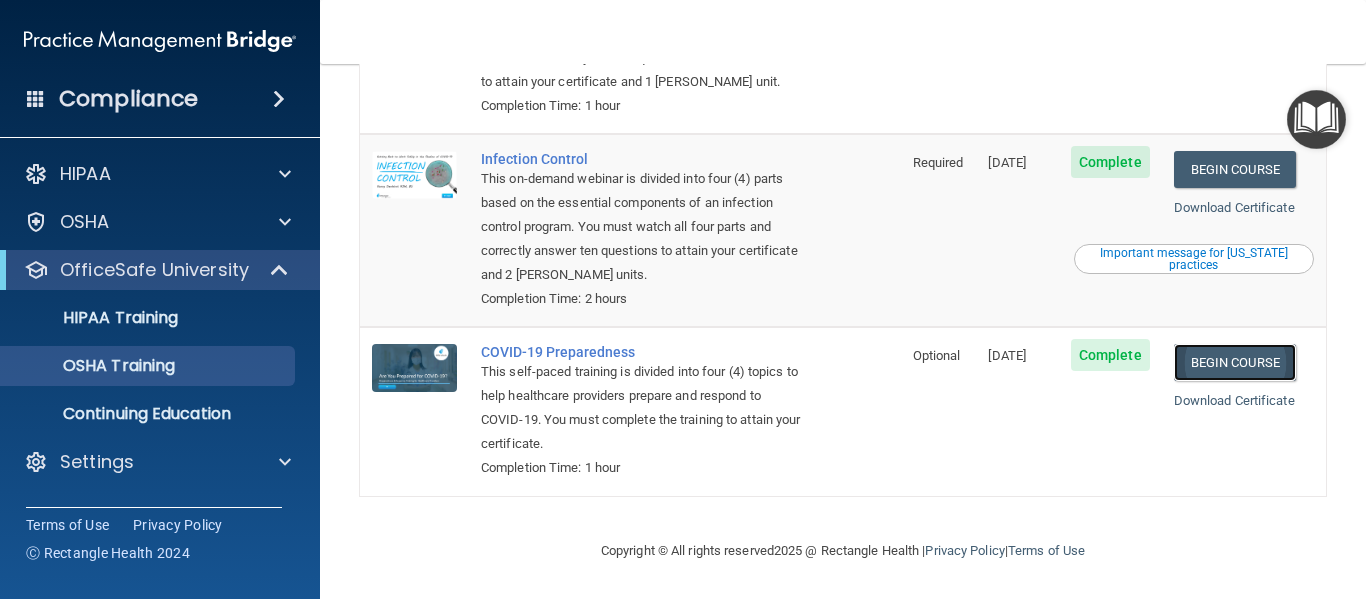 click on "Begin Course" at bounding box center (1235, 362) 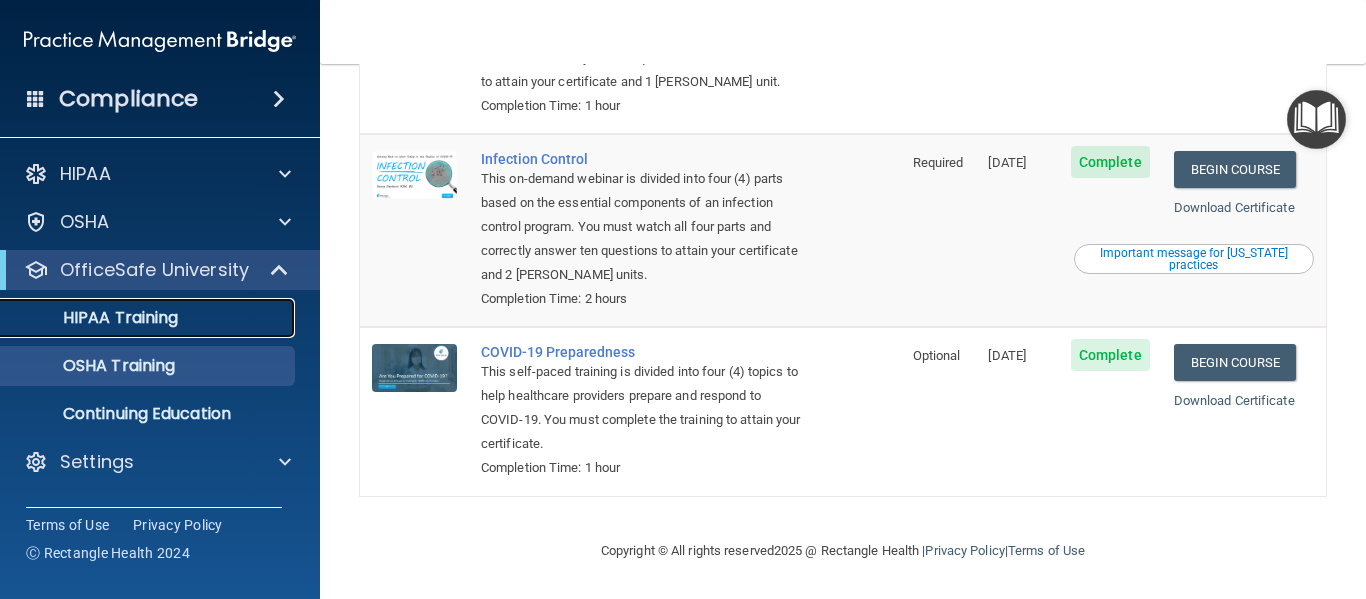 click on "HIPAA Training" at bounding box center [95, 318] 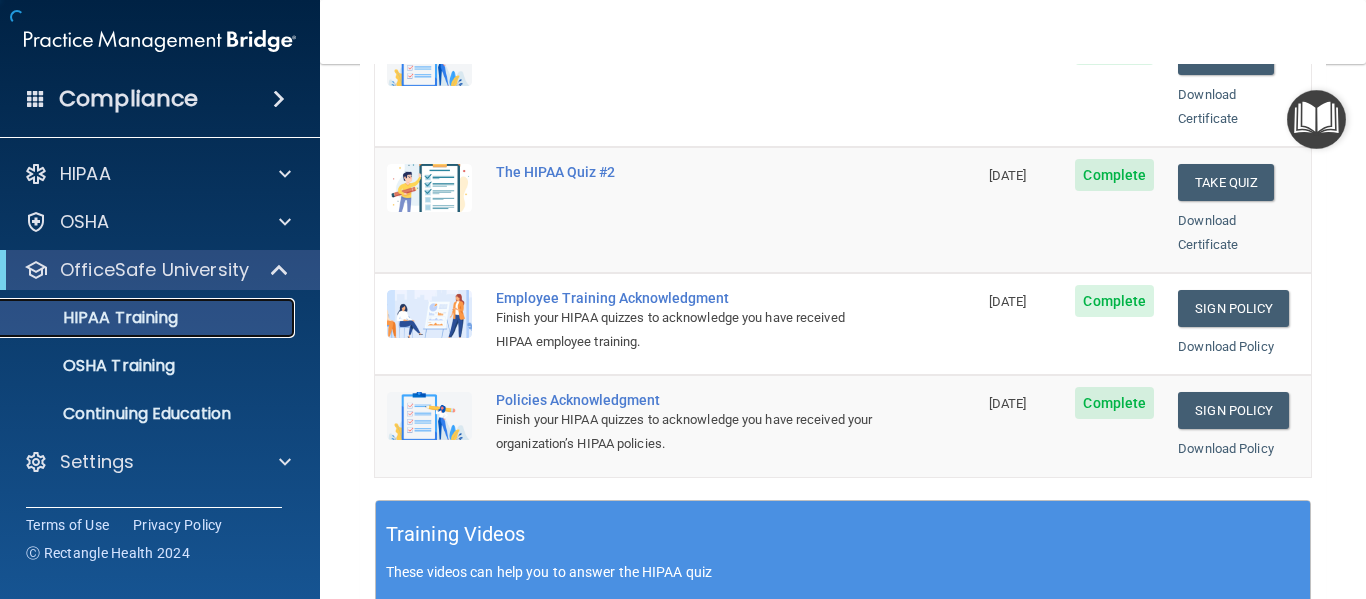 scroll, scrollTop: 979, scrollLeft: 0, axis: vertical 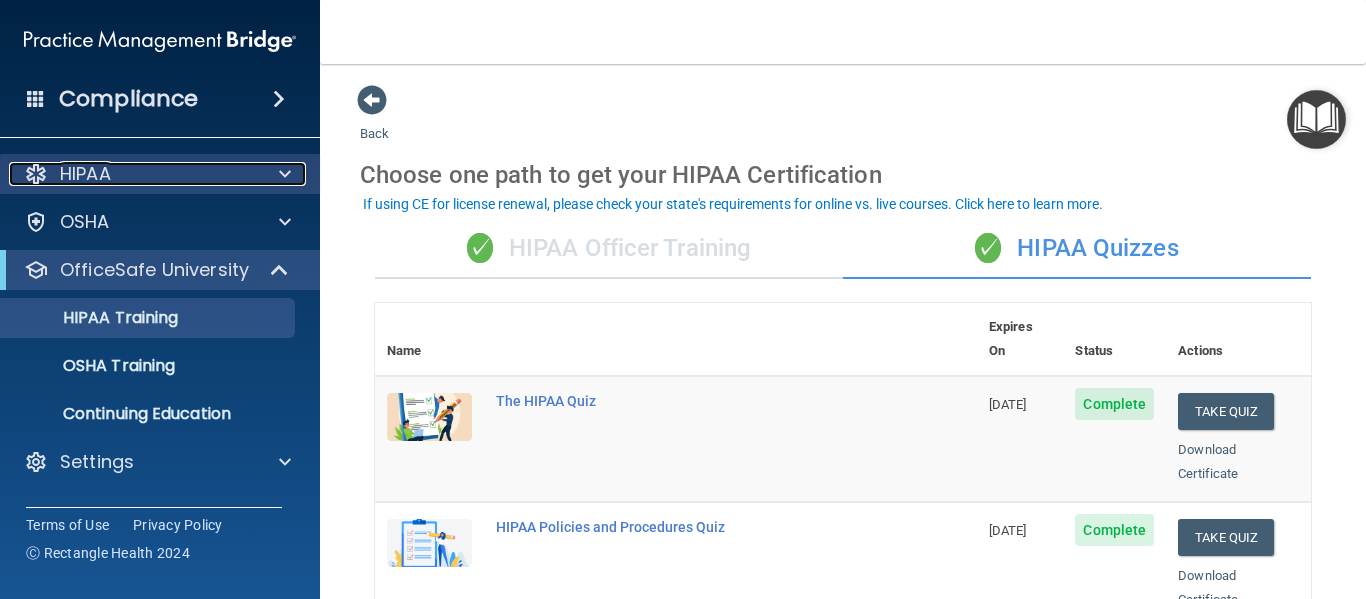 click at bounding box center [282, 174] 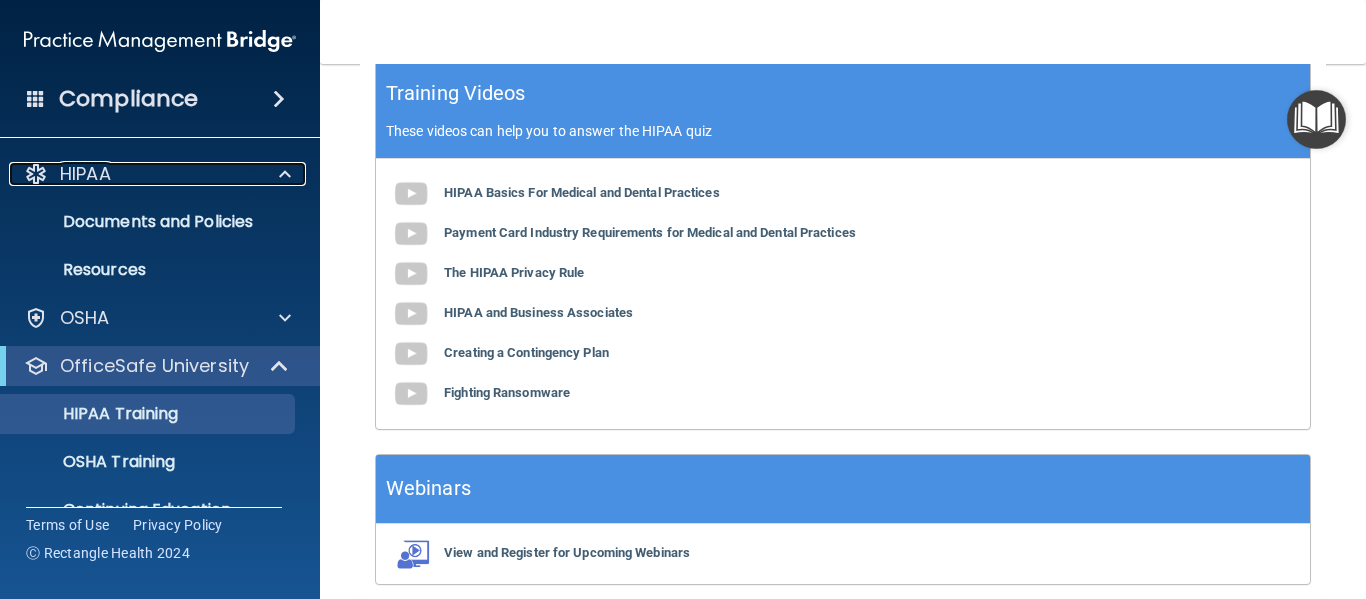 scroll, scrollTop: 979, scrollLeft: 0, axis: vertical 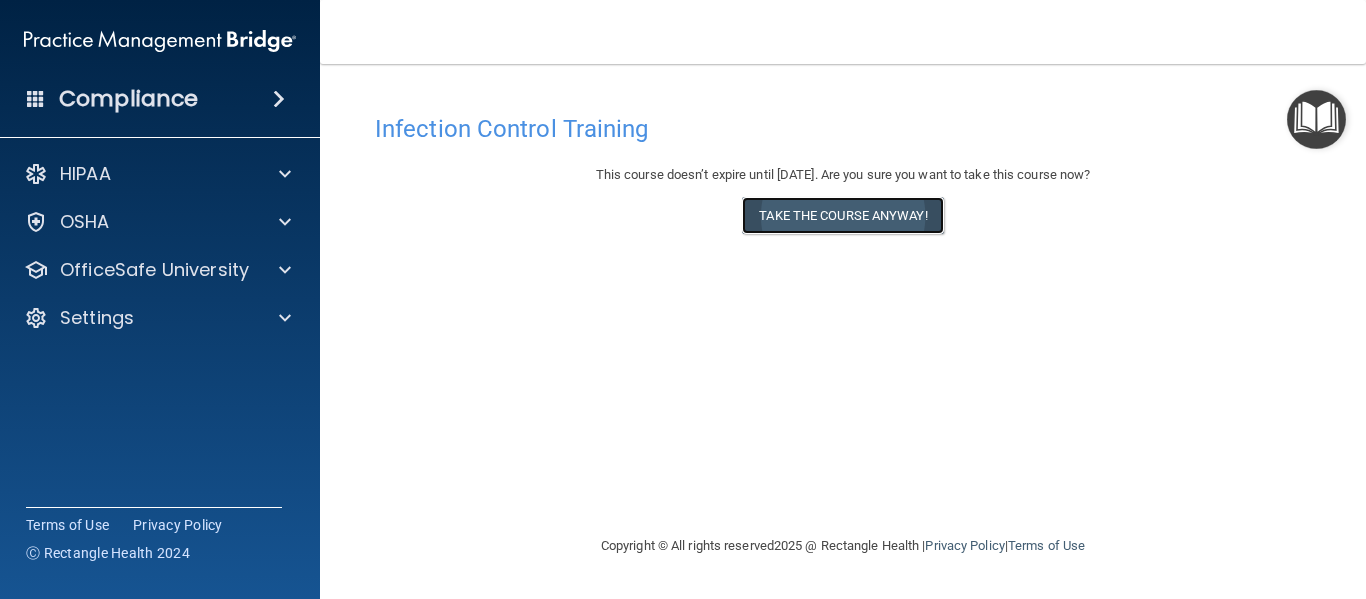 click on "Take the course anyway!" at bounding box center [842, 215] 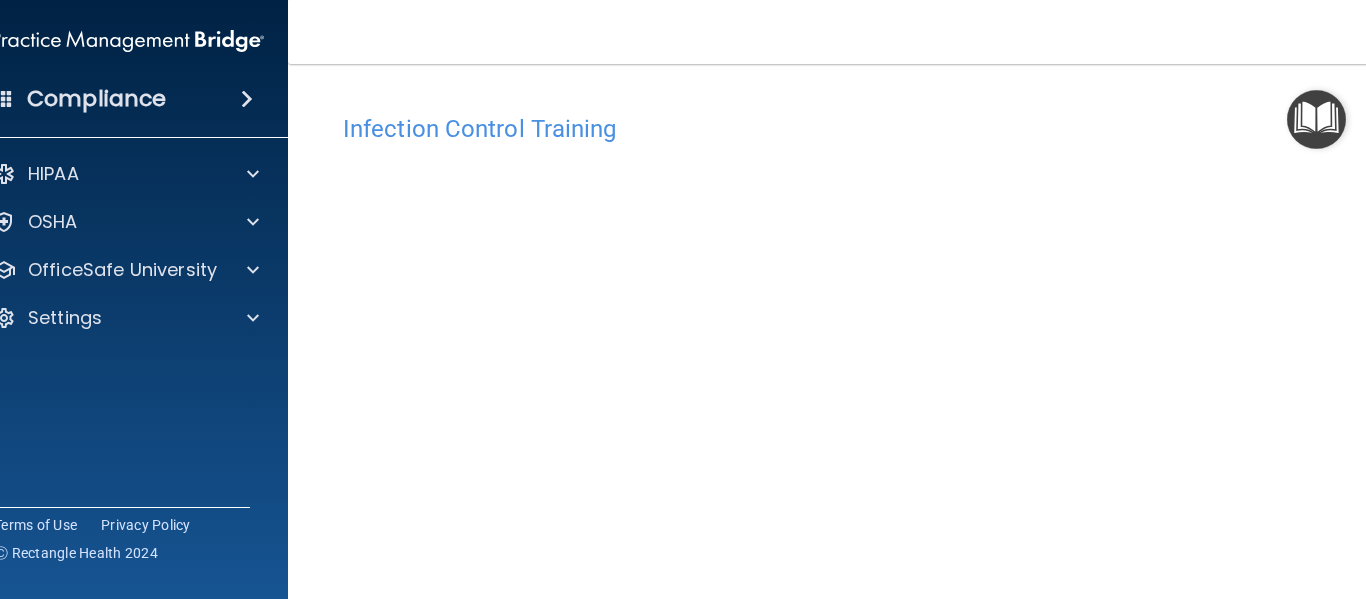 drag, startPoint x: 1365, startPoint y: 297, endPoint x: 1352, endPoint y: 646, distance: 349.24203 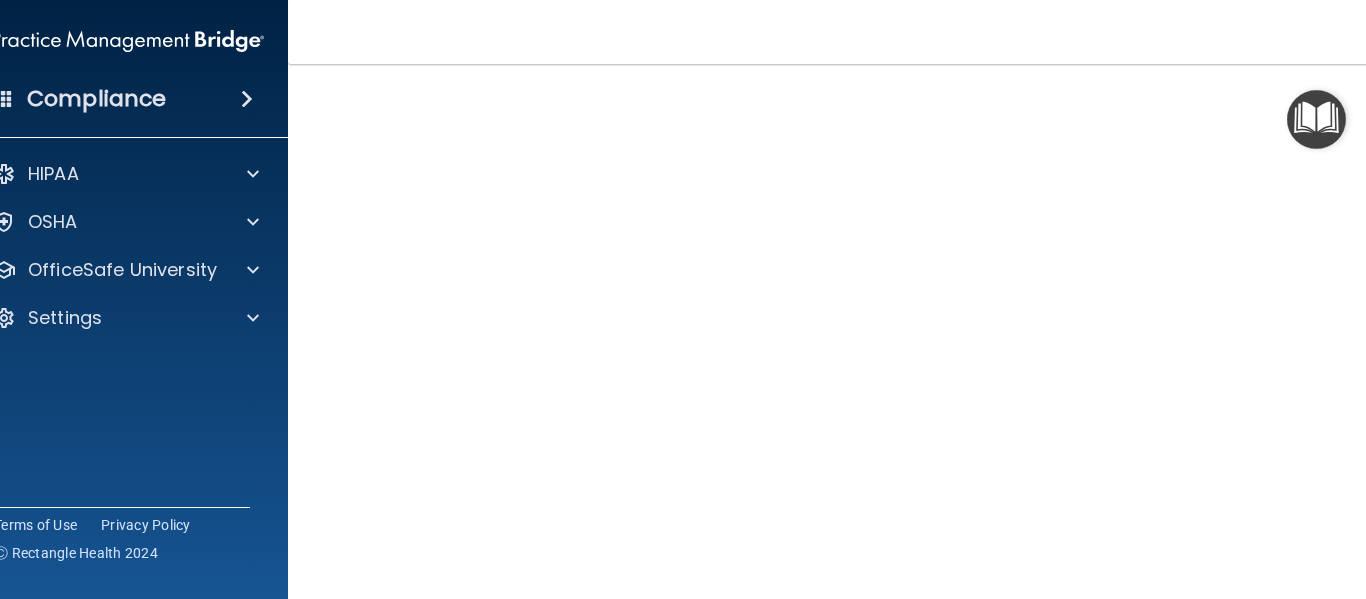 scroll, scrollTop: 120, scrollLeft: 0, axis: vertical 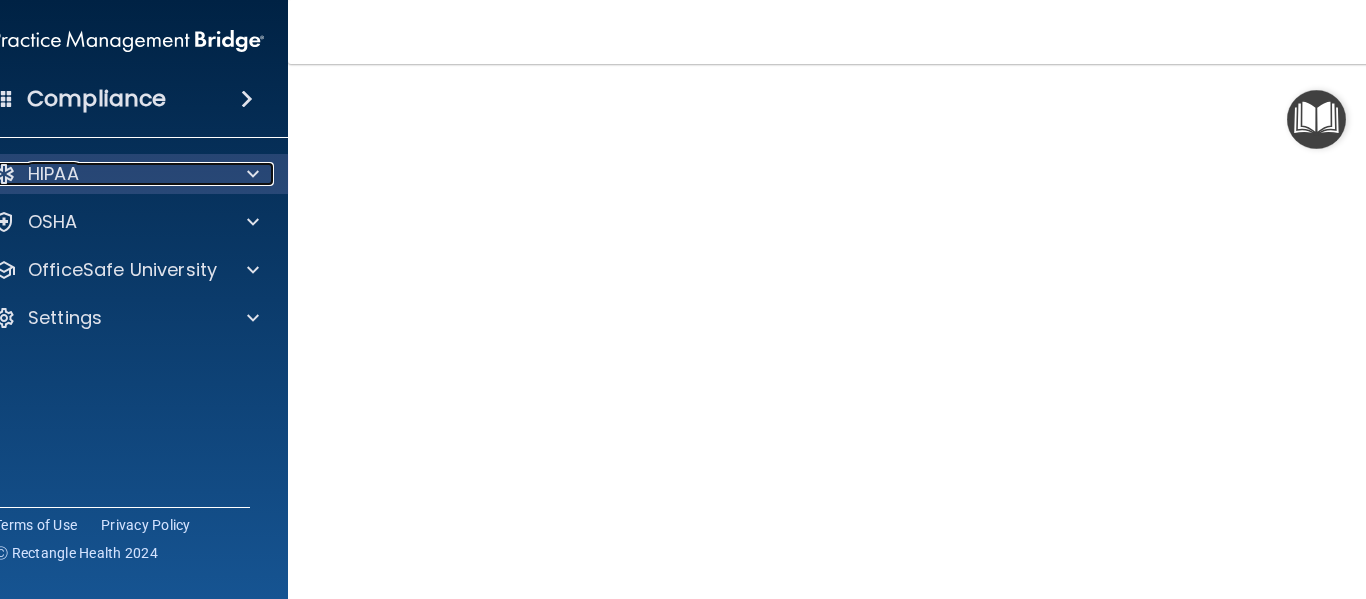 click on "HIPAA" at bounding box center [101, 174] 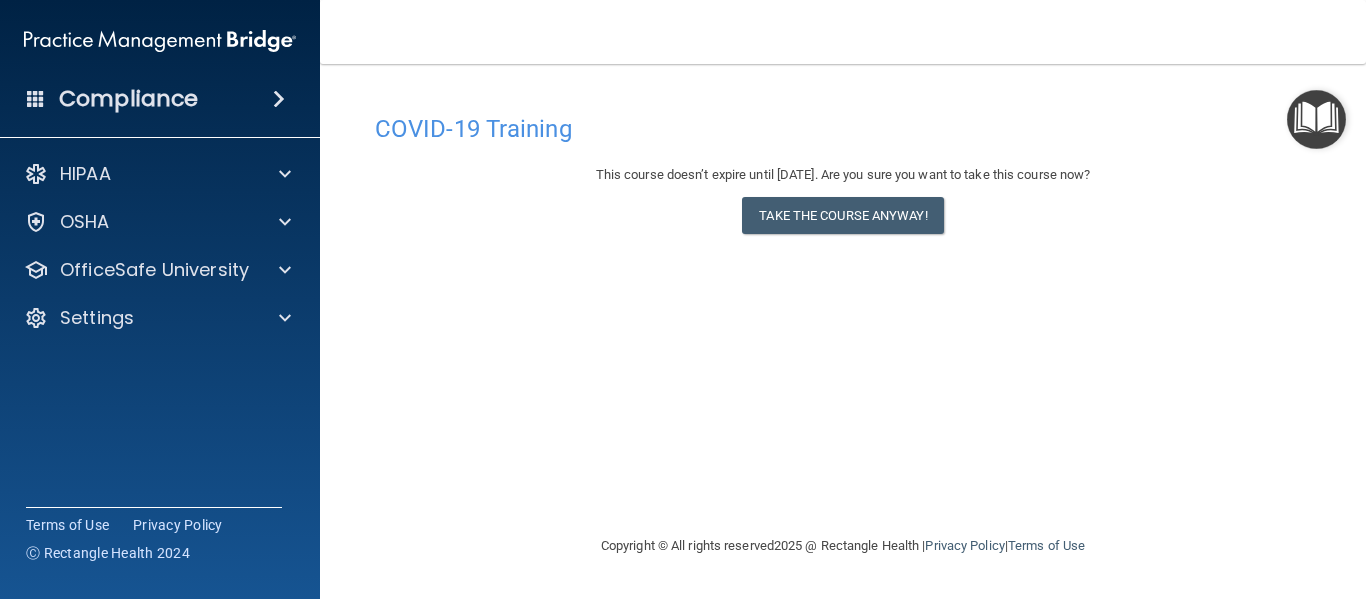 scroll, scrollTop: 0, scrollLeft: 0, axis: both 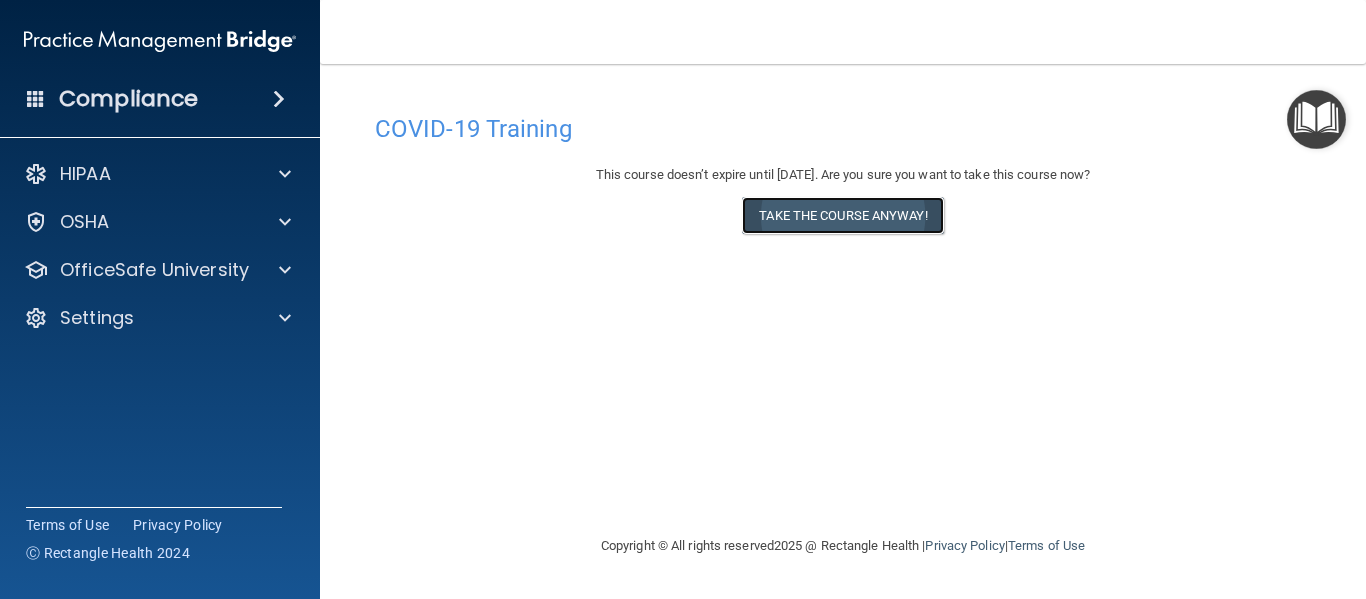 click on "Take the course anyway!" at bounding box center (842, 215) 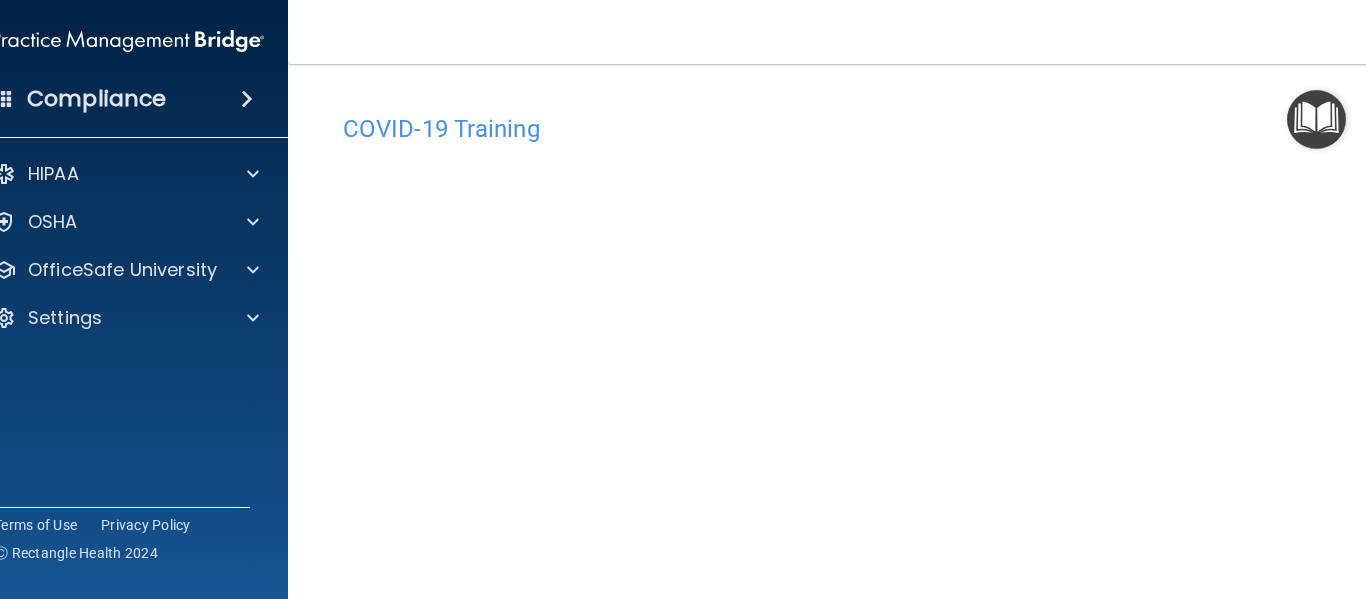 scroll, scrollTop: 102, scrollLeft: 0, axis: vertical 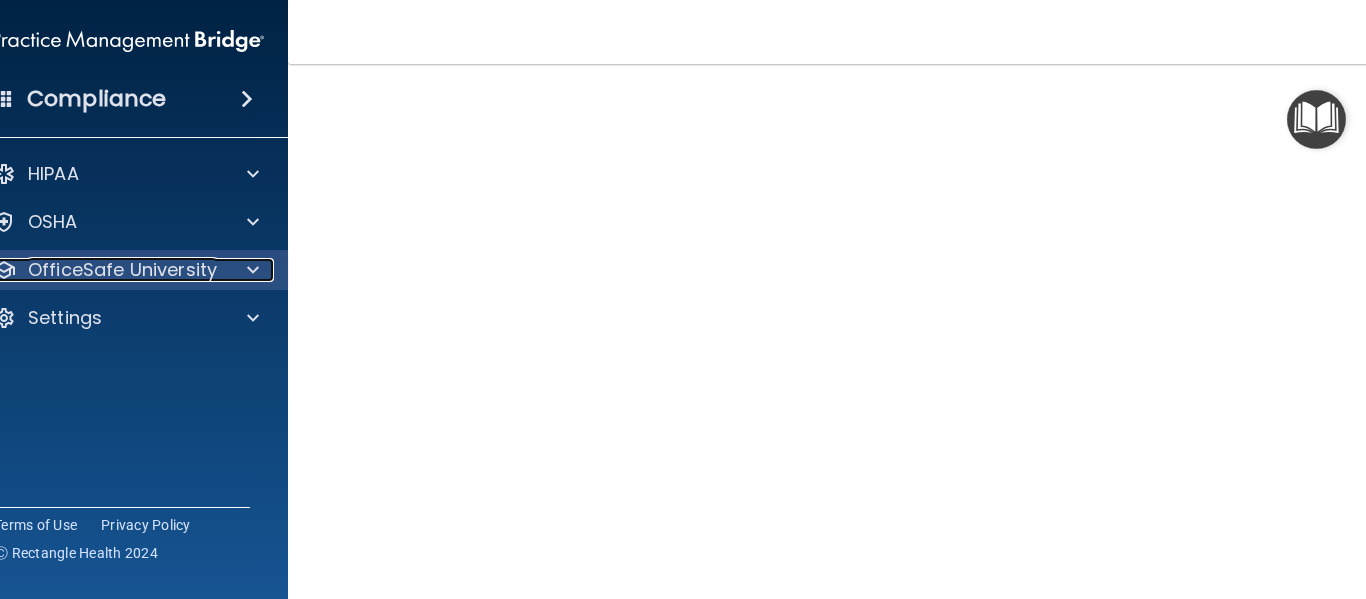 click at bounding box center (253, 270) 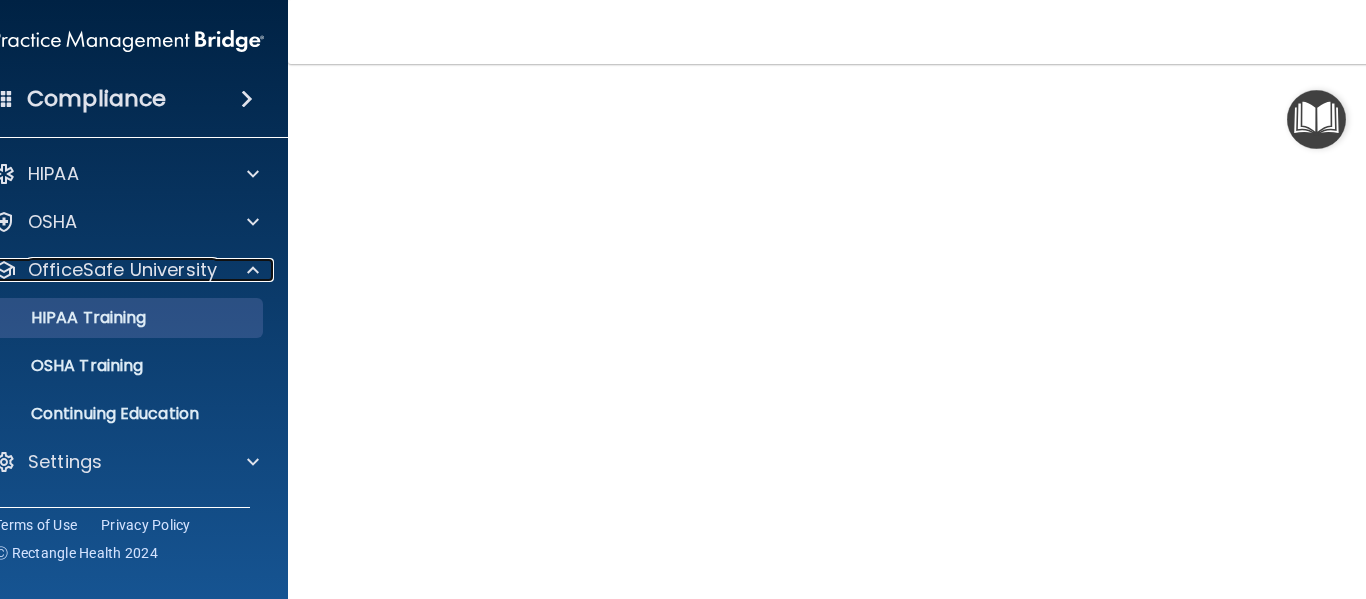 click on "OfficeSafe University" at bounding box center [125, 270] 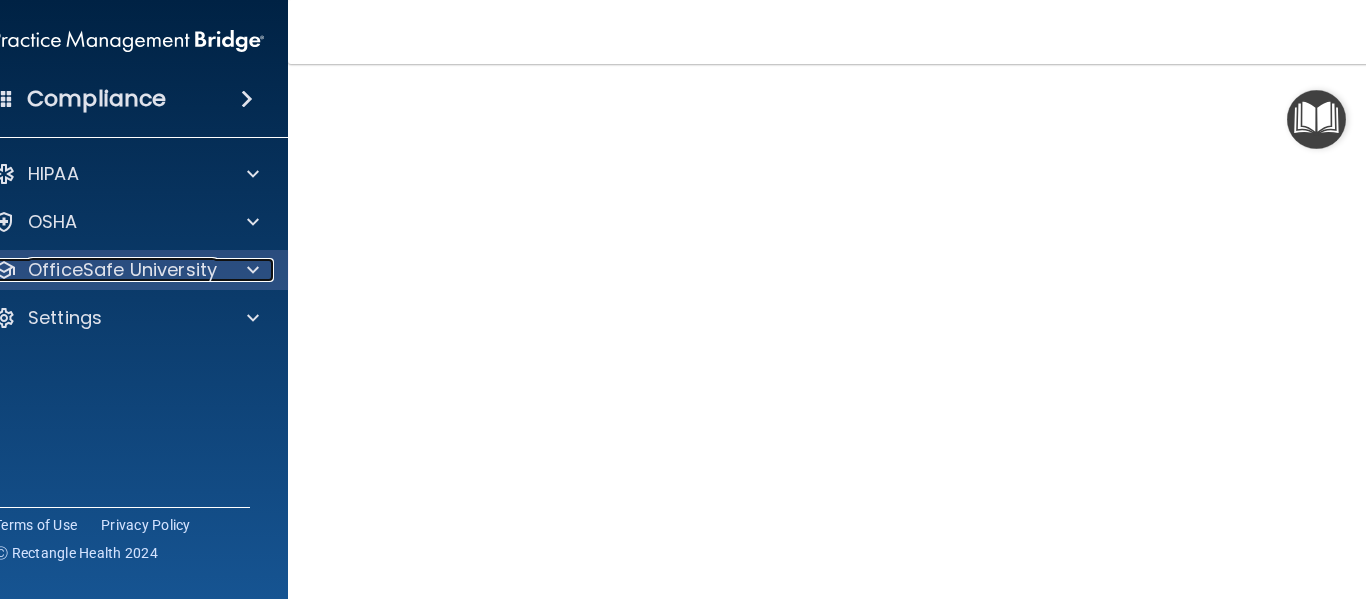 click on "OfficeSafe University" at bounding box center (122, 270) 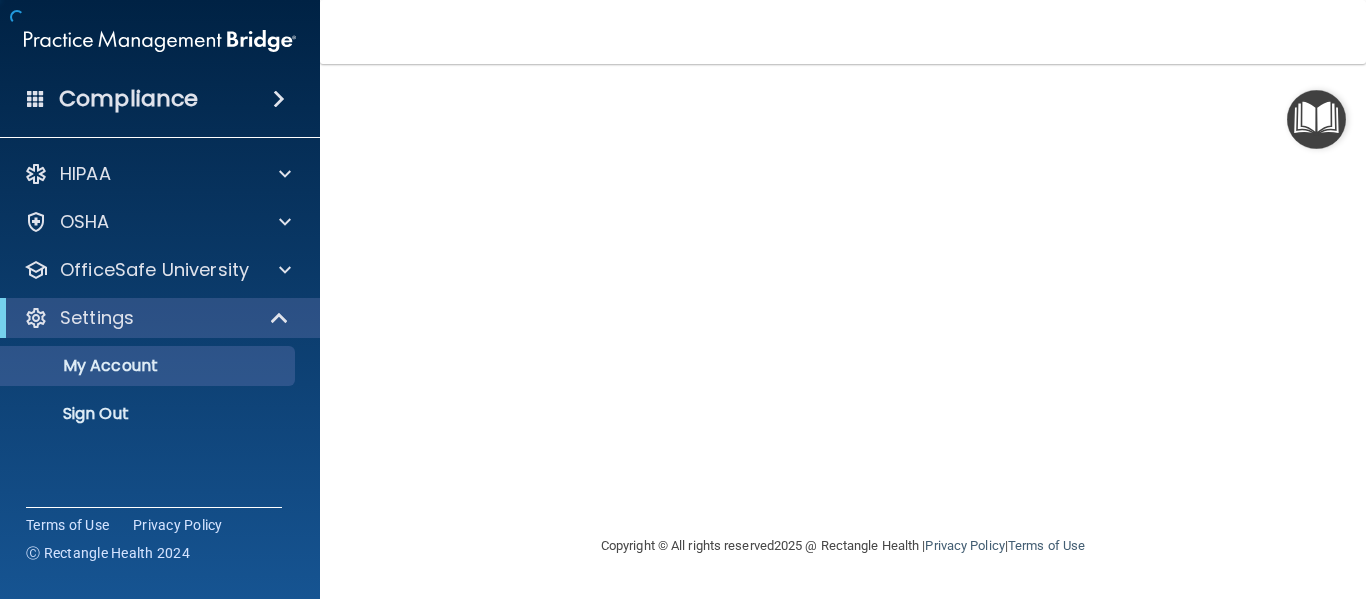 scroll, scrollTop: 0, scrollLeft: 0, axis: both 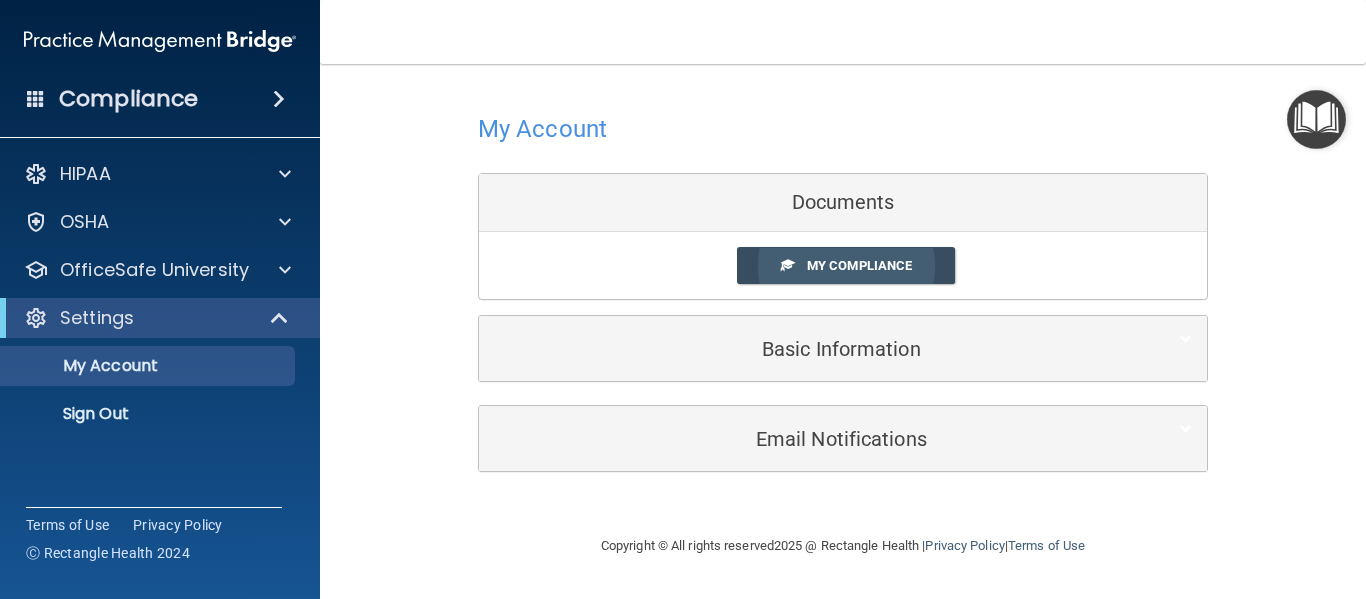 click on "My Compliance" at bounding box center [859, 265] 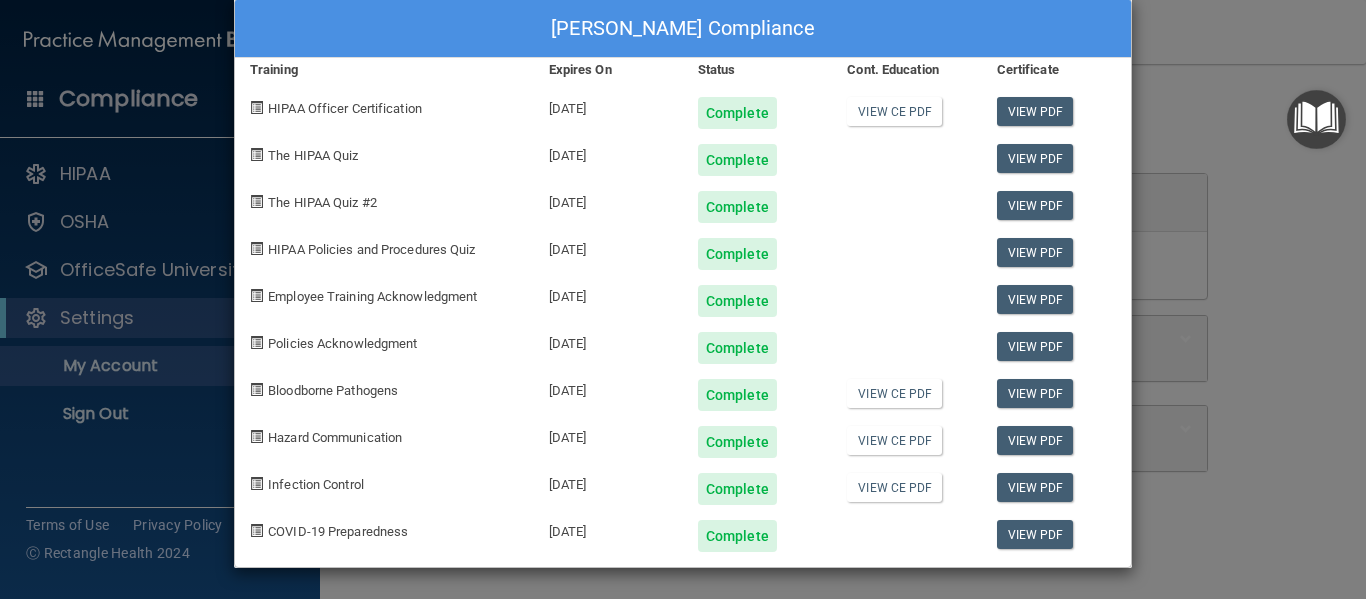 scroll, scrollTop: 0, scrollLeft: 0, axis: both 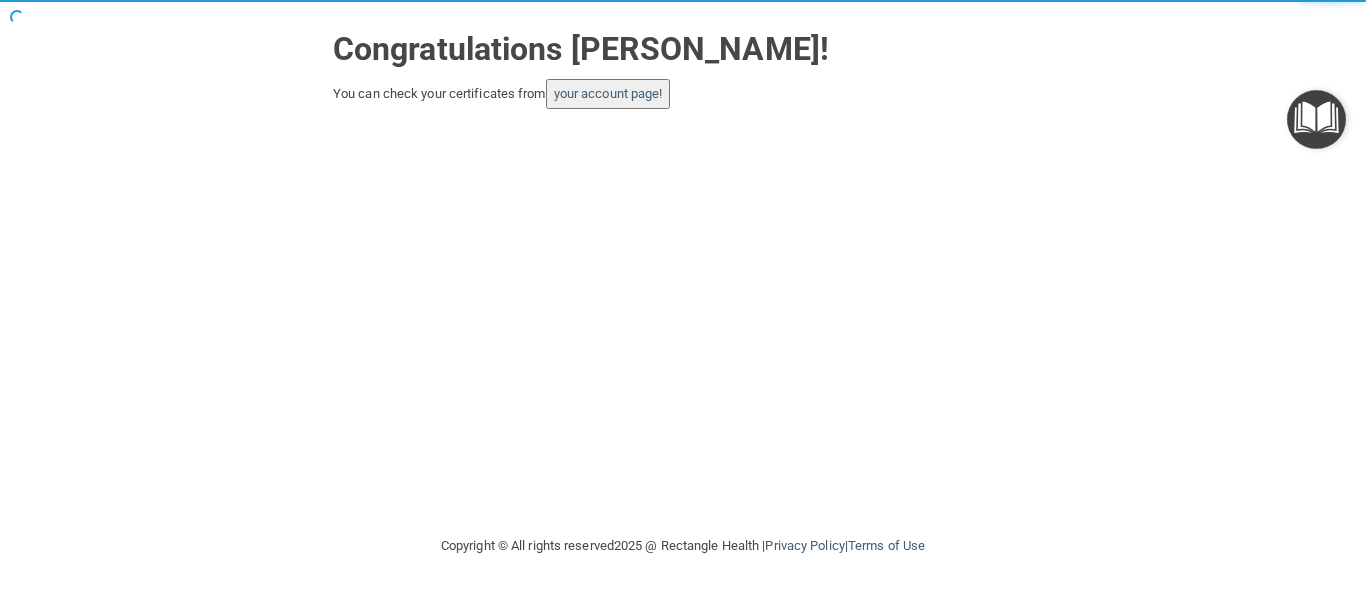 click on "your account page!" at bounding box center [608, 94] 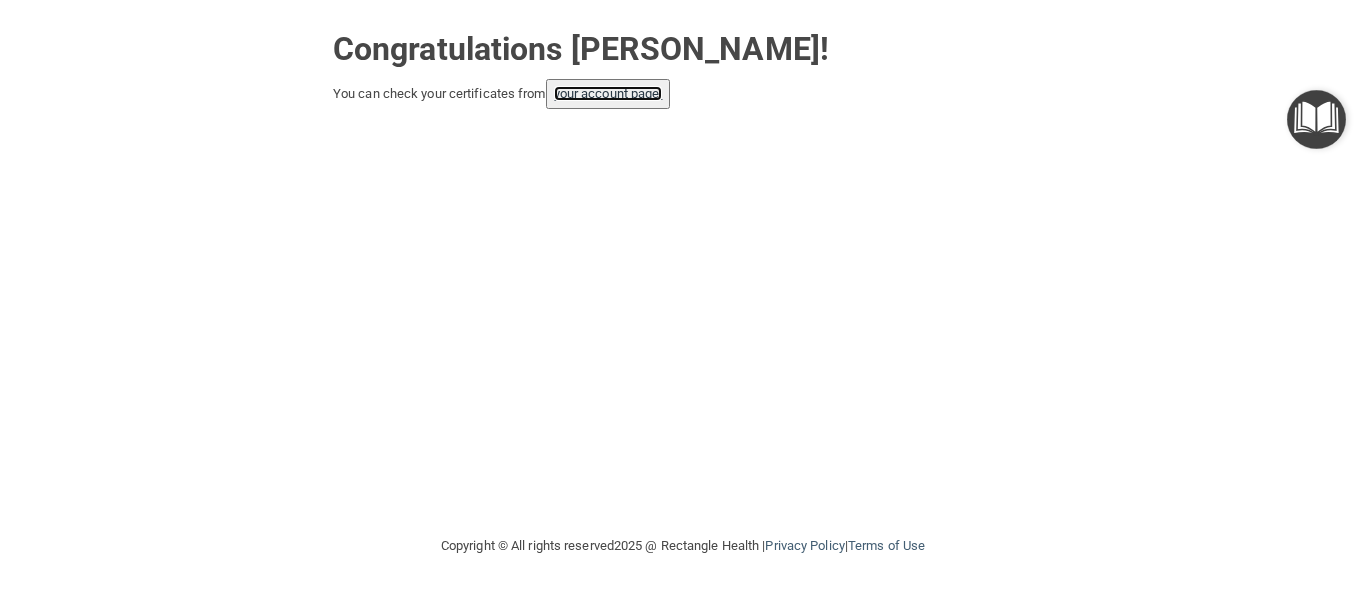 click on "your account page!" at bounding box center [608, 93] 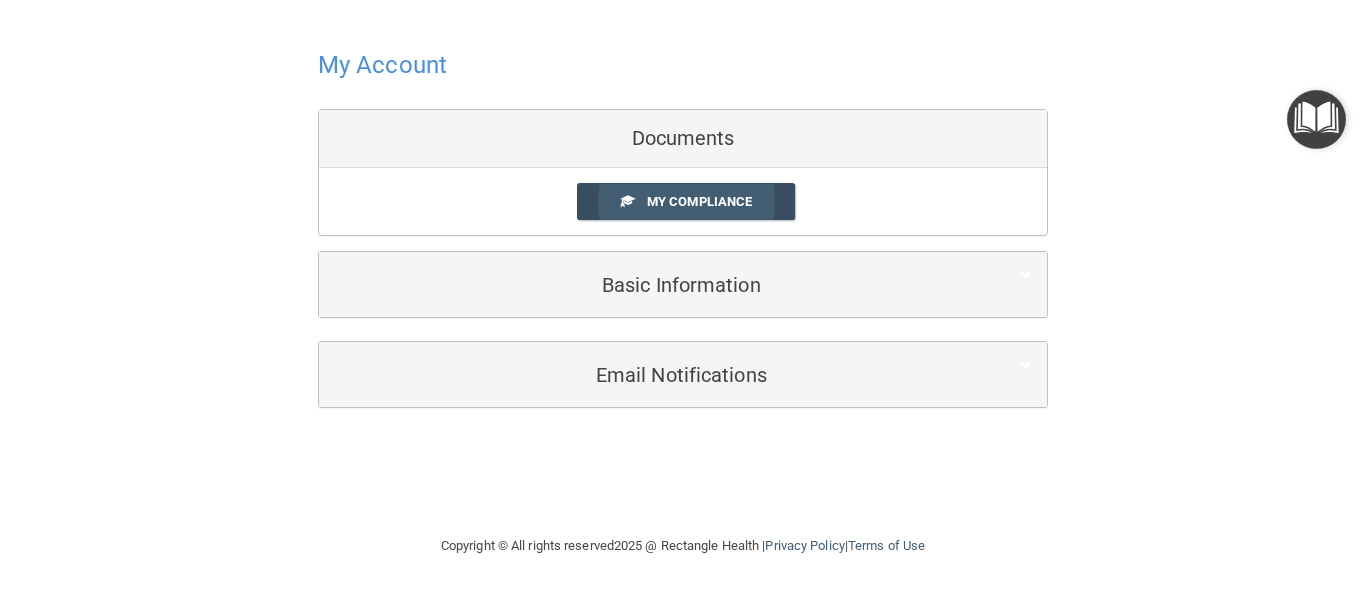 click on "My Compliance" at bounding box center (699, 201) 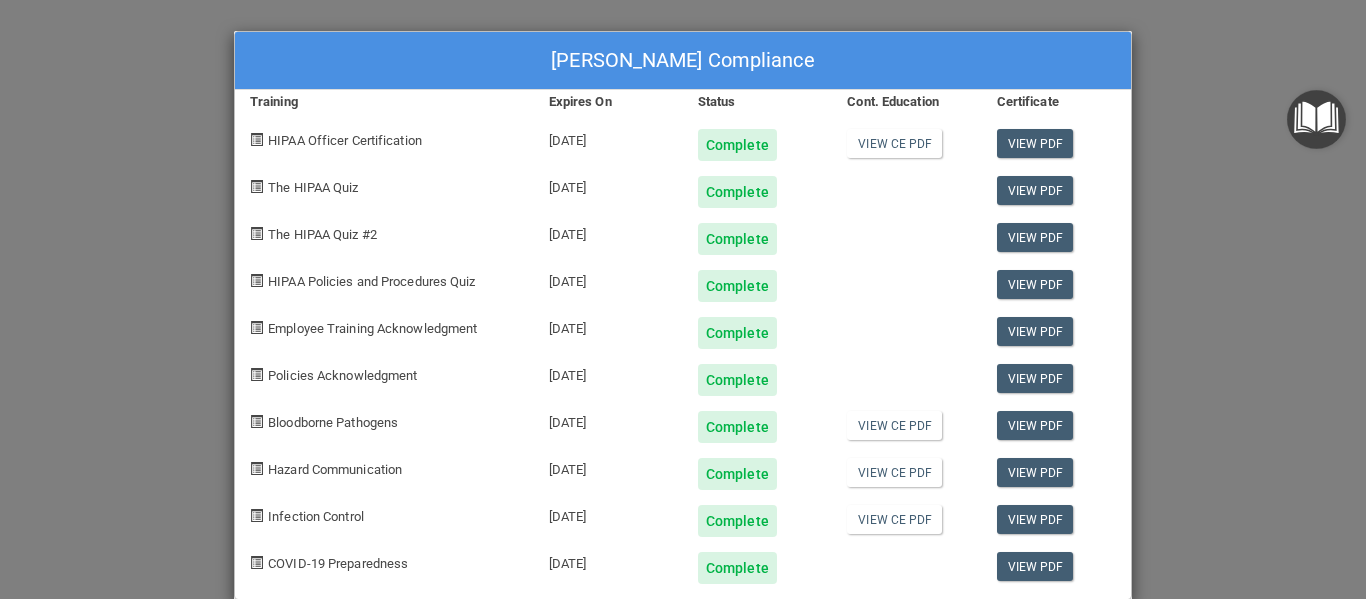 scroll, scrollTop: 32, scrollLeft: 0, axis: vertical 